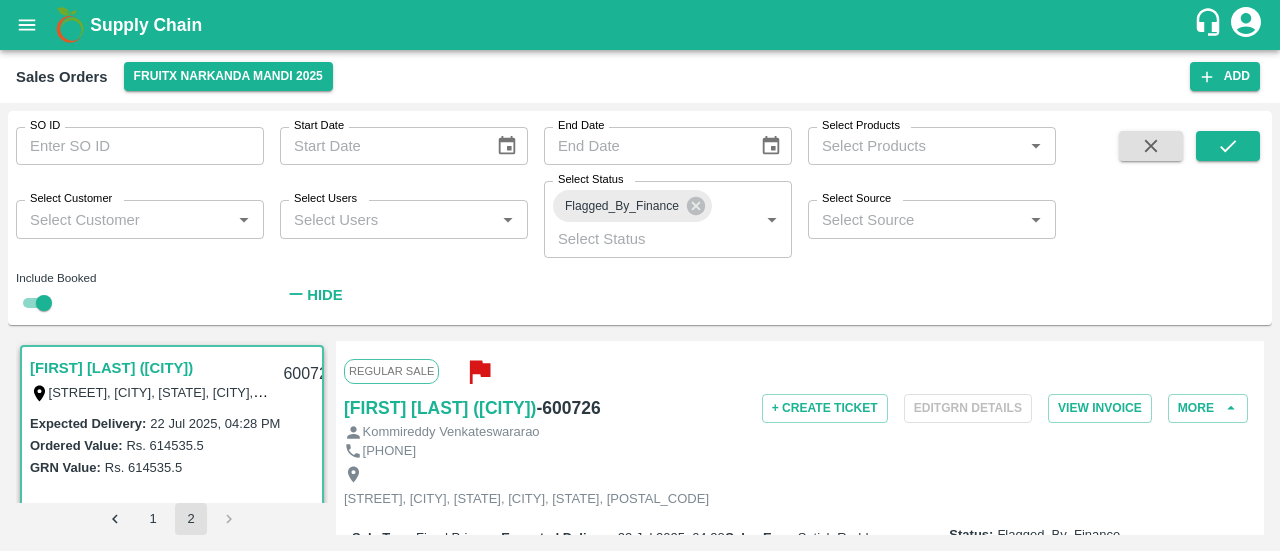 scroll, scrollTop: 0, scrollLeft: 0, axis: both 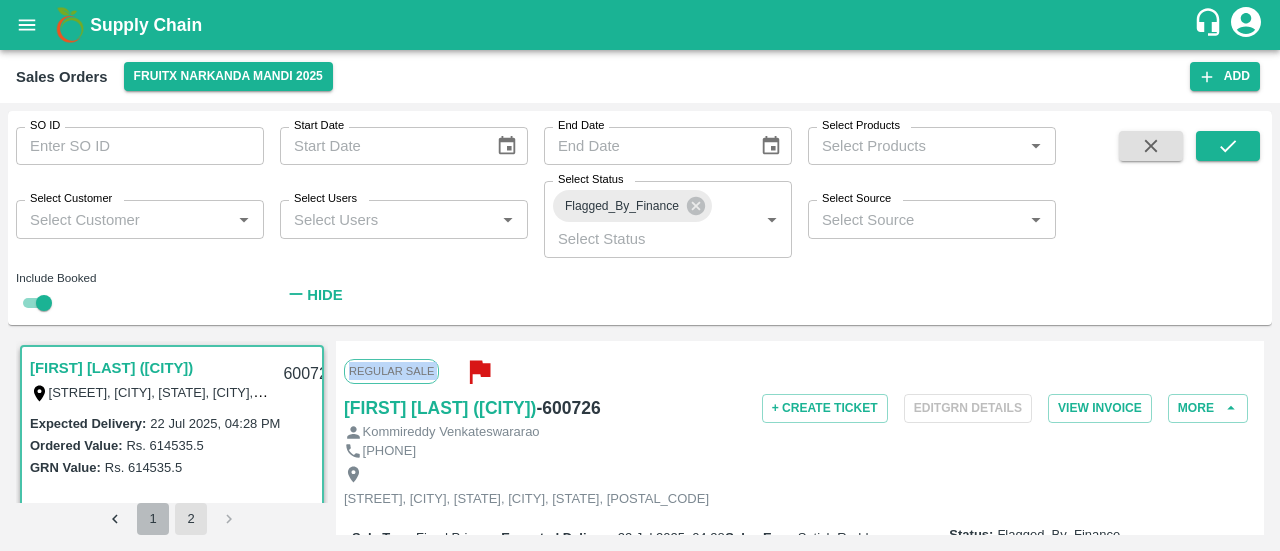 click on "1" at bounding box center (153, 519) 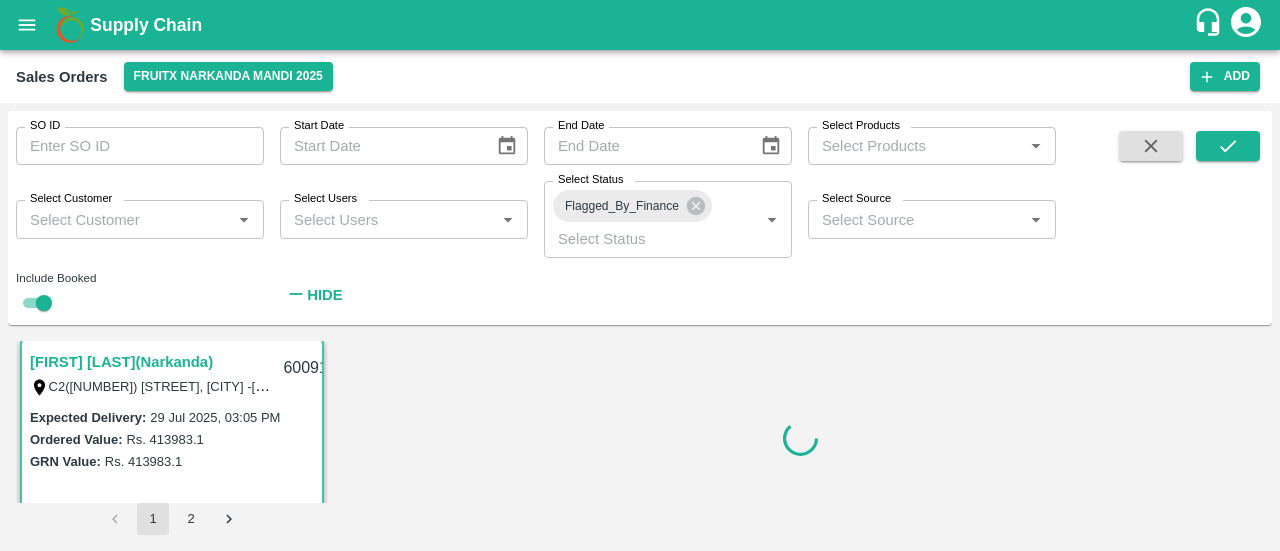 scroll, scrollTop: 0, scrollLeft: 0, axis: both 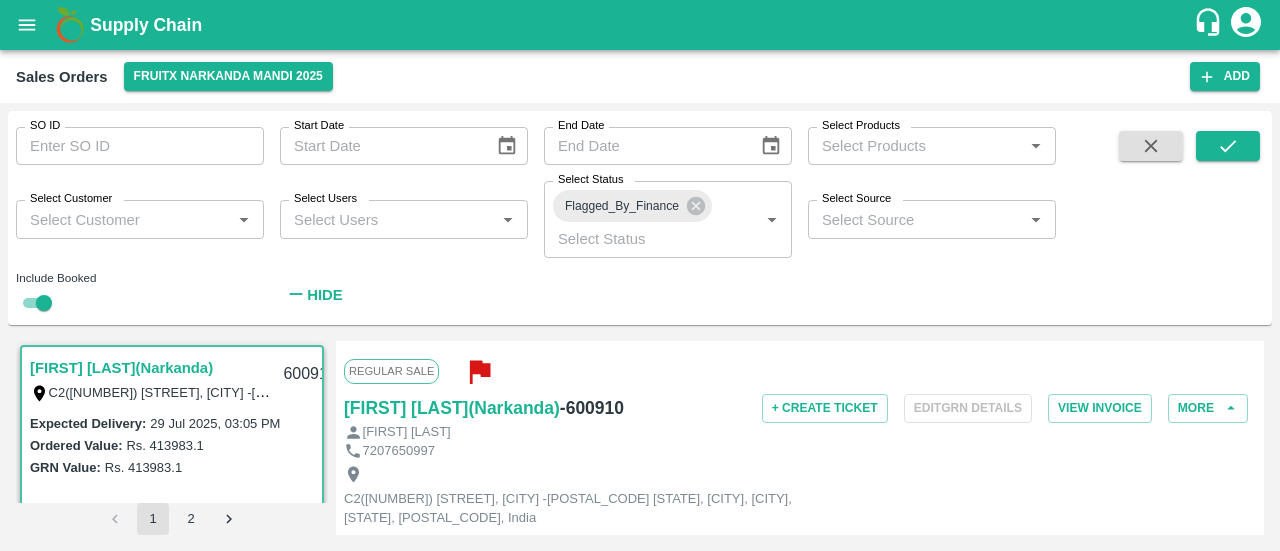 click on "Regular Sale [LAST] [FIRST] (Narkanda)   - [NUMBER] + Create Ticket Edit  GRN Details View Invoice More [LAST] [FIRST] [PHONE] C2([NUMBER]-[NUMBER]) [STREET] [CITY] , , [CITY] -[POSTAL_CODE] [STATE], [CITY], [CITY], [STATE], [POSTAL_CODE], India Sale Type :  Fixed Price Expected Delivery :  [DATE], [TIME] Sales Exec :  [FIRST] [LAST] Status: Flagged_By_Finance [LAST] [FIRST]   [PHONE] Complete GRN Payment Mode :  cash Created By :  [EMAIL] Comment : Sales Order Items Product SKU Brand/Marka Ordered Quantity Ordered Value Allotted Quantity GRN GRN Value P.D. Discount Returned Weight Gap(Loss) Apple- Golden Delicious A-ES (175) GRN Done [NUMBER] Kg Rs. [PRICE] / Kg Rs. [PRICE] [NUMBER]  Kg ( 100 %) [NUMBER]  Kg Rs. [PRICE] Rs.  0 Rs.  0  / Kg 0  Kg Reasons(0) 0 Kg Apple- Golden Delicious A-EES (210/240) GRN Done [NUMBER] Kg Rs. [PRICE] / Kg Rs. [PRICE] [NUMBER]  Kg ( 100 %) [NUMBER]  Kg Rs. [PRICE] Rs.  0 Rs.  0  / Kg 0  Kg Reasons(0) 0 Kg Apple- Golden Delicious A-Pitoo (310) GRN Done [NUMBER] Kg Rs. [PRICE] [NUMBER]" at bounding box center (800, 438) 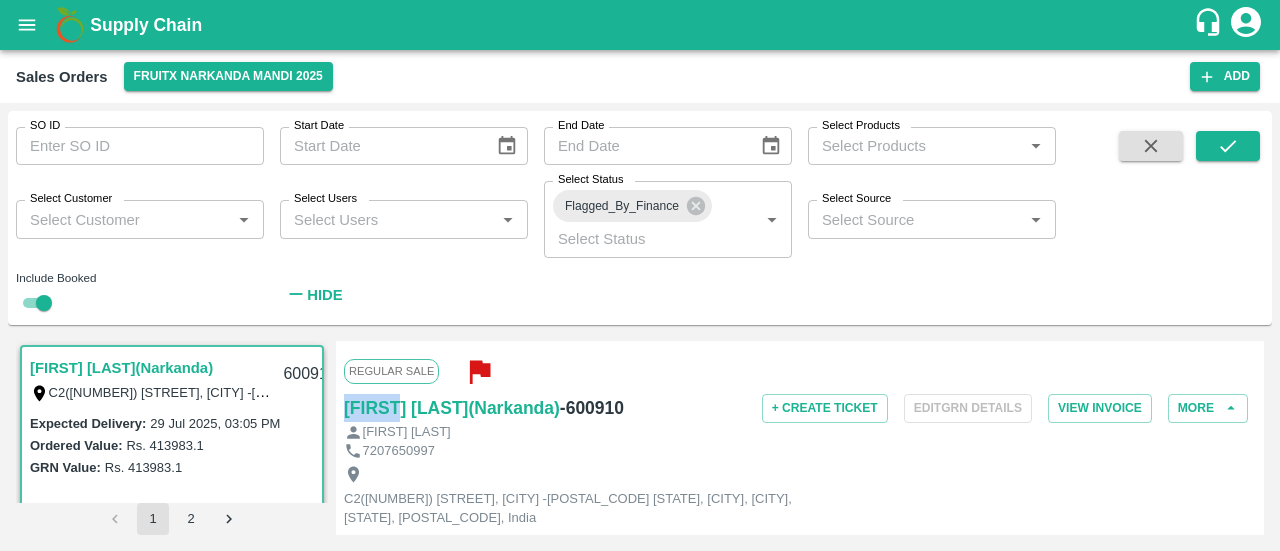 click on "Regular Sale [LAST] [FIRST] (Narkanda)   - [NUMBER] + Create Ticket Edit  GRN Details View Invoice More [LAST] [FIRST] [PHONE] C2([NUMBER]-[NUMBER]) [STREET] [CITY] , , [CITY] -[POSTAL_CODE] [STATE], [CITY], [CITY], [STATE], [POSTAL_CODE], India Sale Type :  Fixed Price Expected Delivery :  [DATE], [TIME] Sales Exec :  [FIRST] [LAST] Status: Flagged_By_Finance [LAST] [FIRST]   [PHONE] Complete GRN Payment Mode :  cash Created By :  [EMAIL] Comment : Sales Order Items Product SKU Brand/Marka Ordered Quantity Ordered Value Allotted Quantity GRN GRN Value P.D. Discount Returned Weight Gap(Loss) Apple- Golden Delicious A-ES (175) GRN Done [NUMBER] Kg Rs. [PRICE] / Kg Rs. [PRICE] [NUMBER]  Kg ( 100 %) [NUMBER]  Kg Rs. [PRICE] Rs.  0 Rs.  0  / Kg 0  Kg Reasons(0) 0 Kg Apple- Golden Delicious A-EES (210/240) GRN Done [NUMBER] Kg Rs. [PRICE] / Kg Rs. [PRICE] [NUMBER]  Kg ( 100 %) [NUMBER]  Kg Rs. [PRICE] Rs.  0 Rs.  0  / Kg 0  Kg Reasons(0) 0 Kg Apple- Golden Delicious A-Pitoo (310) GRN Done [NUMBER] Kg Rs. [PRICE] [NUMBER]" at bounding box center (800, 438) 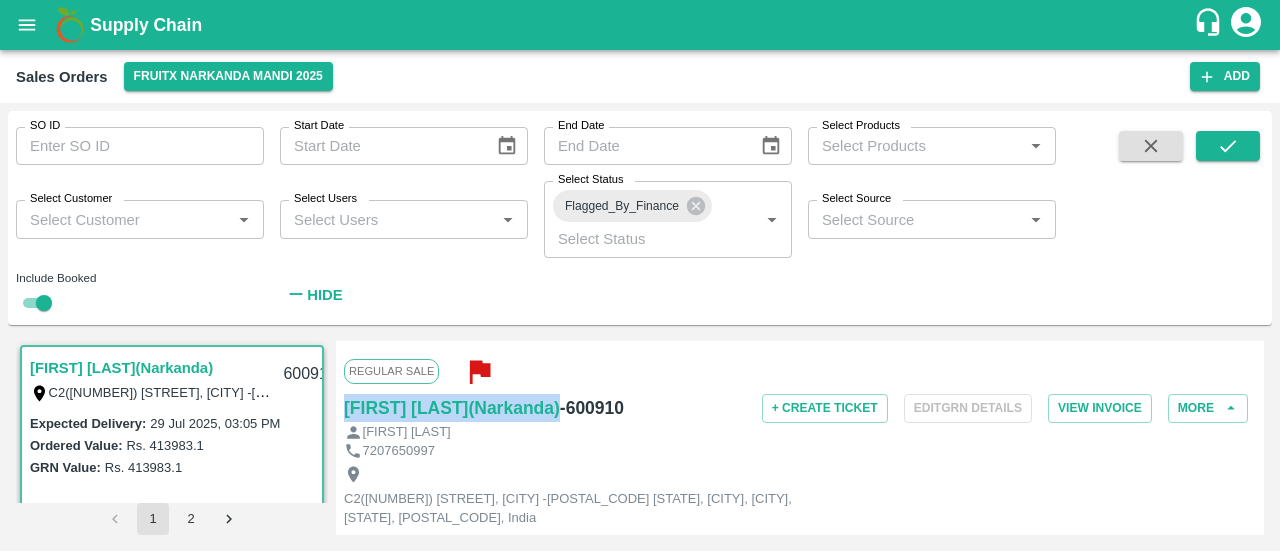 click on "Regular Sale [LAST] [FIRST] (Narkanda)   - [NUMBER] + Create Ticket Edit  GRN Details View Invoice More [LAST] [FIRST] [PHONE] C2([NUMBER]-[NUMBER]) [STREET] [CITY] , , [CITY] -[POSTAL_CODE] [STATE], [CITY], [CITY], [STATE], [POSTAL_CODE], India Sale Type :  Fixed Price Expected Delivery :  [DATE], [TIME] Sales Exec :  [FIRST] [LAST] Status: Flagged_By_Finance [LAST] [FIRST]   [PHONE] Complete GRN Payment Mode :  cash Created By :  [EMAIL] Comment : Sales Order Items Product SKU Brand/Marka Ordered Quantity Ordered Value Allotted Quantity GRN GRN Value P.D. Discount Returned Weight Gap(Loss) Apple- Golden Delicious A-ES (175) GRN Done [NUMBER] Kg Rs. [PRICE] / Kg Rs. [PRICE] [NUMBER]  Kg ( 100 %) [NUMBER]  Kg Rs. [PRICE] Rs.  0 Rs.  0  / Kg 0  Kg Reasons(0) 0 Kg Apple- Golden Delicious A-EES (210/240) GRN Done [NUMBER] Kg Rs. [PRICE] / Kg Rs. [PRICE] [NUMBER]  Kg ( 100 %) [NUMBER]  Kg Rs. [PRICE] Rs.  0 Rs.  0  / Kg 0  Kg Reasons(0) 0 Kg Apple- Golden Delicious A-Pitoo (310) GRN Done [NUMBER] Kg Rs. [PRICE] [NUMBER]" at bounding box center [800, 438] 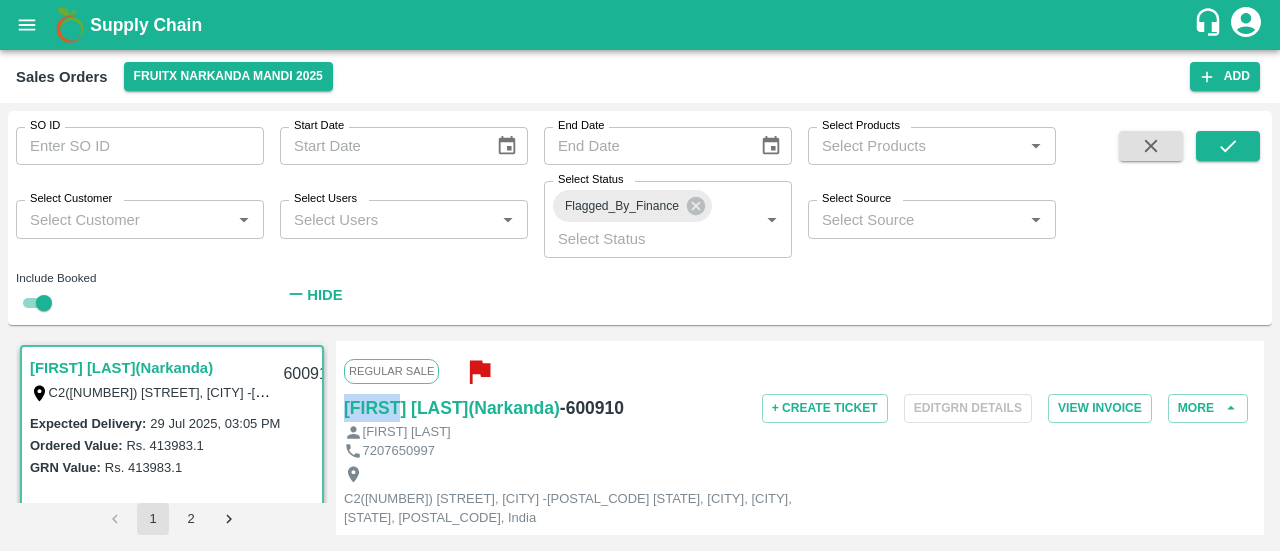 click on "Regular Sale [LAST] [FIRST] (Narkanda)   - [NUMBER] + Create Ticket Edit  GRN Details View Invoice More [LAST] [FIRST] [PHONE] C2([NUMBER]-[NUMBER]) [STREET] [CITY] , , [CITY] -[POSTAL_CODE] [STATE], [CITY], [CITY], [STATE], [POSTAL_CODE], India Sale Type :  Fixed Price Expected Delivery :  [DATE], [TIME] Sales Exec :  [FIRST] [LAST] Status: Flagged_By_Finance [LAST] [FIRST]   [PHONE] Complete GRN Payment Mode :  cash Created By :  [EMAIL] Comment : Sales Order Items Product SKU Brand/Marka Ordered Quantity Ordered Value Allotted Quantity GRN GRN Value P.D. Discount Returned Weight Gap(Loss) Apple- Golden Delicious A-ES (175) GRN Done [NUMBER] Kg Rs. [PRICE] / Kg Rs. [PRICE] [NUMBER]  Kg ( 100 %) [NUMBER]  Kg Rs. [PRICE] Rs.  0 Rs.  0  / Kg 0  Kg Reasons(0) 0 Kg Apple- Golden Delicious A-EES (210/240) GRN Done [NUMBER] Kg Rs. [PRICE] / Kg Rs. [PRICE] [NUMBER]  Kg ( 100 %) [NUMBER]  Kg Rs. [PRICE] Rs.  0 Rs.  0  / Kg 0  Kg Reasons(0) 0 Kg Apple- Golden Delicious A-Pitoo (310) GRN Done [NUMBER] Kg Rs. [PRICE] [NUMBER]" at bounding box center (800, 438) 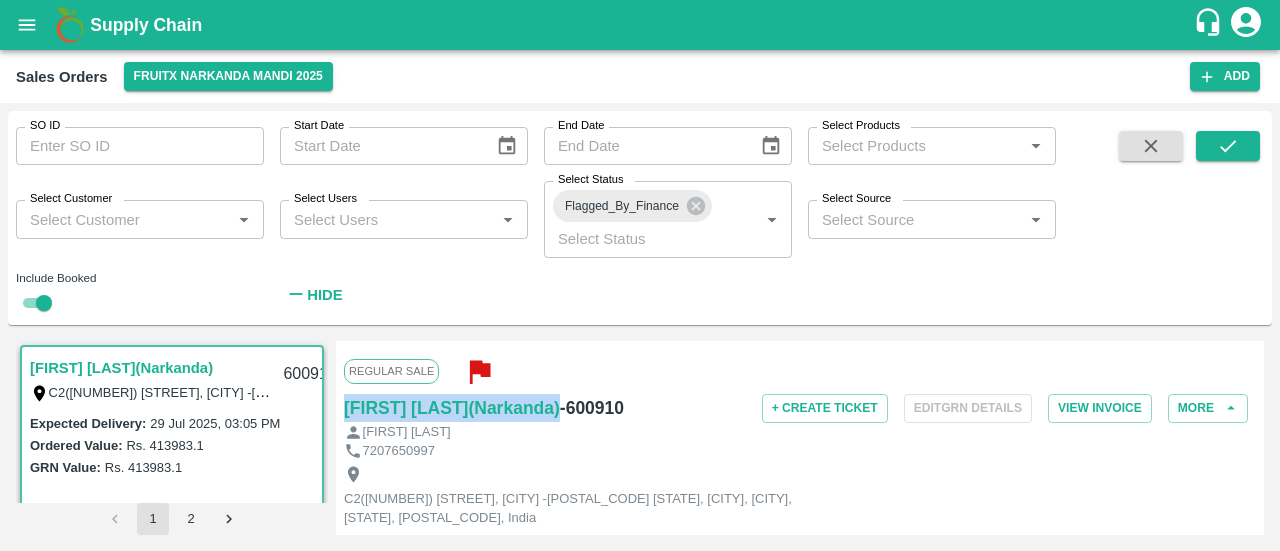 click on "Regular Sale [LAST] [FIRST] (Narkanda)   - [NUMBER] + Create Ticket Edit  GRN Details View Invoice More [LAST] [FIRST] [PHONE] C2([NUMBER]-[NUMBER]) [STREET] [CITY] , , [CITY] -[POSTAL_CODE] [STATE], [CITY], [CITY], [STATE], [POSTAL_CODE], India Sale Type :  Fixed Price Expected Delivery :  [DATE], [TIME] Sales Exec :  [FIRST] [LAST] Status: Flagged_By_Finance [LAST] [FIRST]   [PHONE] Complete GRN Payment Mode :  cash Created By :  [EMAIL] Comment : Sales Order Items Product SKU Brand/Marka Ordered Quantity Ordered Value Allotted Quantity GRN GRN Value P.D. Discount Returned Weight Gap(Loss) Apple- Golden Delicious A-ES (175) GRN Done [NUMBER] Kg Rs. [PRICE] / Kg Rs. [PRICE] [NUMBER]  Kg ( 100 %) [NUMBER]  Kg Rs. [PRICE] Rs.  0 Rs.  0  / Kg 0  Kg Reasons(0) 0 Kg Apple- Golden Delicious A-EES (210/240) GRN Done [NUMBER] Kg Rs. [PRICE] / Kg Rs. [PRICE] [NUMBER]  Kg ( 100 %) [NUMBER]  Kg Rs. [PRICE] Rs.  0 Rs.  0  / Kg 0  Kg Reasons(0) 0 Kg Apple- Golden Delicious A-Pitoo (310) GRN Done [NUMBER] Kg Rs. [PRICE] [NUMBER]" at bounding box center [800, 438] 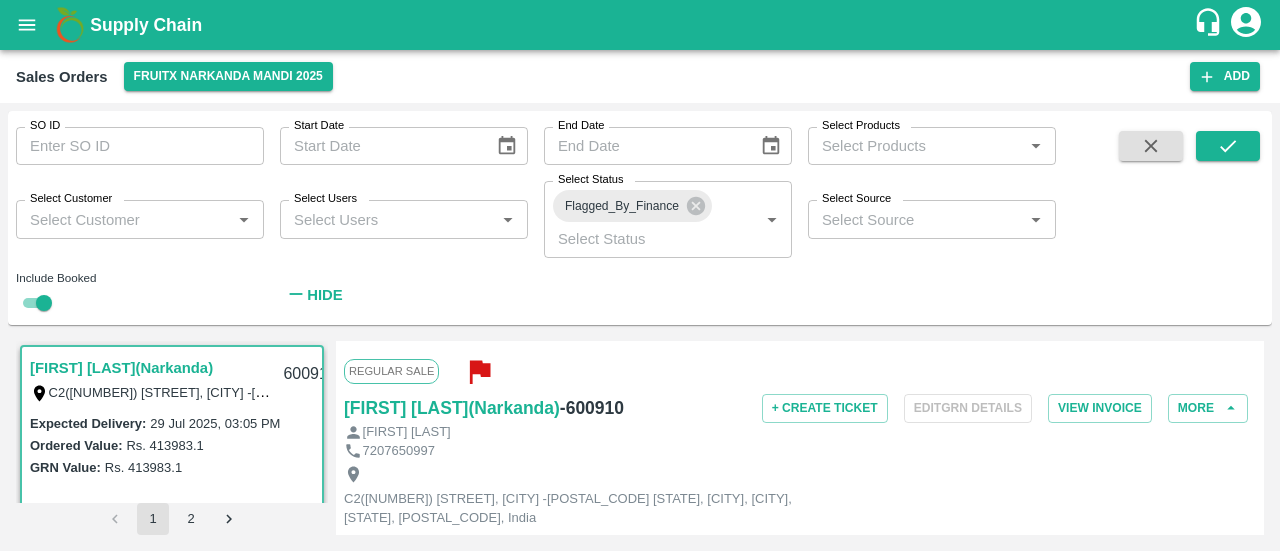 click on "- 600910" at bounding box center (592, 408) 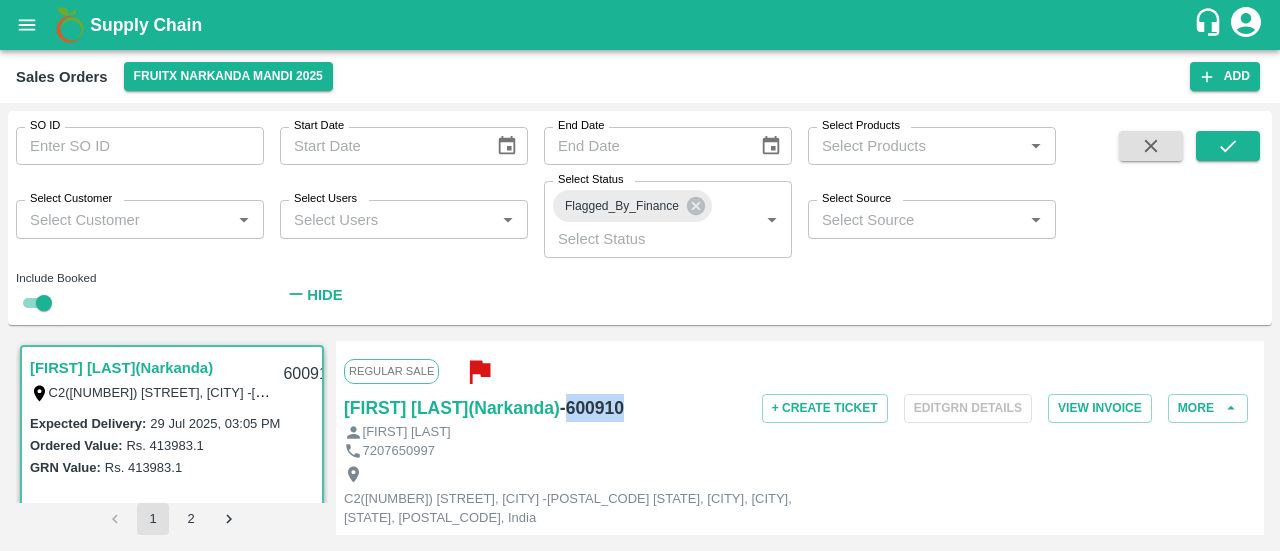 click on "- 600910" at bounding box center [592, 408] 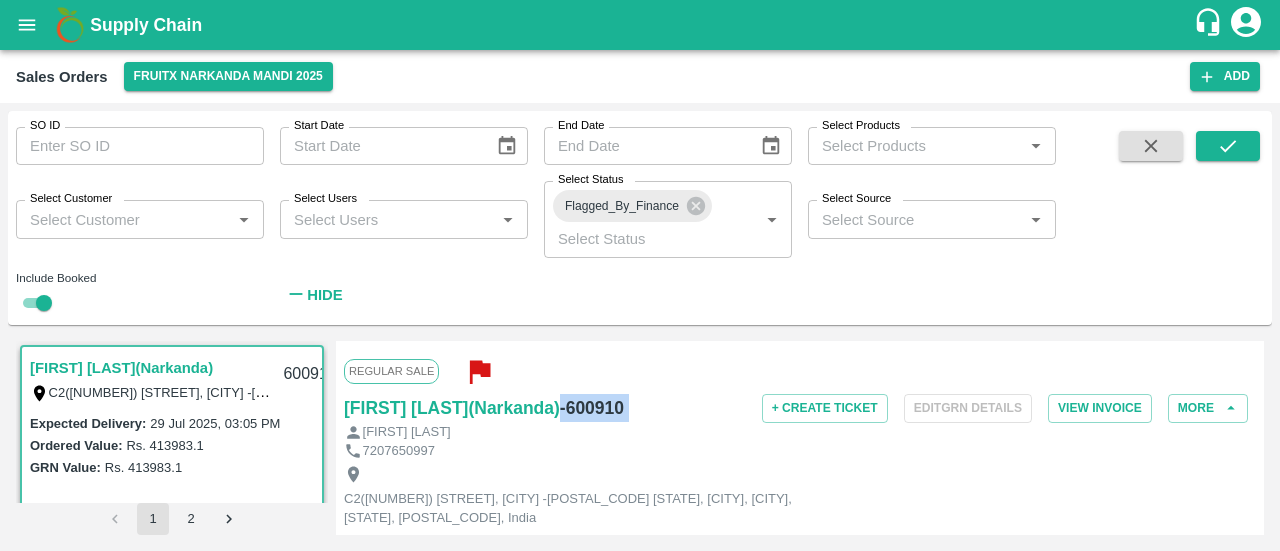 click on "- 600910" at bounding box center [592, 408] 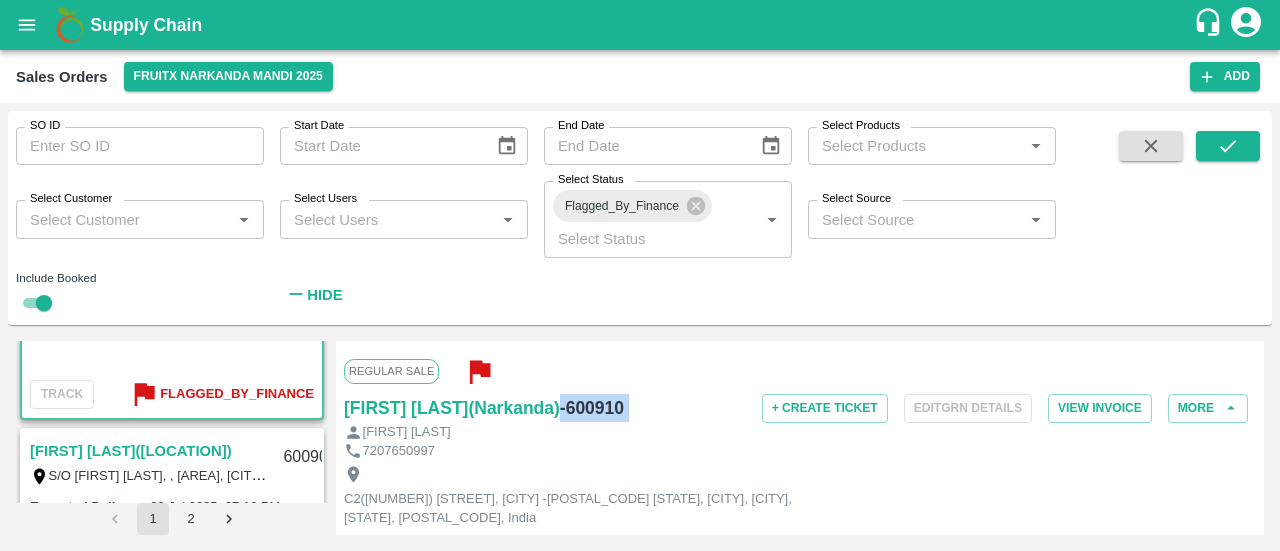 scroll, scrollTop: 196, scrollLeft: 0, axis: vertical 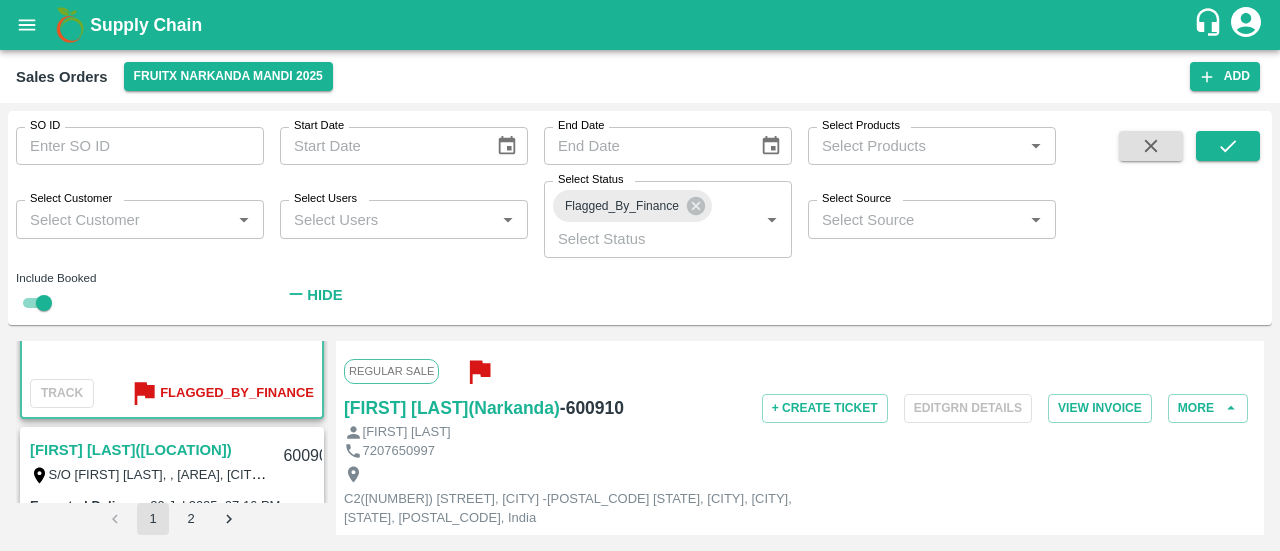 click on "[FIRST] [LAST]([LOCATION])" at bounding box center (131, 450) 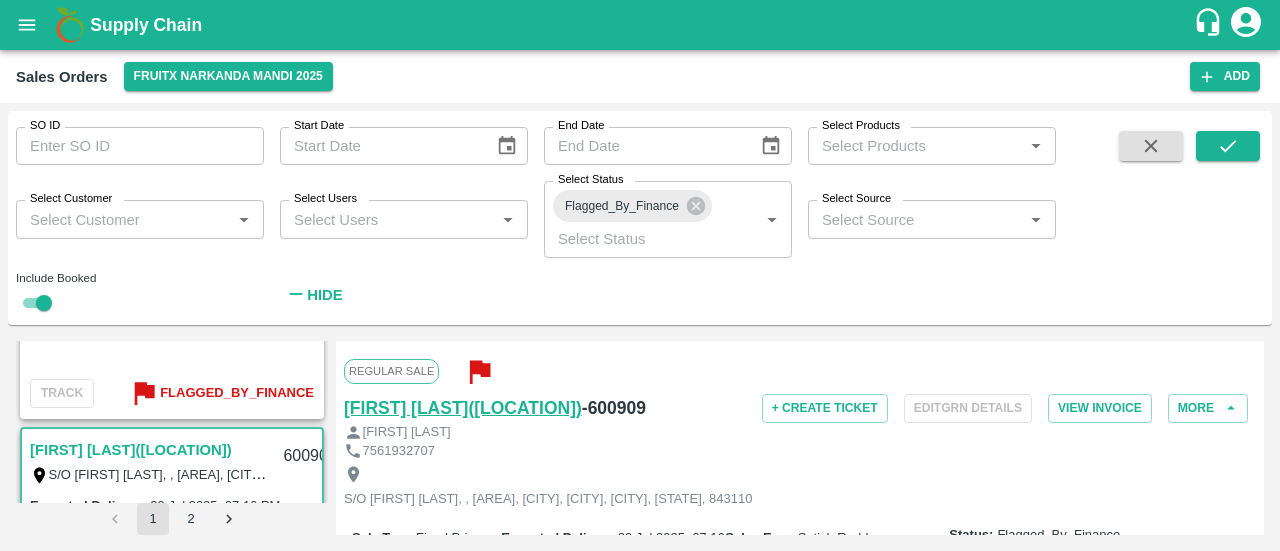 click on "[FIRST] [LAST]([LOCATION])" at bounding box center (463, 408) 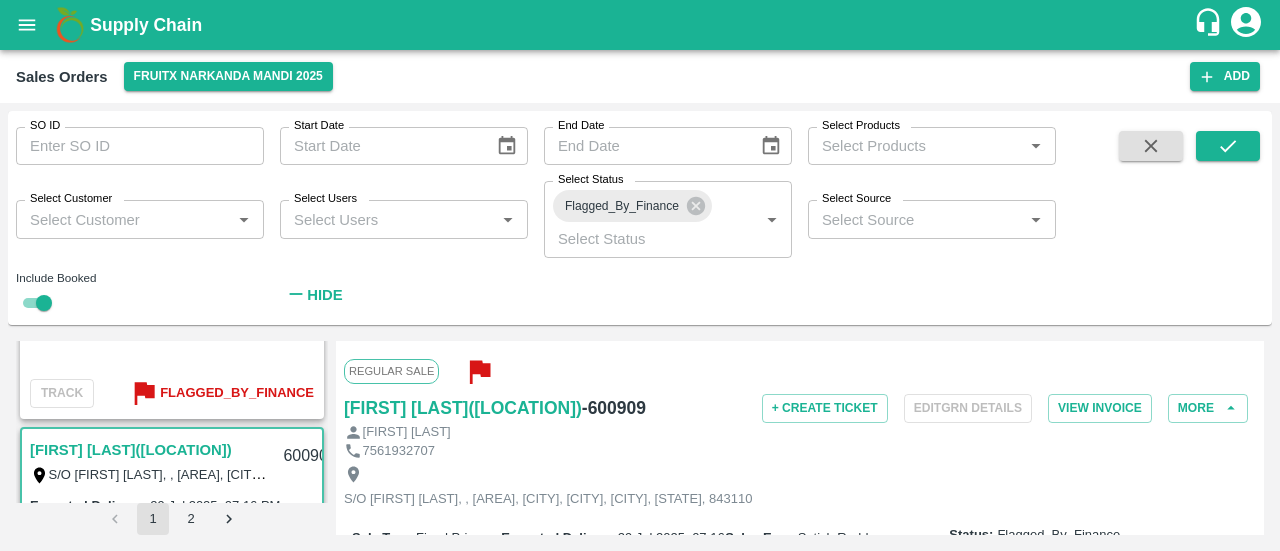click on "Regular Sale [NAME] [NAME] [NAME]   - [NUMBER] + Create Ticket Edit  GRN Details View Invoice More [NAME] [NAME] [PHONE] S/O [NAME], , [AREA], [DISTRICT], [CITY], [DISTRICT], [STATE], [POSTAL_CODE] Sale Type :  Fixed Price Expected Delivery :  [DATE], [TIME] Sales Exec :  [NAME] Status: Flagged_By_Finance [NAME]   [PHONE] Complete GRN Payment Mode :  cash Created By :  [EMAIL] Comment :  Sales Order Items Product SKU Brand/Marka Ordered Quantity Ordered Value Allotted Quantity GRN GRN Value P.D. Discount Returned Weight Gap(Loss) Apple - Royal A-M (125) GRN Done [QUANTITY] Kg Rs. [PRICE] / Kg Rs. [PRICE] [QUANTITY]  Kg ( 100 %) [QUANTITY]  Kg Rs. [PRICE] Rs.  0 Rs.  0  / Kg 0  Kg Reasons(0) 0 Kg Apple - Royal A-S (150) GRN Done [QUANTITY] Kg Rs. [PRICE] / Kg Rs. [PRICE] [QUANTITY]  Kg ( 100 %) [QUANTITY]  Kg Rs. [PRICE] Rs.  0 Rs.  0  / Kg 0  Kg Reasons(0) 0 Kg Apple - Royal A-ES (175) GRN Done [QUANTITY] Kg Rs. [PRICE] / Kg Rs. [PRICE] [QUANTITY]  Kg ( 100 %) [QUANTITY]  Kg Rs. [PRICE] Rs.  0 Rs.  0  / Kg 0  Kg Reasons(0) 0 Kg Apple - Royal A-EES [QUANTITY]" at bounding box center (800, 438) 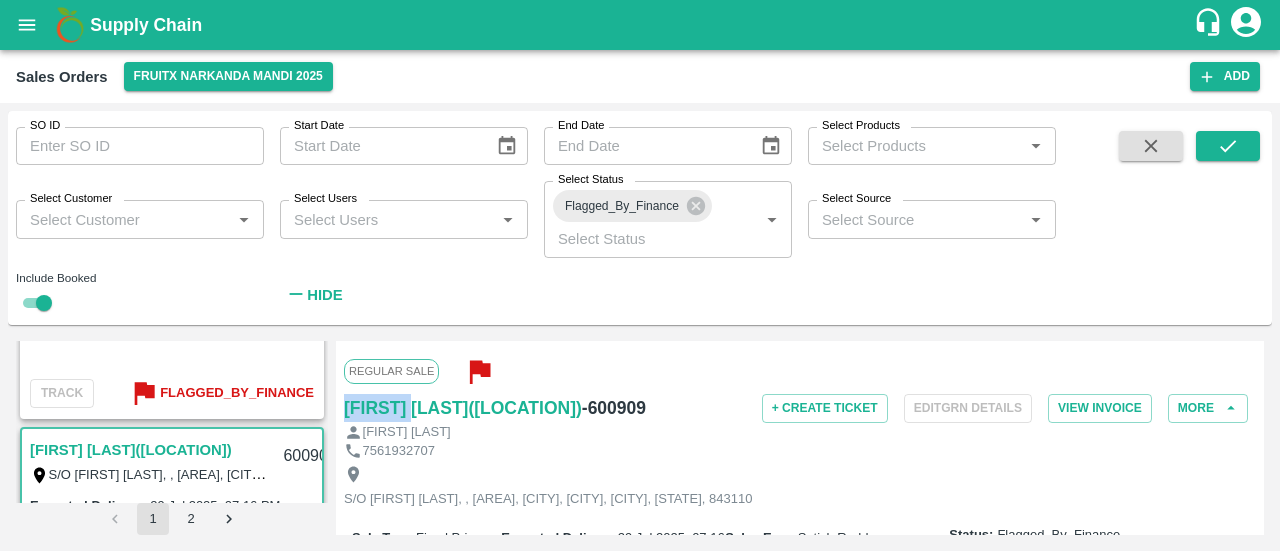 click on "Regular Sale [NAME] [NAME] [NAME]   - [NUMBER] + Create Ticket Edit  GRN Details View Invoice More [NAME] [NAME] [PHONE] S/O [NAME], , [AREA], [DISTRICT], [CITY], [DISTRICT], [STATE], [POSTAL_CODE] Sale Type :  Fixed Price Expected Delivery :  [DATE], [TIME] Sales Exec :  [NAME] Status: Flagged_By_Finance [NAME]   [PHONE] Complete GRN Payment Mode :  cash Created By :  [EMAIL] Comment :  Sales Order Items Product SKU Brand/Marka Ordered Quantity Ordered Value Allotted Quantity GRN GRN Value P.D. Discount Returned Weight Gap(Loss) Apple - Royal A-M (125) GRN Done [QUANTITY] Kg Rs. [PRICE] / Kg Rs. [PRICE] [QUANTITY]  Kg ( 100 %) [QUANTITY]  Kg Rs. [PRICE] Rs.  0 Rs.  0  / Kg 0  Kg Reasons(0) 0 Kg Apple - Royal A-S (150) GRN Done [QUANTITY] Kg Rs. [PRICE] / Kg Rs. [PRICE] [QUANTITY]  Kg ( 100 %) [QUANTITY]  Kg Rs. [PRICE] Rs.  0 Rs.  0  / Kg 0  Kg Reasons(0) 0 Kg Apple - Royal A-ES (175) GRN Done [QUANTITY] Kg Rs. [PRICE] / Kg Rs. [PRICE] [QUANTITY]  Kg ( 100 %) [QUANTITY]  Kg Rs. [PRICE] Rs.  0 Rs.  0  / Kg 0  Kg Reasons(0) 0 Kg Apple - Royal A-EES [QUANTITY]" at bounding box center [800, 438] 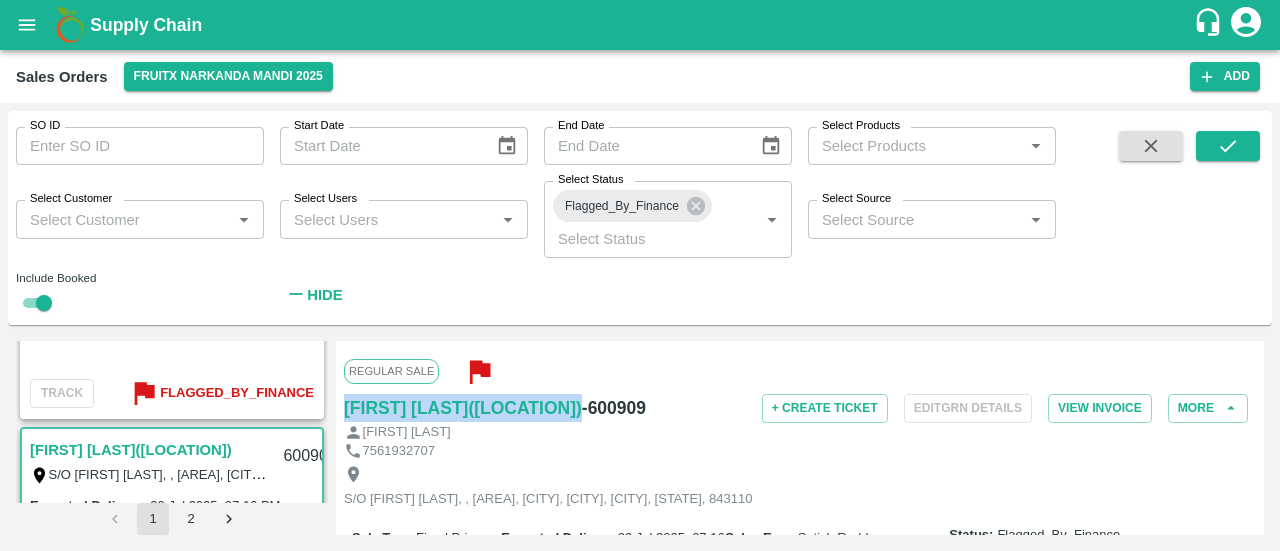 click on "Regular Sale [NAME] [NAME] [NAME]   - [NUMBER] + Create Ticket Edit  GRN Details View Invoice More [NAME] [NAME] [PHONE] S/O [NAME], , [AREA], [DISTRICT], [CITY], [DISTRICT], [STATE], [POSTAL_CODE] Sale Type :  Fixed Price Expected Delivery :  [DATE], [TIME] Sales Exec :  [NAME] Status: Flagged_By_Finance [NAME]   [PHONE] Complete GRN Payment Mode :  cash Created By :  [EMAIL] Comment :  Sales Order Items Product SKU Brand/Marka Ordered Quantity Ordered Value Allotted Quantity GRN GRN Value P.D. Discount Returned Weight Gap(Loss) Apple - Royal A-M (125) GRN Done [QUANTITY] Kg Rs. [PRICE] / Kg Rs. [PRICE] [QUANTITY]  Kg ( 100 %) [QUANTITY]  Kg Rs. [PRICE] Rs.  0 Rs.  0  / Kg 0  Kg Reasons(0) 0 Kg Apple - Royal A-S (150) GRN Done [QUANTITY] Kg Rs. [PRICE] / Kg Rs. [PRICE] [QUANTITY]  Kg ( 100 %) [QUANTITY]  Kg Rs. [PRICE] Rs.  0 Rs.  0  / Kg 0  Kg Reasons(0) 0 Kg Apple - Royal A-ES (175) GRN Done [QUANTITY] Kg Rs. [PRICE] / Kg Rs. [PRICE] [QUANTITY]  Kg ( 100 %) [QUANTITY]  Kg Rs. [PRICE] Rs.  0 Rs.  0  / Kg 0  Kg Reasons(0) 0 Kg Apple - Royal A-EES [QUANTITY]" at bounding box center (800, 438) 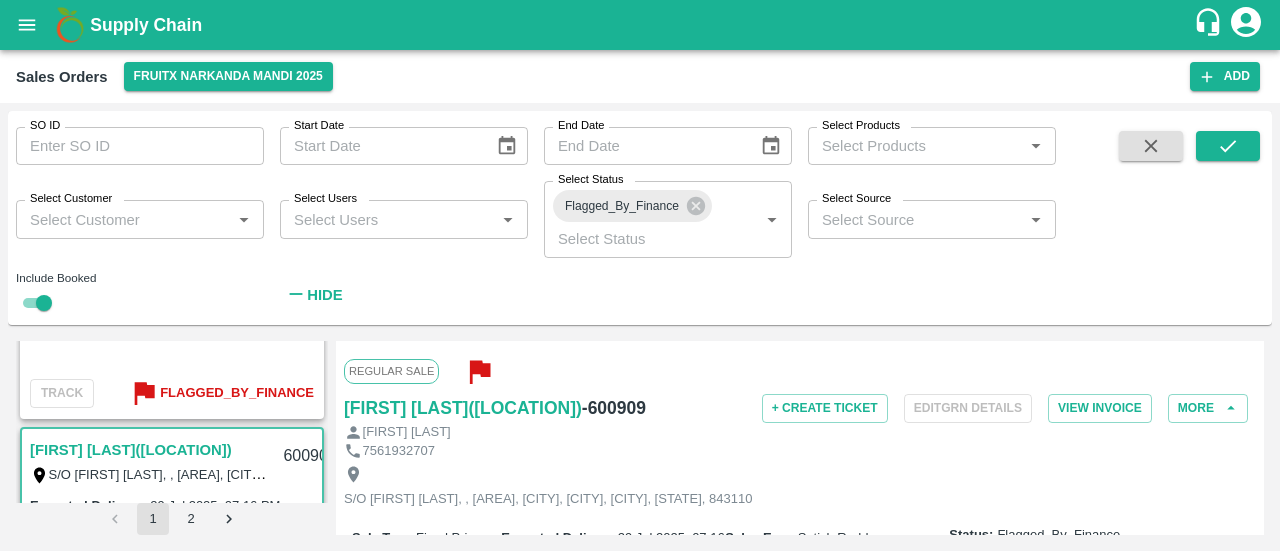 click on "- 600909" at bounding box center (614, 408) 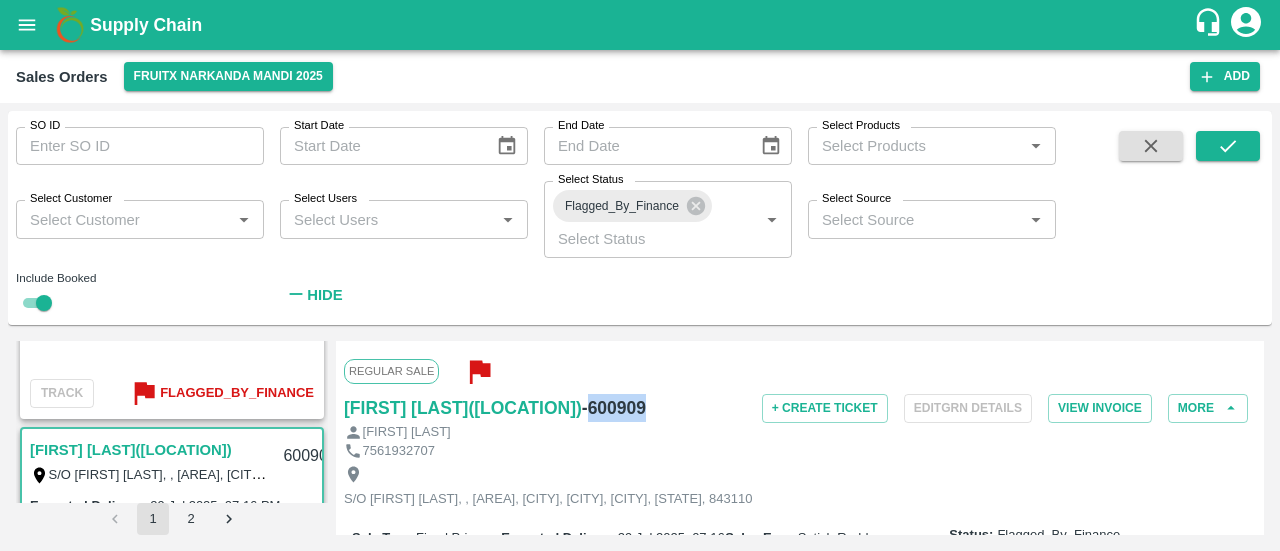 click on "- 600909" at bounding box center [614, 408] 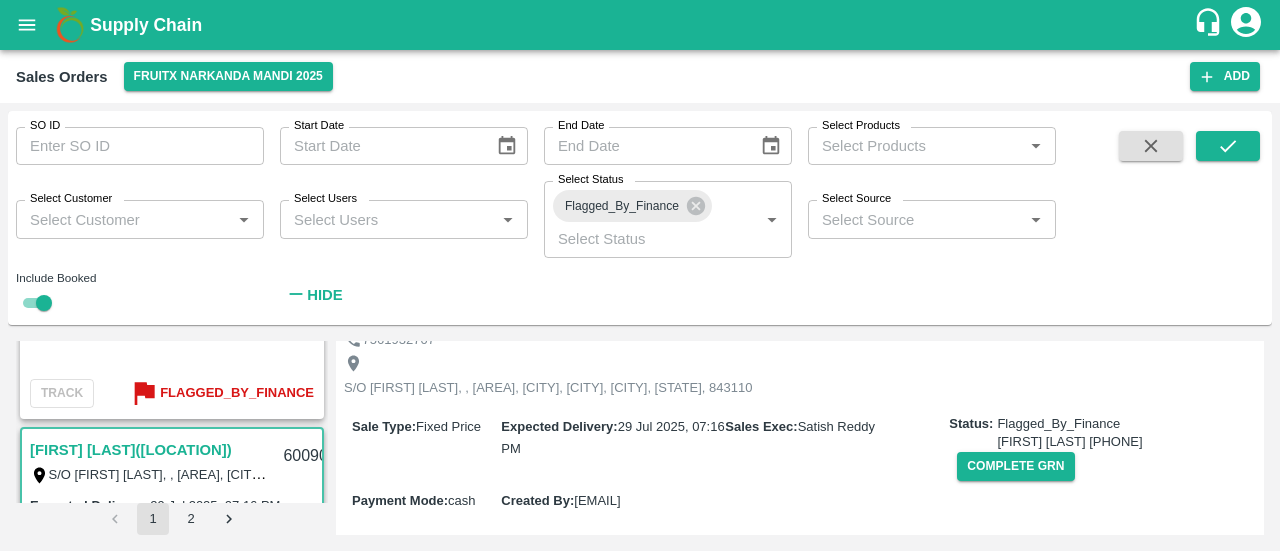 scroll, scrollTop: 113, scrollLeft: 0, axis: vertical 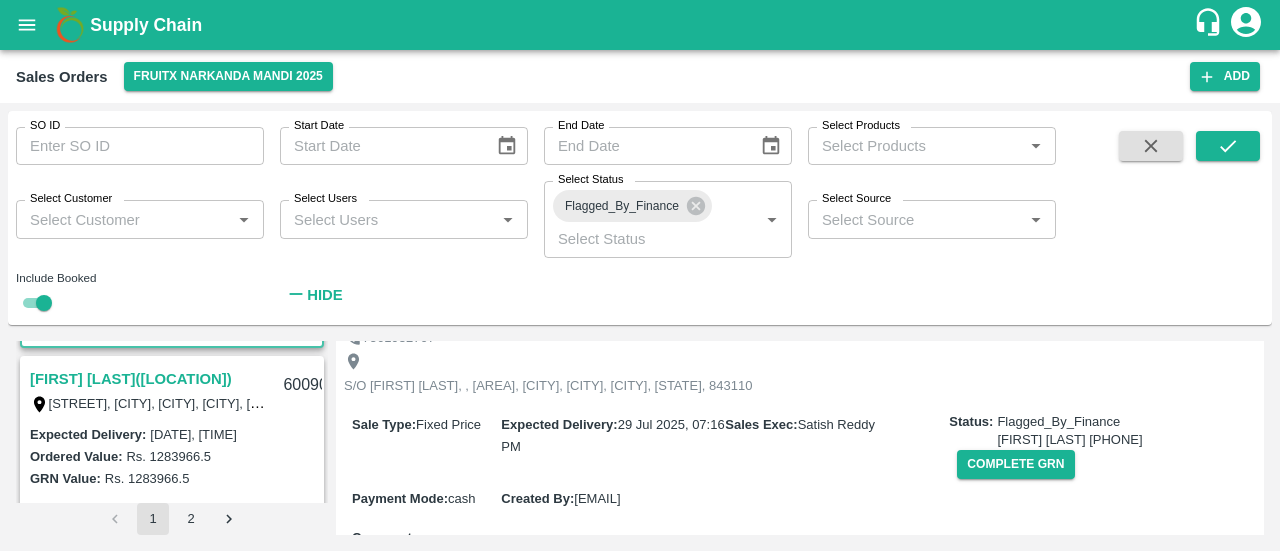 click on "[FIRST] [LAST]([LOCATION])" at bounding box center (131, 379) 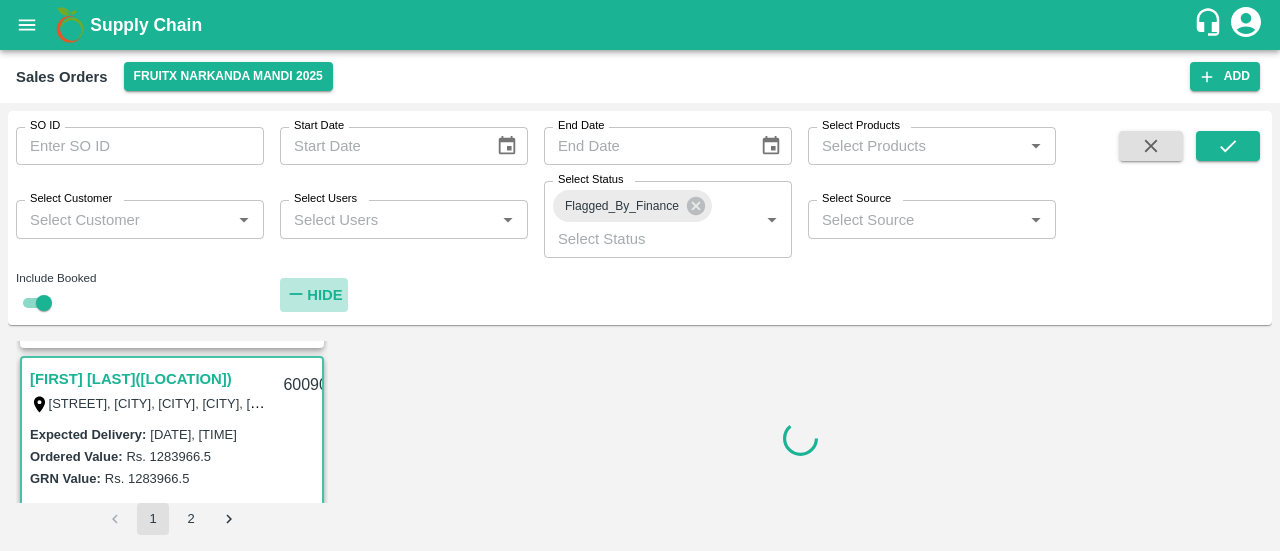 click on "Hide" at bounding box center [324, 295] 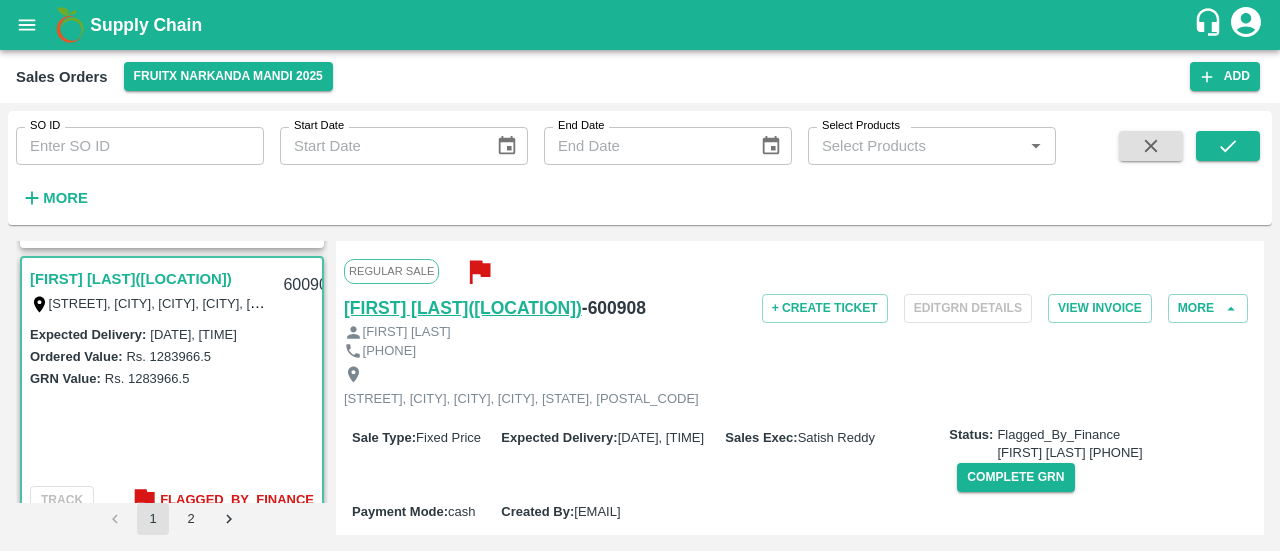 click on "[FIRST] [LAST]([LOCATION])" at bounding box center (463, 308) 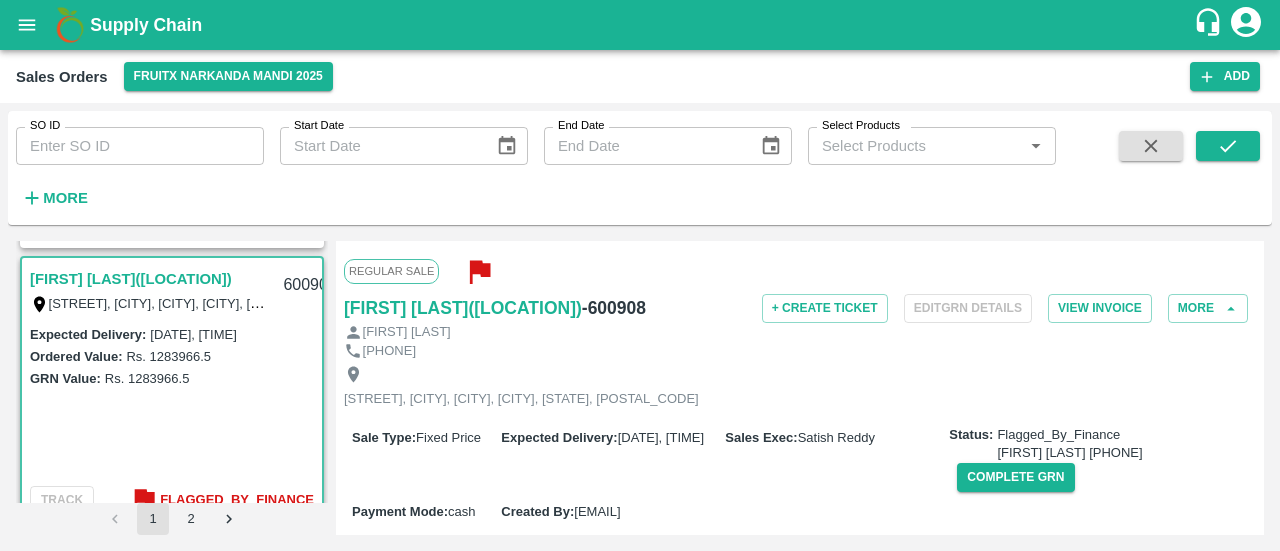 click on "Regular Sale [FIRST] [LAST] ([CITY])   - 600908 + Create Ticket Edit  GRN Details View Invoice More [FIRST] [LAST] 9149467023 [ADDRESS], [CITY], [CITY], [CITY], [STATE], 192303 Sale Type :  Fixed Price Expected Delivery :  29 Jul 2025, 03:03 PM Sales Exec :  [FIRST] [LAST] Status: Flagged_By_Finance [FIRST] [LAST]   6302807097 Complete GRN Payment Mode :  cash Created By :  [EMAIL] Comment : Sales Order Items Product SKU Brand/Marka Ordered Quantity Ordered Value Allotted Quantity GRN GRN Value P.D. Discount Returned Weight Gap(Loss) Apple - Royal A-L (100) GRN Done 100 Kg Rs. 70.05 / Kg Rs. 7005 100  Kg ( 100 %) 100  Kg Rs. 7005 Rs.  0 Rs.  0  / Kg 0  Kg Reasons(0) 0 Kg Apple - Royal A-M (125) GRN Done 120 Kg Rs. 70.05 / Kg Rs. 8406 120  Kg ( 100 %) 120  Kg Rs. 8406 Rs.  0 Rs.  0  / Kg 0  Kg Reasons(0) 0 Kg Apple - Royal A-S (150) GRN Done 140 Kg Rs. 70.05 / Kg Rs. 9807 140  Kg ( 100 %) 140  Kg Rs. 9807 Rs.  0 Rs.  0  / Kg 0  Kg Reasons(0) 0 Kg Apple - Royal 240 Kg" at bounding box center [800, 388] 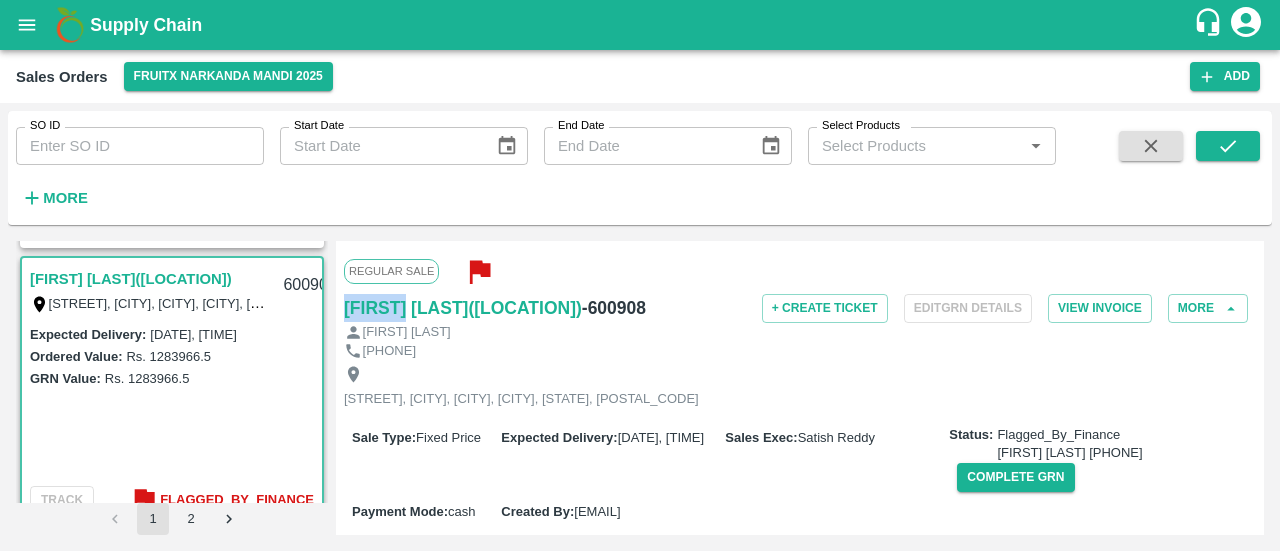 click on "Regular Sale [FIRST] [LAST] ([CITY])   - 600908 + Create Ticket Edit  GRN Details View Invoice More [FIRST] [LAST] 9149467023 [ADDRESS], [CITY], [CITY], [CITY], [STATE], 192303 Sale Type :  Fixed Price Expected Delivery :  29 Jul 2025, 03:03 PM Sales Exec :  [FIRST] [LAST] Status: Flagged_By_Finance [FIRST] [LAST]   6302807097 Complete GRN Payment Mode :  cash Created By :  [EMAIL] Comment : Sales Order Items Product SKU Brand/Marka Ordered Quantity Ordered Value Allotted Quantity GRN GRN Value P.D. Discount Returned Weight Gap(Loss) Apple - Royal A-L (100) GRN Done 100 Kg Rs. 70.05 / Kg Rs. 7005 100  Kg ( 100 %) 100  Kg Rs. 7005 Rs.  0 Rs.  0  / Kg 0  Kg Reasons(0) 0 Kg Apple - Royal A-M (125) GRN Done 120 Kg Rs. 70.05 / Kg Rs. 8406 120  Kg ( 100 %) 120  Kg Rs. 8406 Rs.  0 Rs.  0  / Kg 0  Kg Reasons(0) 0 Kg Apple - Royal A-S (150) GRN Done 140 Kg Rs. 70.05 / Kg Rs. 9807 140  Kg ( 100 %) 140  Kg Rs. 9807 Rs.  0 Rs.  0  / Kg 0  Kg Reasons(0) 0 Kg Apple - Royal 240 Kg" at bounding box center [800, 388] 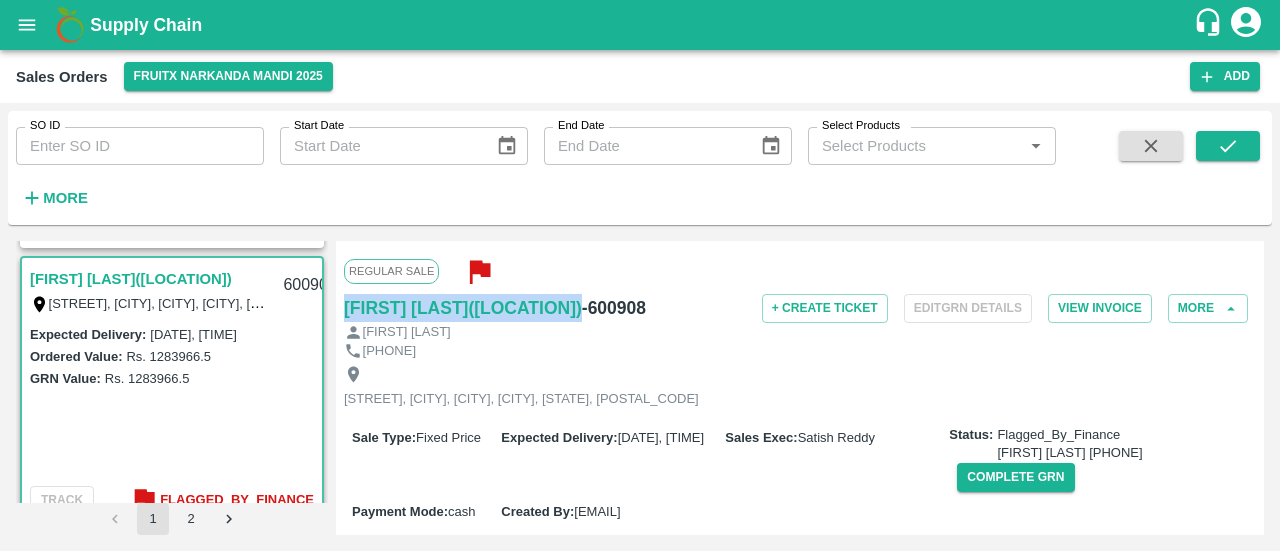 click on "Regular Sale [FIRST] [LAST] ([CITY])   - 600908 + Create Ticket Edit  GRN Details View Invoice More [FIRST] [LAST] 9149467023 [ADDRESS], [CITY], [CITY], [CITY], [STATE], 192303 Sale Type :  Fixed Price Expected Delivery :  29 Jul 2025, 03:03 PM Sales Exec :  [FIRST] [LAST] Status: Flagged_By_Finance [FIRST] [LAST]   6302807097 Complete GRN Payment Mode :  cash Created By :  [EMAIL] Comment : Sales Order Items Product SKU Brand/Marka Ordered Quantity Ordered Value Allotted Quantity GRN GRN Value P.D. Discount Returned Weight Gap(Loss) Apple - Royal A-L (100) GRN Done 100 Kg Rs. 70.05 / Kg Rs. 7005 100  Kg ( 100 %) 100  Kg Rs. 7005 Rs.  0 Rs.  0  / Kg 0  Kg Reasons(0) 0 Kg Apple - Royal A-M (125) GRN Done 120 Kg Rs. 70.05 / Kg Rs. 8406 120  Kg ( 100 %) 120  Kg Rs. 8406 Rs.  0 Rs.  0  / Kg 0  Kg Reasons(0) 0 Kg Apple - Royal A-S (150) GRN Done 140 Kg Rs. 70.05 / Kg Rs. 9807 140  Kg ( 100 %) 140  Kg Rs. 9807 Rs.  0 Rs.  0  / Kg 0  Kg Reasons(0) 0 Kg Apple - Royal 240 Kg" at bounding box center (800, 388) 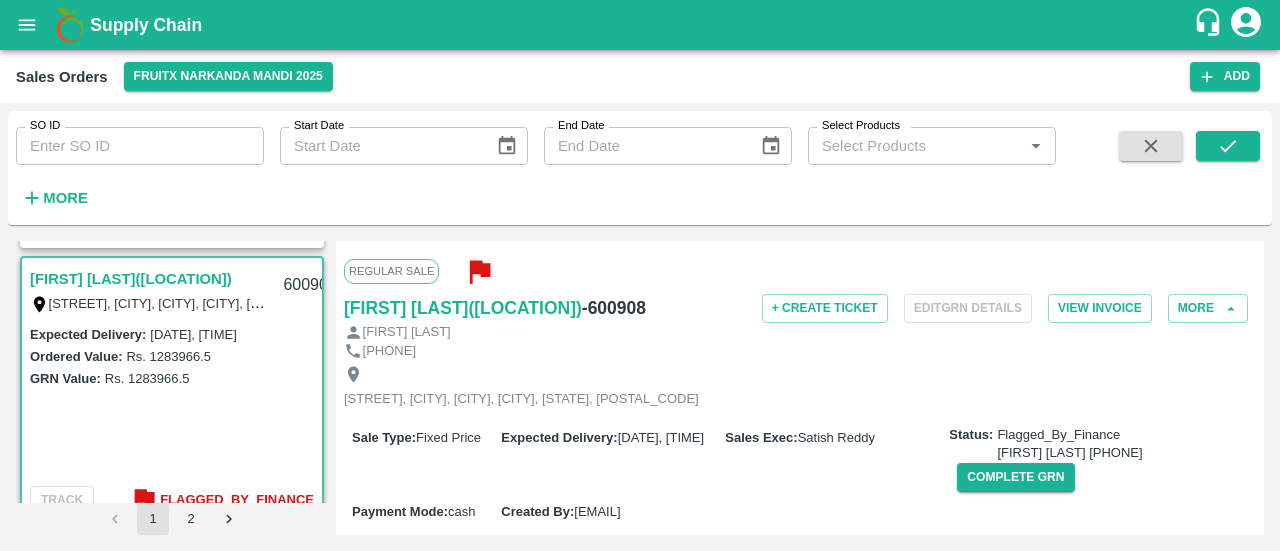click on "- 600908" at bounding box center [614, 308] 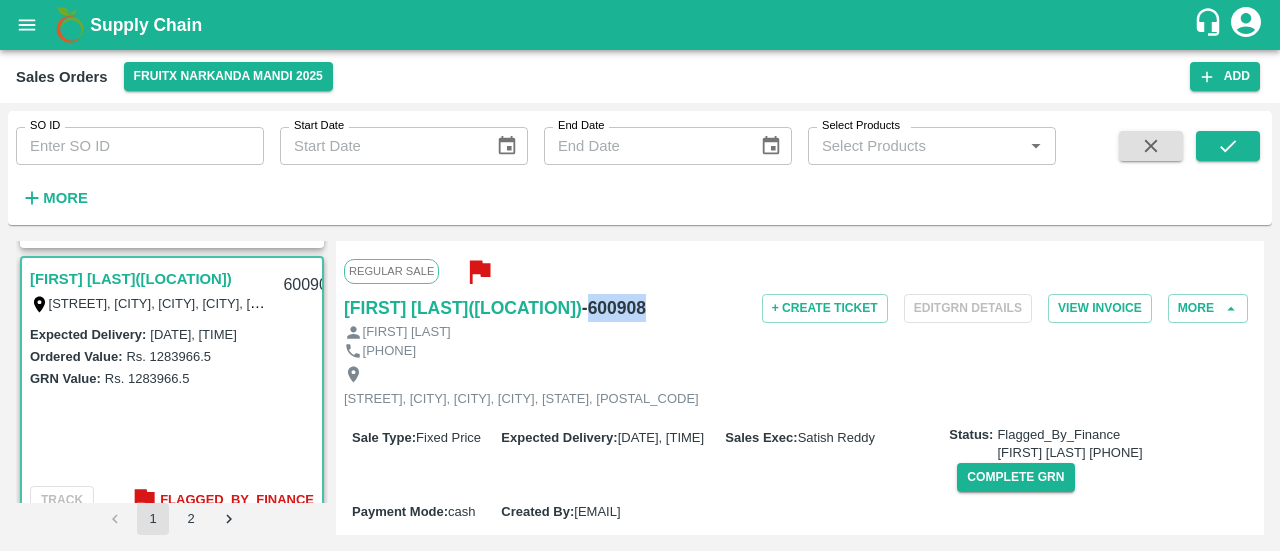 click on "- 600908" at bounding box center (614, 308) 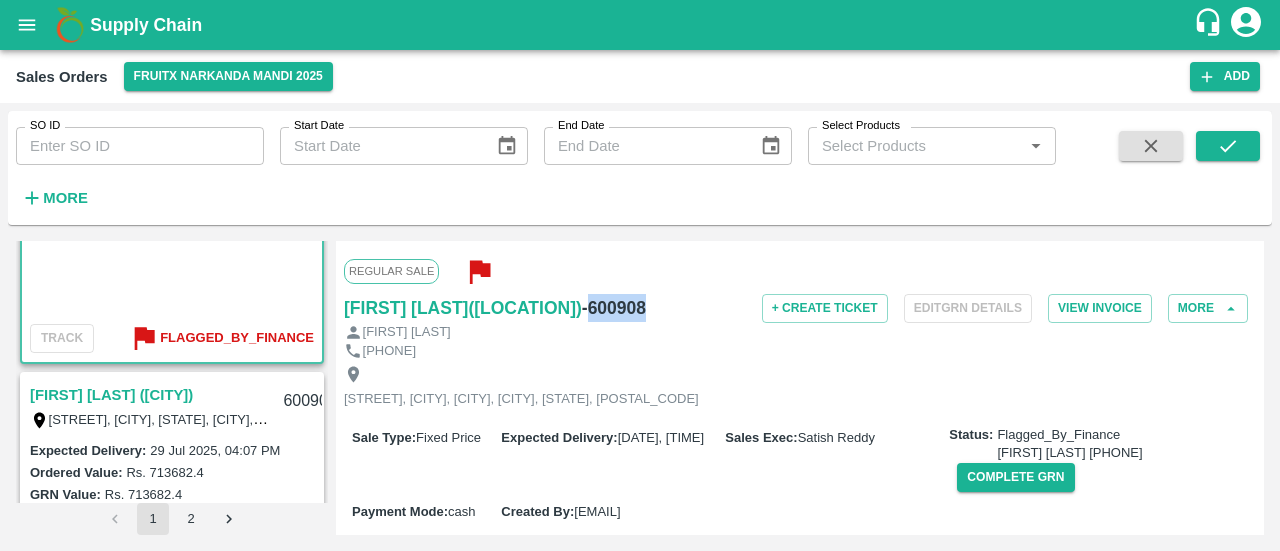 scroll, scrollTop: 765, scrollLeft: 0, axis: vertical 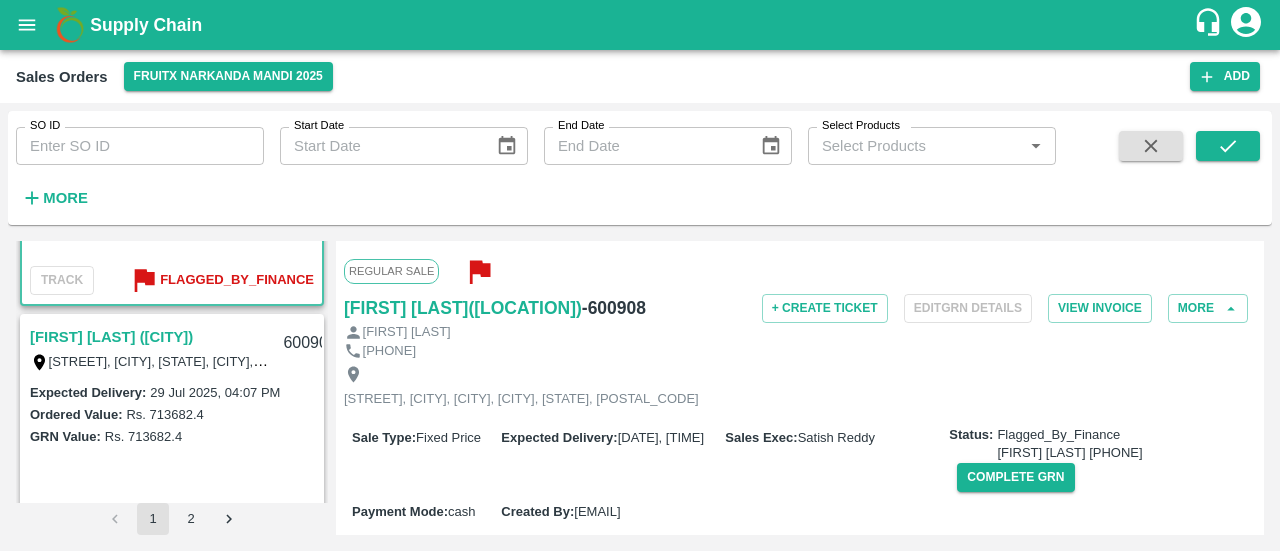 click on "[FIRST] [LAST] ([CITY])" at bounding box center [111, 337] 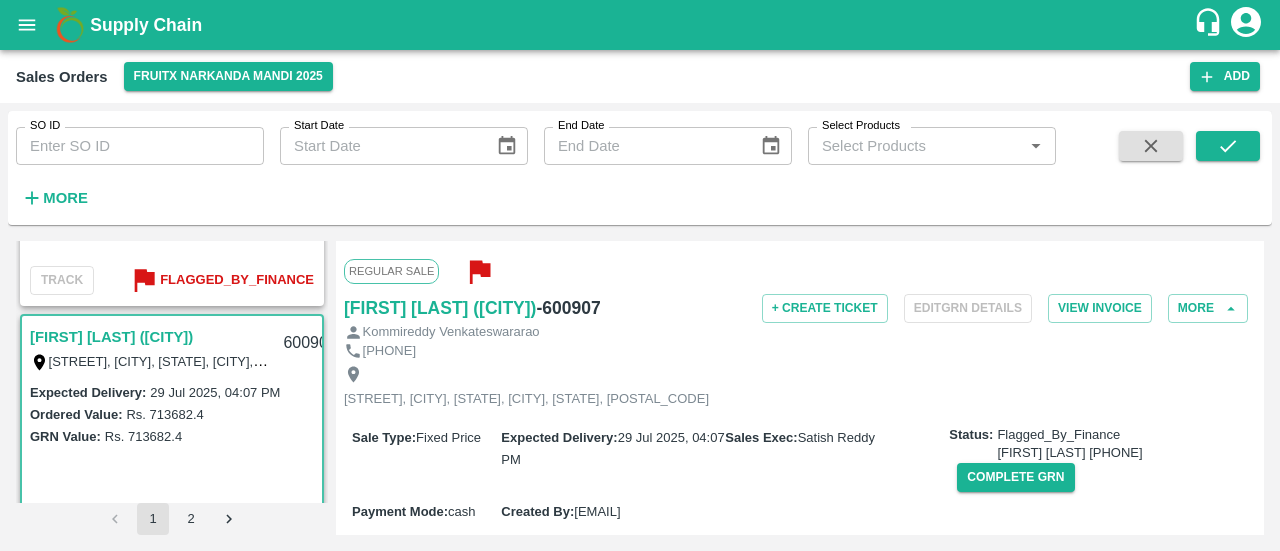 click on "Regular Sale [FIRST] [LAST]([LOCATION]) - [NUMBER] + Create Ticket Edit GRN Details View Invoice More [FIRST] [LAST] [PHONE] [ADDRESS], [CITY], [DISTRICT], [CITY], [STATE], [PINCODE], [COUNTRY] Sale Type : Fixed Price Expected Delivery : [DATE], [TIME] Sales Exec : [FIRST] [LAST] Status: Flagged_By_Finance [FIRST] [LAST] [PHONE] Complete GRN Payment Mode : cash Created By : [EMAIL] Comment : Sales Order Items Product SKU Brand/Marka Ordered Quantity Ordered Value Allotted Quantity GRN GRN Value P.D. Discount Returned Weight Gap(Loss) Apple - Royal - Selected A-L ([NUMBER]) GRN Done [NUMBER] Kg Rs. [PRICE] / Kg Rs. [PRICE] [NUMBER] Kg ( 100 %) [NUMBER] Kg Rs. [PRICE] Rs. 0 Rs. 0 / Kg 0 Kg Reasons([NUMBER]) 0 Kg Apple - Royal - Selected A-M ([NUMBER]) GRN Done [NUMBER] Kg Rs. [PRICE] / Kg Rs. [PRICE] [NUMBER] Kg ( 100 %) [NUMBER] Kg Rs. [PRICE] Rs. 0 Rs. 0 / Kg 0 Kg Reasons([NUMBER]) 0 Kg Apple - Royal - Selected A-S ([NUMBER]) GRN Done [NUMBER] %)" at bounding box center (800, 388) 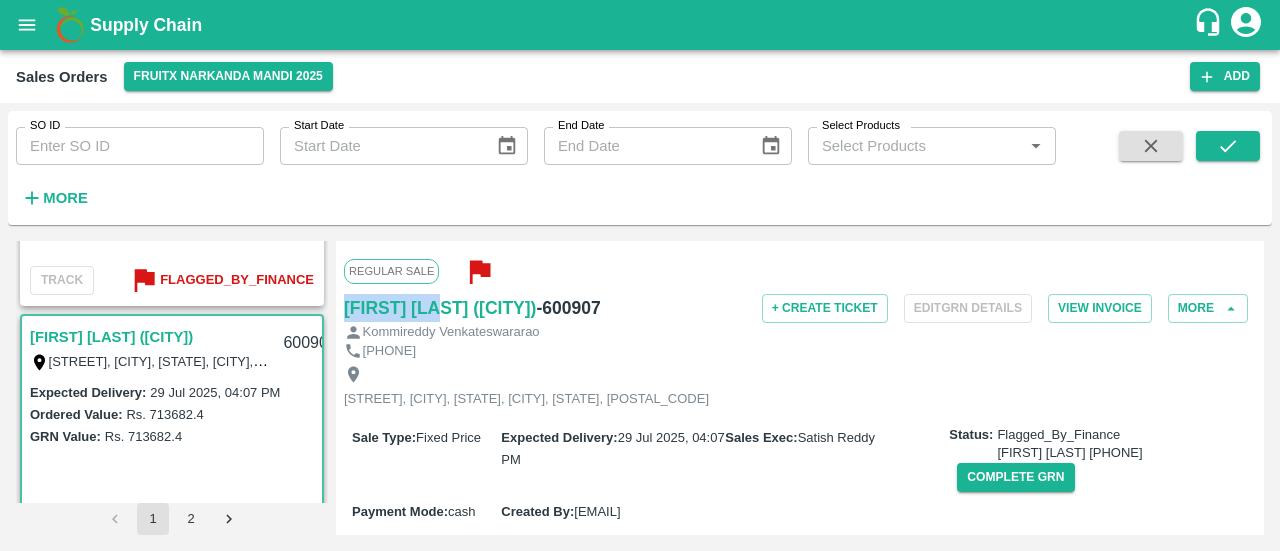 click on "Regular Sale [FIRST] [LAST]([LOCATION]) - [NUMBER] + Create Ticket Edit GRN Details View Invoice More [FIRST] [LAST] [PHONE] [ADDRESS], [CITY], [DISTRICT], [CITY], [STATE], [PINCODE], [COUNTRY] Sale Type : Fixed Price Expected Delivery : [DATE], [TIME] Sales Exec : [FIRST] [LAST] Status: Flagged_By_Finance [FIRST] [LAST] [PHONE] Complete GRN Payment Mode : cash Created By : [EMAIL] Comment : Sales Order Items Product SKU Brand/Marka Ordered Quantity Ordered Value Allotted Quantity GRN GRN Value P.D. Discount Returned Weight Gap(Loss) Apple - Royal - Selected A-L ([NUMBER]) GRN Done [NUMBER] Kg Rs. [PRICE] / Kg Rs. [PRICE] [NUMBER] Kg ( 100 %) [NUMBER] Kg Rs. [PRICE] Rs. 0 Rs. 0 / Kg 0 Kg Reasons([NUMBER]) 0 Kg Apple - Royal - Selected A-M ([NUMBER]) GRN Done [NUMBER] Kg Rs. [PRICE] / Kg Rs. [PRICE] [NUMBER] Kg ( 100 %) [NUMBER] Kg Rs. [PRICE] Rs. 0 Rs. 0 / Kg 0 Kg Reasons([NUMBER]) 0 Kg Apple - Royal - Selected A-S ([NUMBER]) GRN Done [NUMBER] %)" at bounding box center [800, 388] 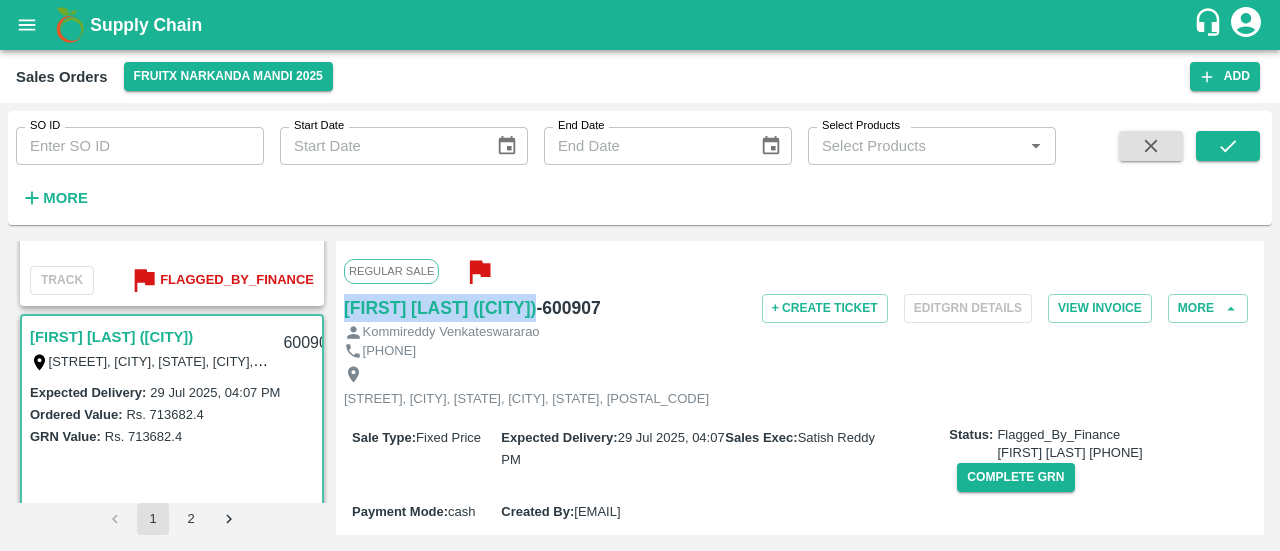 click on "Regular Sale [FIRST] [LAST]([LOCATION]) - [NUMBER] + Create Ticket Edit GRN Details View Invoice More [FIRST] [LAST] [PHONE] [ADDRESS], [CITY], [DISTRICT], [CITY], [STATE], [PINCODE], [COUNTRY] Sale Type : Fixed Price Expected Delivery : [DATE], [TIME] Sales Exec : [FIRST] [LAST] Status: Flagged_By_Finance [FIRST] [LAST] [PHONE] Complete GRN Payment Mode : cash Created By : [EMAIL] Comment : Sales Order Items Product SKU Brand/Marka Ordered Quantity Ordered Value Allotted Quantity GRN GRN Value P.D. Discount Returned Weight Gap(Loss) Apple - Royal - Selected A-L ([NUMBER]) GRN Done [NUMBER] Kg Rs. [PRICE] / Kg Rs. [PRICE] [NUMBER] Kg ( 100 %) [NUMBER] Kg Rs. [PRICE] Rs. 0 Rs. 0 / Kg 0 Kg Reasons([NUMBER]) 0 Kg Apple - Royal - Selected A-M ([NUMBER]) GRN Done [NUMBER] Kg Rs. [PRICE] / Kg Rs. [PRICE] [NUMBER] Kg ( 100 %) [NUMBER] Kg Rs. [PRICE] Rs. 0 Rs. 0 / Kg 0 Kg Reasons([NUMBER]) 0 Kg Apple - Royal - Selected A-S ([NUMBER]) GRN Done [NUMBER] %)" at bounding box center (800, 388) 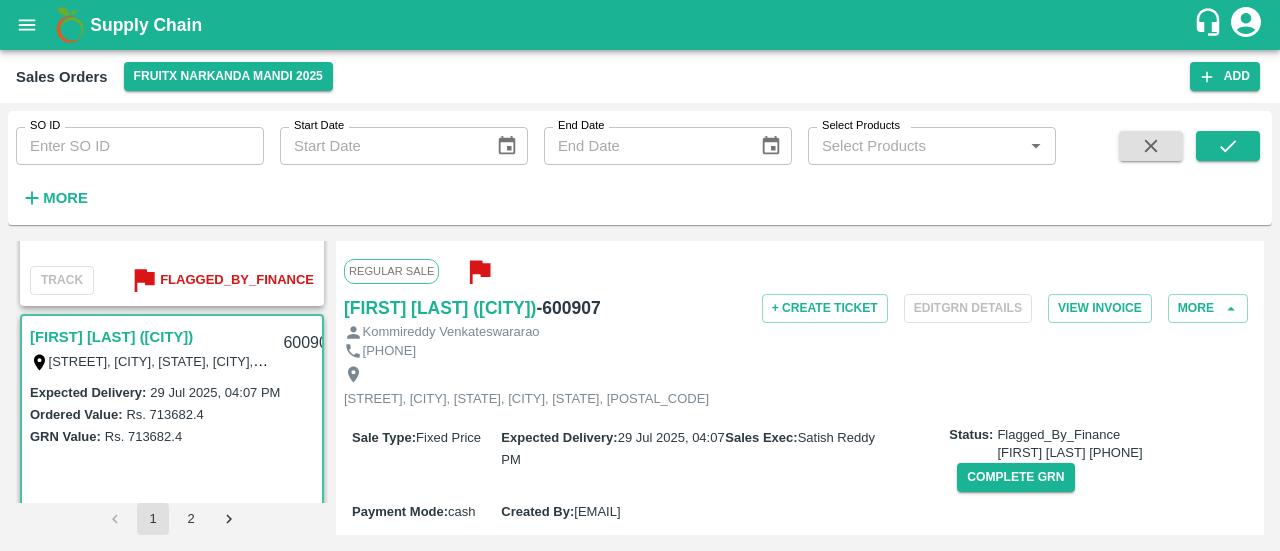 click on "- 600907" at bounding box center [568, 308] 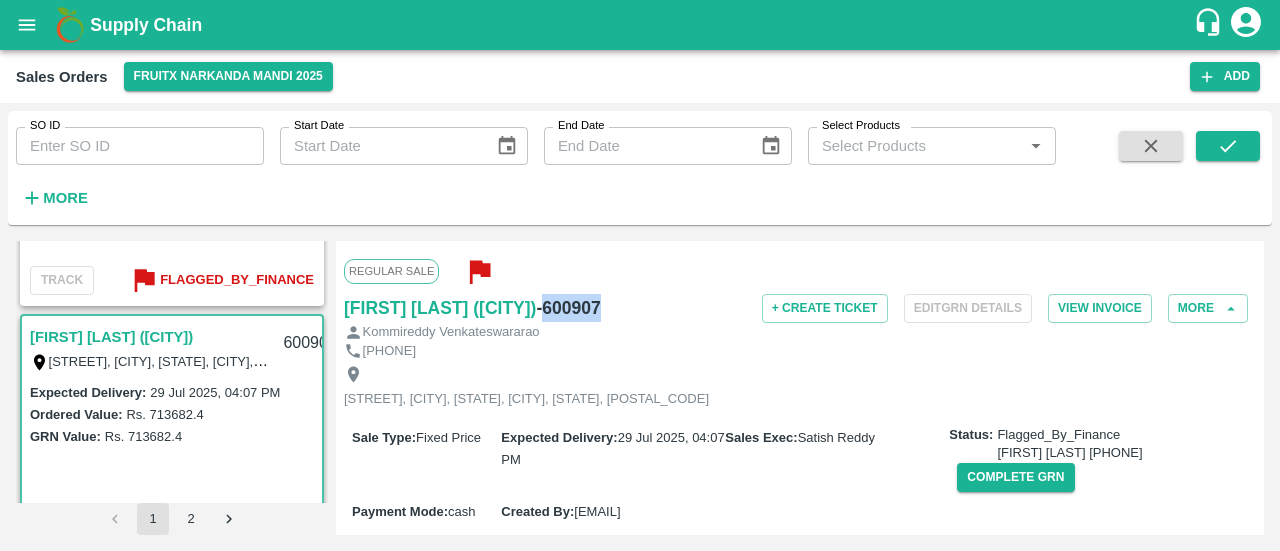 click on "- 600907" at bounding box center [568, 308] 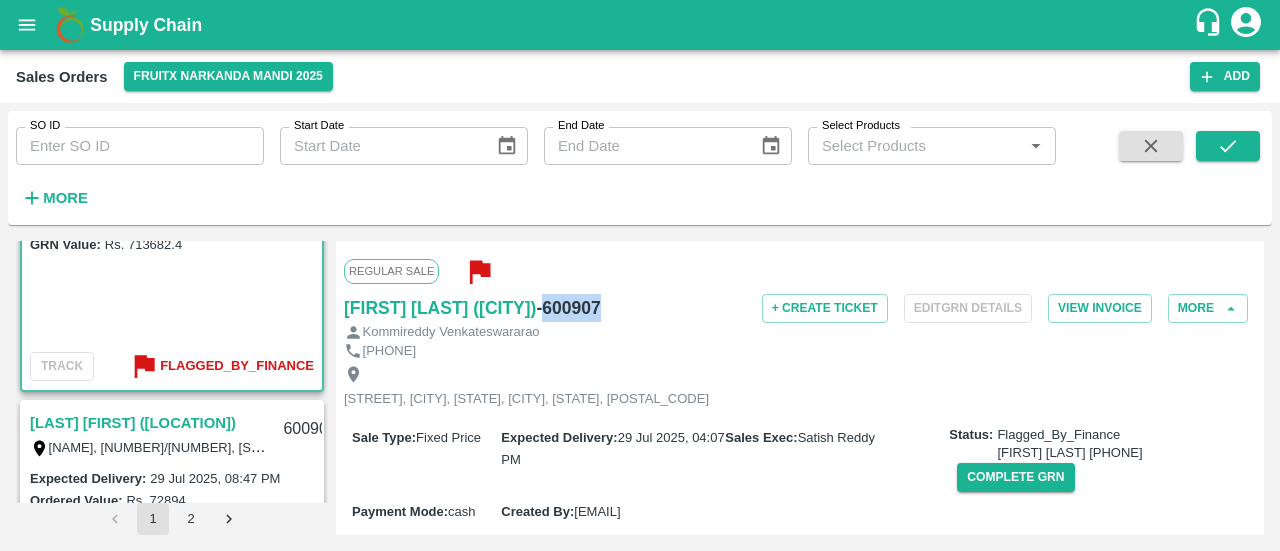 scroll, scrollTop: 969, scrollLeft: 0, axis: vertical 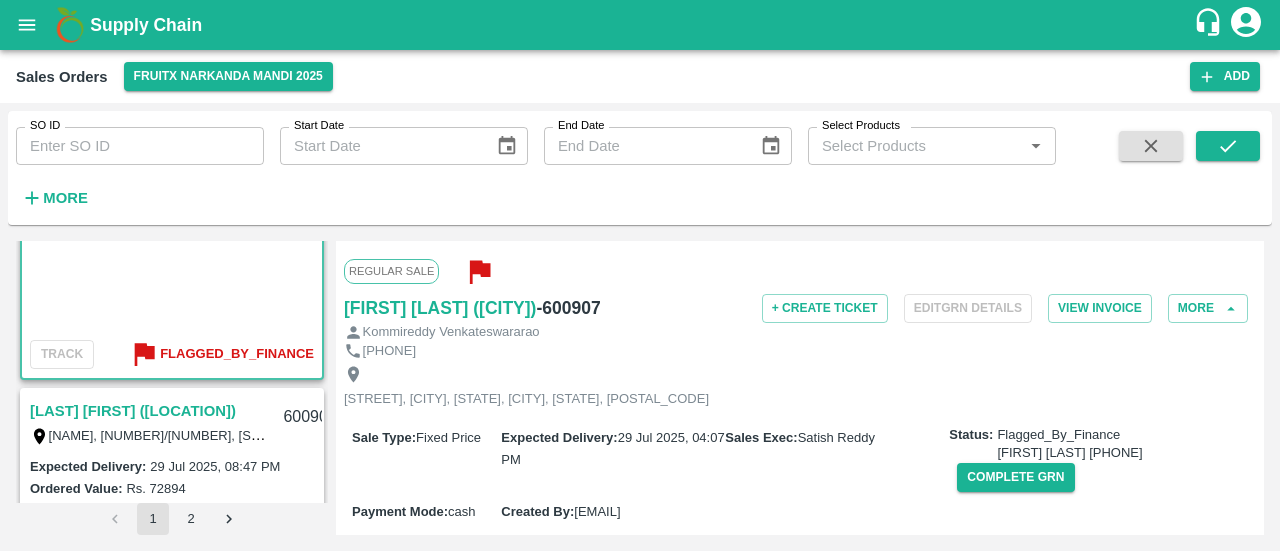 click on "[LAST] [FIRST] ([LOCATION])" at bounding box center (133, 411) 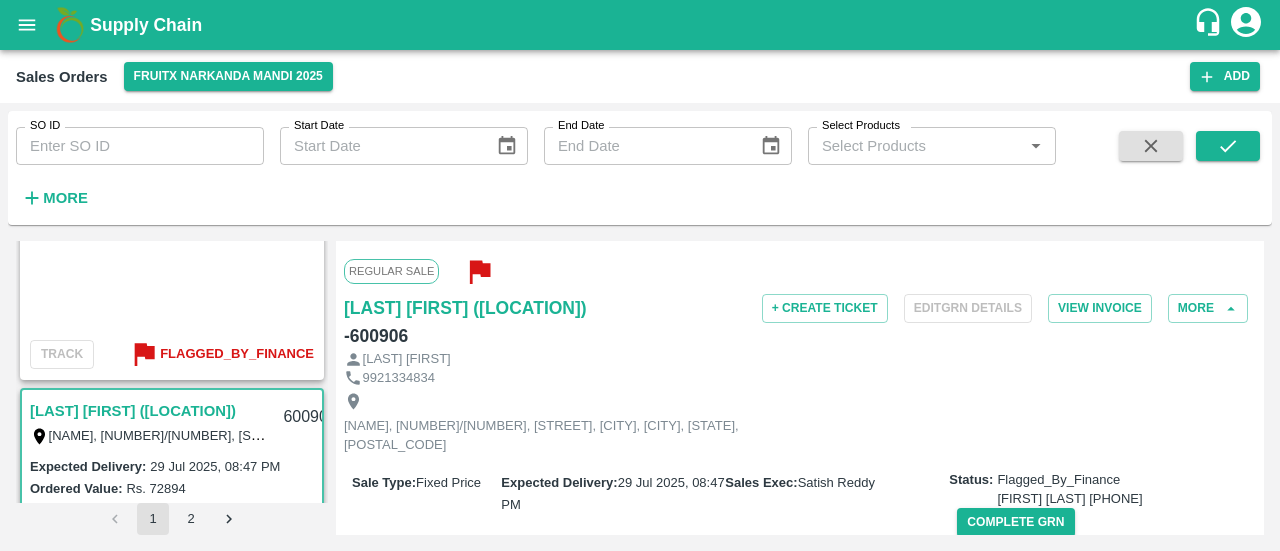 click on "Regular Sale [FIRST] [LAST] ([CITY])   - 600906 + Create Ticket Edit  GRN Details View Invoice More [FIRST] [LAST] 9921334834 [LAST] [FIRST], 5595/2, vyanktesh Rowhouse, Chinchkhed road, [CITY], [CITY], [STATE], 422209 Sale Type :  Fixed Price Expected Delivery :  29 Jul 2025, 08:47 PM Sales Exec :  [FIRST] [LAST] Status: Flagged_By_Finance [FIRST] [LAST]   6302807097 Complete GRN Payment Mode :  cash Created By :  [EMAIL] Comment : Sales Order Items Product SKU Brand/Marka Ordered Quantity Ordered Value Allotted Quantity GRN GRN Value P.D. Discount Returned Weight Gap(Loss) Apple - Royal - Selected A-S (150) GRN Done 60 Kg Rs. 43.3 / Kg Rs. 2598 60  Kg ( 100 %) 60  Kg Rs. 2598 Rs.  0 Rs.  0  / Kg 0  Kg Reasons(0) 0 Kg Apple - Royal - Selected A-ES (175) GRN Done 160 Kg Rs. 43.3 / Kg Rs. 6928 160  Kg ( 100 %) 160  Kg Rs. 6928 Rs.  0 Rs.  0  / Kg 0  Kg Reasons(0) 0 Kg Apple - Royal - Selected A-EES (210/240) GRN Done 160 Kg Rs. 43.3 / Kg Rs. 6928 160  Kg ( 100 %) 160  Kg Rs." at bounding box center [800, 388] 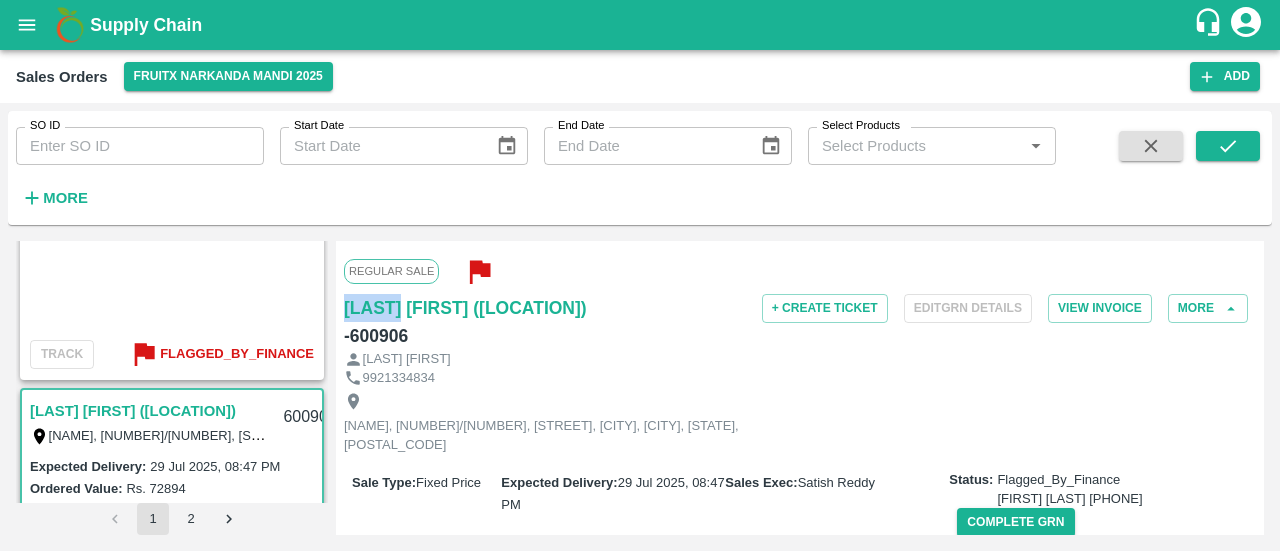 click on "Regular Sale [FIRST] [LAST] ([CITY])   - 600906 + Create Ticket Edit  GRN Details View Invoice More [FIRST] [LAST] 9921334834 [LAST] [FIRST], 5595/2, vyanktesh Rowhouse, Chinchkhed road, [CITY], [CITY], [STATE], 422209 Sale Type :  Fixed Price Expected Delivery :  29 Jul 2025, 08:47 PM Sales Exec :  [FIRST] [LAST] Status: Flagged_By_Finance [FIRST] [LAST]   6302807097 Complete GRN Payment Mode :  cash Created By :  [EMAIL] Comment : Sales Order Items Product SKU Brand/Marka Ordered Quantity Ordered Value Allotted Quantity GRN GRN Value P.D. Discount Returned Weight Gap(Loss) Apple - Royal - Selected A-S (150) GRN Done 60 Kg Rs. 43.3 / Kg Rs. 2598 60  Kg ( 100 %) 60  Kg Rs. 2598 Rs.  0 Rs.  0  / Kg 0  Kg Reasons(0) 0 Kg Apple - Royal - Selected A-ES (175) GRN Done 160 Kg Rs. 43.3 / Kg Rs. 6928 160  Kg ( 100 %) 160  Kg Rs. 6928 Rs.  0 Rs.  0  / Kg 0  Kg Reasons(0) 0 Kg Apple - Royal - Selected A-EES (210/240) GRN Done 160 Kg Rs. 43.3 / Kg Rs. 6928 160  Kg ( 100 %) 160  Kg Rs." at bounding box center [800, 388] 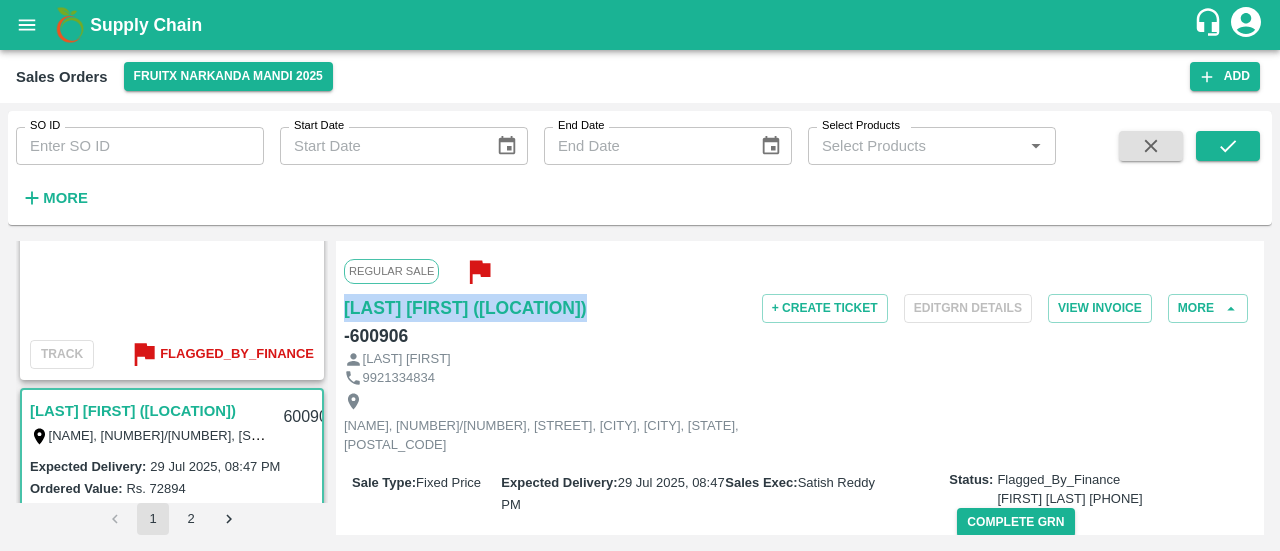 click on "Regular Sale [FIRST] [LAST] ([CITY])   - 600906 + Create Ticket Edit  GRN Details View Invoice More [FIRST] [LAST] 9921334834 [LAST] [FIRST], 5595/2, vyanktesh Rowhouse, Chinchkhed road, [CITY], [CITY], [STATE], 422209 Sale Type :  Fixed Price Expected Delivery :  29 Jul 2025, 08:47 PM Sales Exec :  [FIRST] [LAST] Status: Flagged_By_Finance [FIRST] [LAST]   6302807097 Complete GRN Payment Mode :  cash Created By :  [EMAIL] Comment : Sales Order Items Product SKU Brand/Marka Ordered Quantity Ordered Value Allotted Quantity GRN GRN Value P.D. Discount Returned Weight Gap(Loss) Apple - Royal - Selected A-S (150) GRN Done 60 Kg Rs. 43.3 / Kg Rs. 2598 60  Kg ( 100 %) 60  Kg Rs. 2598 Rs.  0 Rs.  0  / Kg 0  Kg Reasons(0) 0 Kg Apple - Royal - Selected A-ES (175) GRN Done 160 Kg Rs. 43.3 / Kg Rs. 6928 160  Kg ( 100 %) 160  Kg Rs. 6928 Rs.  0 Rs.  0  / Kg 0  Kg Reasons(0) 0 Kg Apple - Royal - Selected A-EES (210/240) GRN Done 160 Kg Rs. 43.3 / Kg Rs. 6928 160  Kg ( 100 %) 160  Kg Rs." at bounding box center (800, 388) 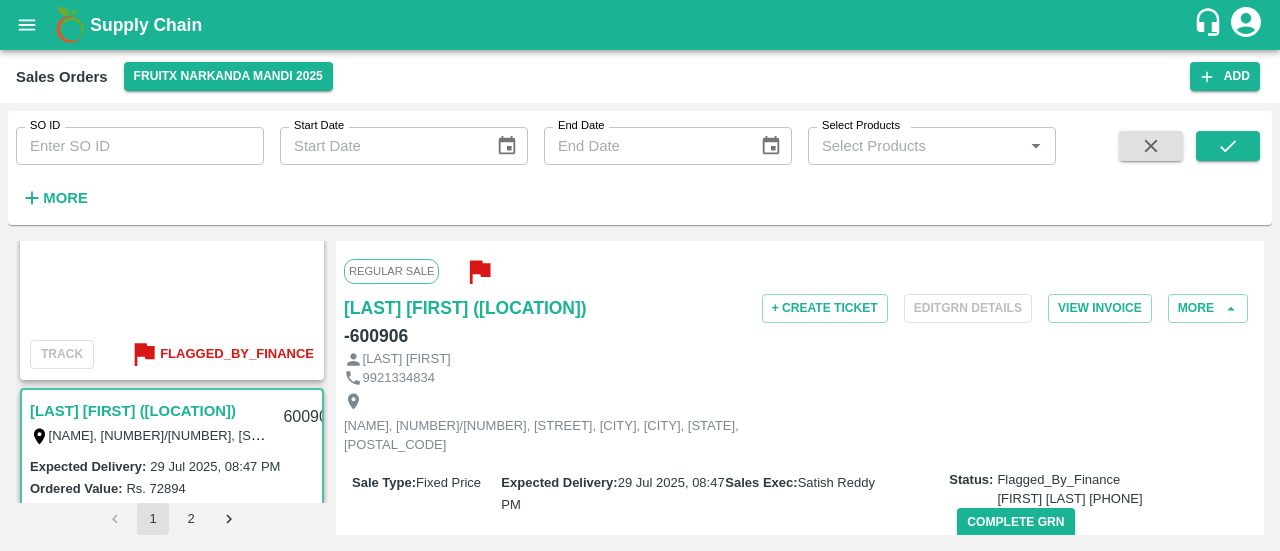 click on "- 600906" at bounding box center (376, 336) 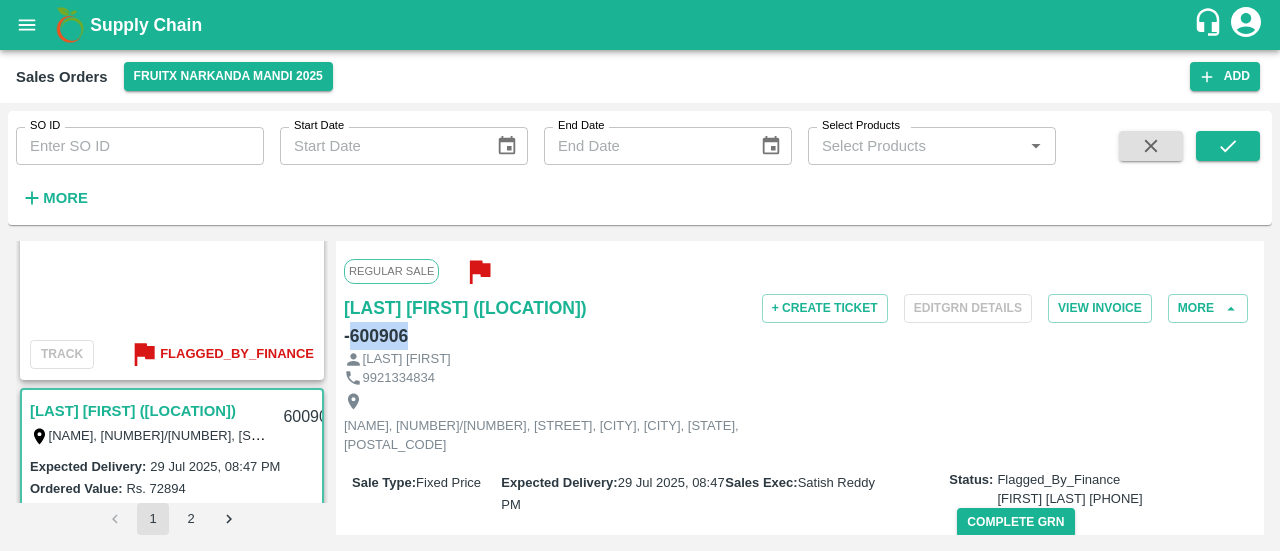 click on "- 600906" at bounding box center [376, 336] 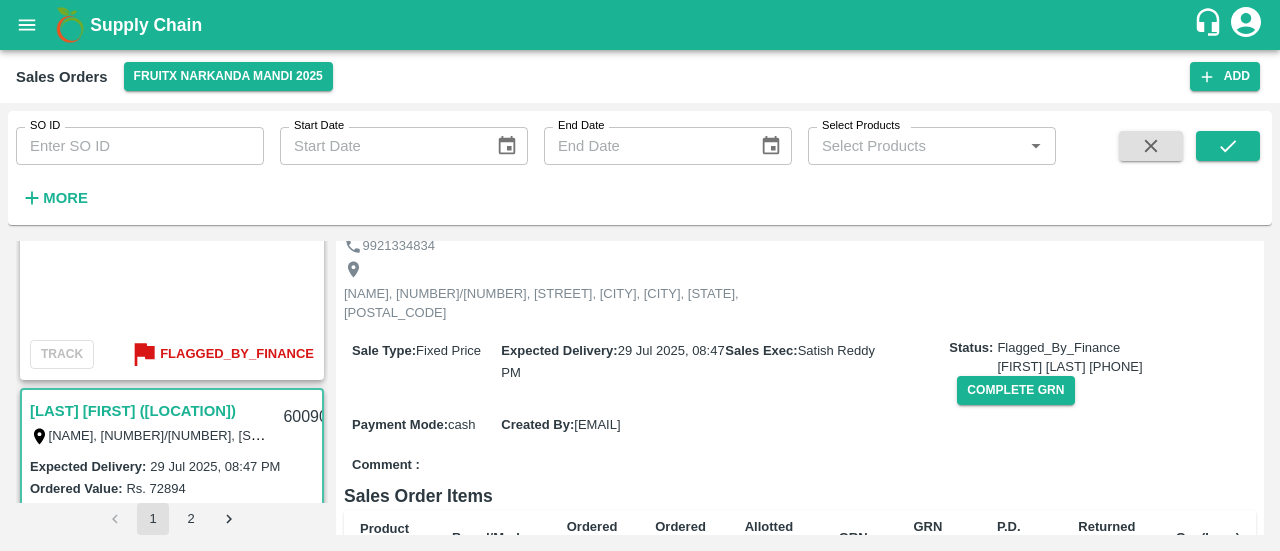 scroll, scrollTop: 131, scrollLeft: 0, axis: vertical 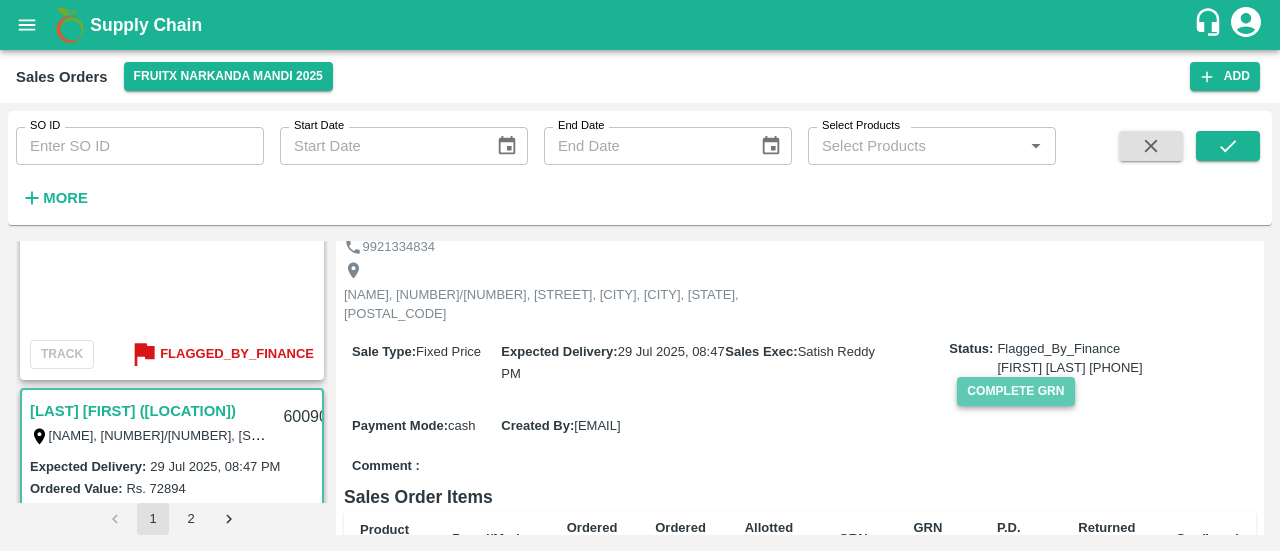 click on "Complete GRN" at bounding box center [1015, 391] 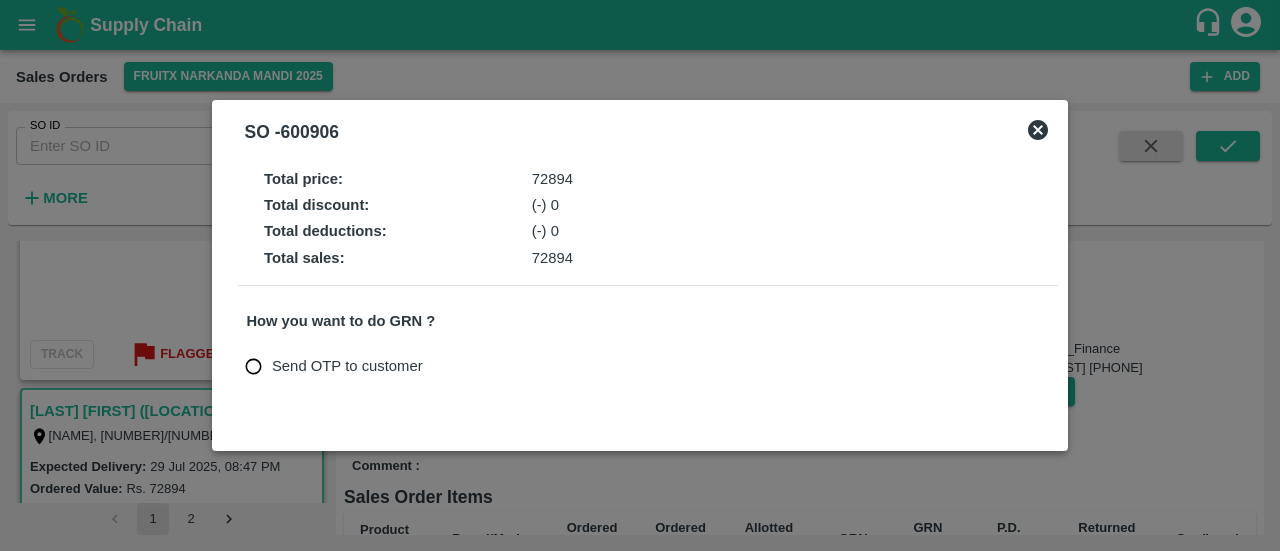 click 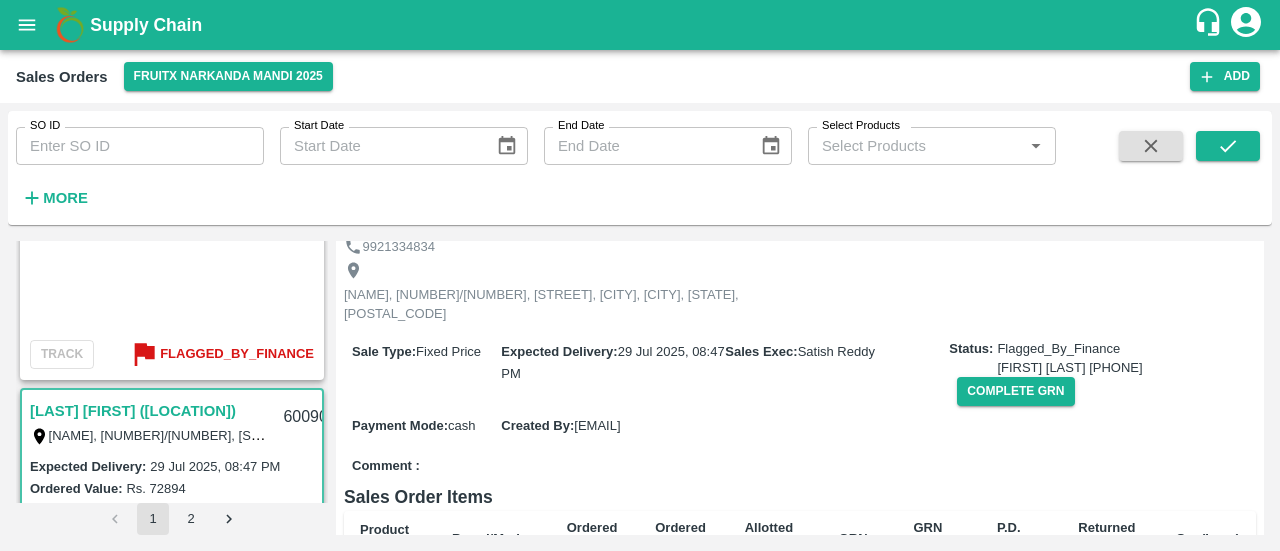 click on "Sales Orders FruitX Narkanda Mandi [YEAR]" at bounding box center [603, 76] 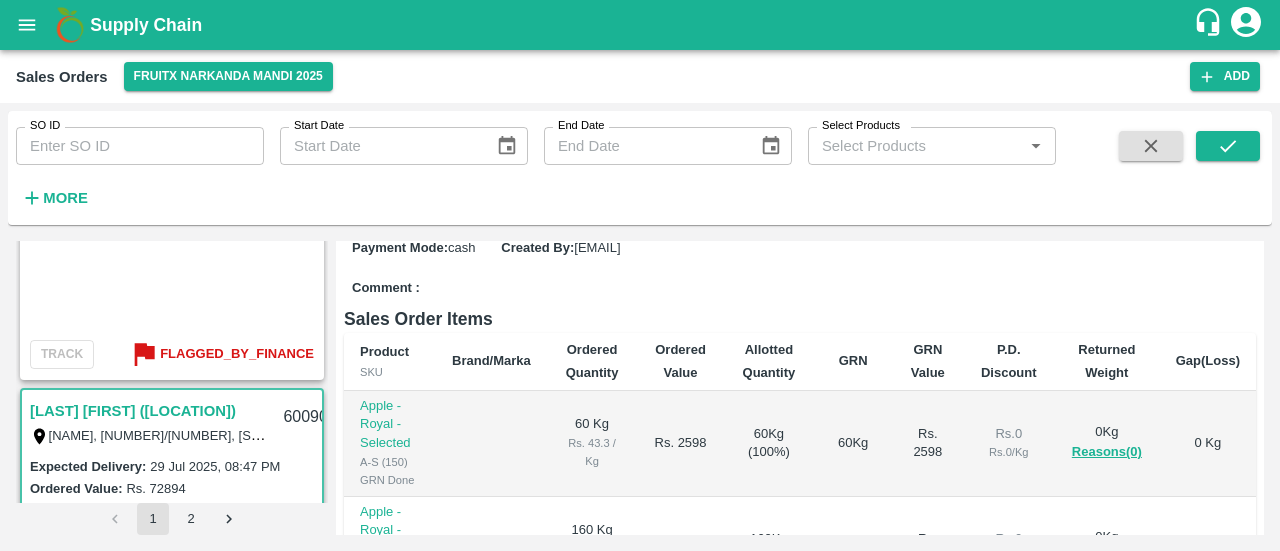scroll, scrollTop: 312, scrollLeft: 0, axis: vertical 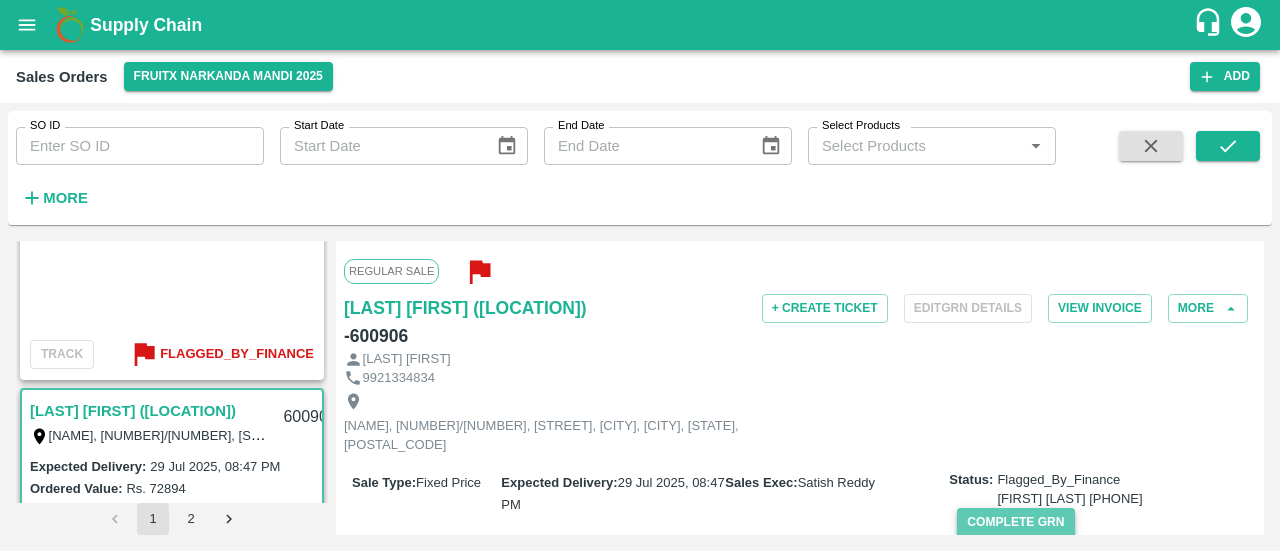 click on "Complete GRN" at bounding box center [1015, 522] 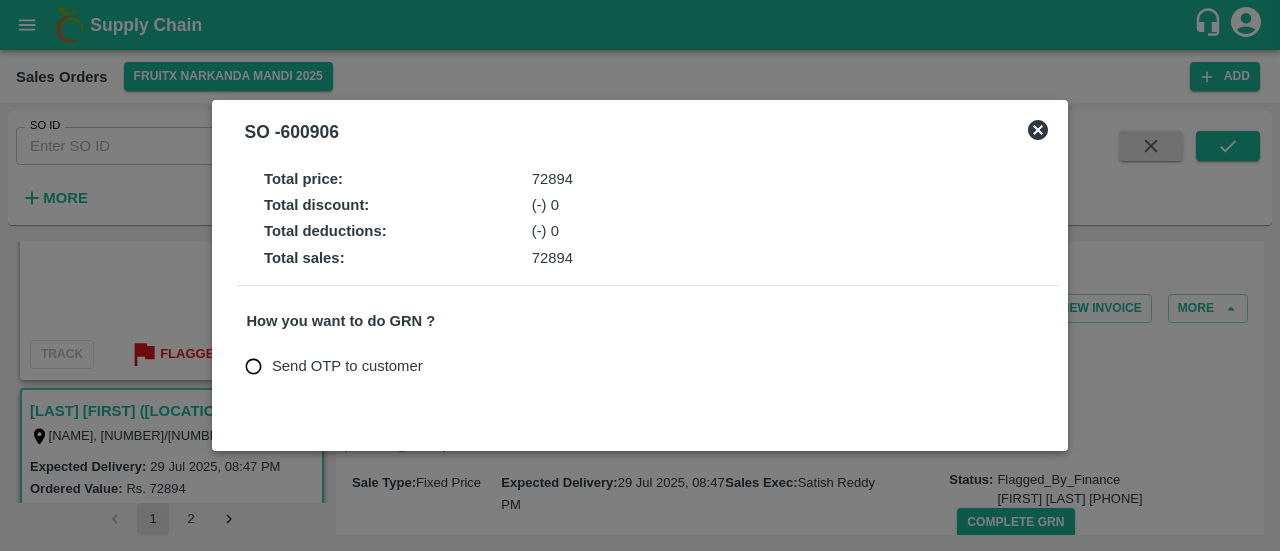 click 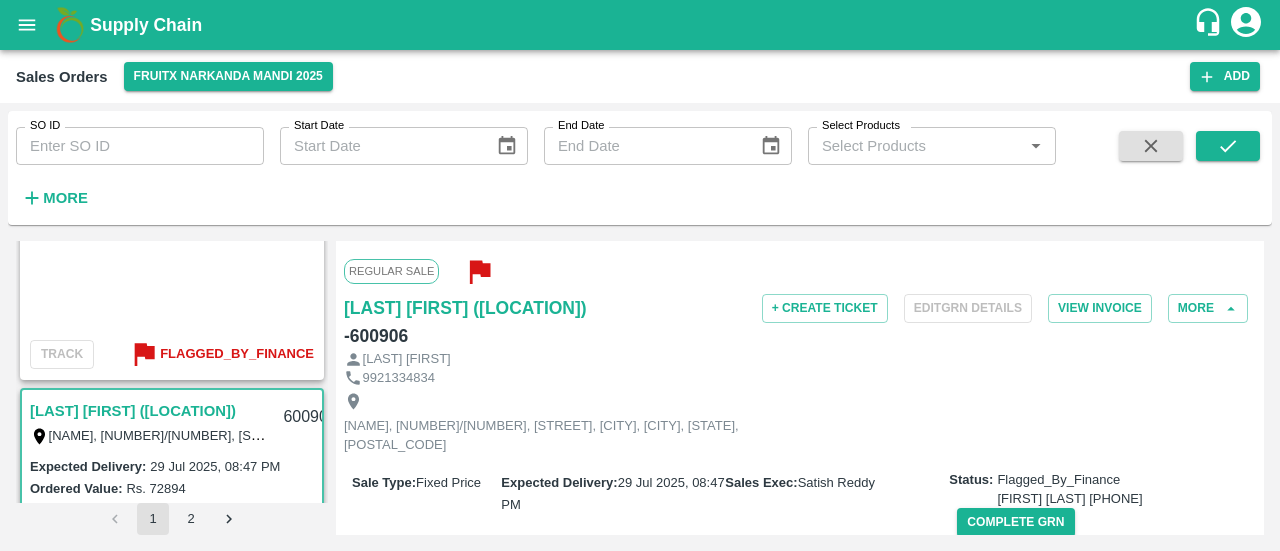scroll, scrollTop: 2, scrollLeft: 0, axis: vertical 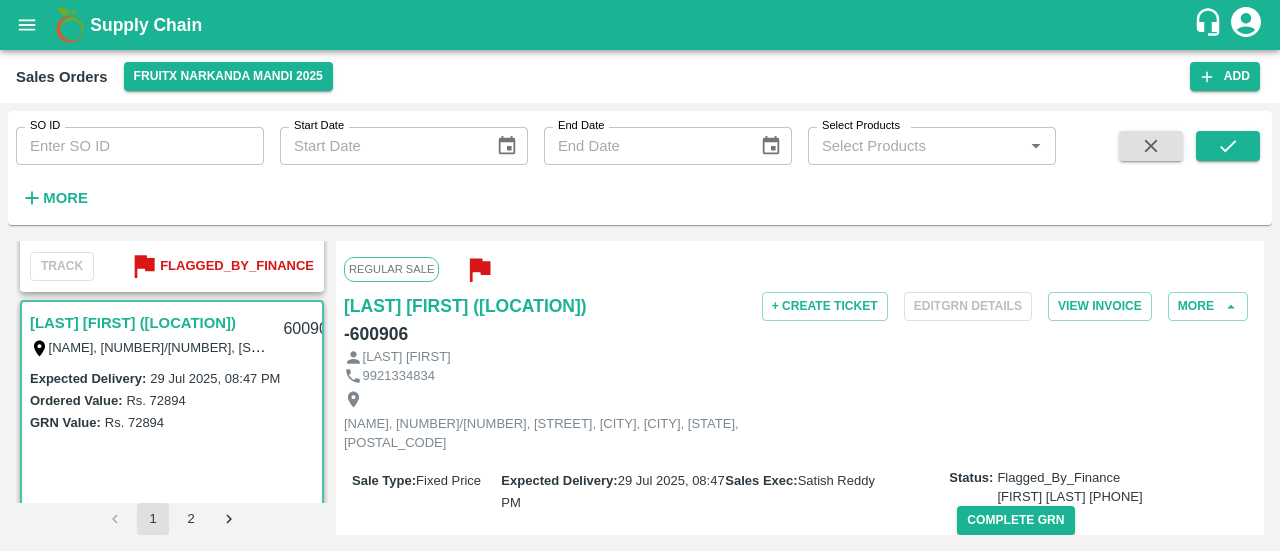 click on "Regular Sale [FIRST] [LAST] ([CITY])   - 600906 + Create Ticket Edit  GRN Details View Invoice More [FIRST] [LAST] 9921334834 [LAST] [FIRST], 5595/2, vyanktesh Rowhouse, Chinchkhed road, [CITY], [CITY], [STATE], 422209 Sale Type :  Fixed Price Expected Delivery :  29 Jul 2025, 08:47 PM Sales Exec :  [FIRST] [LAST] Status: Flagged_By_Finance [FIRST] [LAST]   6302807097 Complete GRN Payment Mode :  cash Created By :  [EMAIL] Comment : Sales Order Items Product SKU Brand/Marka Ordered Quantity Ordered Value Allotted Quantity GRN GRN Value P.D. Discount Returned Weight Gap(Loss) Apple - Royal - Selected A-S (150) GRN Done 60 Kg Rs. 43.3 / Kg Rs. 2598 60  Kg ( 100 %) 60  Kg Rs. 2598 Rs.  0 Rs.  0  / Kg 0  Kg Reasons(0) 0 Kg Apple - Royal - Selected A-ES (175) GRN Done 160 Kg Rs. 43.3 / Kg Rs. 6928 160  Kg ( 100 %) 160  Kg Rs. 6928 Rs.  0 Rs.  0  / Kg 0  Kg Reasons(0) 0 Kg Apple - Royal - Selected A-EES (210/240) GRN Done 160 Kg Rs. 43.3 / Kg Rs. 6928 160  Kg ( 100 %) 160  Kg Rs." at bounding box center [800, 388] 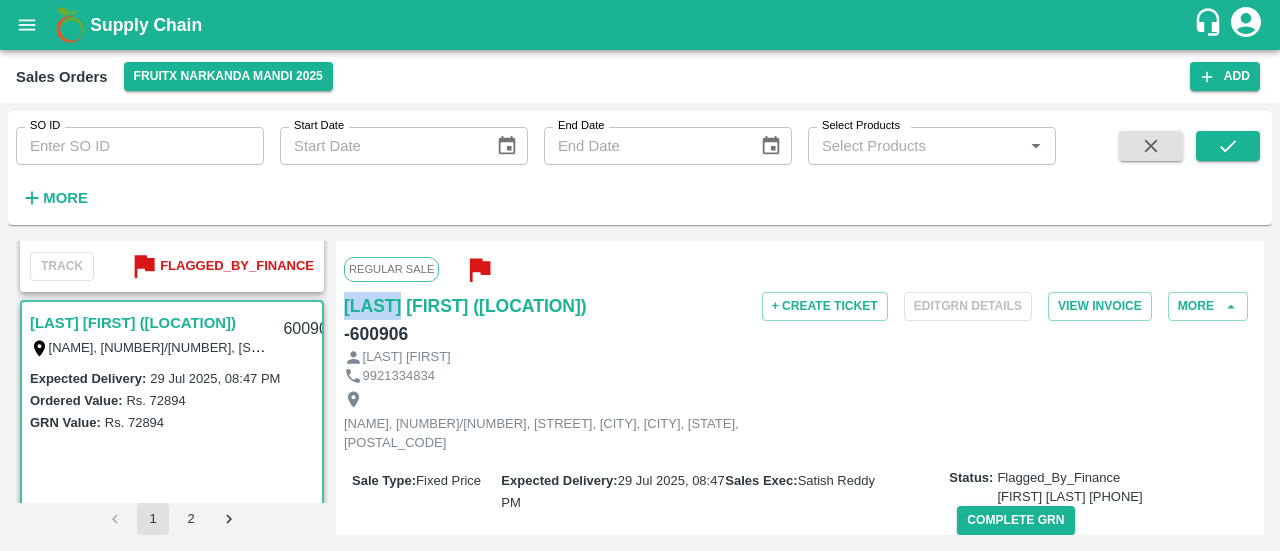 click on "Regular Sale [FIRST] [LAST] ([CITY])   - 600906 + Create Ticket Edit  GRN Details View Invoice More [FIRST] [LAST] 9921334834 [LAST] [FIRST], 5595/2, vyanktesh Rowhouse, Chinchkhed road, [CITY], [CITY], [STATE], 422209 Sale Type :  Fixed Price Expected Delivery :  29 Jul 2025, 08:47 PM Sales Exec :  [FIRST] [LAST] Status: Flagged_By_Finance [FIRST] [LAST]   6302807097 Complete GRN Payment Mode :  cash Created By :  [EMAIL] Comment : Sales Order Items Product SKU Brand/Marka Ordered Quantity Ordered Value Allotted Quantity GRN GRN Value P.D. Discount Returned Weight Gap(Loss) Apple - Royal - Selected A-S (150) GRN Done 60 Kg Rs. 43.3 / Kg Rs. 2598 60  Kg ( 100 %) 60  Kg Rs. 2598 Rs.  0 Rs.  0  / Kg 0  Kg Reasons(0) 0 Kg Apple - Royal - Selected A-ES (175) GRN Done 160 Kg Rs. 43.3 / Kg Rs. 6928 160  Kg ( 100 %) 160  Kg Rs. 6928 Rs.  0 Rs.  0  / Kg 0  Kg Reasons(0) 0 Kg Apple - Royal - Selected A-EES (210/240) GRN Done 160 Kg Rs. 43.3 / Kg Rs. 6928 160  Kg ( 100 %) 160  Kg Rs." at bounding box center (800, 388) 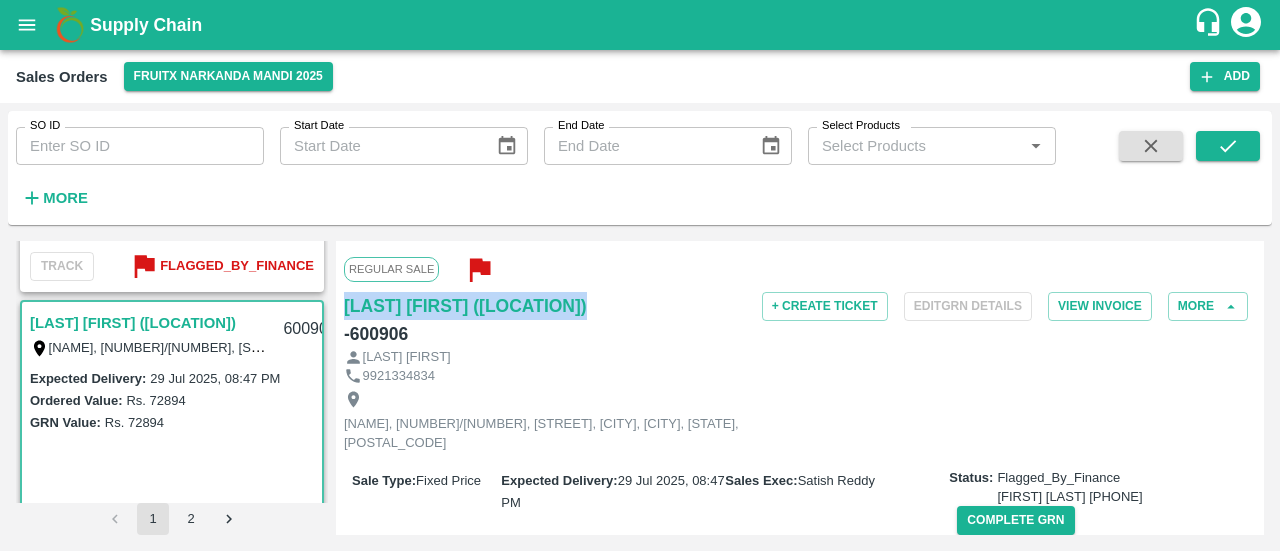 click on "Regular Sale [FIRST] [LAST] ([CITY])   - 600906 + Create Ticket Edit  GRN Details View Invoice More [FIRST] [LAST] 9921334834 [LAST] [FIRST], 5595/2, vyanktesh Rowhouse, Chinchkhed road, [CITY], [CITY], [STATE], 422209 Sale Type :  Fixed Price Expected Delivery :  29 Jul 2025, 08:47 PM Sales Exec :  [FIRST] [LAST] Status: Flagged_By_Finance [FIRST] [LAST]   6302807097 Complete GRN Payment Mode :  cash Created By :  [EMAIL] Comment : Sales Order Items Product SKU Brand/Marka Ordered Quantity Ordered Value Allotted Quantity GRN GRN Value P.D. Discount Returned Weight Gap(Loss) Apple - Royal - Selected A-S (150) GRN Done 60 Kg Rs. 43.3 / Kg Rs. 2598 60  Kg ( 100 %) 60  Kg Rs. 2598 Rs.  0 Rs.  0  / Kg 0  Kg Reasons(0) 0 Kg Apple - Royal - Selected A-ES (175) GRN Done 160 Kg Rs. 43.3 / Kg Rs. 6928 160  Kg ( 100 %) 160  Kg Rs. 6928 Rs.  0 Rs.  0  / Kg 0  Kg Reasons(0) 0 Kg Apple - Royal - Selected A-EES (210/240) GRN Done 160 Kg Rs. 43.3 / Kg Rs. 6928 160  Kg ( 100 %) 160  Kg Rs." at bounding box center [800, 388] 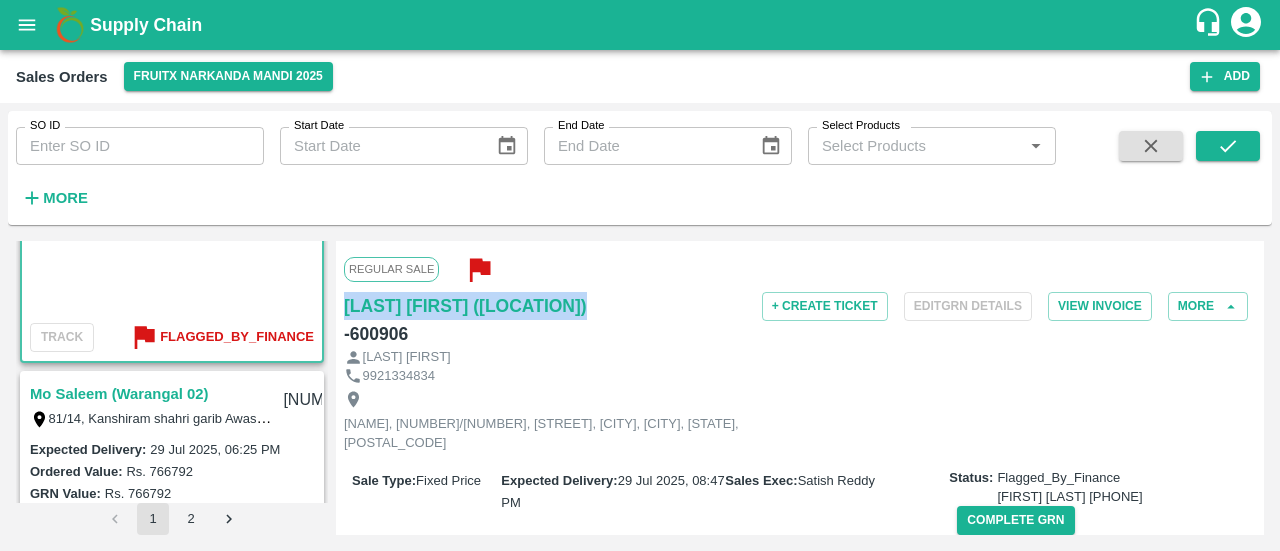 scroll, scrollTop: 1265, scrollLeft: 0, axis: vertical 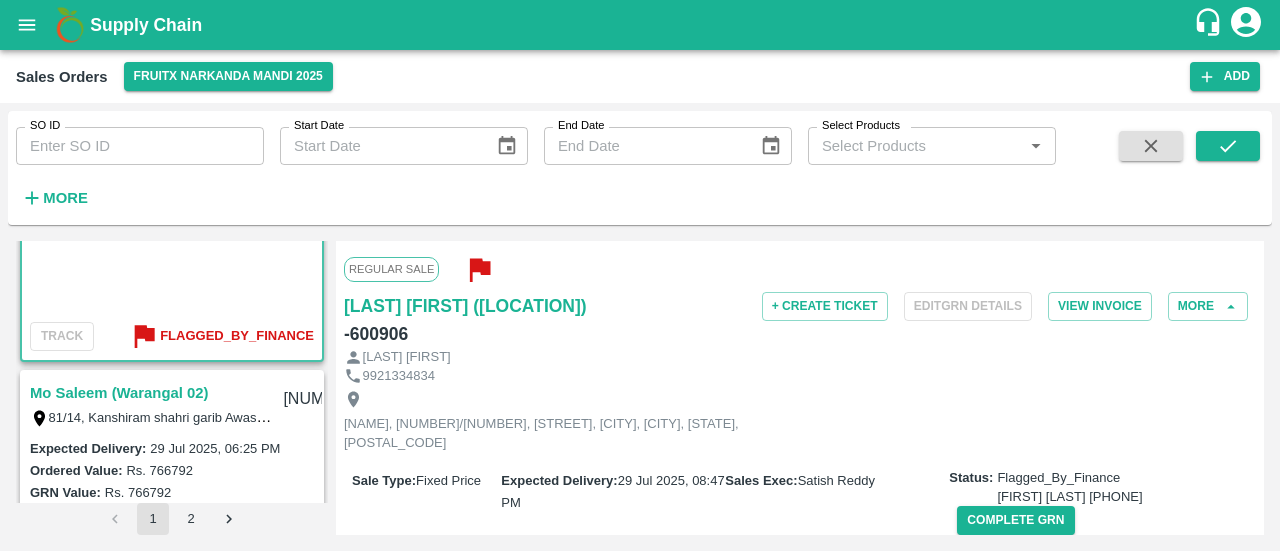 click on "Mo Saleem (Warangal 02)" at bounding box center [119, 393] 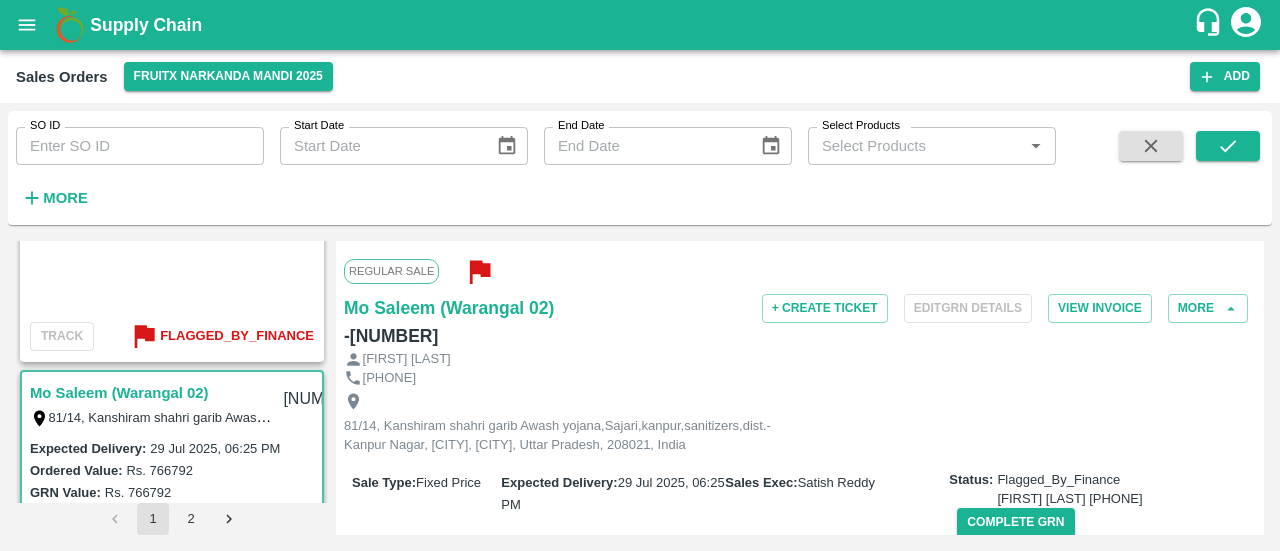 click on "Regular Sale [FIRST] [LAST] (Warangal 02)   - [NUMBER] + Create Ticket Edit  GRN Details View Invoice More [FIRST] [LAST] [PHONE] [NUMBER]/[NUMBER], [STREET], [CITY], [CITY], [STATE], [POSTAL_CODE], India Sale Type :  Fixed Price Expected Delivery :  [DATE], [TIME] Sales Exec :  [FIRST] [LAST] Status: Flagged_By_Finance [LAST] [FIRST]   [PHONE] Complete GRN Payment Mode :  cash Created By :  [EMAIL] Comment : Sales Order Items Product SKU Brand/Marka Ordered Quantity Ordered Value Allotted Quantity GRN GRN Value P.D. Discount Returned Weight Gap(Loss) Apple - Royal A-M (125) GRN Done [NUMBER] Kg Rs. [PRICE] / Kg Rs. [PRICE] [NUMBER]  Kg ( 100 %) [NUMBER]  Kg Rs. [PRICE] Rs.  0 Rs.  0  / Kg 0  Kg Reasons(0) 0 Kg Apple - Royal A-S (150) GRN Done [NUMBER] Kg Rs. [PRICE] / Kg Rs. [PRICE] [NUMBER]  Kg ( 100 %) [NUMBER]  Kg Rs. [PRICE] Rs.  0 Rs.  0  / Kg 0  Kg Reasons(0) 0 Kg Apple - Royal A-ES (175) GRN Done [NUMBER] Kg Rs. [PRICE] / Kg Rs. [PRICE] [NUMBER]  Kg ( 100 %) [NUMBER]  Kg Rs.  0 0" at bounding box center [800, 388] 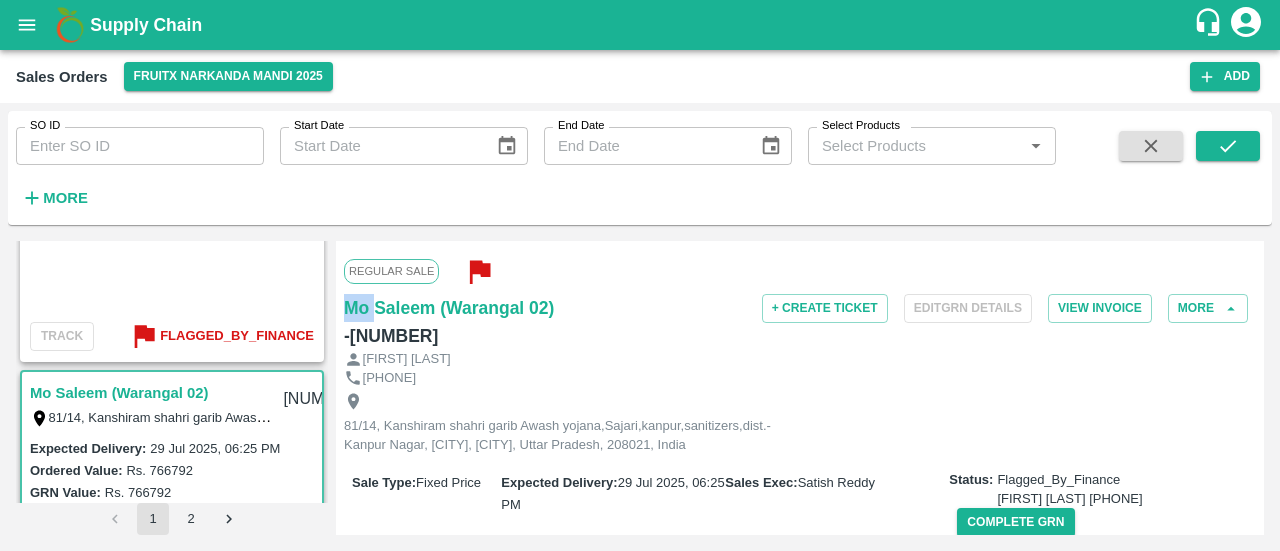 click on "Regular Sale [FIRST] [LAST] (Warangal 02)   - [NUMBER] + Create Ticket Edit  GRN Details View Invoice More [FIRST] [LAST] [PHONE] [NUMBER]/[NUMBER], [STREET], [CITY], [CITY], [STATE], [POSTAL_CODE], India Sale Type :  Fixed Price Expected Delivery :  [DATE], [TIME] Sales Exec :  [FIRST] [LAST] Status: Flagged_By_Finance [LAST] [FIRST]   [PHONE] Complete GRN Payment Mode :  cash Created By :  [EMAIL] Comment : Sales Order Items Product SKU Brand/Marka Ordered Quantity Ordered Value Allotted Quantity GRN GRN Value P.D. Discount Returned Weight Gap(Loss) Apple - Royal A-M (125) GRN Done [NUMBER] Kg Rs. [PRICE] / Kg Rs. [PRICE] [NUMBER]  Kg ( 100 %) [NUMBER]  Kg Rs. [PRICE] Rs.  0 Rs.  0  / Kg 0  Kg Reasons(0) 0 Kg Apple - Royal A-S (150) GRN Done [NUMBER] Kg Rs. [PRICE] / Kg Rs. [PRICE] [NUMBER]  Kg ( 100 %) [NUMBER]  Kg Rs. [PRICE] Rs.  0 Rs.  0  / Kg 0  Kg Reasons(0) 0 Kg Apple - Royal A-ES (175) GRN Done [NUMBER] Kg Rs. [PRICE] / Kg Rs. [PRICE] [NUMBER]  Kg ( 100 %) [NUMBER]  Kg Rs.  0 0" at bounding box center [800, 388] 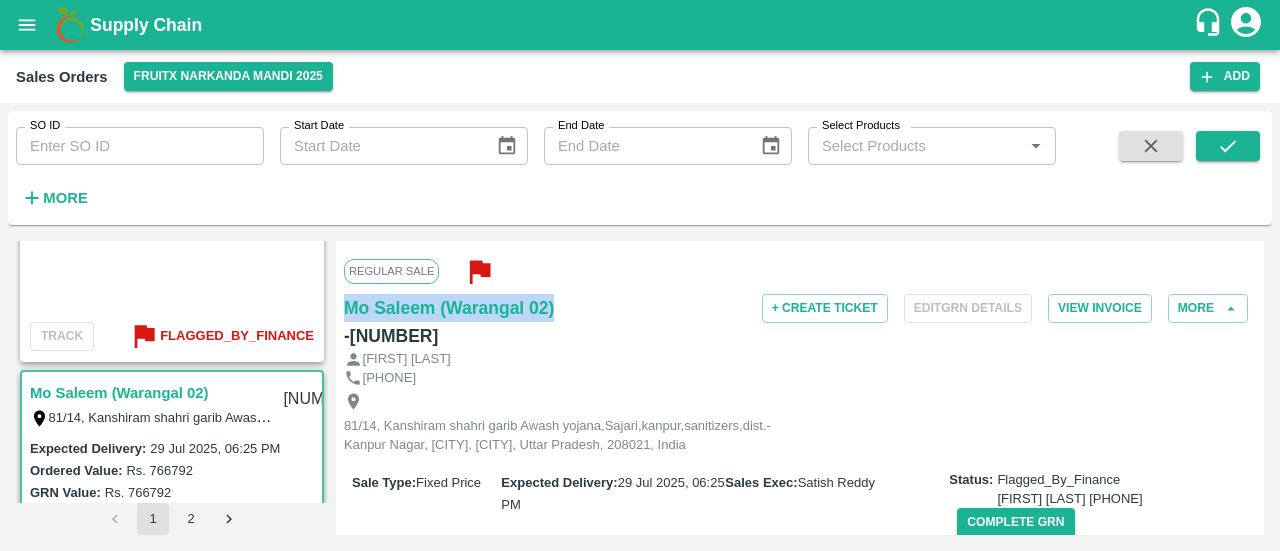 click on "Regular Sale [FIRST] [LAST] (Warangal 02)   - [NUMBER] + Create Ticket Edit  GRN Details View Invoice More [FIRST] [LAST] [PHONE] [NUMBER]/[NUMBER], [STREET], [CITY], [CITY], [STATE], [POSTAL_CODE], India Sale Type :  Fixed Price Expected Delivery :  [DATE], [TIME] Sales Exec :  [FIRST] [LAST] Status: Flagged_By_Finance [LAST] [FIRST]   [PHONE] Complete GRN Payment Mode :  cash Created By :  [EMAIL] Comment : Sales Order Items Product SKU Brand/Marka Ordered Quantity Ordered Value Allotted Quantity GRN GRN Value P.D. Discount Returned Weight Gap(Loss) Apple - Royal A-M (125) GRN Done [NUMBER] Kg Rs. [PRICE] / Kg Rs. [PRICE] [NUMBER]  Kg ( 100 %) [NUMBER]  Kg Rs. [PRICE] Rs.  0 Rs.  0  / Kg 0  Kg Reasons(0) 0 Kg Apple - Royal A-S (150) GRN Done [NUMBER] Kg Rs. [PRICE] / Kg Rs. [PRICE] [NUMBER]  Kg ( 100 %) [NUMBER]  Kg Rs. [PRICE] Rs.  0 Rs.  0  / Kg 0  Kg Reasons(0) 0 Kg Apple - Royal A-ES (175) GRN Done [NUMBER] Kg Rs. [PRICE] / Kg Rs. [PRICE] [NUMBER]  Kg ( 100 %) [NUMBER]  Kg Rs.  0 0" at bounding box center (800, 388) 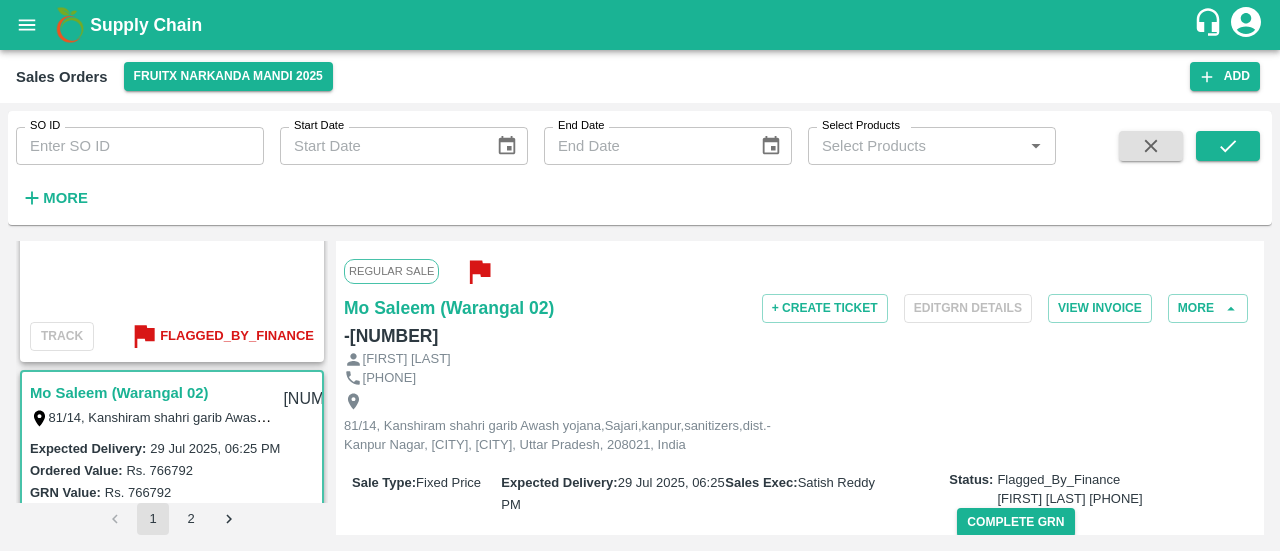 click on "- 600905" at bounding box center [391, 336] 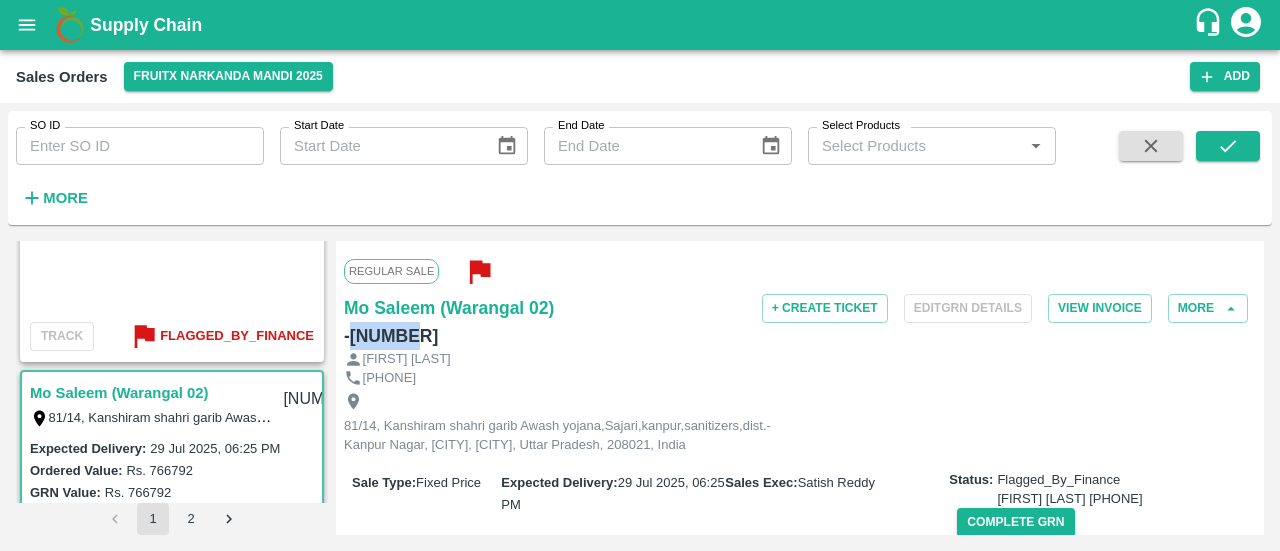 click on "- 600905" at bounding box center (391, 336) 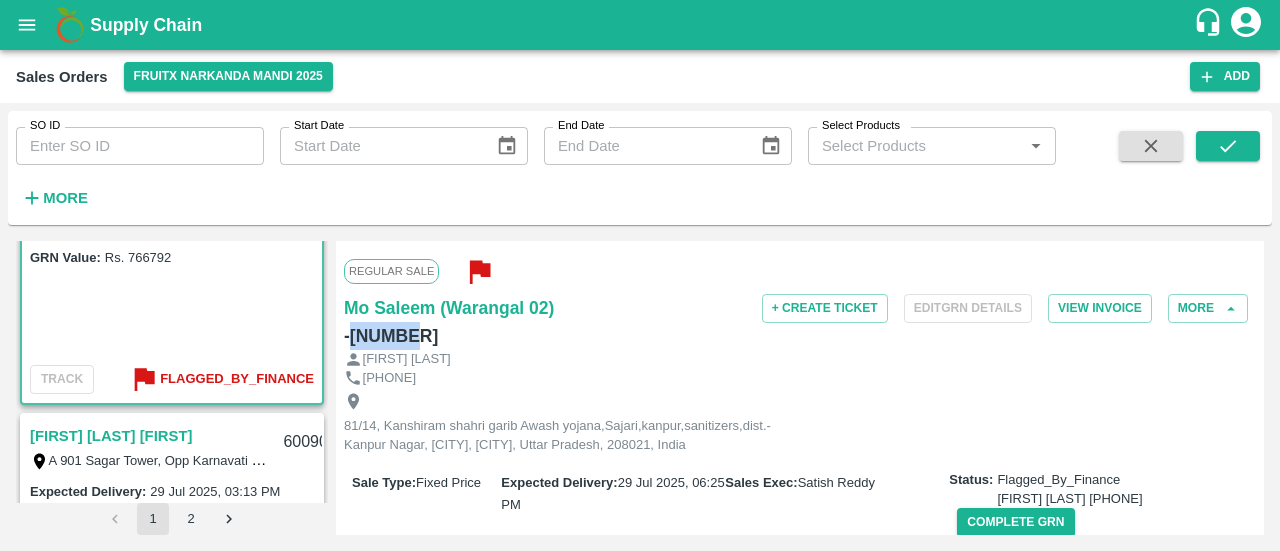 scroll, scrollTop: 1538, scrollLeft: 0, axis: vertical 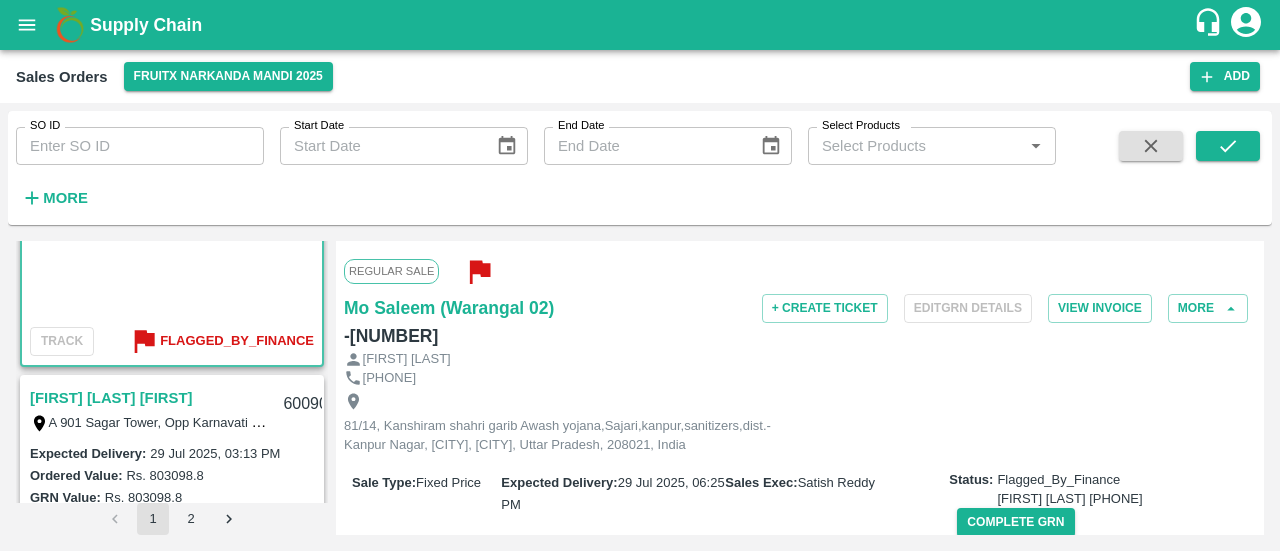 click on "[FIRST] [LAST] [FIRST]" at bounding box center [111, 398] 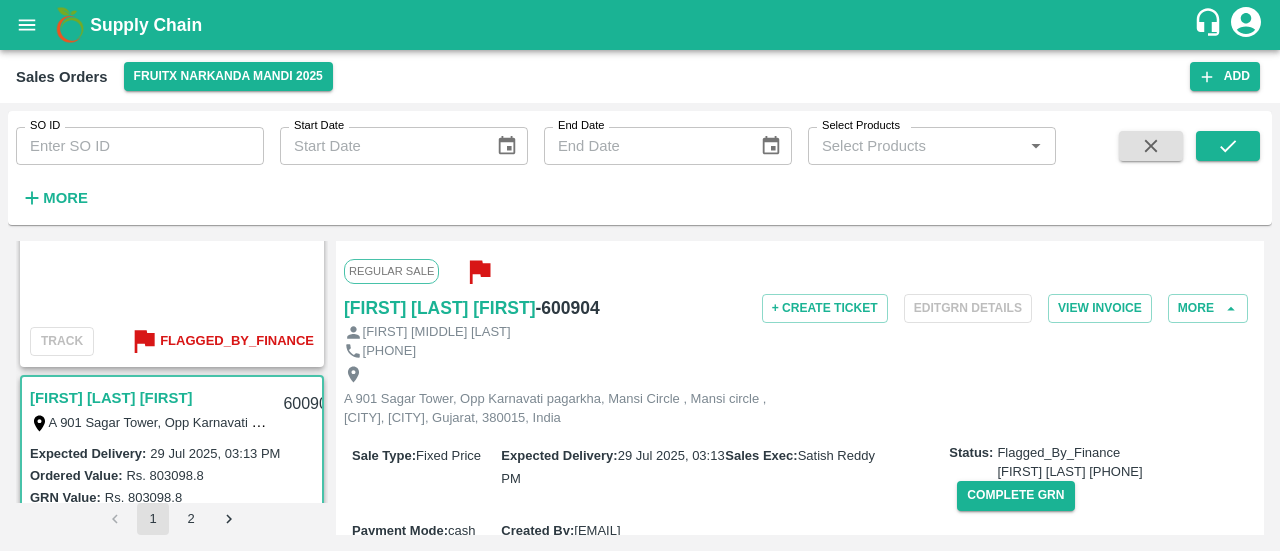 click on "A 901 Sagar Tower, Opp Karnavati pagarkha, Mansi  Circle , Mansi circle , [CITY], [CITY], Gujarat, 380015, India" at bounding box center [569, 396] 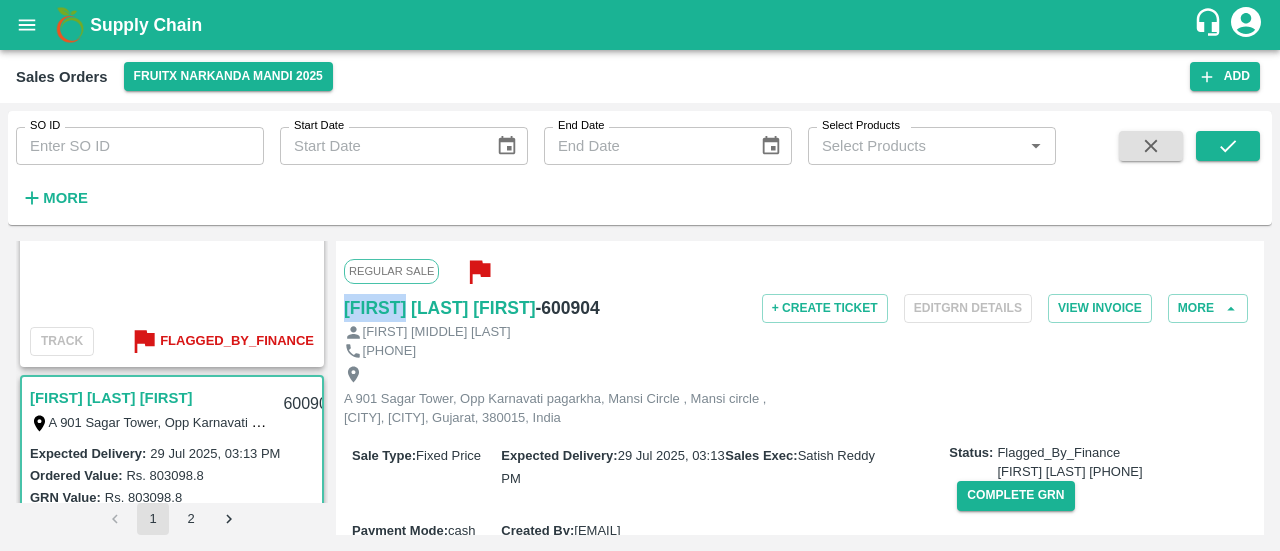 click on "Regular Sale [FIRST] [LAST]([LOCATION]) - [NUMBER] + Create Ticket Edit GRN Details View Invoice More [FIRST] [LAST] [PHONE] [ADDRESS], [CITY], [CIRCLE], [CIRCLE], [CITY], [STATE], [PINCODE], [COUNTRY] Sale Type : Fixed Price Expected Delivery : [DATE], [TIME] Sales Exec : [FIRST] [LAST] Status: Flagged_By_Finance [FIRST] [LAST] [PHONE] Complete GRN Payment Mode : cash Created By : [EMAIL] Comment : Sales Order Items Product SKU Brand/Marka Ordered Quantity Ordered Value Allotted Quantity GRN GRN Value P.D. Discount Returned Weight Gap(Loss) Apple - Indian - Spur A-S ([NUMBER]) GRN Done [NUMBER] Kg Rs. [PRICE] / Kg Rs. [PRICE] [NUMBER] Kg ( 100 %) [NUMBER] Kg Rs. [PRICE] Rs. 0 Rs. 0 / Kg 0 Kg Reasons([NUMBER]) 0 Kg Apple - Indian - Spur A-ES ([NUMBER]) GRN Done [NUMBER] Kg Rs. [PRICE] / Kg Rs. [PRICE] [NUMBER] Kg ( 100 %) [NUMBER] Kg Rs. [PRICE] Rs. 0 Rs. 0 / Kg 0 Kg Reasons([NUMBER]) 0 Kg Apple - Indian - Spur A-EES ([NUMBER]/[NUMBER]) GRN Done [NUMBER] Kg Rs. [PRICE] / Kg Rs. [PRICE] [NUMBER] Kg ( 100 %) 0" at bounding box center [800, 388] 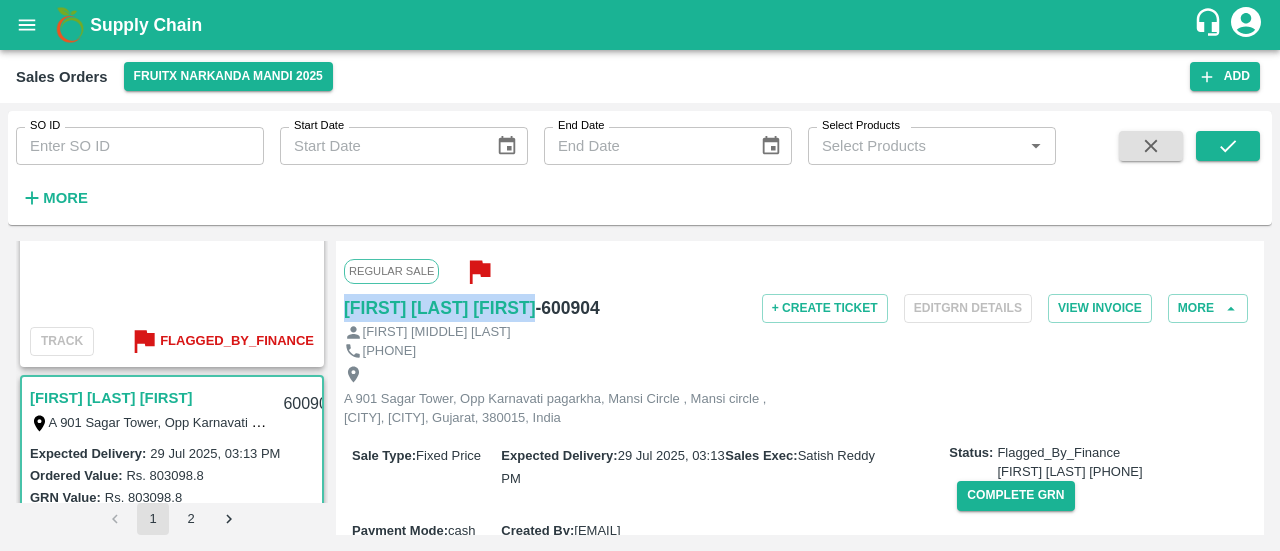 click on "Regular Sale [FIRST] [LAST]([LOCATION]) - [NUMBER] + Create Ticket Edit GRN Details View Invoice More [FIRST] [LAST] [PHONE] [ADDRESS], [CITY], [CIRCLE], [CIRCLE], [CITY], [STATE], [PINCODE], [COUNTRY] Sale Type : Fixed Price Expected Delivery : [DATE], [TIME] Sales Exec : [FIRST] [LAST] Status: Flagged_By_Finance [FIRST] [LAST] [PHONE] Complete GRN Payment Mode : cash Created By : [EMAIL] Comment : Sales Order Items Product SKU Brand/Marka Ordered Quantity Ordered Value Allotted Quantity GRN GRN Value P.D. Discount Returned Weight Gap(Loss) Apple - Indian - Spur A-S ([NUMBER]) GRN Done [NUMBER] Kg Rs. [PRICE] / Kg Rs. [PRICE] [NUMBER] Kg ( 100 %) [NUMBER] Kg Rs. [PRICE] Rs. 0 Rs. 0 / Kg 0 Kg Reasons([NUMBER]) 0 Kg Apple - Indian - Spur A-ES ([NUMBER]) GRN Done [NUMBER] Kg Rs. [PRICE] / Kg Rs. [PRICE] [NUMBER] Kg ( 100 %) [NUMBER] Kg Rs. [PRICE] Rs. 0 Rs. 0 / Kg 0 Kg Reasons([NUMBER]) 0 Kg Apple - Indian - Spur A-EES ([NUMBER]/[NUMBER]) GRN Done [NUMBER] Kg Rs. [PRICE] / Kg Rs. [PRICE] [NUMBER] Kg ( 100 %) 0" at bounding box center (800, 388) 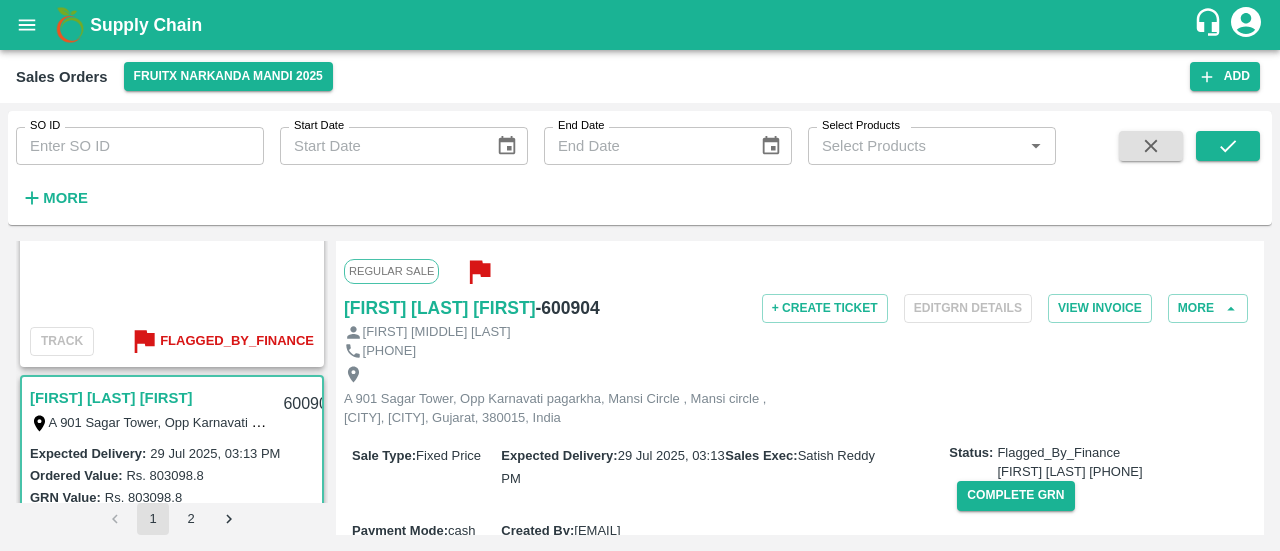 click on "- 600904" at bounding box center [567, 308] 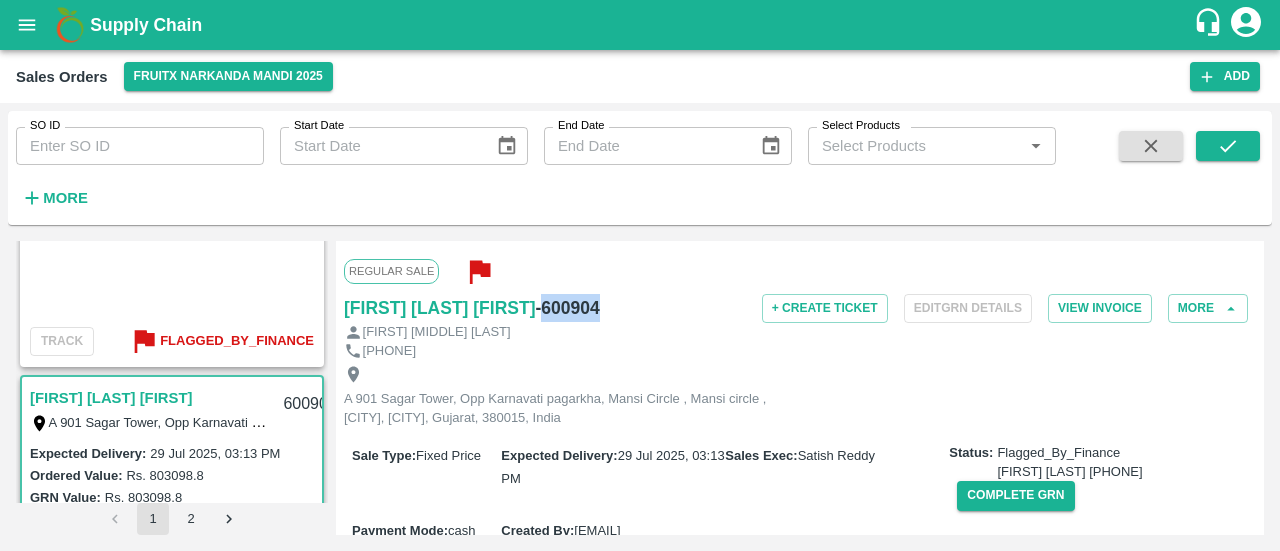 click on "- 600904" at bounding box center (567, 308) 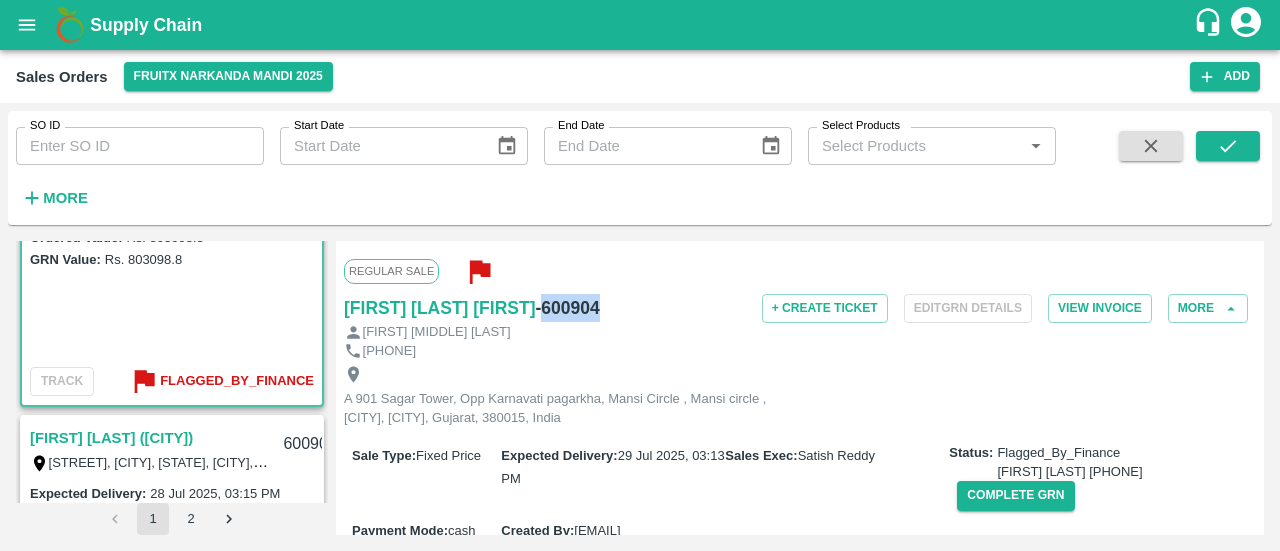 scroll, scrollTop: 1808, scrollLeft: 0, axis: vertical 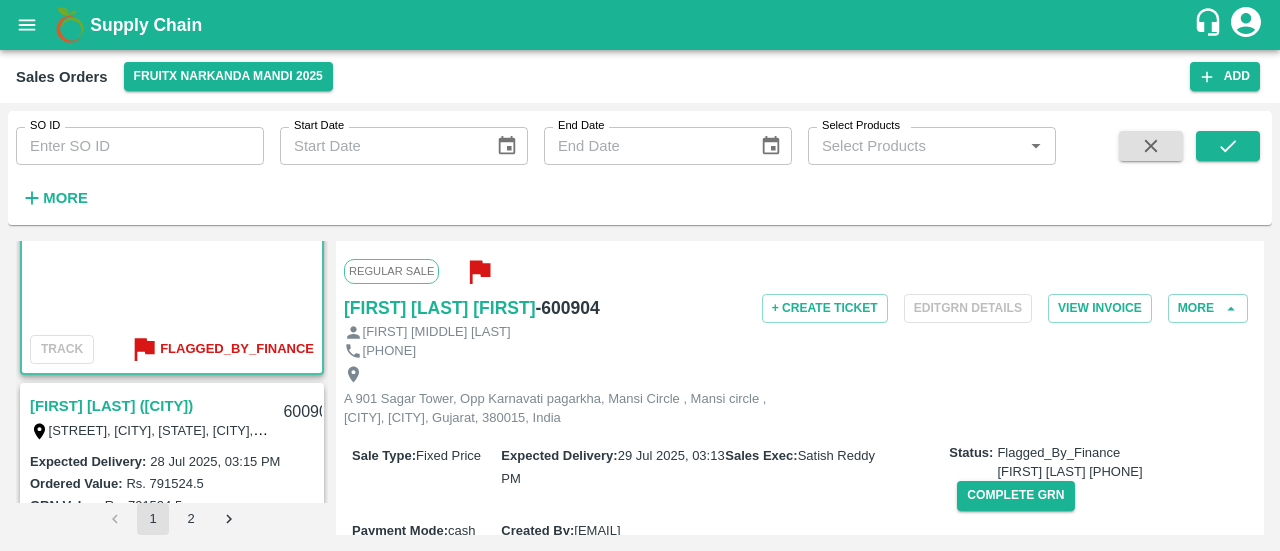 click on "[FIRST] [LAST] ([CITY])" at bounding box center [111, 406] 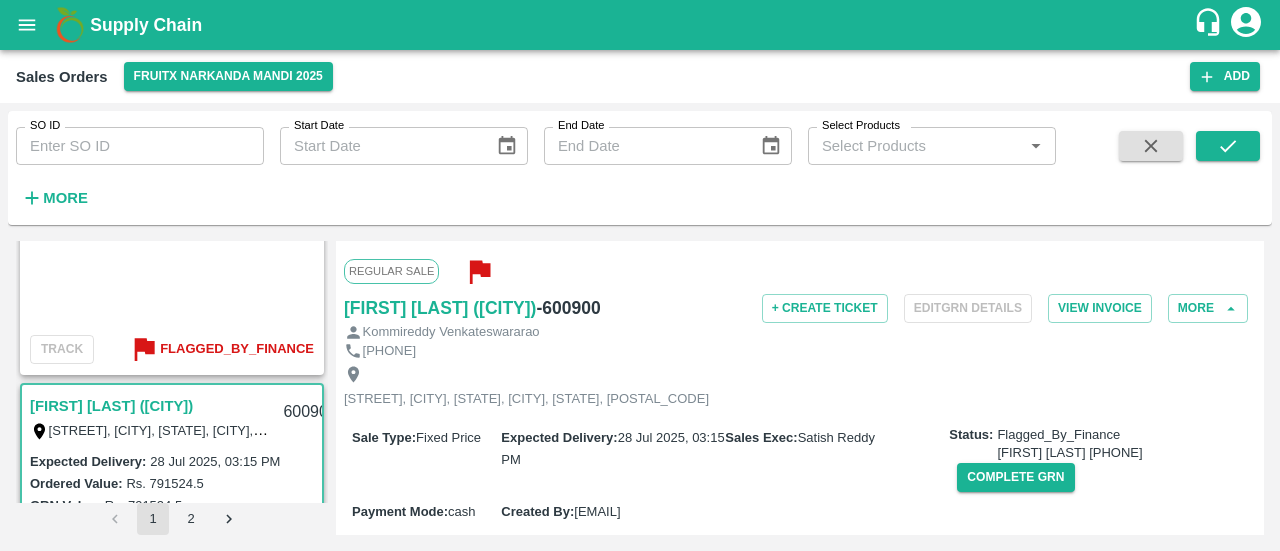 click on "Regular Sale [NAME] [NAME] (Narkanda)   - [NUMBER] + Create Ticket Edit  GRN Details View Invoice More [NAME] [NAME] [PHONE] [NUMBER]-[NUMBER], [STREET], [MANDALAM], [VILLAGE], [DISTRICT], [CITY], [AREA], [STATE], [POSTAL_CODE] Sale Type :  Fixed Price Expected Delivery :  [DATE], [TIME] Sales Exec :  [NAME] Status: Flagged_By_Finance [NAME]   [PHONE] Complete GRN Payment Mode :  cash Created By :  [EMAIL] Comment :  Sales Order Items Product SKU Brand/Marka Ordered Quantity Ordered Value Allotted Quantity GRN GRN Value P.D. Discount Returned Weight Gap(Loss) Apple - Royal A-L (100) GRN Done [QUANTITY] Kg Rs. [PRICE] / Kg Rs. [PRICE] [QUANTITY]  Kg ( 100 %) [QUANTITY]  Kg Rs. [PRICE] Rs.  0 Rs.  0  / Kg 0  Kg Reasons(0) 0 Kg Apple - Royal A-M (125) GRN Done [QUANTITY] Kg Rs. [PRICE] / Kg Rs. [PRICE] [QUANTITY]  Kg ( 100 %) [QUANTITY]  Kg Rs. [PRICE] Rs.  0 Rs.  0  / Kg 0  Kg Reasons(0) 0 Kg Apple - Royal A-S (150) GRN Done [QUANTITY] Kg Rs. [PRICE] / Kg Rs. [PRICE] [QUANTITY]  Kg ( 100 %" at bounding box center [800, 388] 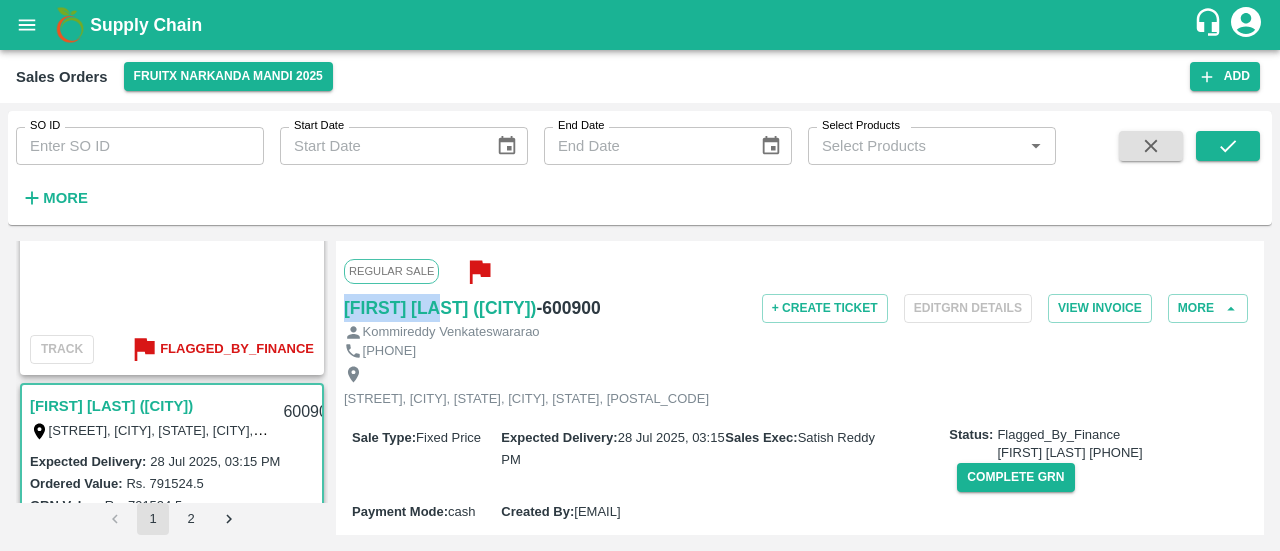 click on "Regular Sale [NAME] [NAME] (Narkanda)   - [NUMBER] + Create Ticket Edit  GRN Details View Invoice More [NAME] [NAME] [PHONE] [NUMBER]-[NUMBER], [STREET], [MANDALAM], [VILLAGE], [DISTRICT], [CITY], [AREA], [STATE], [POSTAL_CODE] Sale Type :  Fixed Price Expected Delivery :  [DATE], [TIME] Sales Exec :  [NAME] Status: Flagged_By_Finance [NAME]   [PHONE] Complete GRN Payment Mode :  cash Created By :  [EMAIL] Comment :  Sales Order Items Product SKU Brand/Marka Ordered Quantity Ordered Value Allotted Quantity GRN GRN Value P.D. Discount Returned Weight Gap(Loss) Apple - Royal A-L (100) GRN Done [QUANTITY] Kg Rs. [PRICE] / Kg Rs. [PRICE] [QUANTITY]  Kg ( 100 %) [QUANTITY]  Kg Rs. [PRICE] Rs.  0 Rs.  0  / Kg 0  Kg Reasons(0) 0 Kg Apple - Royal A-M (125) GRN Done [QUANTITY] Kg Rs. [PRICE] / Kg Rs. [PRICE] [QUANTITY]  Kg ( 100 %) [QUANTITY]  Kg Rs. [PRICE] Rs.  0 Rs.  0  / Kg 0  Kg Reasons(0) 0 Kg Apple - Royal A-S (150) GRN Done [QUANTITY] Kg Rs. [PRICE] / Kg Rs. [PRICE] [QUANTITY]  Kg ( 100 %" at bounding box center (800, 388) 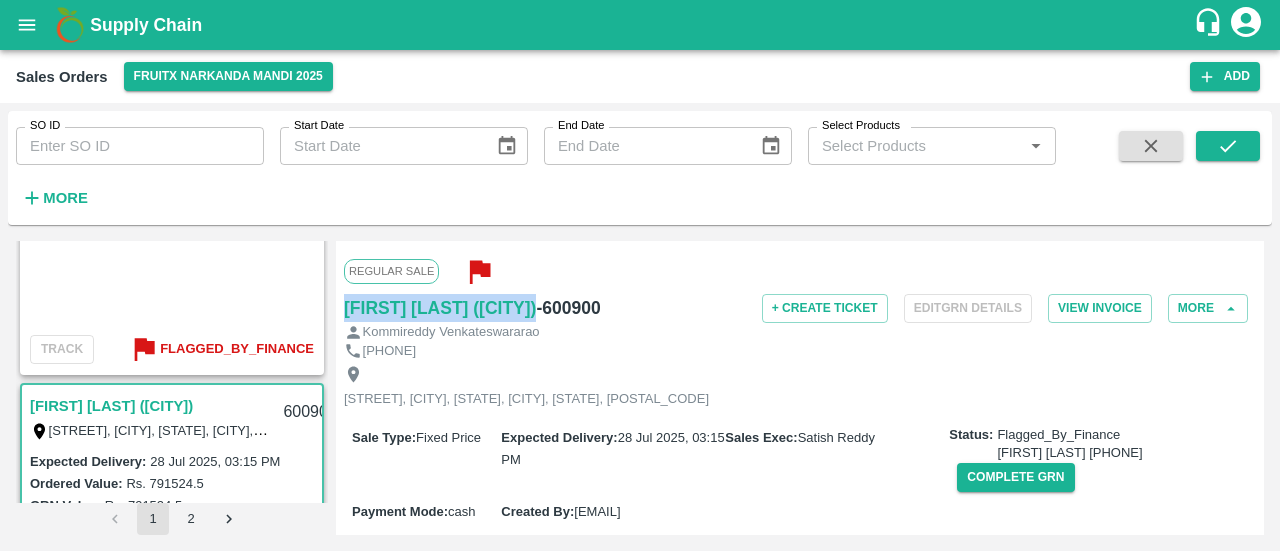 click on "Regular Sale [NAME] [NAME] (Narkanda)   - [NUMBER] + Create Ticket Edit  GRN Details View Invoice More [NAME] [NAME] [PHONE] [NUMBER]-[NUMBER], [STREET], [MANDALAM], [VILLAGE], [DISTRICT], [CITY], [AREA], [STATE], [POSTAL_CODE] Sale Type :  Fixed Price Expected Delivery :  [DATE], [TIME] Sales Exec :  [NAME] Status: Flagged_By_Finance [NAME]   [PHONE] Complete GRN Payment Mode :  cash Created By :  [EMAIL] Comment :  Sales Order Items Product SKU Brand/Marka Ordered Quantity Ordered Value Allotted Quantity GRN GRN Value P.D. Discount Returned Weight Gap(Loss) Apple - Royal A-L (100) GRN Done [QUANTITY] Kg Rs. [PRICE] / Kg Rs. [PRICE] [QUANTITY]  Kg ( 100 %) [QUANTITY]  Kg Rs. [PRICE] Rs.  0 Rs.  0  / Kg 0  Kg Reasons(0) 0 Kg Apple - Royal A-M (125) GRN Done [QUANTITY] Kg Rs. [PRICE] / Kg Rs. [PRICE] [QUANTITY]  Kg ( 100 %) [QUANTITY]  Kg Rs. [PRICE] Rs.  0 Rs.  0  / Kg 0  Kg Reasons(0) 0 Kg Apple - Royal A-S (150) GRN Done [QUANTITY] Kg Rs. [PRICE] / Kg Rs. [PRICE] [QUANTITY]  Kg ( 100 %" at bounding box center [800, 388] 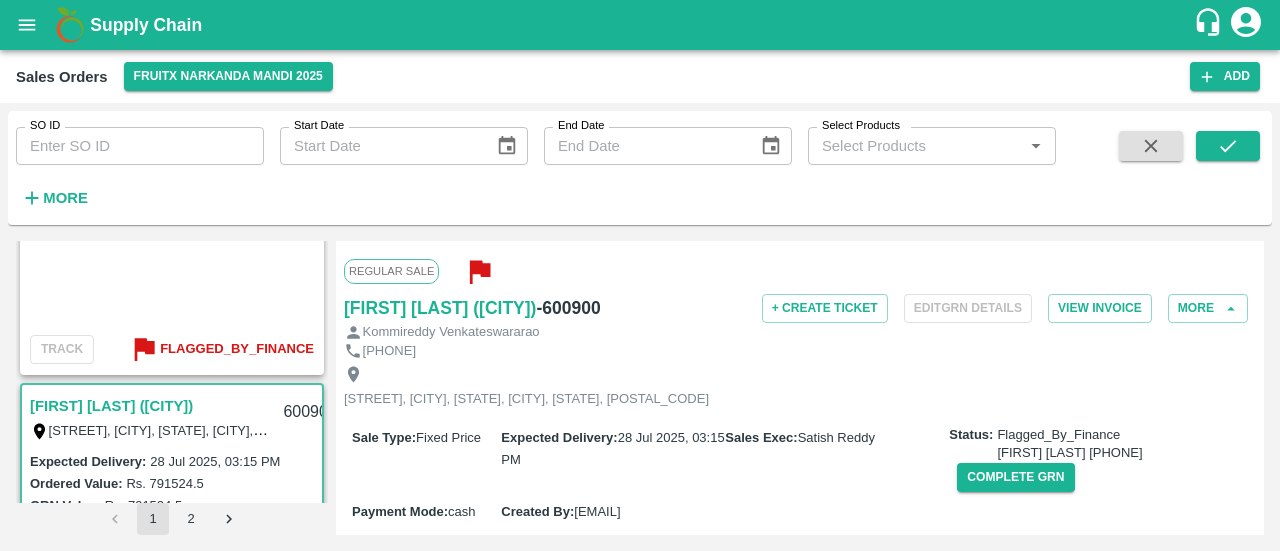 click on "- 600900" at bounding box center [568, 308] 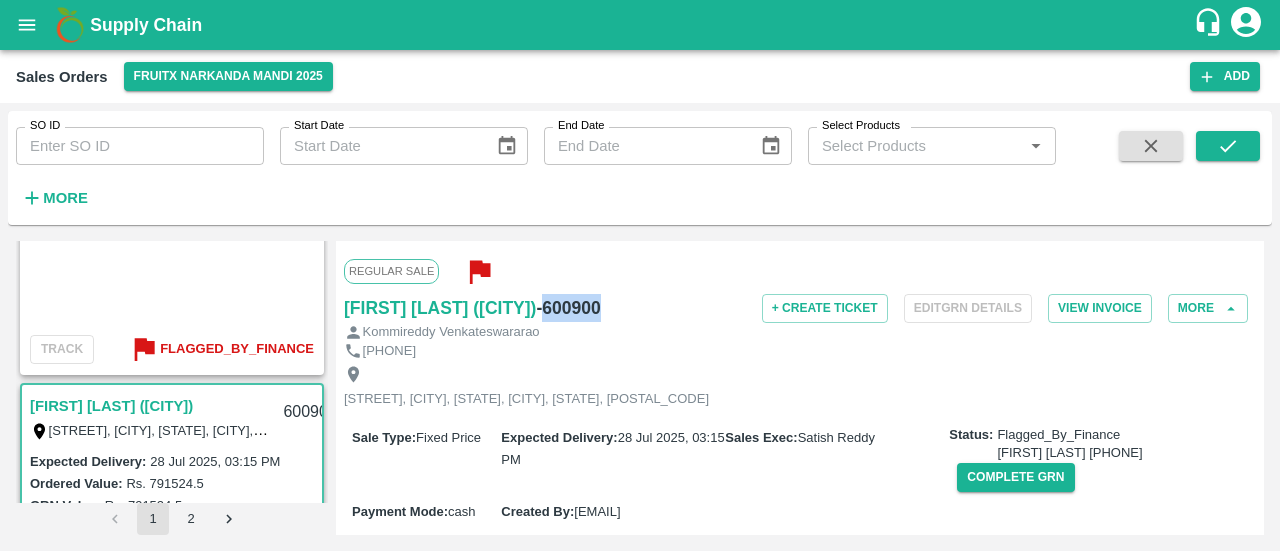 click on "- 600900" at bounding box center [568, 308] 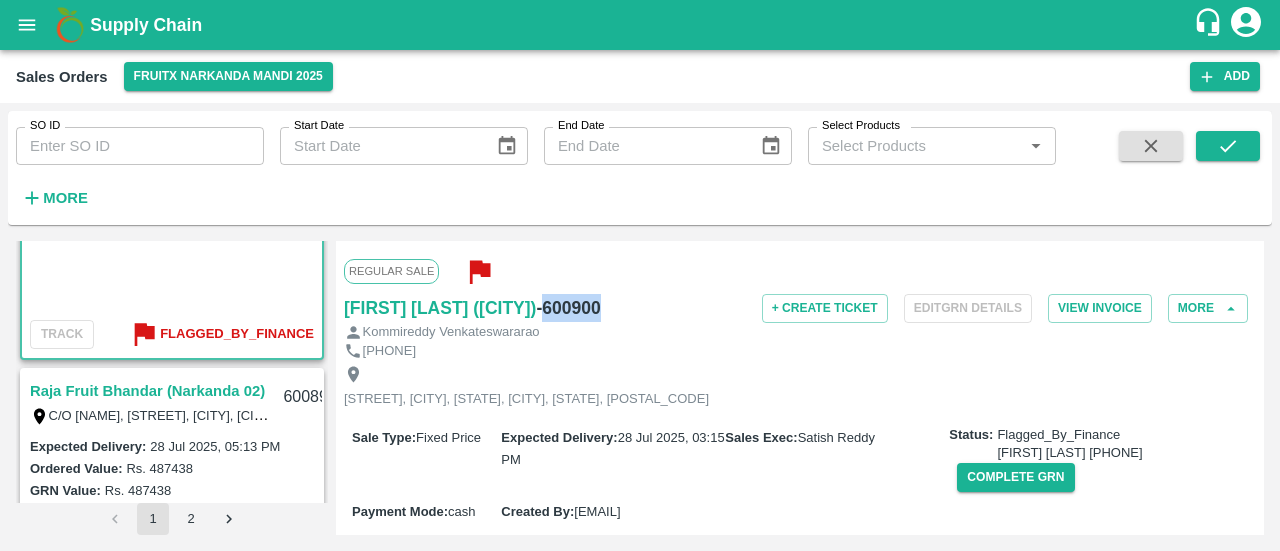 scroll, scrollTop: 2102, scrollLeft: 0, axis: vertical 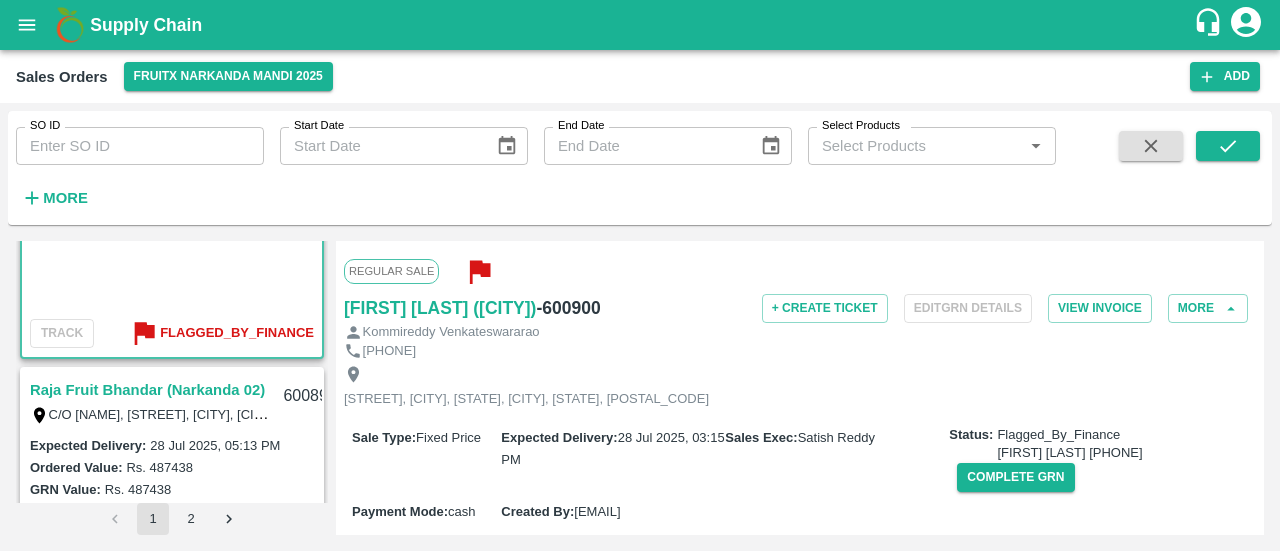 click on "Raja Fruit Bhandar (Narkanda 02)" at bounding box center [147, 390] 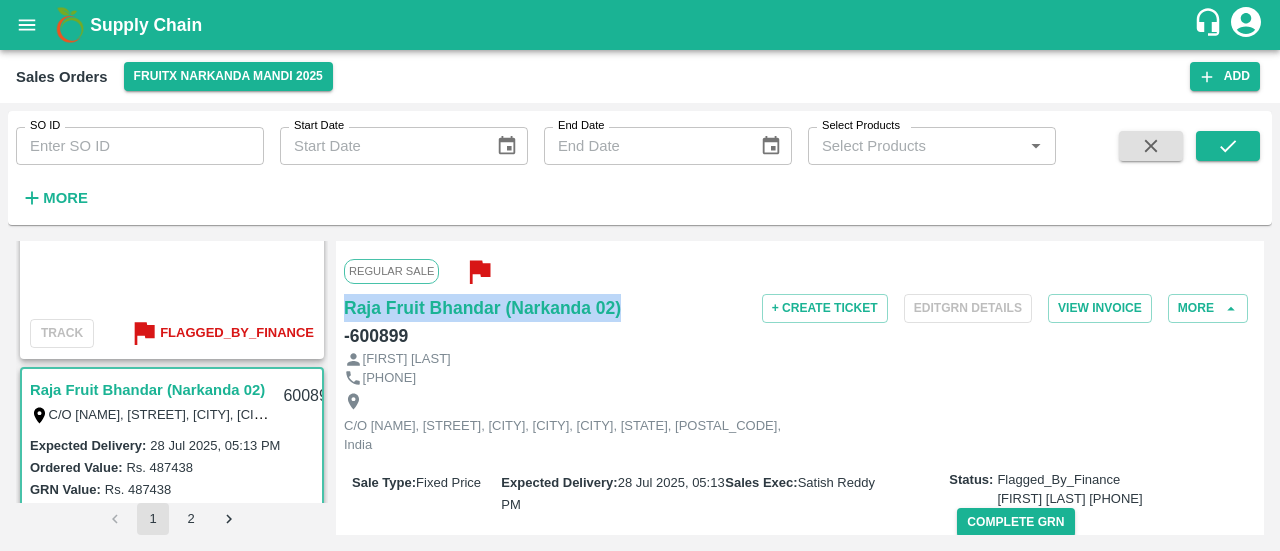 drag, startPoint x: 340, startPoint y: 307, endPoint x: 622, endPoint y: 306, distance: 282.00177 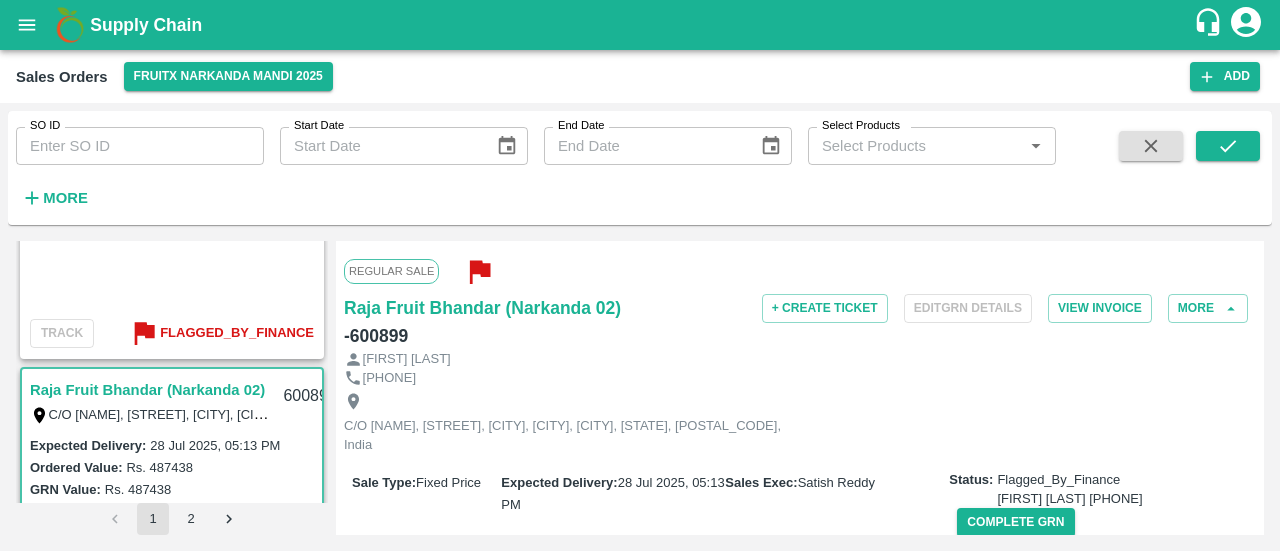 click on "- 600899" at bounding box center [376, 336] 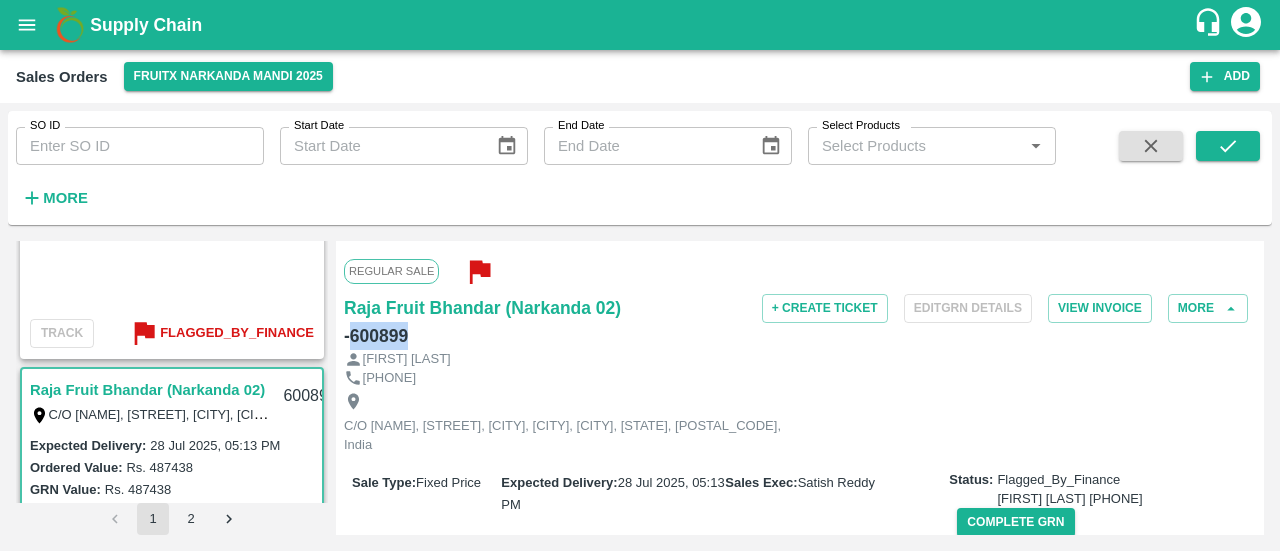 click on "- 600899" at bounding box center [376, 336] 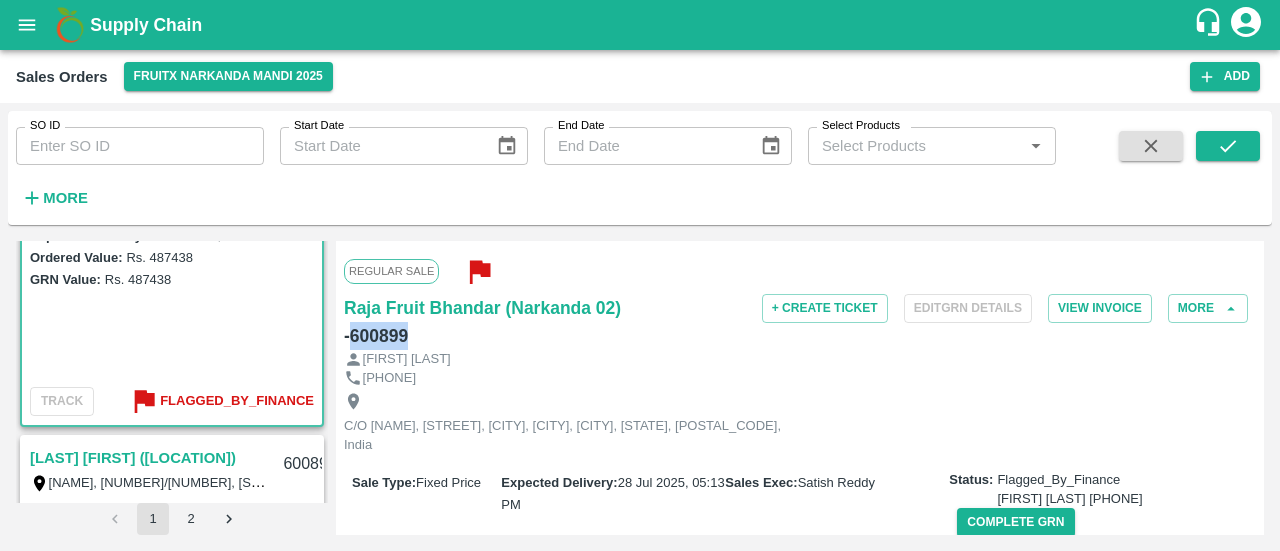 scroll, scrollTop: 2334, scrollLeft: 0, axis: vertical 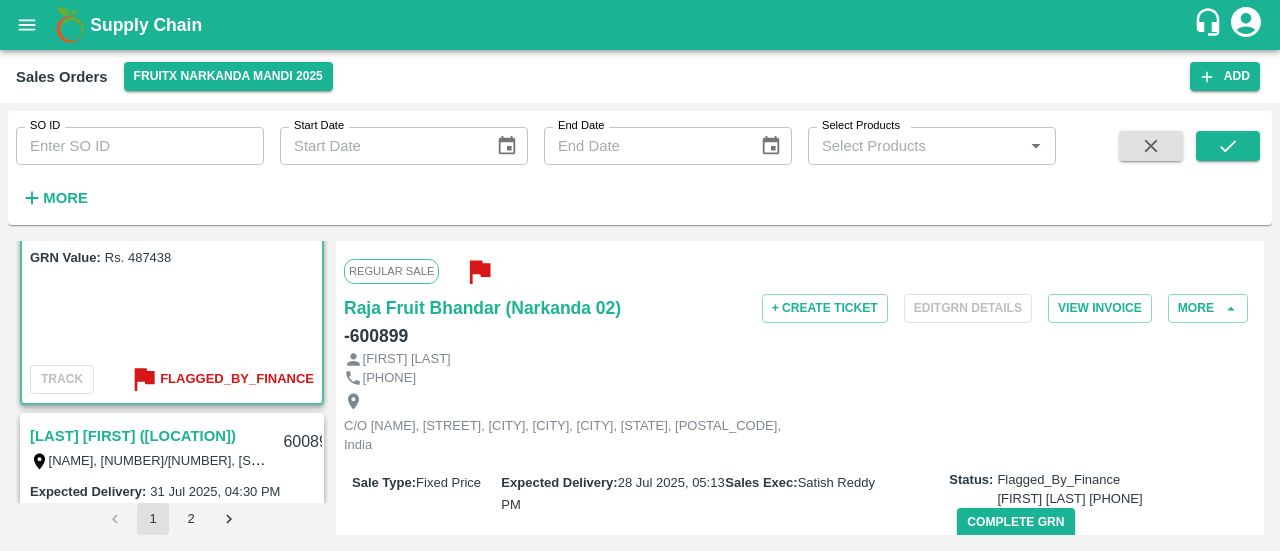 click on "[LAST] [FIRST] ([LOCATION])" at bounding box center (133, 436) 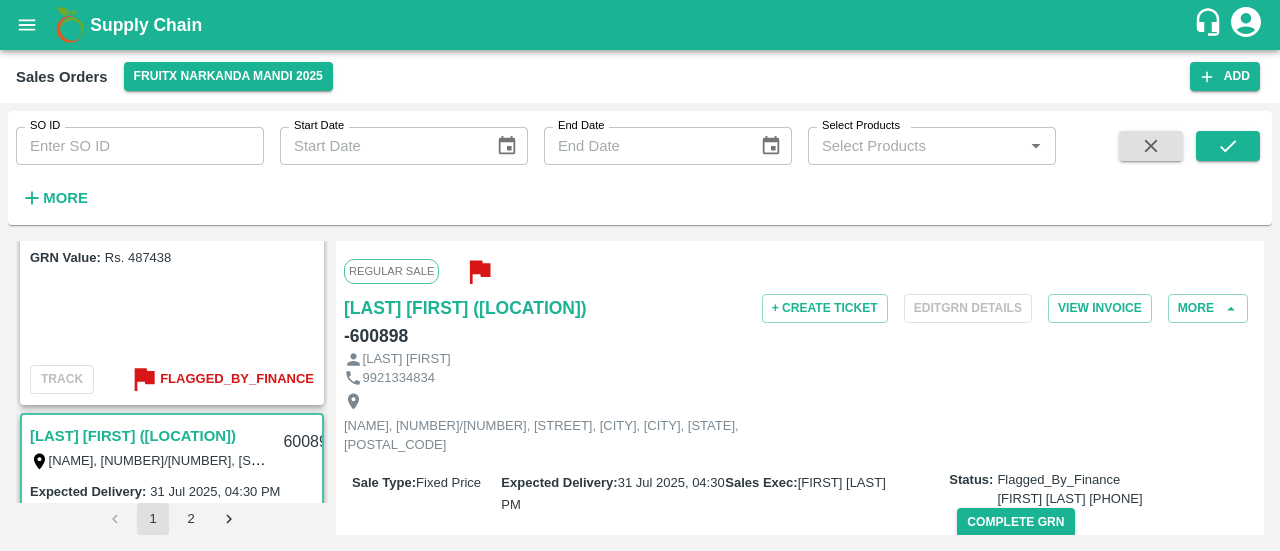 click on "Regular Sale [FIRST] [LAST] ([CITY])   - 600898 + Create Ticket Edit  GRN Details View Invoice More [FIRST] [LAST] 9921334834 [LAST] [FIRST], 5595/2, vyanktesh Rowhouse, Chinchkhed road, [CITY], [CITY], [STATE], 422209 Sale Type :  Fixed Price Expected Delivery :  31 Jul 2025, 04:30 PM Sales Exec :  [FIRST] [LAST]  Status: Flagged_By_Finance [FIRST] [LAST]   6302807097 Complete GRN Payment Mode :  cash Created By :  [EMAIL] Comment : Sales Order Items Product SKU Brand/Marka Ordered Quantity Ordered Value Allotted Quantity GRN GRN Value P.D. Discount Returned Weight Gap(Loss) Apple - Red - Golden A-Pitoo (310) GRN Done 120 Kg Rs. 27.25 / Kg Rs. 3270 120  Kg ( 100 %) 120  Kg Rs. 3270 Rs.  0 Rs.  0  / Kg 0  Kg Reasons(0) 0 Kg Apple-Gala A-Open Septt. -6L GRN Done 10 Kg Rs. 54.5 / Kg Rs. 545 10  Kg ( 100 %) 10  Kg Rs. 545 Rs.  0 Rs.  0  / Kg 0  Kg Reasons(0) 0 Kg Apple - Red - Golden A-Pitoo (310) GRN Done 180 Kg Rs. 27.25 / Kg Rs. 4905 180  Kg ( 100 %) 180  Kg Rs. 4905 Rs.  0" at bounding box center [800, 388] 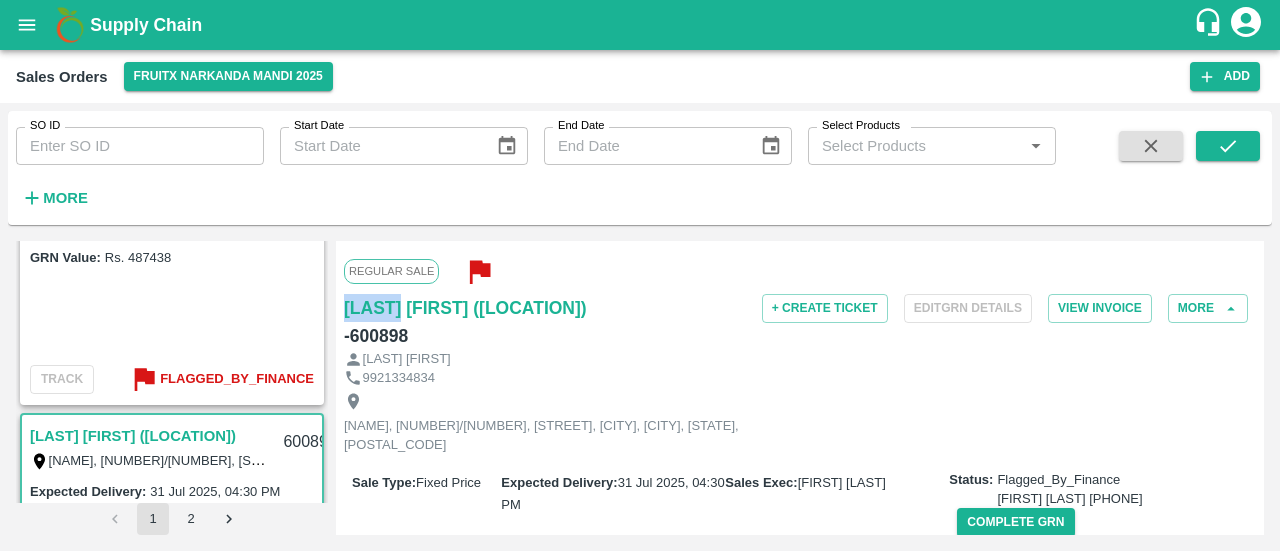 click on "Regular Sale [FIRST] [LAST] ([CITY])   - 600898 + Create Ticket Edit  GRN Details View Invoice More [FIRST] [LAST] 9921334834 [LAST] [FIRST], 5595/2, vyanktesh Rowhouse, Chinchkhed road, [CITY], [CITY], [STATE], 422209 Sale Type :  Fixed Price Expected Delivery :  31 Jul 2025, 04:30 PM Sales Exec :  [FIRST] [LAST]  Status: Flagged_By_Finance [FIRST] [LAST]   6302807097 Complete GRN Payment Mode :  cash Created By :  [EMAIL] Comment : Sales Order Items Product SKU Brand/Marka Ordered Quantity Ordered Value Allotted Quantity GRN GRN Value P.D. Discount Returned Weight Gap(Loss) Apple - Red - Golden A-Pitoo (310) GRN Done 120 Kg Rs. 27.25 / Kg Rs. 3270 120  Kg ( 100 %) 120  Kg Rs. 3270 Rs.  0 Rs.  0  / Kg 0  Kg Reasons(0) 0 Kg Apple-Gala A-Open Septt. -6L GRN Done 10 Kg Rs. 54.5 / Kg Rs. 545 10  Kg ( 100 %) 10  Kg Rs. 545 Rs.  0 Rs.  0  / Kg 0  Kg Reasons(0) 0 Kg Apple - Red - Golden A-Pitoo (310) GRN Done 180 Kg Rs. 27.25 / Kg Rs. 4905 180  Kg ( 100 %) 180  Kg Rs. 4905 Rs.  0" at bounding box center [800, 388] 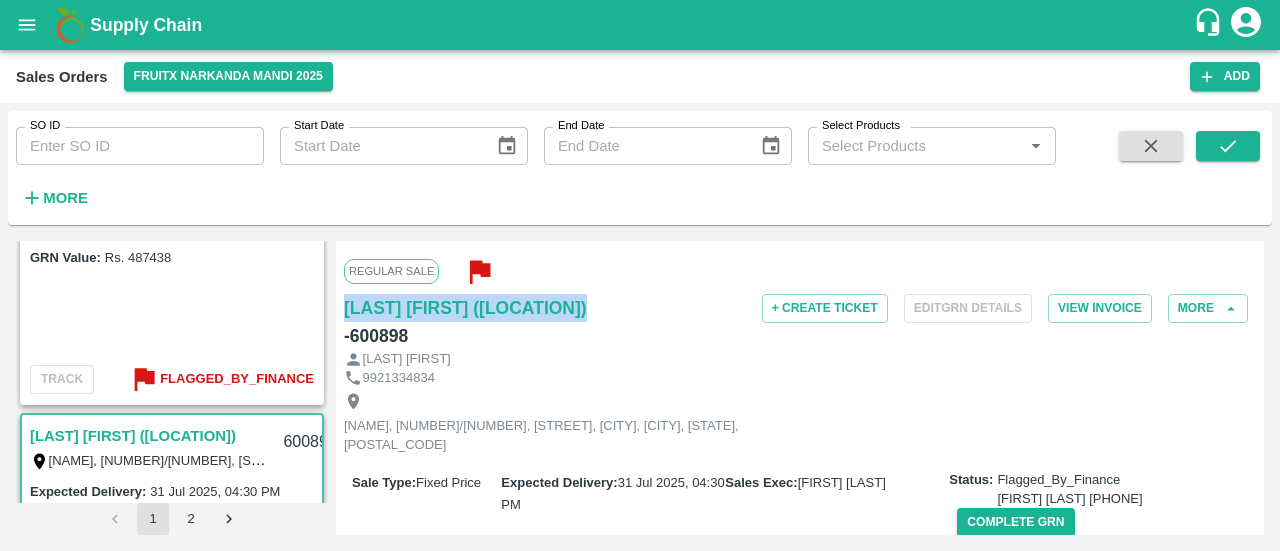 click on "Regular Sale [FIRST] [LAST] ([CITY])   - 600898 + Create Ticket Edit  GRN Details View Invoice More [FIRST] [LAST] 9921334834 [LAST] [FIRST], 5595/2, vyanktesh Rowhouse, Chinchkhed road, [CITY], [CITY], [STATE], 422209 Sale Type :  Fixed Price Expected Delivery :  31 Jul 2025, 04:30 PM Sales Exec :  [FIRST] [LAST]  Status: Flagged_By_Finance [FIRST] [LAST]   6302807097 Complete GRN Payment Mode :  cash Created By :  [EMAIL] Comment : Sales Order Items Product SKU Brand/Marka Ordered Quantity Ordered Value Allotted Quantity GRN GRN Value P.D. Discount Returned Weight Gap(Loss) Apple - Red - Golden A-Pitoo (310) GRN Done 120 Kg Rs. 27.25 / Kg Rs. 3270 120  Kg ( 100 %) 120  Kg Rs. 3270 Rs.  0 Rs.  0  / Kg 0  Kg Reasons(0) 0 Kg Apple-Gala A-Open Septt. -6L GRN Done 10 Kg Rs. 54.5 / Kg Rs. 545 10  Kg ( 100 %) 10  Kg Rs. 545 Rs.  0 Rs.  0  / Kg 0  Kg Reasons(0) 0 Kg Apple - Red - Golden A-Pitoo (310) GRN Done 180 Kg Rs. 27.25 / Kg Rs. 4905 180  Kg ( 100 %) 180  Kg Rs. 4905 Rs.  0" at bounding box center [800, 388] 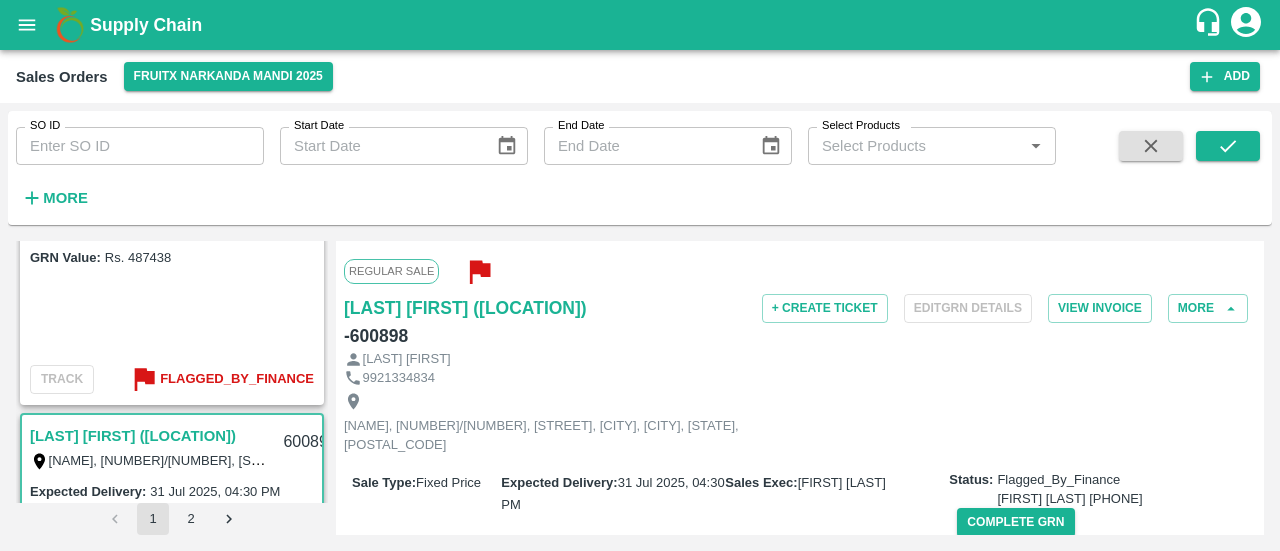 click on "- 600898" at bounding box center (376, 336) 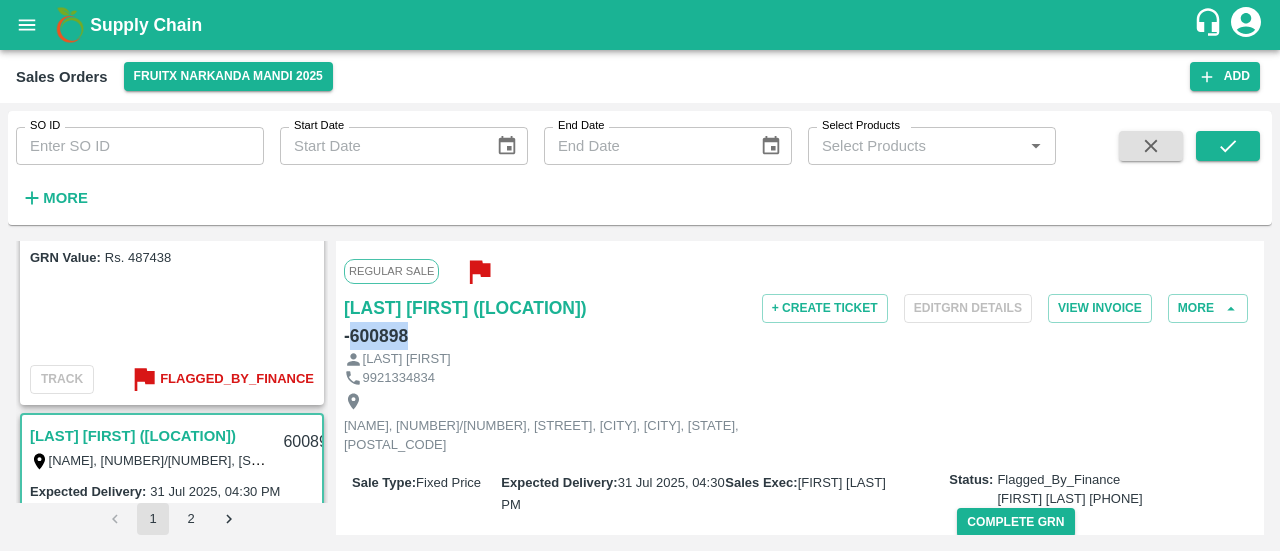 click on "- 600898" at bounding box center (376, 336) 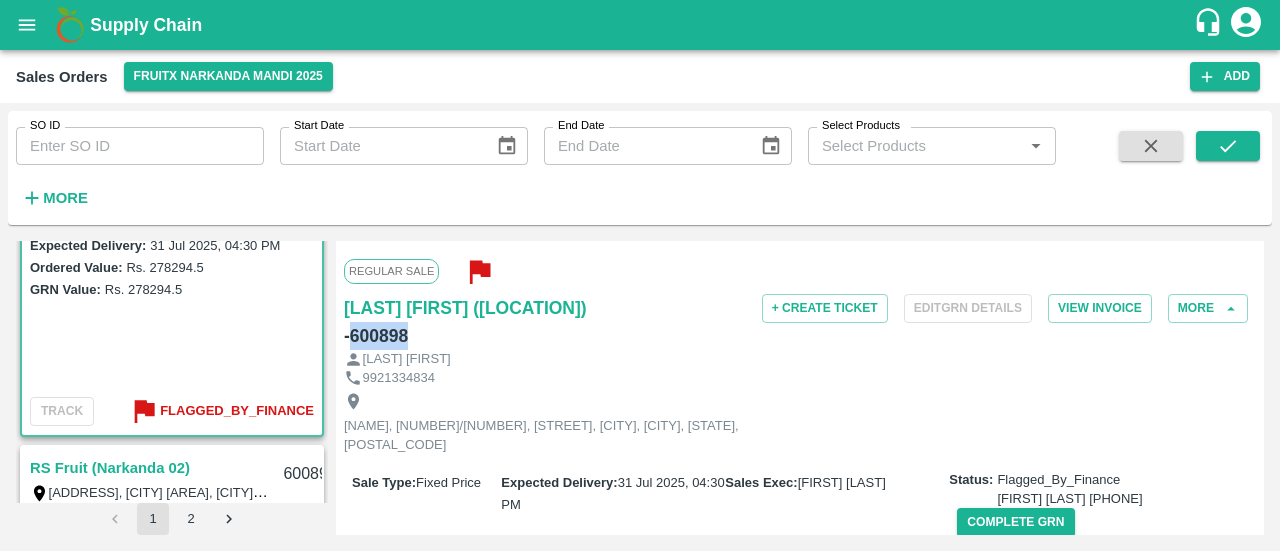 scroll, scrollTop: 2677, scrollLeft: 0, axis: vertical 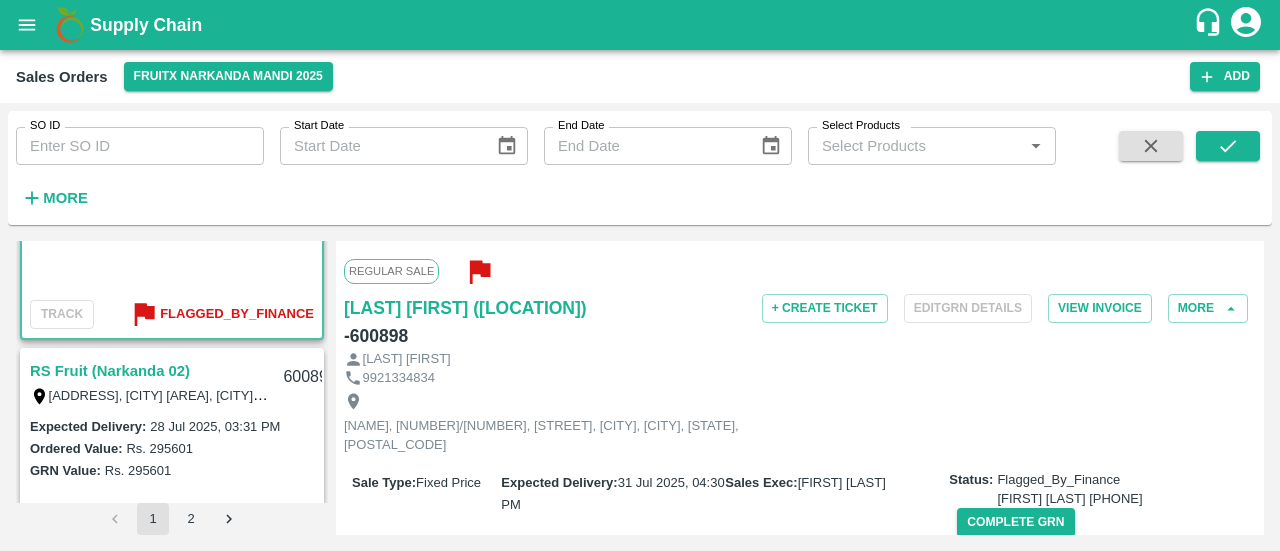 click on "RS Fruit (Narkanda 02)" at bounding box center [110, 371] 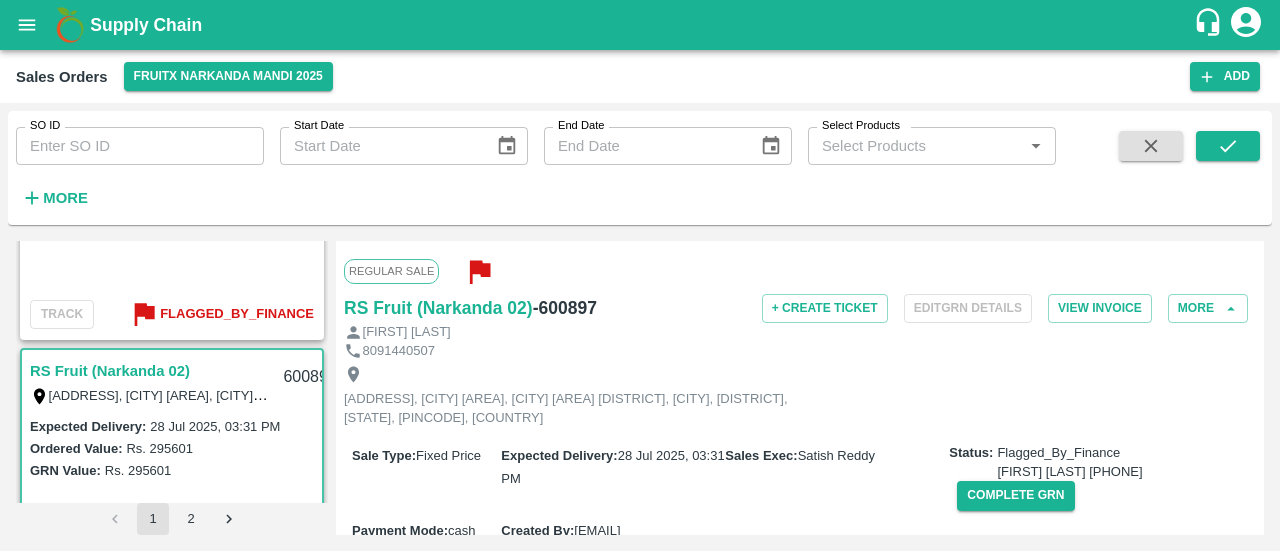 click on "Regular Sale [FIRST] [LAST] [PHONE] Nearby central bank , [STREET], [CITY] [STATE], [CITY] , [CITY], [STATE], [POSTAL_CODE], India Sale Type :  Fixed Price Expected Delivery :  28 Jul 2025, 03:31 PM Sales Exec :  [FIRST] [LAST] Status: Flagged_By_Finance [FIRST] [LAST]   [PHONE] Complete GRN Payment Mode :  cash Created By :  [EMAIL] Comment :  Sales Order Items Product SKU Brand/Marka Ordered Quantity Ordered Value Allotted Quantity GRN GRN Value P.D. Discount Returned Weight Gap(Loss) Apple - Royal - Selected B-L (100) GRN Done 20 Kg Rs. 78.075 / Kg Rs. 1561.5 20  Kg ( 100 %) 20  Kg Rs. 1561.5 Rs.  0 Rs.  0  / Kg 0  Kg Reasons(0) 0 Kg Apple - Royal - Selected B-M (125) GRN Done 20 Kg Rs. 78.075 / Kg Rs. 1561.5 20  Kg ( 100 %) 20  Kg Rs. 1561.5 Rs.  0 Rs.  0  / Kg 0  Kg Reasons(0) 0 Kg Apple - Royal - Selected B-S (150) GRN Done 40 Kg Rs. 78.075 / Kg Rs. 3123 40  Kg ( 100 %)" at bounding box center [800, 388] 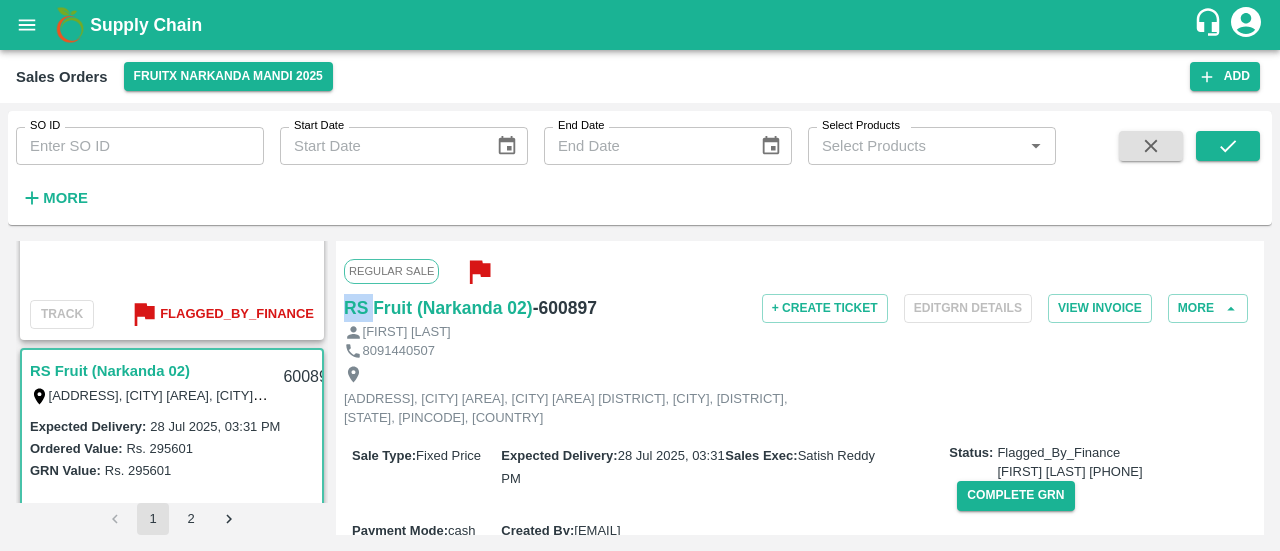 click on "Regular Sale [FIRST] [LAST] [PHONE] Nearby central bank , [STREET], [CITY] [STATE], [CITY] , [CITY], [STATE], [POSTAL_CODE], India Sale Type :  Fixed Price Expected Delivery :  28 Jul 2025, 03:31 PM Sales Exec :  [FIRST] [LAST] Status: Flagged_By_Finance [FIRST] [LAST]   [PHONE] Complete GRN Payment Mode :  cash Created By :  [EMAIL] Comment :  Sales Order Items Product SKU Brand/Marka Ordered Quantity Ordered Value Allotted Quantity GRN GRN Value P.D. Discount Returned Weight Gap(Loss) Apple - Royal - Selected B-L (100) GRN Done 20 Kg Rs. 78.075 / Kg Rs. 1561.5 20  Kg ( 100 %) 20  Kg Rs. 1561.5 Rs.  0 Rs.  0  / Kg 0  Kg Reasons(0) 0 Kg Apple - Royal - Selected B-M (125) GRN Done 20 Kg Rs. 78.075 / Kg Rs. 1561.5 20  Kg ( 100 %) 20  Kg Rs. 1561.5 Rs.  0 Rs.  0  / Kg 0  Kg Reasons(0) 0 Kg Apple - Royal - Selected B-S (150) GRN Done 40 Kg Rs. 78.075 / Kg Rs. 3123 40  Kg ( 100 %)" at bounding box center [800, 388] 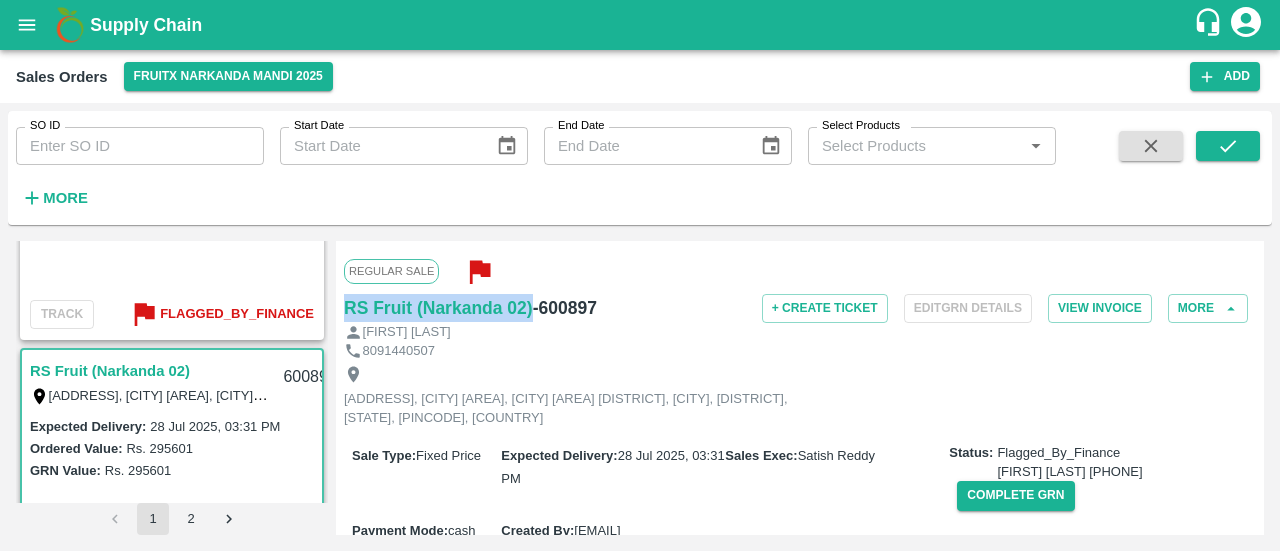 click on "Regular Sale [FIRST] [LAST] [PHONE] Nearby central bank , [STREET], [CITY] [STATE], [CITY] , [CITY], [STATE], [POSTAL_CODE], India Sale Type :  Fixed Price Expected Delivery :  28 Jul 2025, 03:31 PM Sales Exec :  [FIRST] [LAST] Status: Flagged_By_Finance [FIRST] [LAST]   [PHONE] Complete GRN Payment Mode :  cash Created By :  [EMAIL] Comment :  Sales Order Items Product SKU Brand/Marka Ordered Quantity Ordered Value Allotted Quantity GRN GRN Value P.D. Discount Returned Weight Gap(Loss) Apple - Royal - Selected B-L (100) GRN Done 20 Kg Rs. 78.075 / Kg Rs. 1561.5 20  Kg ( 100 %) 20  Kg Rs. 1561.5 Rs.  0 Rs.  0  / Kg 0  Kg Reasons(0) 0 Kg Apple - Royal - Selected B-M (125) GRN Done 20 Kg Rs. 78.075 / Kg Rs. 1561.5 20  Kg ( 100 %) 20  Kg Rs. 1561.5 Rs.  0 Rs.  0  / Kg 0  Kg Reasons(0) 0 Kg Apple - Royal - Selected B-S (150) GRN Done 40 Kg Rs. 78.075 / Kg Rs. 3123 40  Kg ( 100 %)" at bounding box center (800, 388) 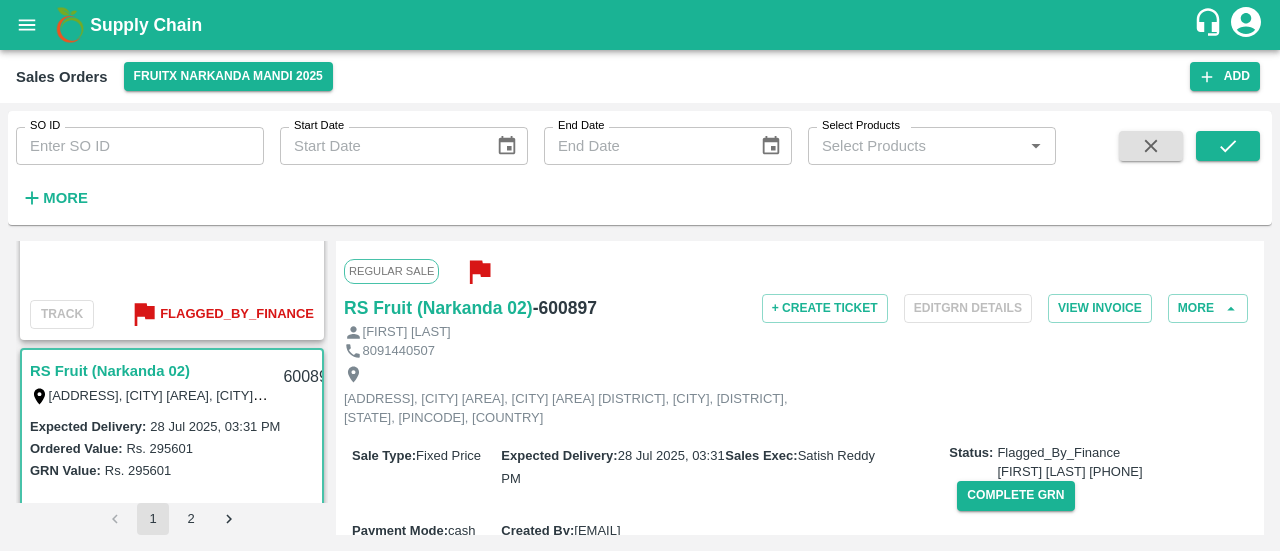 click on "- 600897" at bounding box center (565, 308) 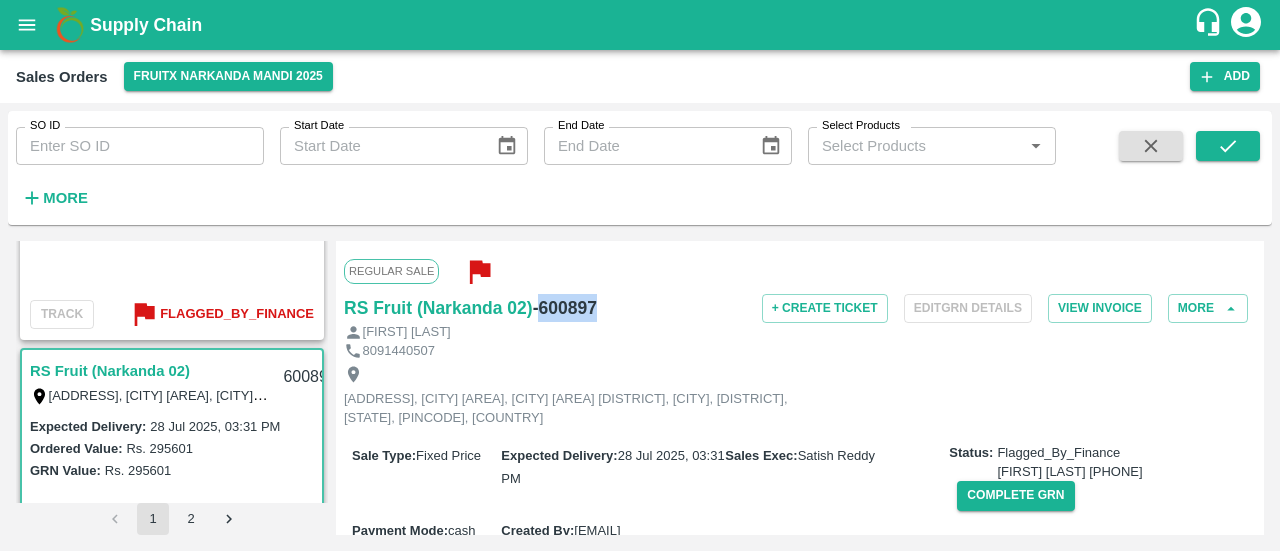 click on "- 600897" at bounding box center [565, 308] 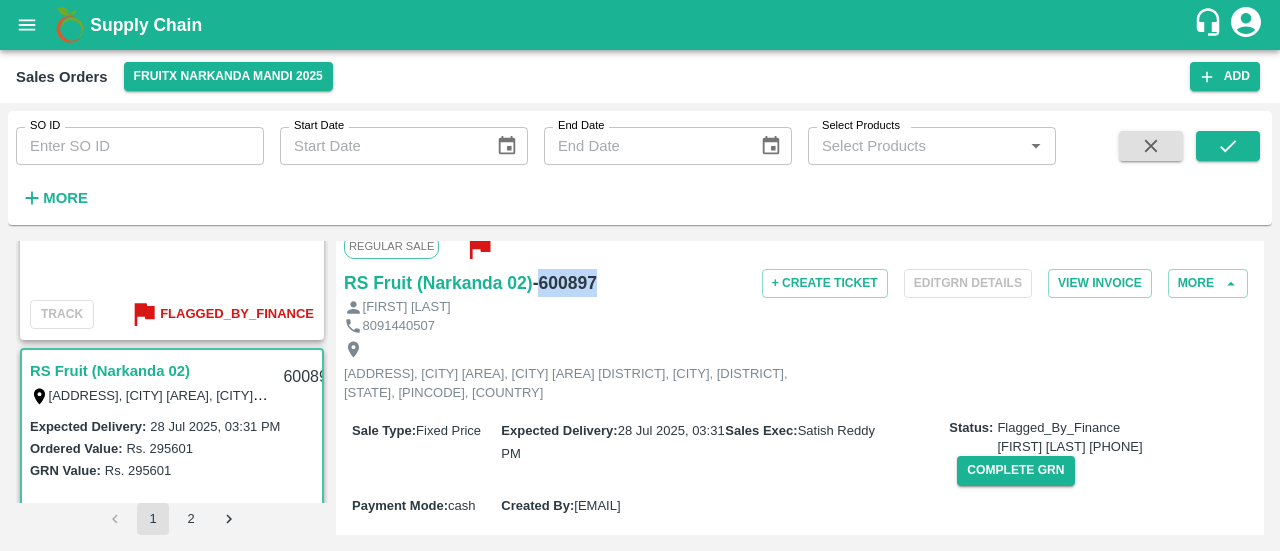 scroll, scrollTop: 26, scrollLeft: 0, axis: vertical 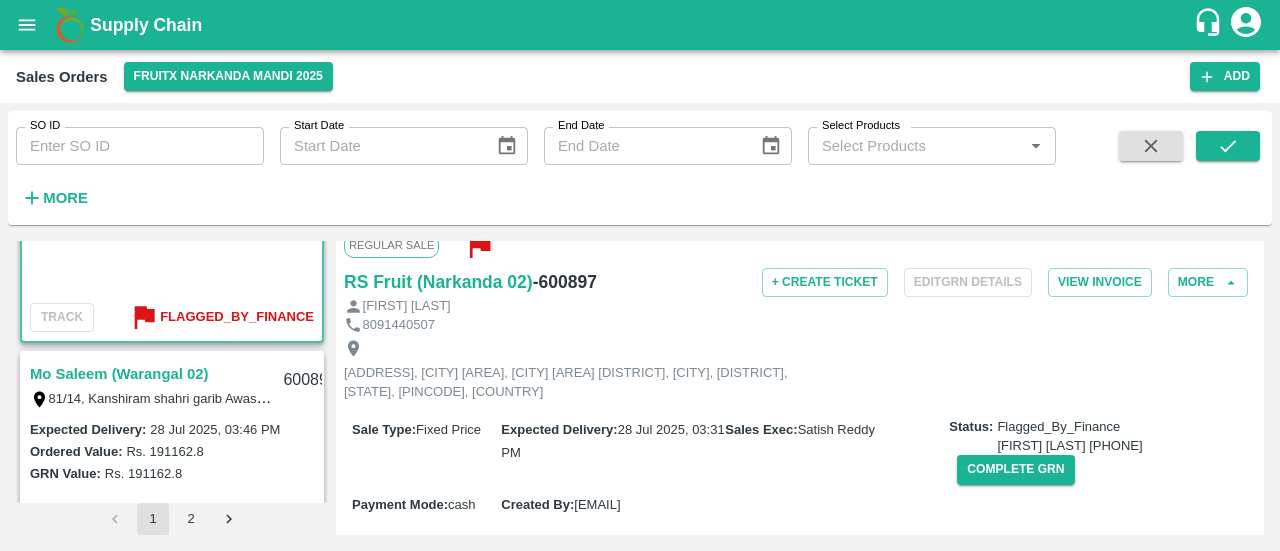 click on "Mo Saleem (Warangal 02)" at bounding box center [119, 374] 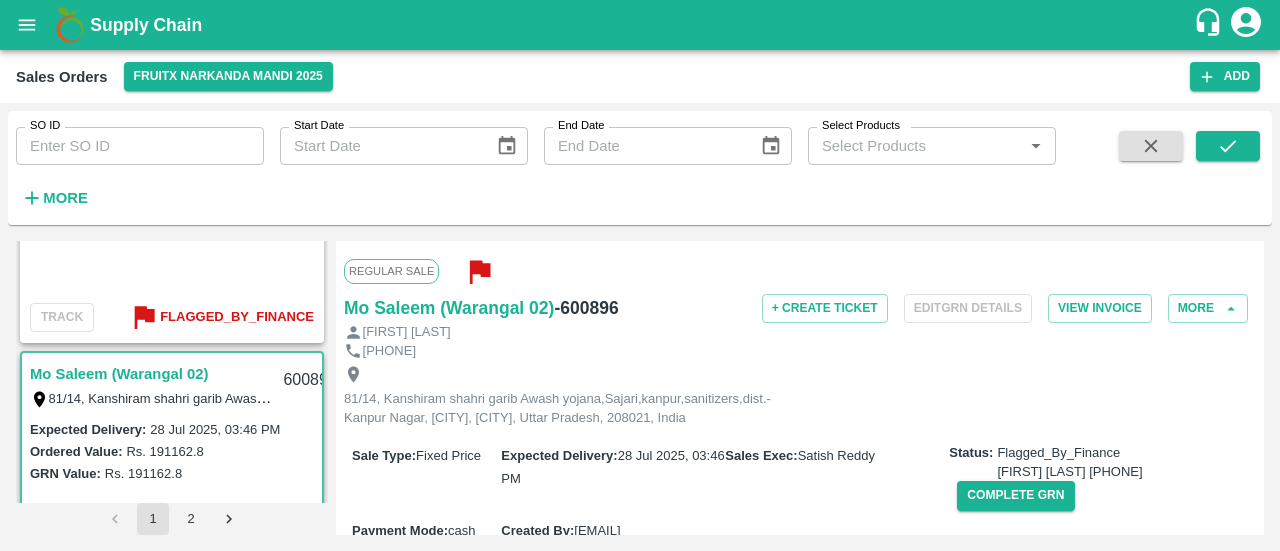 click on "C2([NUMBER]) [STREET], [CITY], [CITY], [CITY], [STATE], [POSTAL_CODE], India Sale Type : Fixed Price Expected Delivery : [DATE], [TIME] Sales Exec : [NAME] Status: Flagged_By_Finance [NAME] [PHONE] Complete GRN Payment Mode : cash Created By : [EMAIL] Comment : Sales Order Items Product SKU Brand/Marka Ordered Quantity Ordered Value Allotted Quantity GRN GRN Value P.D. Discount Returned Weight Gap(Loss) Apple - Royal A-L ([NUMBER]) GRN Done [NUMBER] Kg Rs. [PRICE] / Kg Rs. [AMOUNT] [NUMBER] Kg ( 100 %) [NUMBER] Kg Rs. [AMOUNT] Rs. 0 Rs. 0 / Kg 0 Kg Reasons(0) 0 Kg Apple - Royal A-M ([NUMBER]) GRN Done [NUMBER] Kg Rs. [PRICE] / Kg Rs. [AMOUNT] [NUMBER] Kg ( 100 %) [NUMBER] Kg Rs. [AMOUNT] Rs. 0 Rs. 0 / Kg 0 Kg Reasons(0) 0 Kg Apple - Royal A-S ([NUMBER]) GRN Done [NUMBER] Kg Rs. [PRICE] / Kg Rs. [AMOUNT] [NUMBER] Kg ( 100 %) [NUMBER] Kg Rs. 0 0" at bounding box center (800, 388) 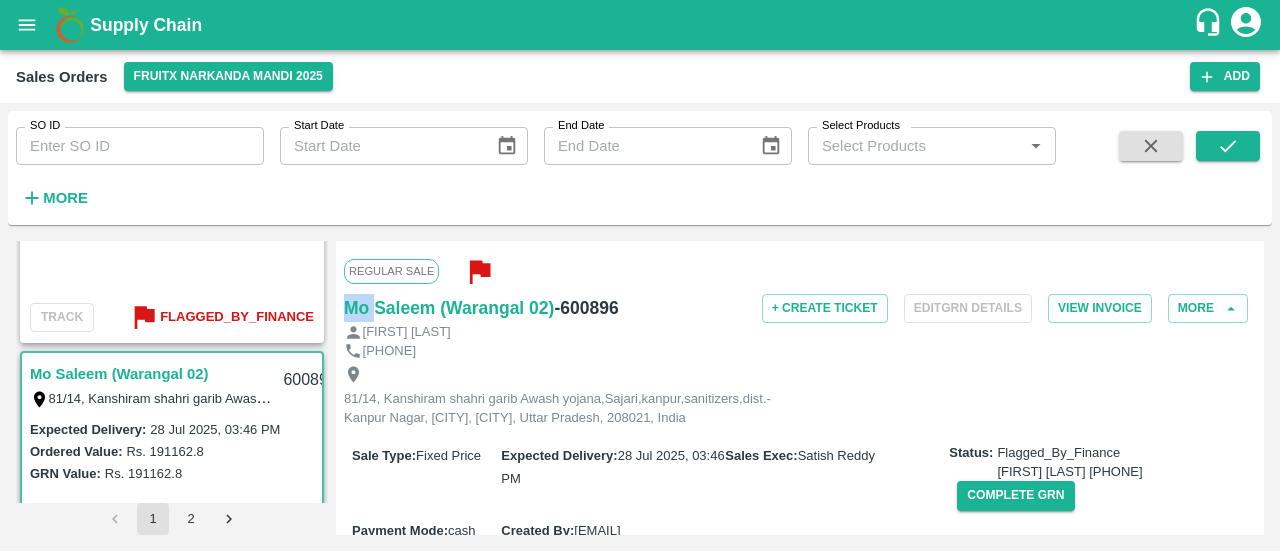 click on "C2([NUMBER]) [STREET], [CITY], [CITY], [CITY], [STATE], [POSTAL_CODE], India Sale Type : Fixed Price Expected Delivery : [DATE], [TIME] Sales Exec : [NAME] Status: Flagged_By_Finance [NAME] [PHONE] Complete GRN Payment Mode : cash Created By : [EMAIL] Comment : Sales Order Items Product SKU Brand/Marka Ordered Quantity Ordered Value Allotted Quantity GRN GRN Value P.D. Discount Returned Weight Gap(Loss) Apple - Royal A-L ([NUMBER]) GRN Done [NUMBER] Kg Rs. [PRICE] / Kg Rs. [AMOUNT] [NUMBER] Kg ( 100 %) [NUMBER] Kg Rs. [AMOUNT] Rs. 0 Rs. 0 / Kg 0 Kg Reasons(0) 0 Kg Apple - Royal A-M ([NUMBER]) GRN Done [NUMBER] Kg Rs. [PRICE] / Kg Rs. [AMOUNT] [NUMBER] Kg ( 100 %) [NUMBER] Kg Rs. [AMOUNT] Rs. 0 Rs. 0 / Kg 0 Kg Reasons(0) 0 Kg Apple - Royal A-S ([NUMBER]) GRN Done [NUMBER] Kg Rs. [PRICE] / Kg Rs. [AMOUNT] [NUMBER] Kg ( 100 %) [NUMBER] Kg Rs. 0 0" at bounding box center [800, 388] 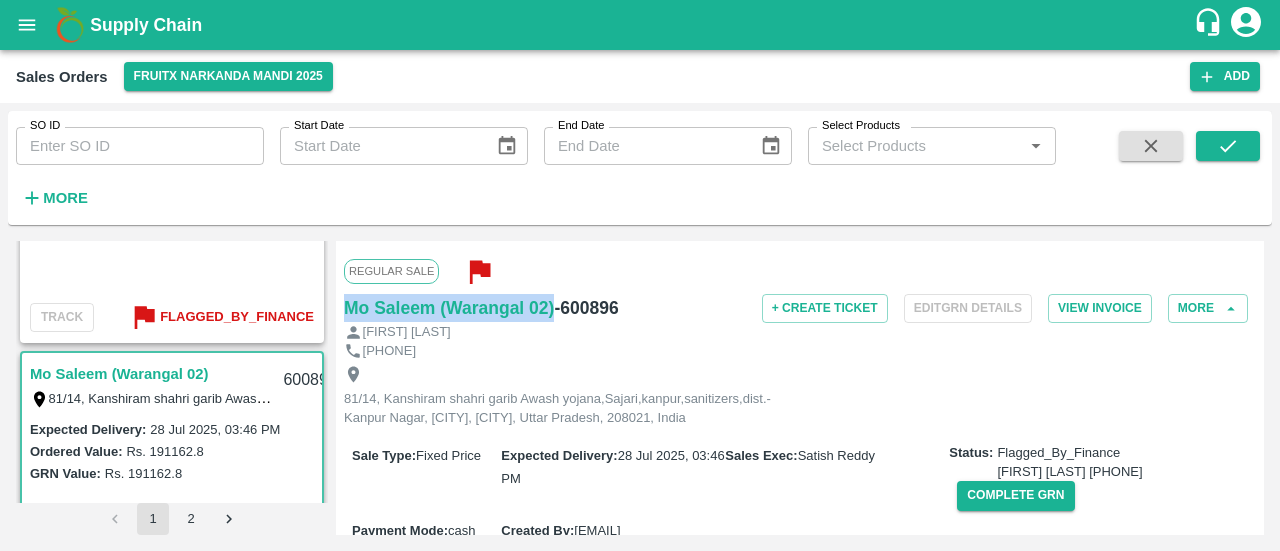 click on "C2([NUMBER]) [STREET], [CITY], [CITY], [CITY], [STATE], [POSTAL_CODE], India Sale Type : Fixed Price Expected Delivery : [DATE], [TIME] Sales Exec : [NAME] Status: Flagged_By_Finance [NAME] [PHONE] Complete GRN Payment Mode : cash Created By : [EMAIL] Comment : Sales Order Items Product SKU Brand/Marka Ordered Quantity Ordered Value Allotted Quantity GRN GRN Value P.D. Discount Returned Weight Gap(Loss) Apple - Royal A-L ([NUMBER]) GRN Done [NUMBER] Kg Rs. [PRICE] / Kg Rs. [AMOUNT] [NUMBER] Kg ( 100 %) [NUMBER] Kg Rs. [AMOUNT] Rs. 0 Rs. 0 / Kg 0 Kg Reasons(0) 0 Kg Apple - Royal A-M ([NUMBER]) GRN Done [NUMBER] Kg Rs. [PRICE] / Kg Rs. [AMOUNT] [NUMBER] Kg ( 100 %) [NUMBER] Kg Rs. [AMOUNT] Rs. 0 Rs. 0 / Kg 0 Kg Reasons(0) 0 Kg Apple - Royal A-S ([NUMBER]) GRN Done [NUMBER] Kg Rs. [PRICE] / Kg Rs. [AMOUNT] [NUMBER] Kg ( 100 %) [NUMBER] Kg Rs. 0 0" at bounding box center (800, 388) 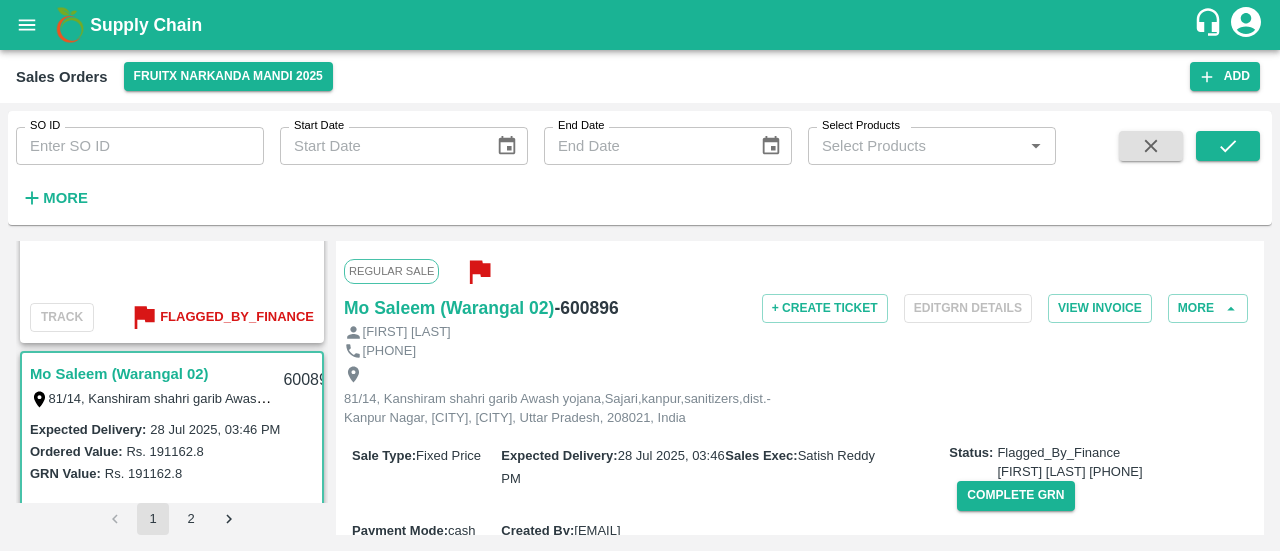 click on "- 600896" at bounding box center [586, 308] 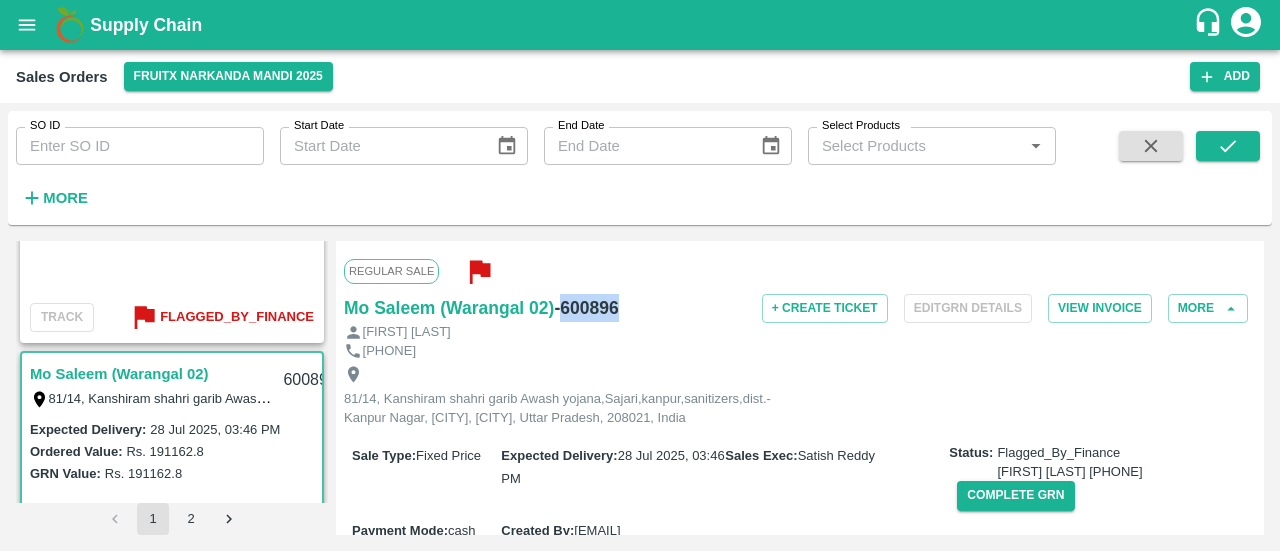 click on "- 600896" at bounding box center (586, 308) 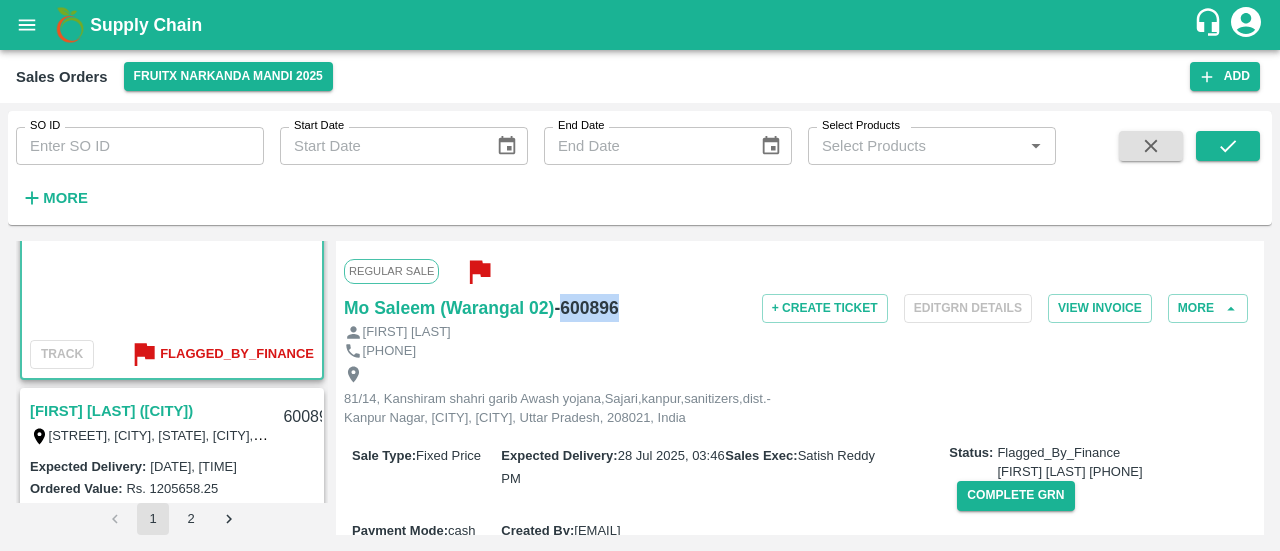 scroll, scrollTop: 3202, scrollLeft: 0, axis: vertical 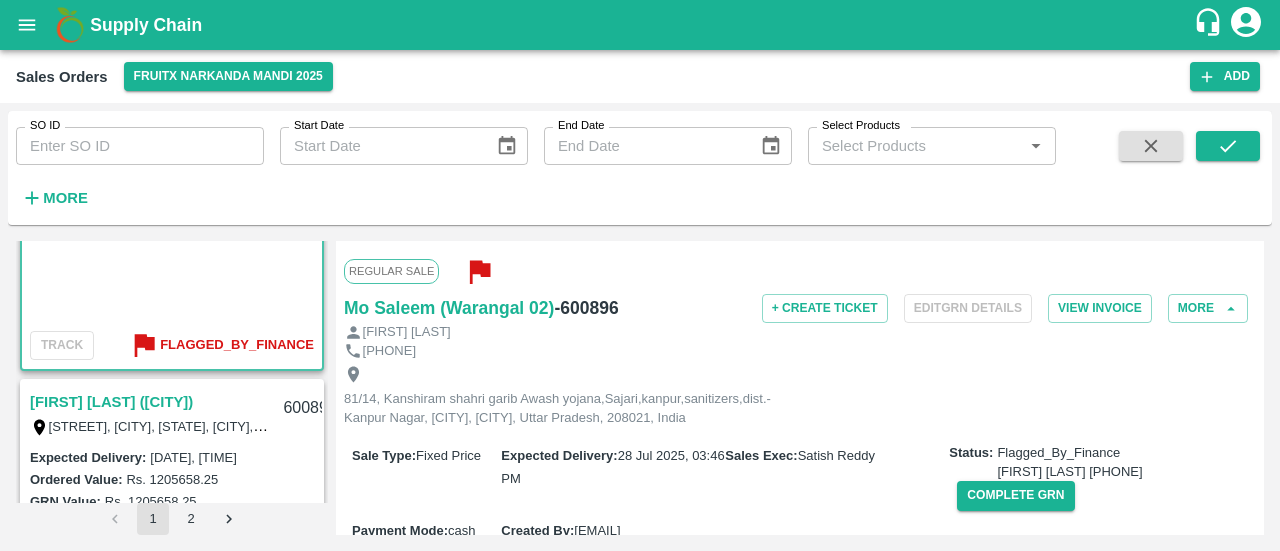 click on "[FIRST] [LAST] ([CITY])" at bounding box center [111, 402] 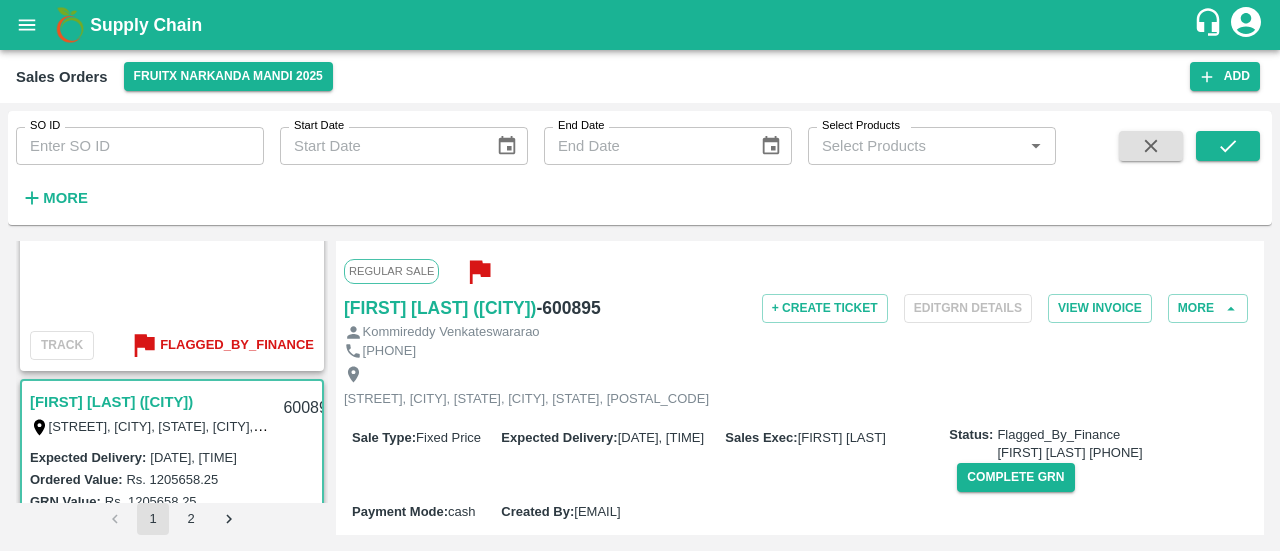 click on "Regular Sale Kommireddy Venkateswararao (Narkanda)   - 600895 + Create Ticket Edit  GRN Details View Invoice More Kommireddy Venkateswararao 8019907477 3-40, Ramalayam Street, Ramachandrapuram Mandalam, Jagannaikulapalem, East Godavari , Ramachandrapuram, Ambedkar Nagar, ANDHRA PRADESH, 533255 Sale Type :  Fixed Price Expected Delivery :  31 Jul 2025, 04:13 PM Sales Exec :  Deepak Babu R  Status: Flagged_By_Finance Siva Prakash   6302807097 Complete GRN Payment Mode :  cash Created By :  deepak.babu@vegrow.in Comment : Sales Order Items Product SKU Brand/Marka Ordered Quantity Ordered Value Allotted Quantity GRN GRN Value P.D. Discount Returned Weight Gap(Loss) Apple - Royal - Selected A-L (100) GRN Done 80 Kg Rs. 104.825 / Kg Rs. 8386 80  Kg ( 100 %) 80  Kg Rs. 8386 Rs.  0 Rs.  0  / Kg 0  Kg Reasons(0) 0 Kg Apple - Royal - Selected A-M (125) GRN Done 160 Kg Rs. 104.825 / Kg Rs. 16772 160  Kg ( 100 %) 160  Kg Rs. 16772 Rs.  0 Rs.  0  / Kg 0  Kg Reasons(0) 0 Kg Apple - Royal - Selected A-S (150) GRN Done" at bounding box center (800, 388) 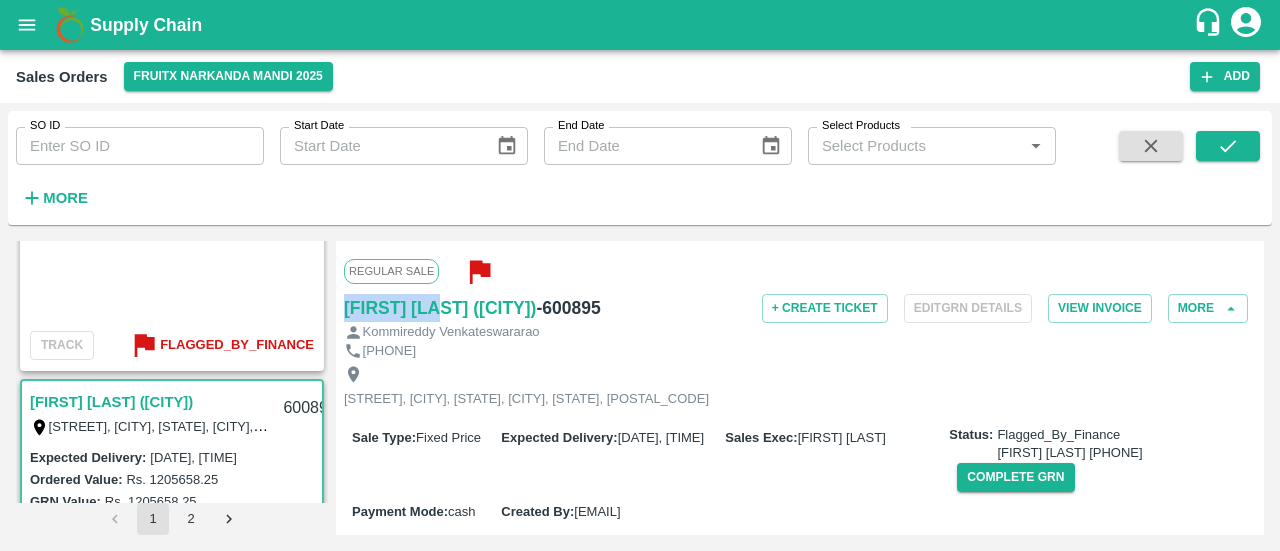 click on "Regular Sale Kommireddy Venkateswararao (Narkanda)   - 600895 + Create Ticket Edit  GRN Details View Invoice More Kommireddy Venkateswararao 8019907477 3-40, Ramalayam Street, Ramachandrapuram Mandalam, Jagannaikulapalem, East Godavari , Ramachandrapuram, Ambedkar Nagar, ANDHRA PRADESH, 533255 Sale Type :  Fixed Price Expected Delivery :  31 Jul 2025, 04:13 PM Sales Exec :  Deepak Babu R  Status: Flagged_By_Finance Siva Prakash   6302807097 Complete GRN Payment Mode :  cash Created By :  deepak.babu@vegrow.in Comment : Sales Order Items Product SKU Brand/Marka Ordered Quantity Ordered Value Allotted Quantity GRN GRN Value P.D. Discount Returned Weight Gap(Loss) Apple - Royal - Selected A-L (100) GRN Done 80 Kg Rs. 104.825 / Kg Rs. 8386 80  Kg ( 100 %) 80  Kg Rs. 8386 Rs.  0 Rs.  0  / Kg 0  Kg Reasons(0) 0 Kg Apple - Royal - Selected A-M (125) GRN Done 160 Kg Rs. 104.825 / Kg Rs. 16772 160  Kg ( 100 %) 160  Kg Rs. 16772 Rs.  0 Rs.  0  / Kg 0  Kg Reasons(0) 0 Kg Apple - Royal - Selected A-S (150) GRN Done" at bounding box center (800, 388) 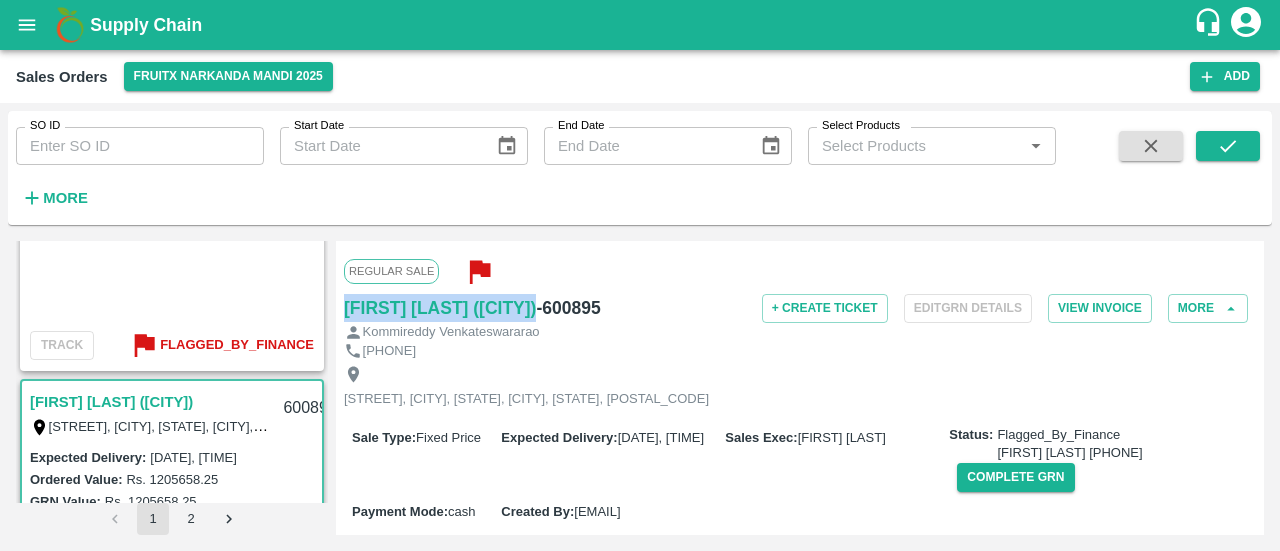 click on "Regular Sale Kommireddy Venkateswararao (Narkanda)   - 600895 + Create Ticket Edit  GRN Details View Invoice More Kommireddy Venkateswararao 8019907477 3-40, Ramalayam Street, Ramachandrapuram Mandalam, Jagannaikulapalem, East Godavari , Ramachandrapuram, Ambedkar Nagar, ANDHRA PRADESH, 533255 Sale Type :  Fixed Price Expected Delivery :  31 Jul 2025, 04:13 PM Sales Exec :  Deepak Babu R  Status: Flagged_By_Finance Siva Prakash   6302807097 Complete GRN Payment Mode :  cash Created By :  deepak.babu@vegrow.in Comment : Sales Order Items Product SKU Brand/Marka Ordered Quantity Ordered Value Allotted Quantity GRN GRN Value P.D. Discount Returned Weight Gap(Loss) Apple - Royal - Selected A-L (100) GRN Done 80 Kg Rs. 104.825 / Kg Rs. 8386 80  Kg ( 100 %) 80  Kg Rs. 8386 Rs.  0 Rs.  0  / Kg 0  Kg Reasons(0) 0 Kg Apple - Royal - Selected A-M (125) GRN Done 160 Kg Rs. 104.825 / Kg Rs. 16772 160  Kg ( 100 %) 160  Kg Rs. 16772 Rs.  0 Rs.  0  / Kg 0  Kg Reasons(0) 0 Kg Apple - Royal - Selected A-S (150) GRN Done" at bounding box center (800, 388) 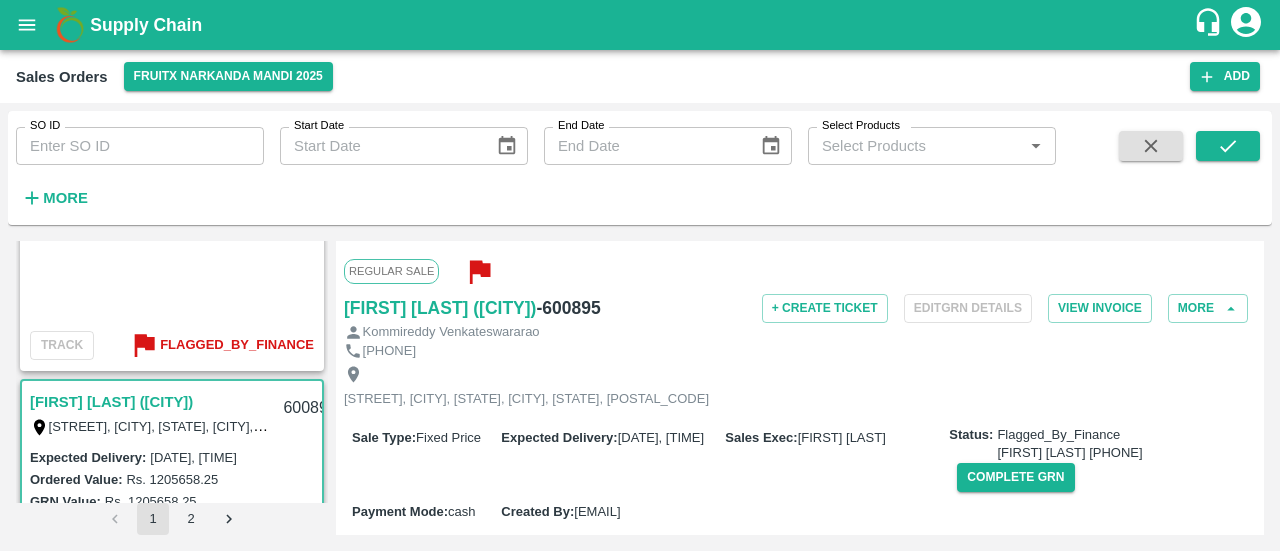 click on "- 600895" at bounding box center [568, 308] 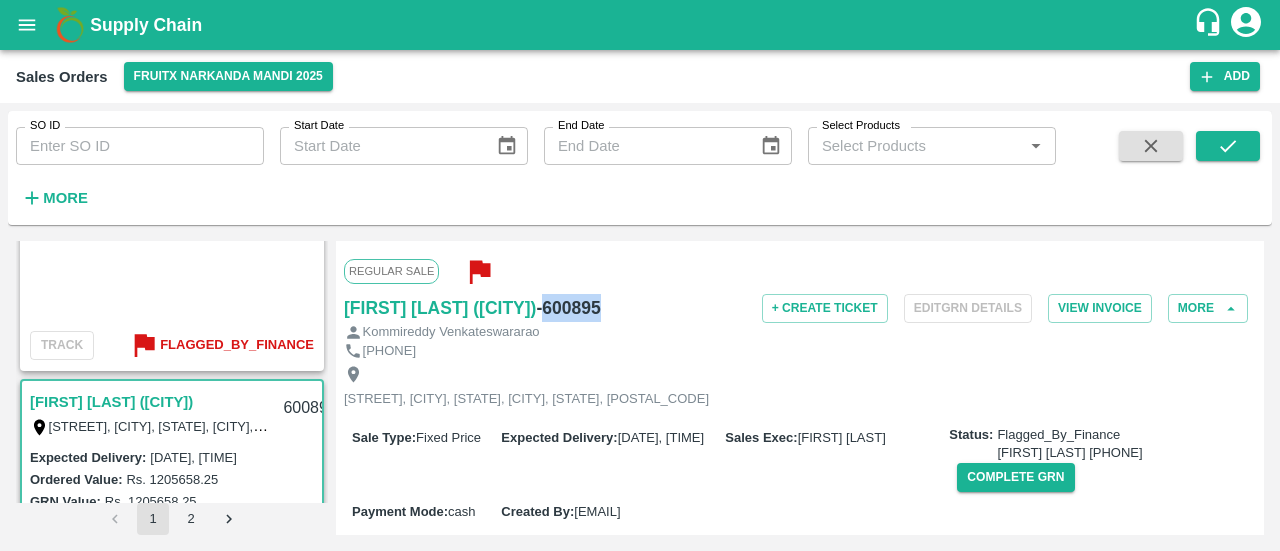 click on "- 600895" at bounding box center (568, 308) 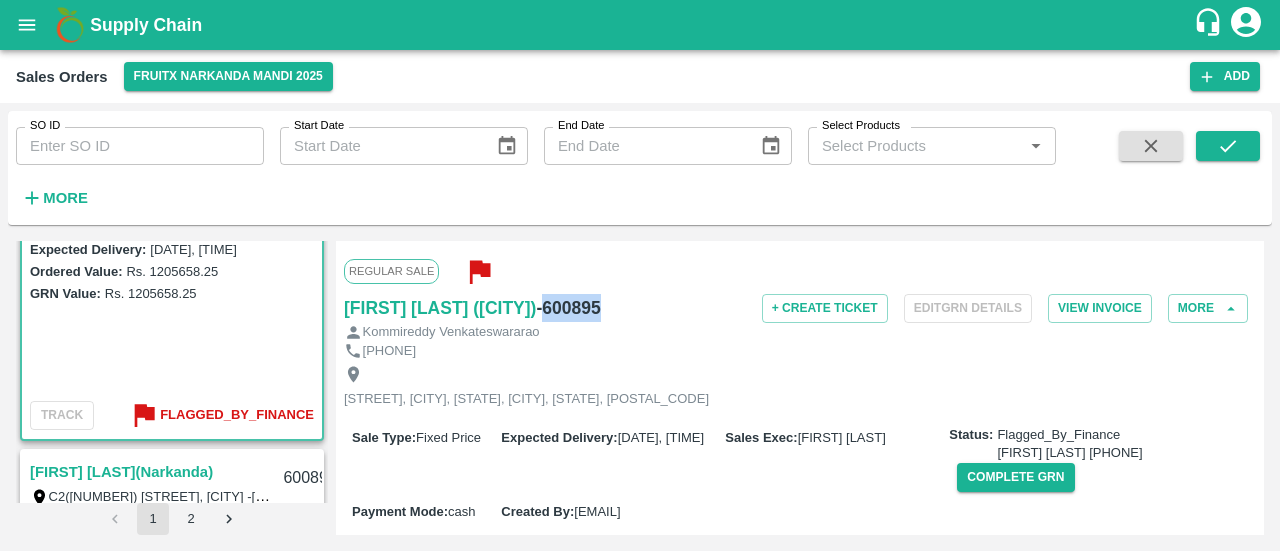 scroll, scrollTop: 3482, scrollLeft: 0, axis: vertical 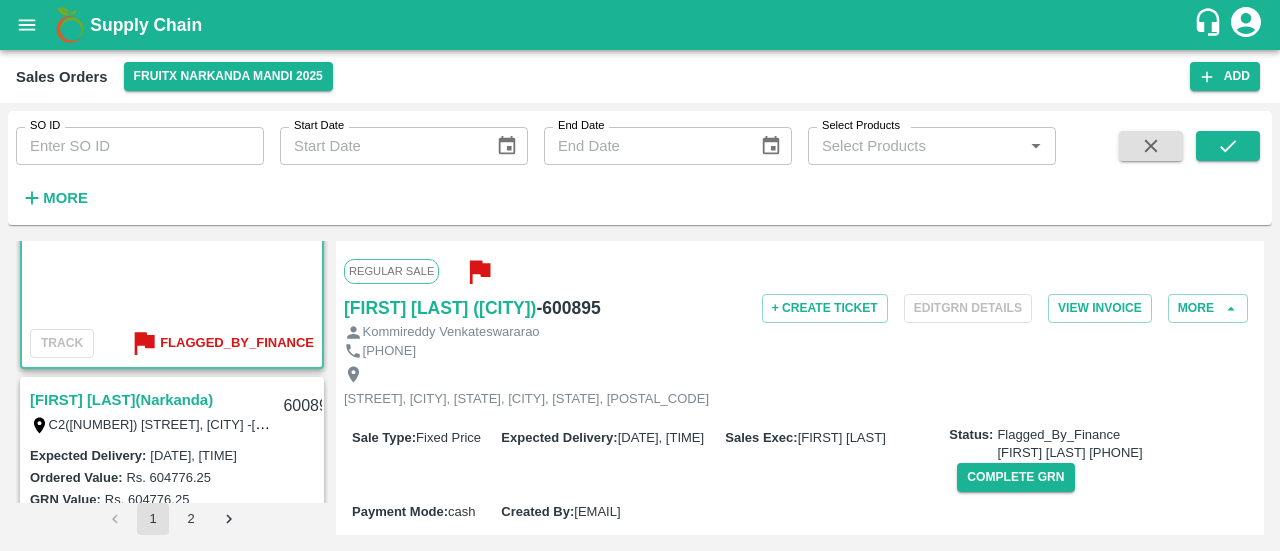 click on "[FIRST] [LAST](Narkanda)" at bounding box center (121, 400) 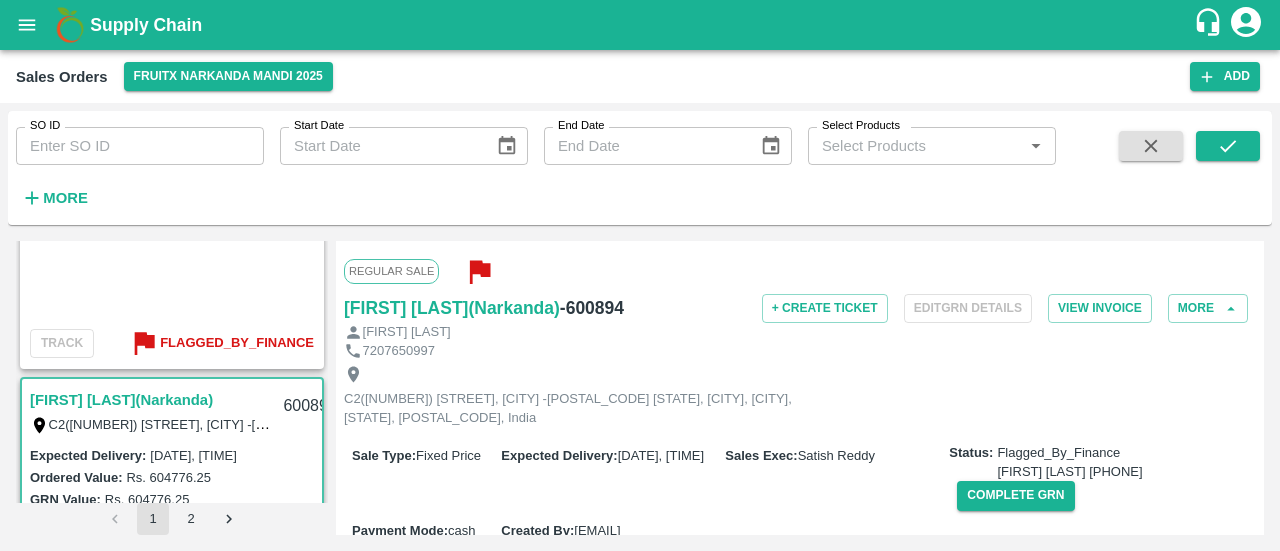 click on "C2([NUMBER]) [STREET], [CITY] -[POSTAL_CODE] [STATE], [CITY], [CITY], [STATE], [POSTAL_CODE], India Sale Type : Fixed Price Expected Delivery : [DATE], [TIME] Sales Exec : [NAME] Status: Flagged_By_Finance [NAME] [PHONE] Complete GRN Payment Mode : cash Created By : [EMAIL] Comment : Sales Order Items Product SKU Brand/Marka Ordered Quantity Ordered Value Allotted Quantity GRN GRN Value P.D. Discount Returned Weight Gap(Loss) Apple- Golden Delicious B-S ([NUMBER]) GRN Done [NUMBER] Kg Rs. [PRICE] / Kg Rs. [AMOUNT] [NUMBER] Kg ( 100 %) [NUMBER] Kg Rs. [AMOUNT] Rs. 0 Rs. 0 / Kg 0 Kg Reasons(0) 0 Kg Apple- Golden Delicious B-ES ([NUMBER]) GRN Done [NUMBER] Kg Rs. [PRICE] / Kg Rs. [AMOUNT] [NUMBER] Kg ( 100 %) [NUMBER] Kg Rs. [AMOUNT] Rs. 0 Rs. 0 / Kg 0 Kg Reasons(0) 0 Kg Apple- Golden Delicious B-Pitoo ([NUMBER]) GRN Done [NUMBER] Kg Rs. [AMOUNT] [NUMBER]" at bounding box center (800, 388) 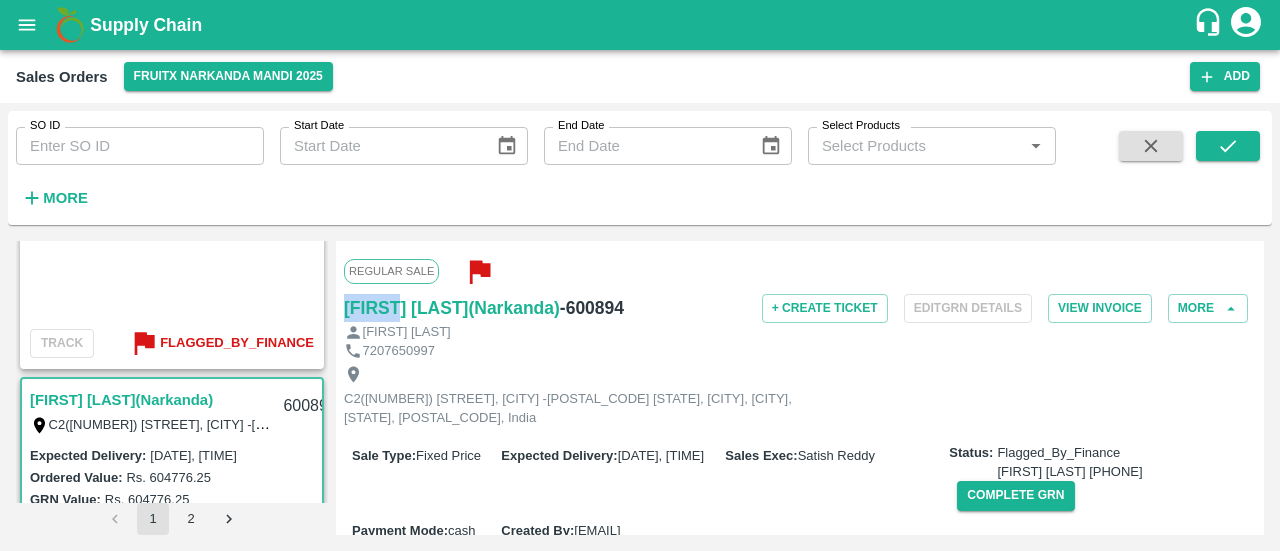 click on "C2([NUMBER]) [STREET], [CITY] -[POSTAL_CODE] [STATE], [CITY], [CITY], [STATE], [POSTAL_CODE], India Sale Type : Fixed Price Expected Delivery : [DATE], [TIME] Sales Exec : [NAME] Status: Flagged_By_Finance [NAME] [PHONE] Complete GRN Payment Mode : cash Created By : [EMAIL] Comment : Sales Order Items Product SKU Brand/Marka Ordered Quantity Ordered Value Allotted Quantity GRN GRN Value P.D. Discount Returned Weight Gap(Loss) Apple- Golden Delicious B-S ([NUMBER]) GRN Done [NUMBER] Kg Rs. [PRICE] / Kg Rs. [AMOUNT] [NUMBER] Kg ( 100 %) [NUMBER] Kg Rs. [AMOUNT] Rs. 0 Rs. 0 / Kg 0 Kg Reasons(0) 0 Kg Apple- Golden Delicious B-ES ([NUMBER]) GRN Done [NUMBER] Kg Rs. [PRICE] / Kg Rs. [AMOUNT] [NUMBER] Kg ( 100 %) [NUMBER] Kg Rs. [AMOUNT] Rs. 0 Rs. 0 / Kg 0 Kg Reasons(0) 0 Kg Apple- Golden Delicious B-Pitoo ([NUMBER]) GRN Done [NUMBER] Kg Rs. [AMOUNT] [NUMBER]" at bounding box center [800, 388] 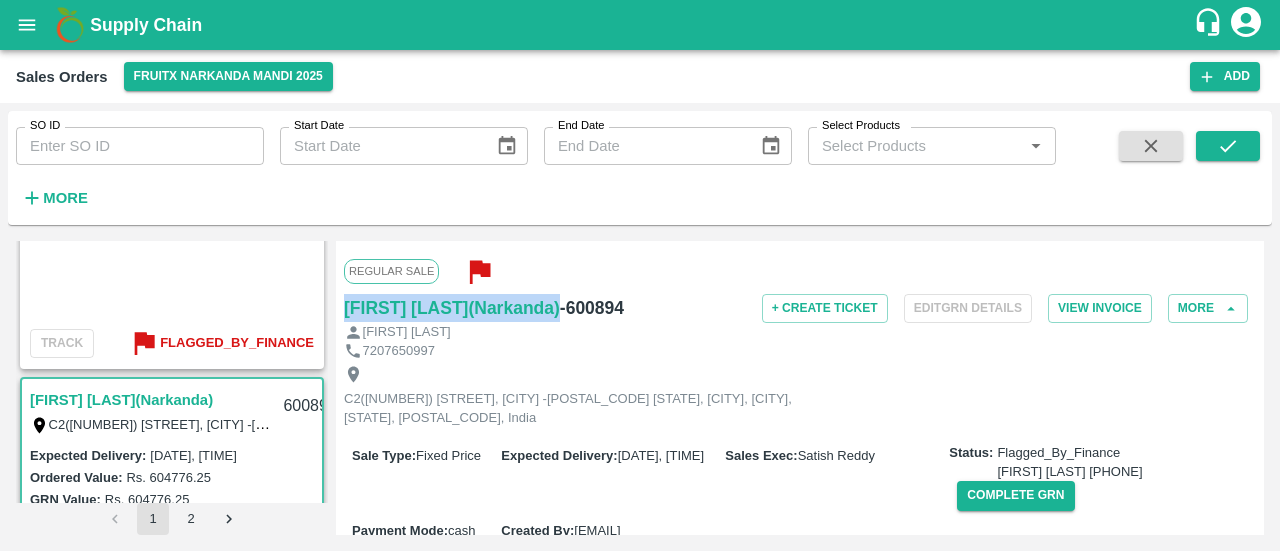 click on "C2([NUMBER]) [STREET], [CITY] -[POSTAL_CODE] [STATE], [CITY], [CITY], [STATE], [POSTAL_CODE], India Sale Type : Fixed Price Expected Delivery : [DATE], [TIME] Sales Exec : [NAME] Status: Flagged_By_Finance [NAME] [PHONE] Complete GRN Payment Mode : cash Created By : [EMAIL] Comment : Sales Order Items Product SKU Brand/Marka Ordered Quantity Ordered Value Allotted Quantity GRN GRN Value P.D. Discount Returned Weight Gap(Loss) Apple- Golden Delicious B-S ([NUMBER]) GRN Done [NUMBER] Kg Rs. [PRICE] / Kg Rs. [AMOUNT] [NUMBER] Kg ( 100 %) [NUMBER] Kg Rs. [AMOUNT] Rs. 0 Rs. 0 / Kg 0 Kg Reasons(0) 0 Kg Apple- Golden Delicious B-ES ([NUMBER]) GRN Done [NUMBER] Kg Rs. [PRICE] / Kg Rs. [AMOUNT] [NUMBER] Kg ( 100 %) [NUMBER] Kg Rs. [AMOUNT] Rs. 0 Rs. 0 / Kg 0 Kg Reasons(0) 0 Kg Apple- Golden Delicious B-Pitoo ([NUMBER]) GRN Done [NUMBER] Kg Rs. [AMOUNT] [NUMBER]" at bounding box center (800, 388) 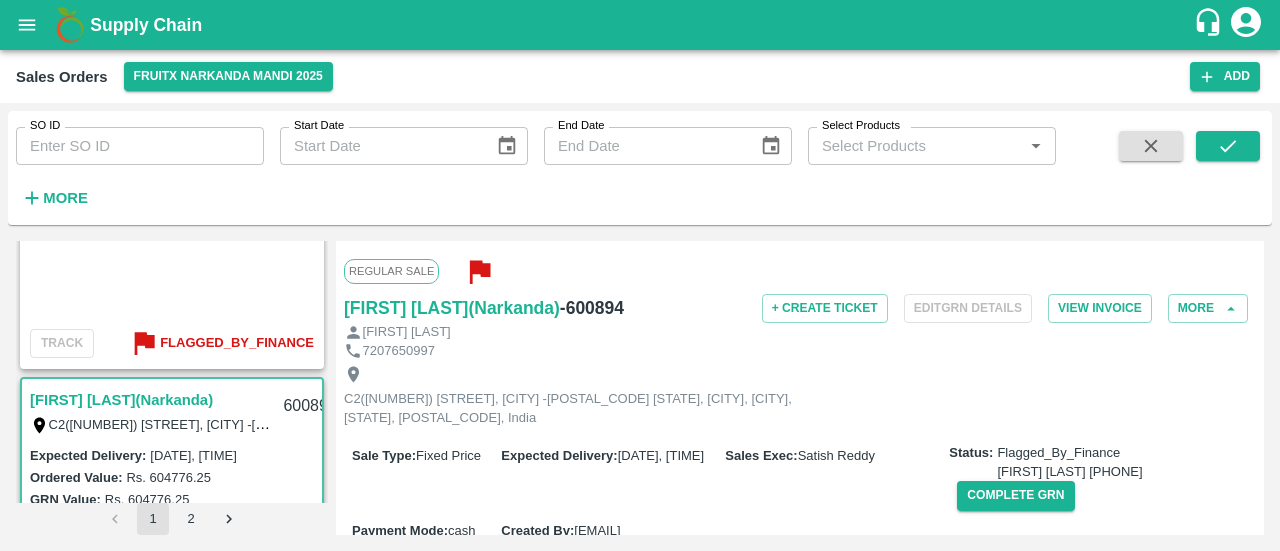click on "- 600894" at bounding box center [592, 308] 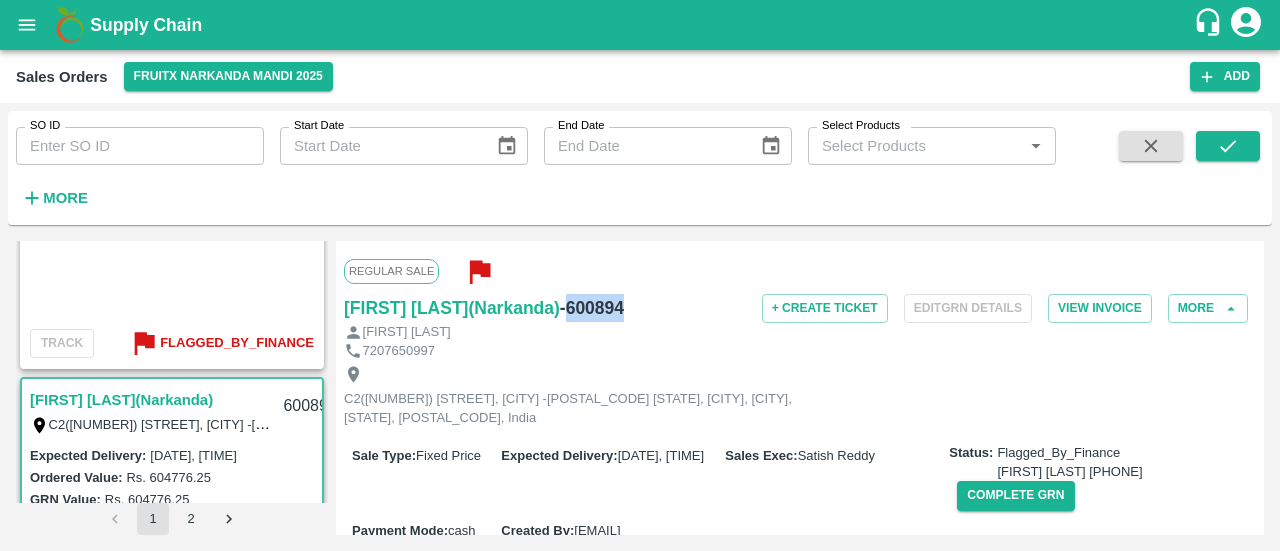 click on "- 600894" at bounding box center [592, 308] 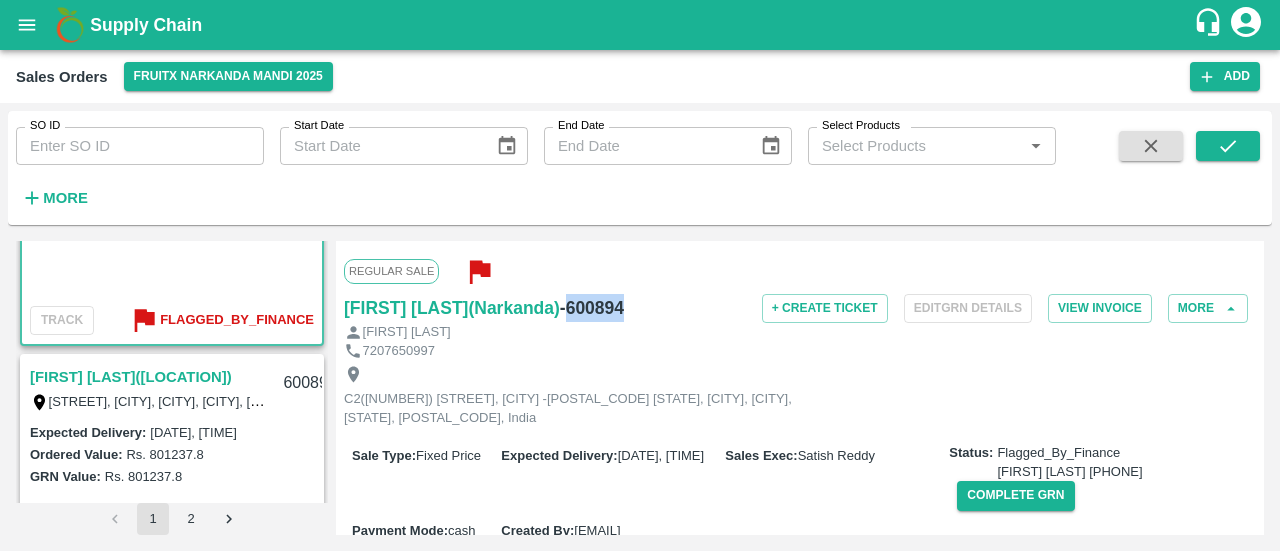 scroll, scrollTop: 3784, scrollLeft: 0, axis: vertical 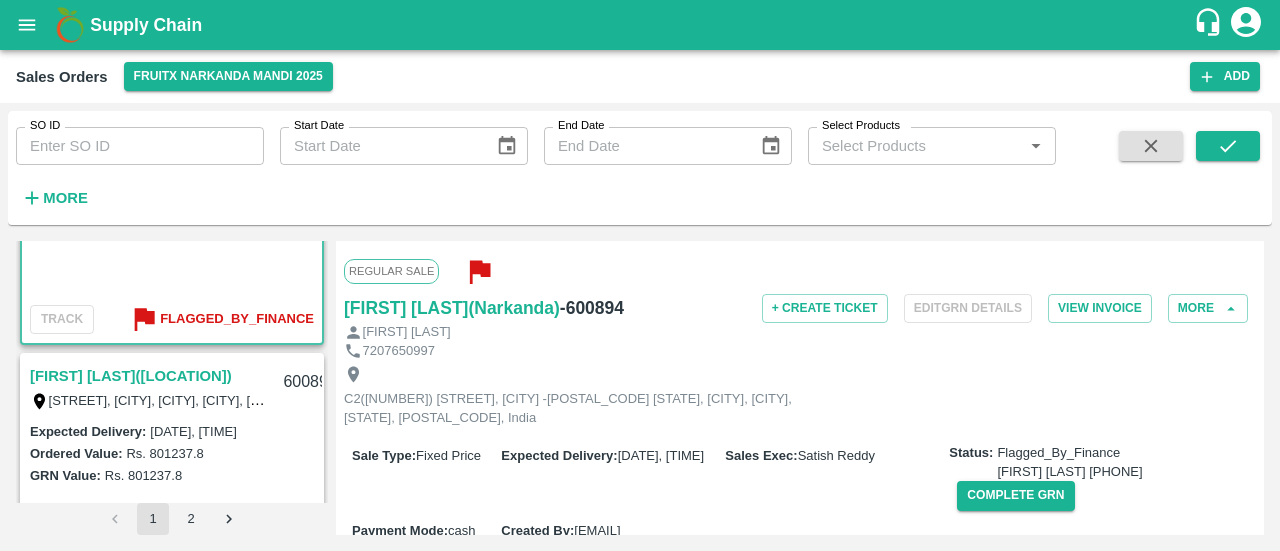 click on "[FIRST] [LAST]([LOCATION])" at bounding box center [131, 376] 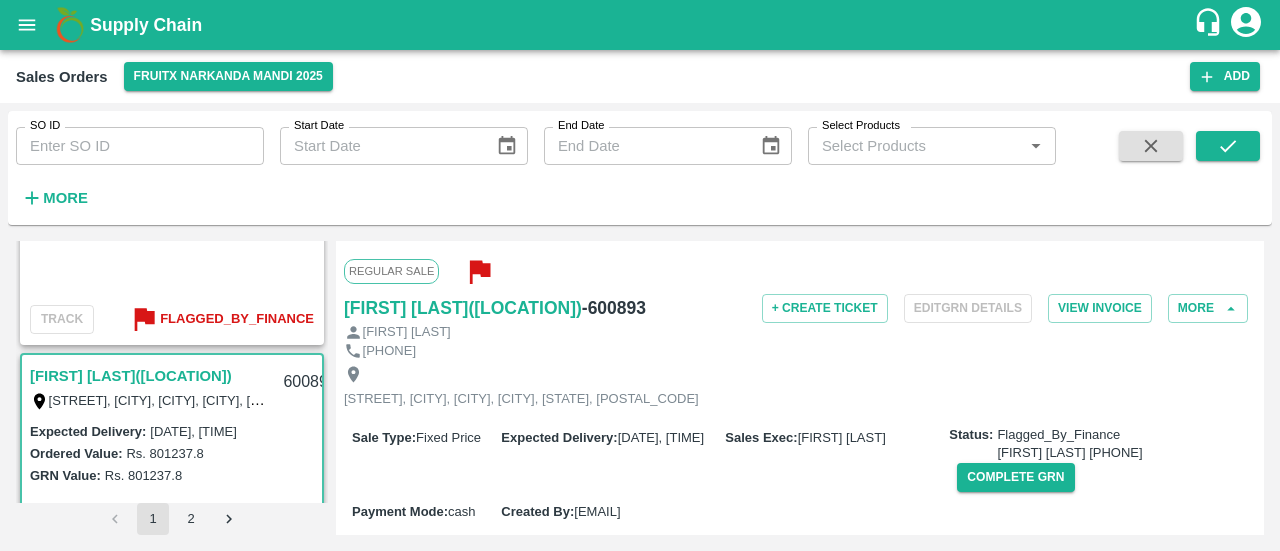 click on "Regular Sale [FIRST] [LAST] ([CITY])   - 600893 + Create Ticket Edit  GRN Details View Invoice More [FIRST] [LAST] 9149467023 [ADDRESS], [CITY], [CITY], [CITY], [STATE], 192303 Sale Type :  Fixed Price Expected Delivery :  31 Jul 2025, 02:44 PM Sales Exec :  [FIRST] [LAST]  Status: Flagged_By_Finance [FIRST] [LAST]   6302807097 Complete GRN Payment Mode :  cash Created By :  [EMAIL] Comment : Sales Order Items Product SKU Brand/Marka Ordered Quantity Ordered Value Allotted Quantity GRN GRN Value P.D. Discount Returned Weight Gap(Loss) Apple - Royal - Selected A-L (100) GRN Done 20 Kg Rs. 70.05 / Kg Rs. 1401 20  Kg ( 100 %) 20  Kg Rs. 1401 Rs.  0 Rs.  0  / Kg 0  Kg Reasons(0) 0 Kg Apple - Royal - Selected A-M (125) GRN Done 60 Kg Rs. 70.05 / Kg Rs. 4203 60  Kg ( 100 %) 60  Kg Rs. 4203 Rs.  0 Rs.  0  / Kg 0  Kg Reasons(0) 0 Kg Apple - Royal - Selected A-S (150) GRN Done 160 Kg Rs. 70.05 / Kg Rs. 11208 160  Kg ( 100 %) 160  Kg Rs. 11208 Rs.  0 Rs.  0  / Kg 0  Kg 0 Kg 0" at bounding box center [800, 388] 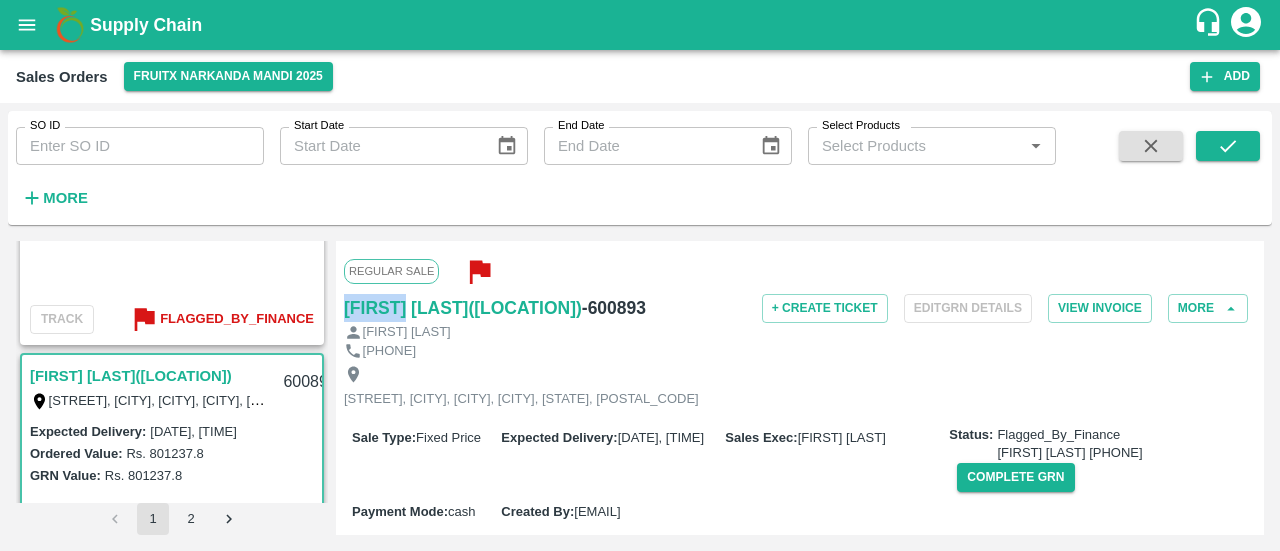 click on "Regular Sale [FIRST] [LAST] ([CITY])   - 600893 + Create Ticket Edit  GRN Details View Invoice More [FIRST] [LAST] 9149467023 [ADDRESS], [CITY], [CITY], [CITY], [STATE], 192303 Sale Type :  Fixed Price Expected Delivery :  31 Jul 2025, 02:44 PM Sales Exec :  [FIRST] [LAST]  Status: Flagged_By_Finance [FIRST] [LAST]   6302807097 Complete GRN Payment Mode :  cash Created By :  [EMAIL] Comment : Sales Order Items Product SKU Brand/Marka Ordered Quantity Ordered Value Allotted Quantity GRN GRN Value P.D. Discount Returned Weight Gap(Loss) Apple - Royal - Selected A-L (100) GRN Done 20 Kg Rs. 70.05 / Kg Rs. 1401 20  Kg ( 100 %) 20  Kg Rs. 1401 Rs.  0 Rs.  0  / Kg 0  Kg Reasons(0) 0 Kg Apple - Royal - Selected A-M (125) GRN Done 60 Kg Rs. 70.05 / Kg Rs. 4203 60  Kg ( 100 %) 60  Kg Rs. 4203 Rs.  0 Rs.  0  / Kg 0  Kg Reasons(0) 0 Kg Apple - Royal - Selected A-S (150) GRN Done 160 Kg Rs. 70.05 / Kg Rs. 11208 160  Kg ( 100 %) 160  Kg Rs. 11208 Rs.  0 Rs.  0  / Kg 0  Kg 0 Kg 0" at bounding box center [800, 388] 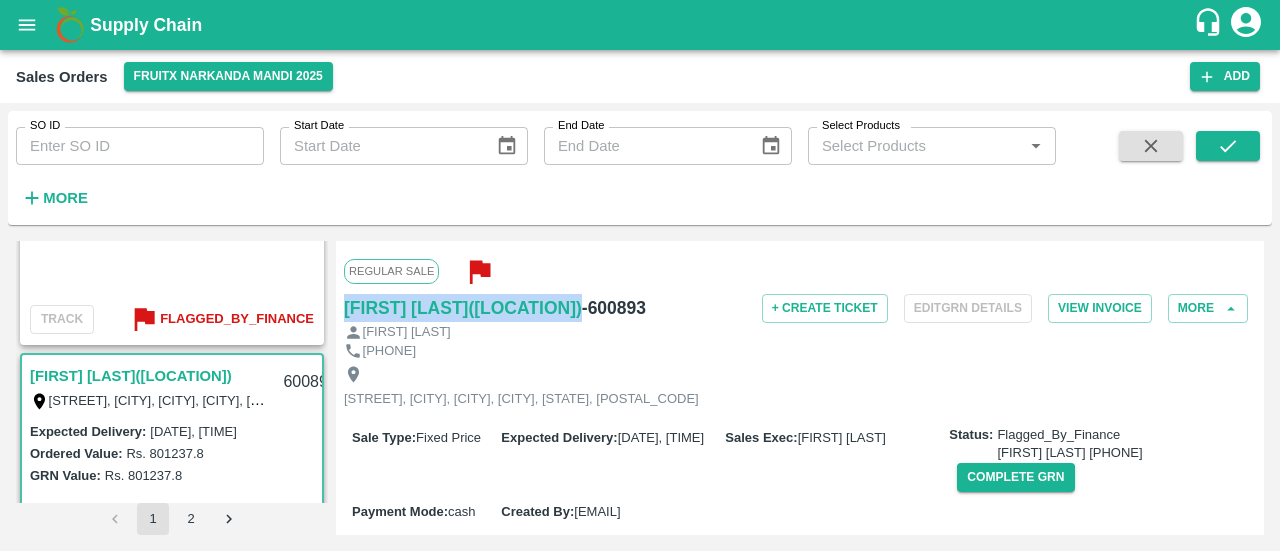 click on "Regular Sale [FIRST] [LAST] ([CITY])   - 600893 + Create Ticket Edit  GRN Details View Invoice More [FIRST] [LAST] 9149467023 [ADDRESS], [CITY], [CITY], [CITY], [STATE], 192303 Sale Type :  Fixed Price Expected Delivery :  31 Jul 2025, 02:44 PM Sales Exec :  [FIRST] [LAST]  Status: Flagged_By_Finance [FIRST] [LAST]   6302807097 Complete GRN Payment Mode :  cash Created By :  [EMAIL] Comment : Sales Order Items Product SKU Brand/Marka Ordered Quantity Ordered Value Allotted Quantity GRN GRN Value P.D. Discount Returned Weight Gap(Loss) Apple - Royal - Selected A-L (100) GRN Done 20 Kg Rs. 70.05 / Kg Rs. 1401 20  Kg ( 100 %) 20  Kg Rs. 1401 Rs.  0 Rs.  0  / Kg 0  Kg Reasons(0) 0 Kg Apple - Royal - Selected A-M (125) GRN Done 60 Kg Rs. 70.05 / Kg Rs. 4203 60  Kg ( 100 %) 60  Kg Rs. 4203 Rs.  0 Rs.  0  / Kg 0  Kg Reasons(0) 0 Kg Apple - Royal - Selected A-S (150) GRN Done 160 Kg Rs. 70.05 / Kg Rs. 11208 160  Kg ( 100 %) 160  Kg Rs. 11208 Rs.  0 Rs.  0  / Kg 0  Kg 0 Kg 0" at bounding box center (800, 388) 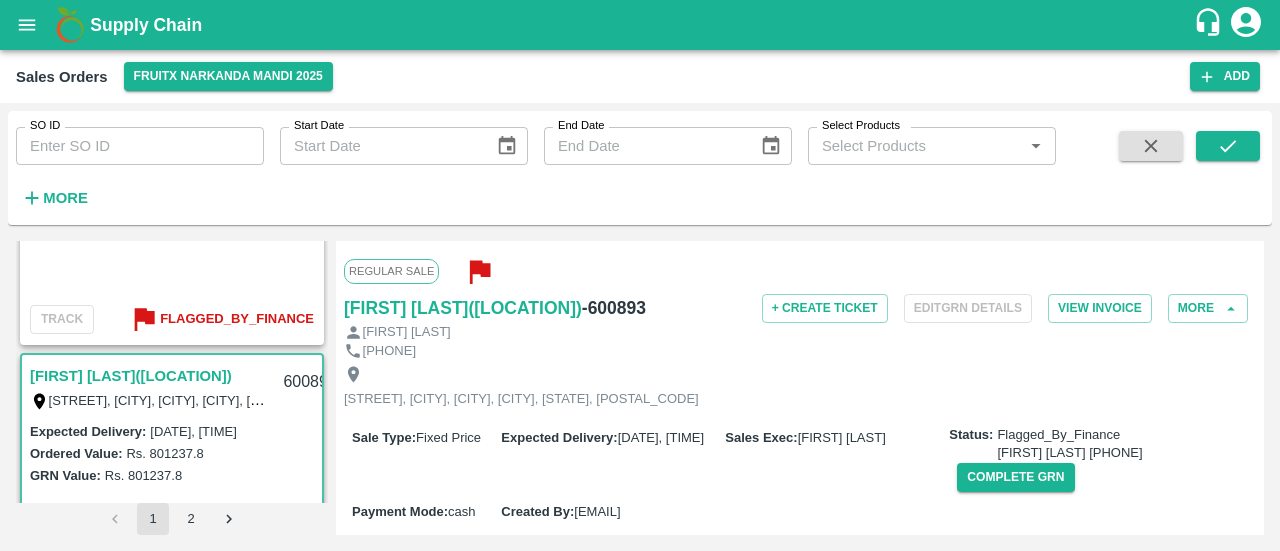 click on "- 600893" at bounding box center (614, 308) 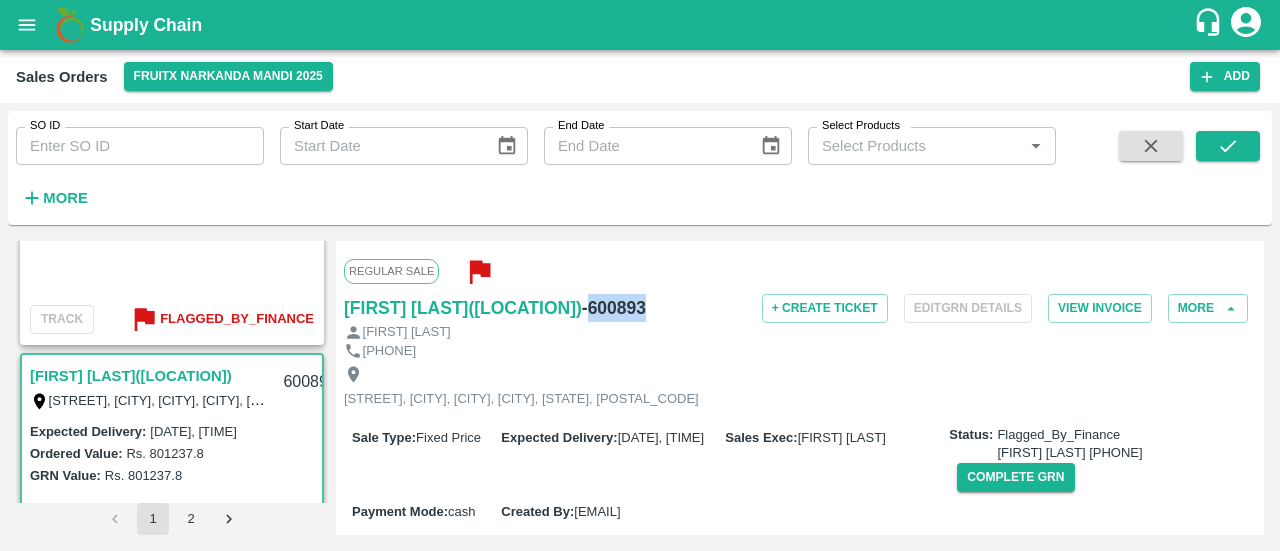click on "- 600893" at bounding box center (614, 308) 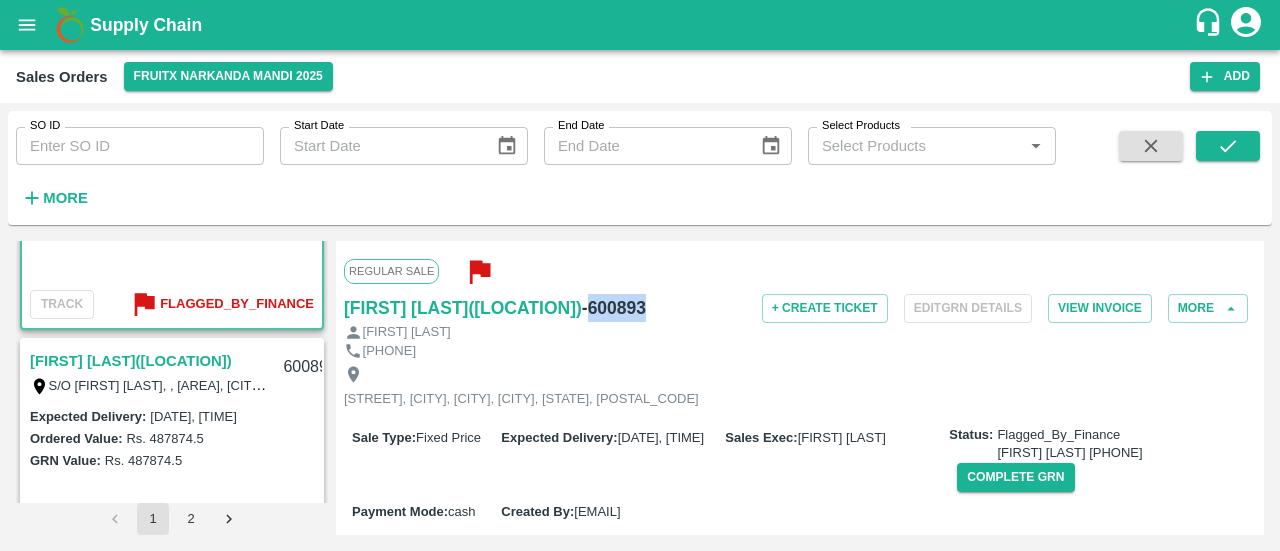 scroll, scrollTop: 4078, scrollLeft: 0, axis: vertical 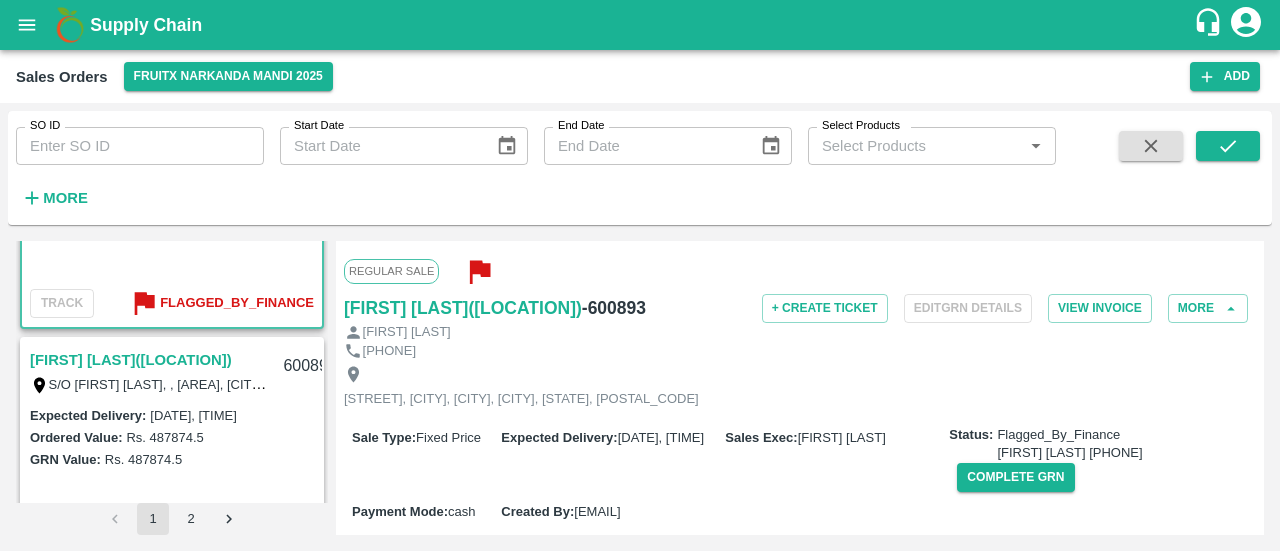 click on "[FIRST] [LAST]([LOCATION])" at bounding box center [131, 360] 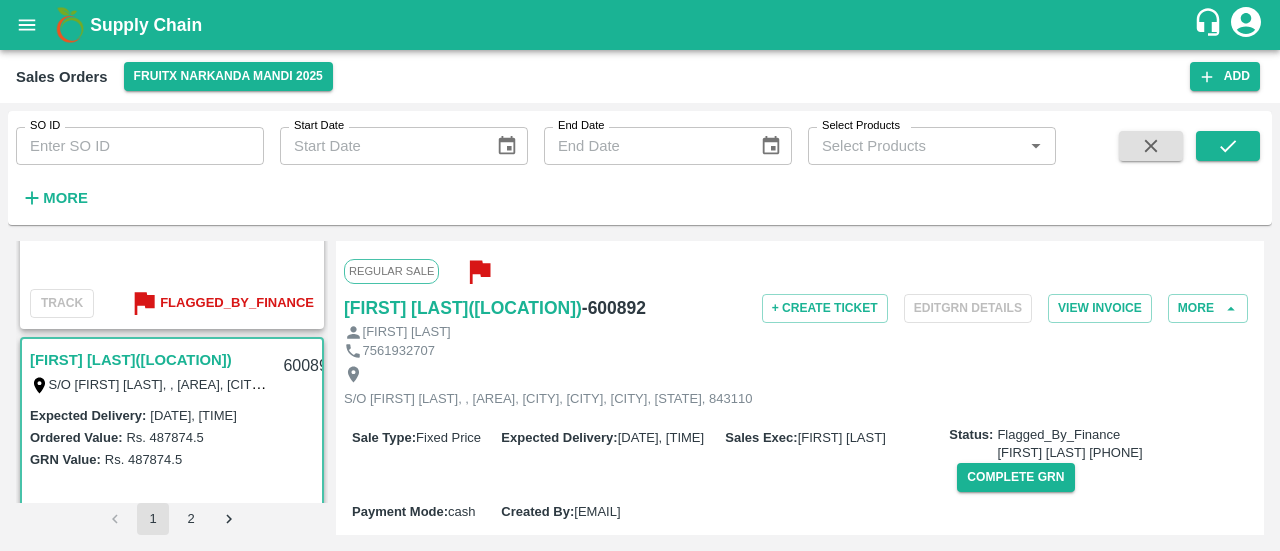click on "Regular Sale [LAST] [FIRST] [LAST] (Parala)   - [NUMBER] + Create Ticket Edit  GRN Details View Invoice More [LAST] [FIRST] [PHONE] S/O [LAST] [FIRST], , [CITY], [CITY], [CITY], [STATE], [POSTAL_CODE] Sale Type :  Fixed Price Expected Delivery :  [DATE], [TIME] Sales Exec :  [FIRST] [LAST]  Status: Flagged_By_Finance [LAST] [FIRST]   [PHONE] Complete GRN Payment Mode :  cash Created By :  [EMAIL] Comment : Sales Order Items Product SKU Brand/Marka Ordered Quantity Ordered Value Allotted Quantity GRN GRN Value P.D. Discount Returned Weight Gap(Loss) Apple - Royal - Selected A-M (125) GRN Done [NUMBER] Kg Rs. [PRICE] / Kg Rs. [PRICE] [NUMBER]  Kg ( 100 %) [NUMBER]  Kg Rs. [PRICE] Rs.  0 Rs.  0  / Kg 0  Kg Reasons(0) 0 Kg Apple - Royal - Selected A-S (150) GRN Done [NUMBER] Kg Rs. [PRICE] / Kg Rs. [PRICE] [NUMBER]  Kg ( 100 %) [NUMBER]  Kg Rs. [PRICE] Rs.  0 Rs.  0  / Kg 0  Kg Reasons(0) 0 Kg Apple - Royal - Selected A-ES (175) GRN Done [NUMBER] Kg Rs. [PRICE] / Kg Rs. [PRICE] [NUMBER]  Kg ( 100 %) [NUMBER]  Kg Rs. [PRICE] Rs.  0 Rs.  0  / Kg 0  Kg" at bounding box center (800, 388) 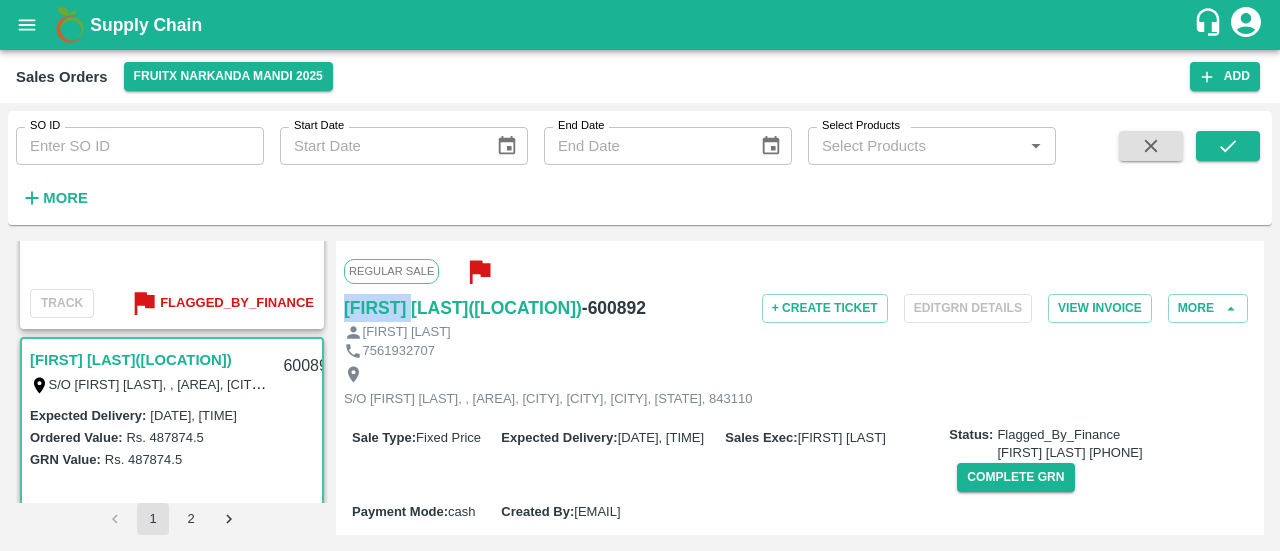 click on "Regular Sale [LAST] [FIRST] [LAST] (Parala)   - [NUMBER] + Create Ticket Edit  GRN Details View Invoice More [LAST] [FIRST] [PHONE] S/O [LAST] [FIRST], , [CITY], [CITY], [CITY], [STATE], [POSTAL_CODE] Sale Type :  Fixed Price Expected Delivery :  [DATE], [TIME] Sales Exec :  [FIRST] [LAST]  Status: Flagged_By_Finance [LAST] [FIRST]   [PHONE] Complete GRN Payment Mode :  cash Created By :  [EMAIL] Comment : Sales Order Items Product SKU Brand/Marka Ordered Quantity Ordered Value Allotted Quantity GRN GRN Value P.D. Discount Returned Weight Gap(Loss) Apple - Royal - Selected A-M (125) GRN Done [NUMBER] Kg Rs. [PRICE] / Kg Rs. [PRICE] [NUMBER]  Kg ( 100 %) [NUMBER]  Kg Rs. [PRICE] Rs.  0 Rs.  0  / Kg 0  Kg Reasons(0) 0 Kg Apple - Royal - Selected A-S (150) GRN Done [NUMBER] Kg Rs. [PRICE] / Kg Rs. [PRICE] [NUMBER]  Kg ( 100 %) [NUMBER]  Kg Rs. [PRICE] Rs.  0 Rs.  0  / Kg 0  Kg Reasons(0) 0 Kg Apple - Royal - Selected A-ES (175) GRN Done [NUMBER] Kg Rs. [PRICE] / Kg Rs. [PRICE] [NUMBER]  Kg ( 100 %) [NUMBER]  Kg Rs. [PRICE] Rs.  0 Rs.  0  / Kg 0  Kg" at bounding box center [800, 388] 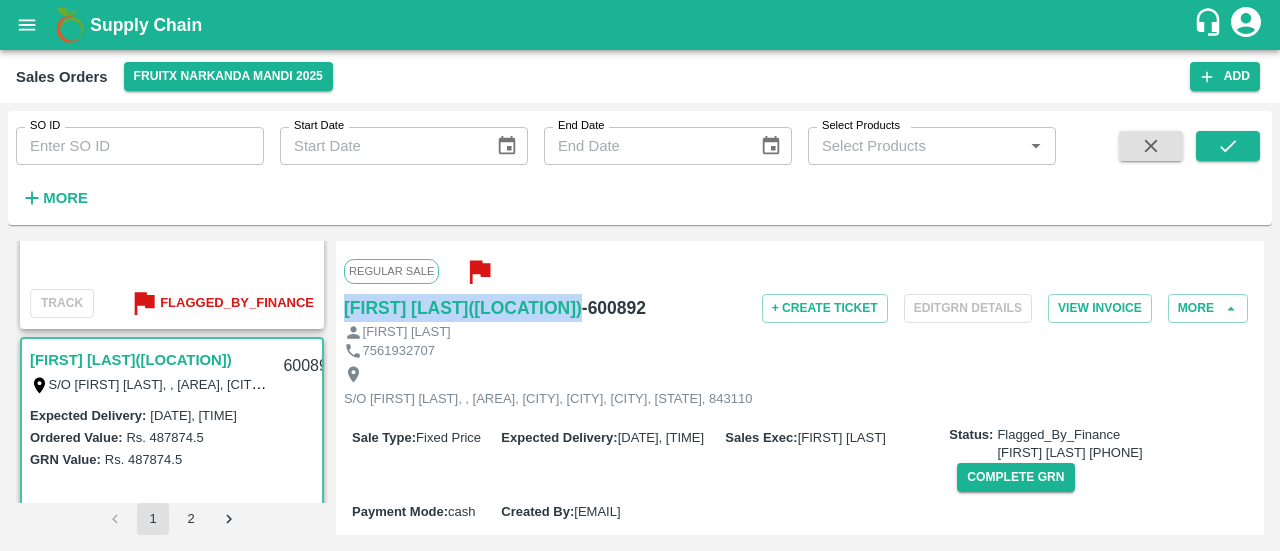 click on "Regular Sale [LAST] [FIRST] [LAST] (Parala)   - [NUMBER] + Create Ticket Edit  GRN Details View Invoice More [LAST] [FIRST] [PHONE] S/O [LAST] [FIRST], , [CITY], [CITY], [CITY], [STATE], [POSTAL_CODE] Sale Type :  Fixed Price Expected Delivery :  [DATE], [TIME] Sales Exec :  [FIRST] [LAST]  Status: Flagged_By_Finance [LAST] [FIRST]   [PHONE] Complete GRN Payment Mode :  cash Created By :  [EMAIL] Comment : Sales Order Items Product SKU Brand/Marka Ordered Quantity Ordered Value Allotted Quantity GRN GRN Value P.D. Discount Returned Weight Gap(Loss) Apple - Royal - Selected A-M (125) GRN Done [NUMBER] Kg Rs. [PRICE] / Kg Rs. [PRICE] [NUMBER]  Kg ( 100 %) [NUMBER]  Kg Rs. [PRICE] Rs.  0 Rs.  0  / Kg 0  Kg Reasons(0) 0 Kg Apple - Royal - Selected A-S (150) GRN Done [NUMBER] Kg Rs. [PRICE] / Kg Rs. [PRICE] [NUMBER]  Kg ( 100 %) [NUMBER]  Kg Rs. [PRICE] Rs.  0 Rs.  0  / Kg 0  Kg Reasons(0) 0 Kg Apple - Royal - Selected A-ES (175) GRN Done [NUMBER] Kg Rs. [PRICE] / Kg Rs. [PRICE] [NUMBER]  Kg ( 100 %) [NUMBER]  Kg Rs. [PRICE] Rs.  0 Rs.  0  / Kg 0  Kg" at bounding box center [800, 388] 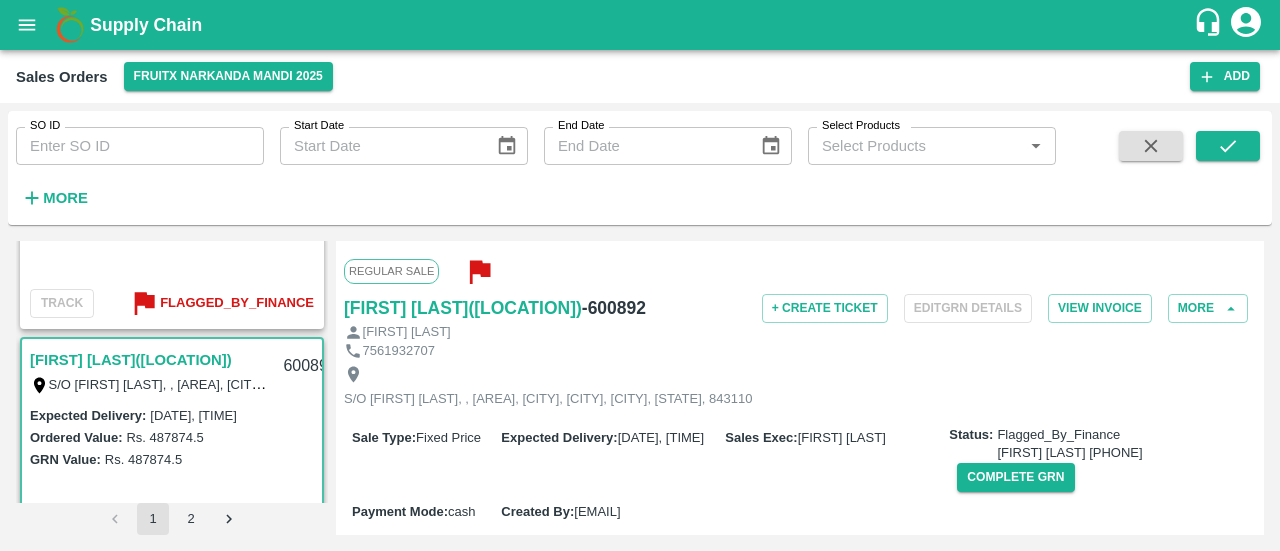 click on "- 600892" at bounding box center [614, 308] 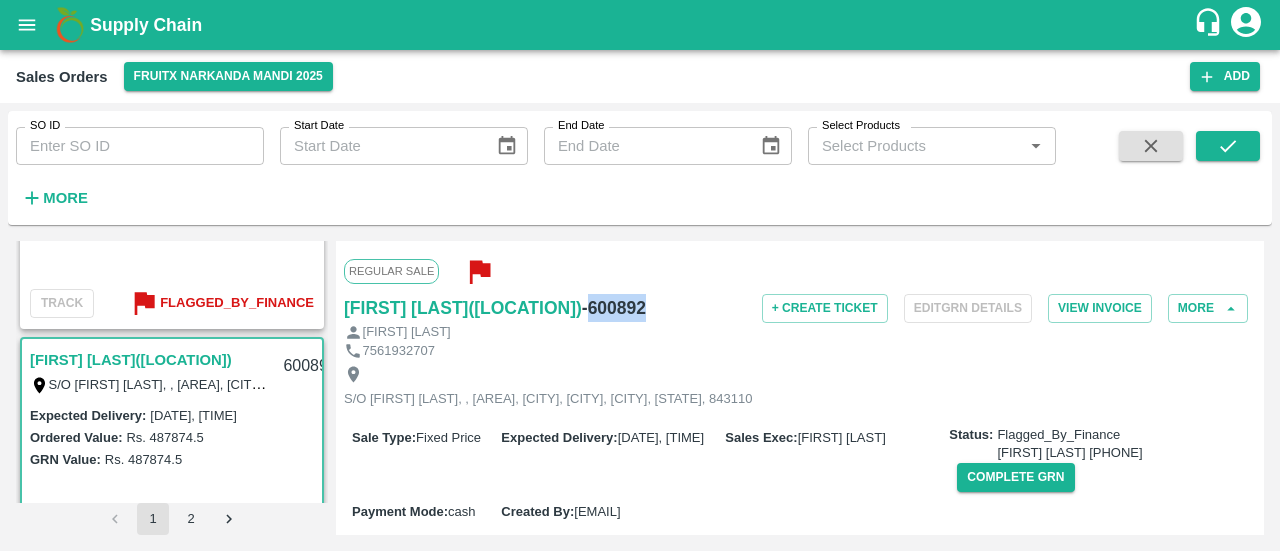 click on "- 600892" at bounding box center (614, 308) 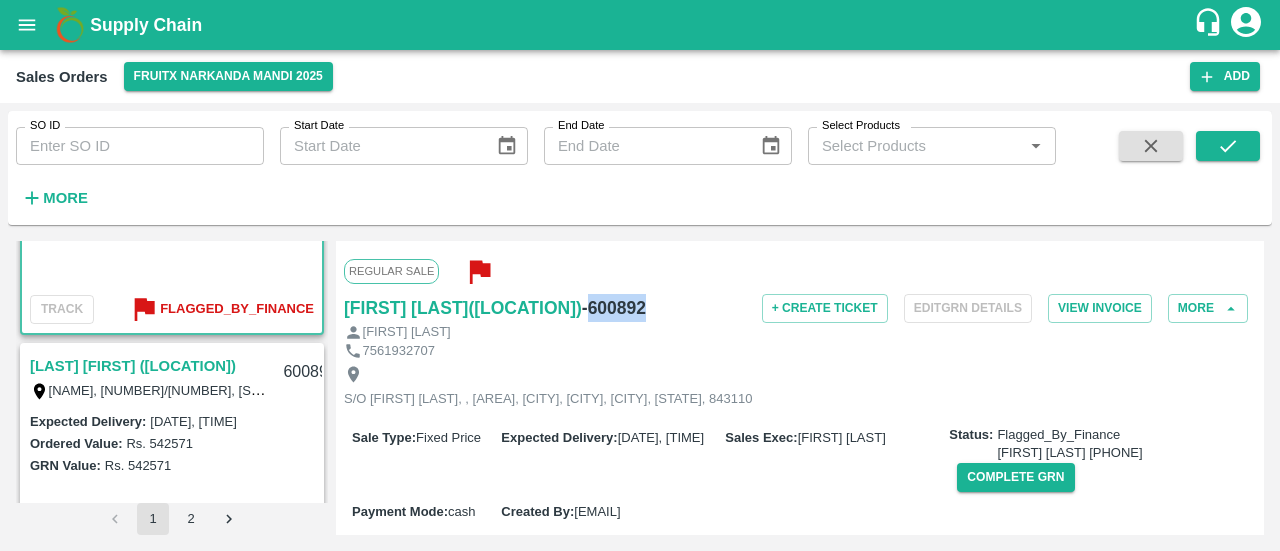 scroll, scrollTop: 4352, scrollLeft: 0, axis: vertical 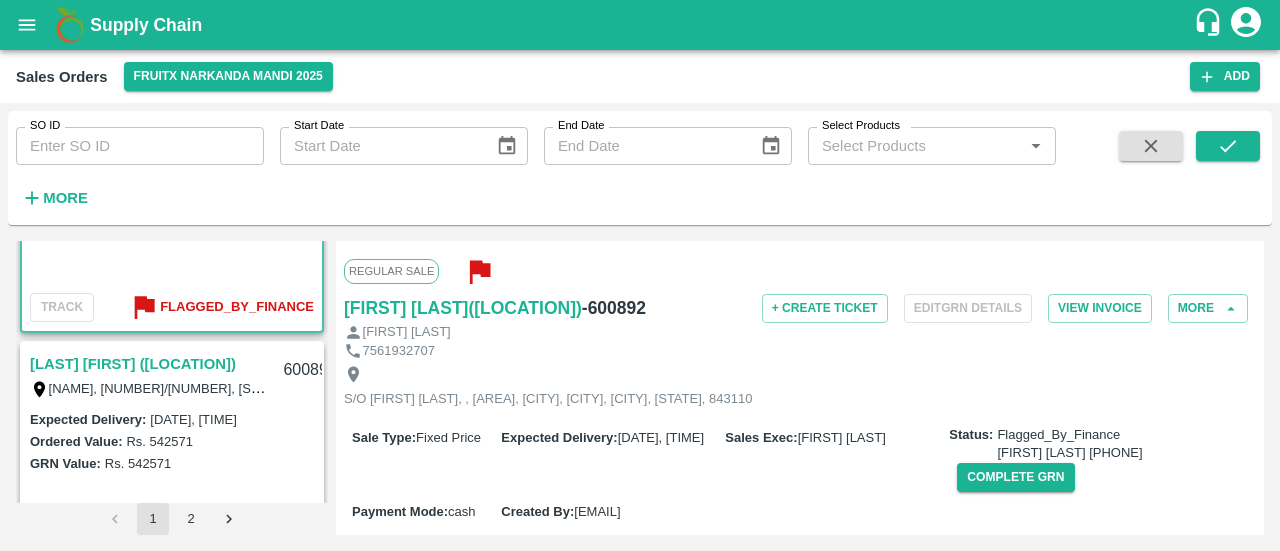 click on "[LAST] [FIRST] ([LOCATION])" at bounding box center [133, 364] 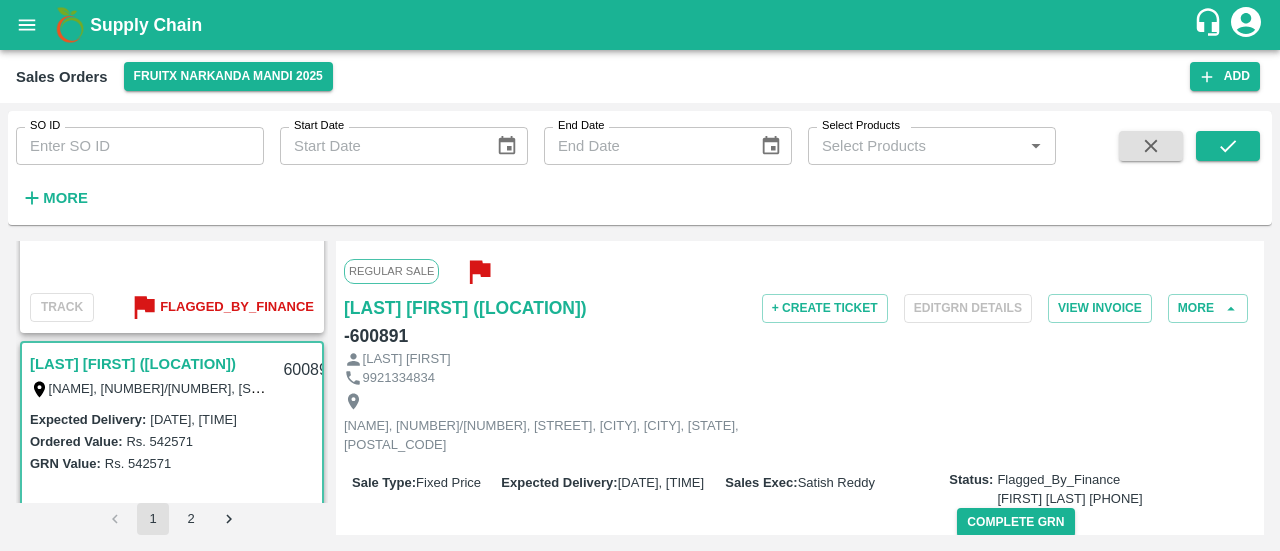click on "Regular Sale [LAST] [FIRST] (Narkanda)   - [NUMBER] + Create Ticket Edit  GRN Details View Invoice More [FIRST] [LAST] [PHONE] [NUMBER]/[NUMBER], [STREET], [CITY], [CITY], [STATE], [POSTAL_CODE] Sale Type :  Fixed Price Expected Delivery :  [DATE], [TIME] Sales Exec :  [FIRST] [LAST] Status: Flagged_By_Finance [LAST] [FIRST]   [PHONE] Complete GRN Payment Mode :  cash Created By :  [EMAIL] Comment : Sales Order Items Product SKU Brand/Marka Ordered Quantity Ordered Value Allotted Quantity GRN GRN Value P.D. Discount Returned Weight Gap(Loss) Apple - Royal B-L (100) GRN Done [NUMBER] Kg Rs. [PRICE] / Kg Rs. [PRICE] [NUMBER]  Kg ( 100 %) [NUMBER]  Kg Rs. [PRICE] Rs.  0 Rs.  0  / Kg 0  Kg Reasons(0) 0 Kg Apple - Royal B-M (125) GRN Done [NUMBER] Kg Rs. [PRICE] / Kg Rs. [PRICE] [NUMBER]  Kg ( 100 %) [NUMBER]  Kg Rs. [PRICE] Rs.  0 Rs.  0  / Kg 0  Kg Reasons(0) 0 Kg Apple - Royal B-S (150) GRN Done [NUMBER] Kg Rs. [PRICE] / Kg Rs. [PRICE] [NUMBER]  Kg ( 100 %) [NUMBER]  Kg Rs. [PRICE] Rs.  0 Rs.  0  / Kg 0  Kg Reasons(0) 0 Kg 0" at bounding box center (800, 388) 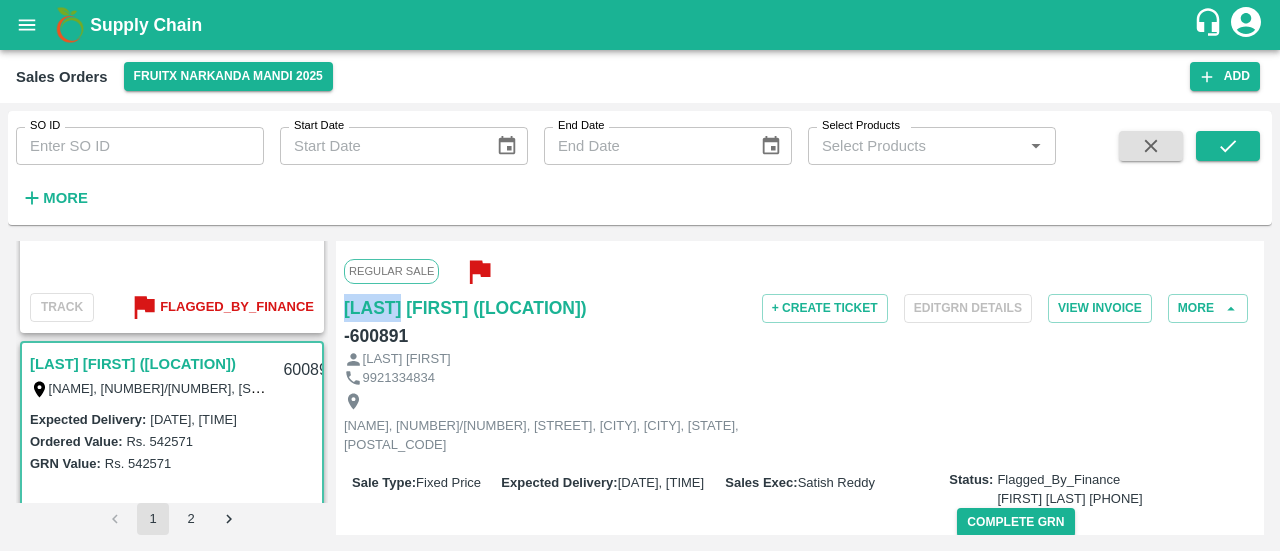 click on "Regular Sale [LAST] [FIRST] (Narkanda)   - [NUMBER] + Create Ticket Edit  GRN Details View Invoice More [FIRST] [LAST] [PHONE] [NUMBER]/[NUMBER], [STREET], [CITY], [CITY], [STATE], [POSTAL_CODE] Sale Type :  Fixed Price Expected Delivery :  [DATE], [TIME] Sales Exec :  [FIRST] [LAST] Status: Flagged_By_Finance [LAST] [FIRST]   [PHONE] Complete GRN Payment Mode :  cash Created By :  [EMAIL] Comment : Sales Order Items Product SKU Brand/Marka Ordered Quantity Ordered Value Allotted Quantity GRN GRN Value P.D. Discount Returned Weight Gap(Loss) Apple - Royal B-L (100) GRN Done [NUMBER] Kg Rs. [PRICE] / Kg Rs. [PRICE] [NUMBER]  Kg ( 100 %) [NUMBER]  Kg Rs. [PRICE] Rs.  0 Rs.  0  / Kg 0  Kg Reasons(0) 0 Kg Apple - Royal B-M (125) GRN Done [NUMBER] Kg Rs. [PRICE] / Kg Rs. [PRICE] [NUMBER]  Kg ( 100 %) [NUMBER]  Kg Rs. [PRICE] Rs.  0 Rs.  0  / Kg 0  Kg Reasons(0) 0 Kg Apple - Royal B-S (150) GRN Done [NUMBER] Kg Rs. [PRICE] / Kg Rs. [PRICE] [NUMBER]  Kg ( 100 %) [NUMBER]  Kg Rs. [PRICE] Rs.  0 Rs.  0  / Kg 0  Kg Reasons(0) 0 Kg 0" at bounding box center [800, 388] 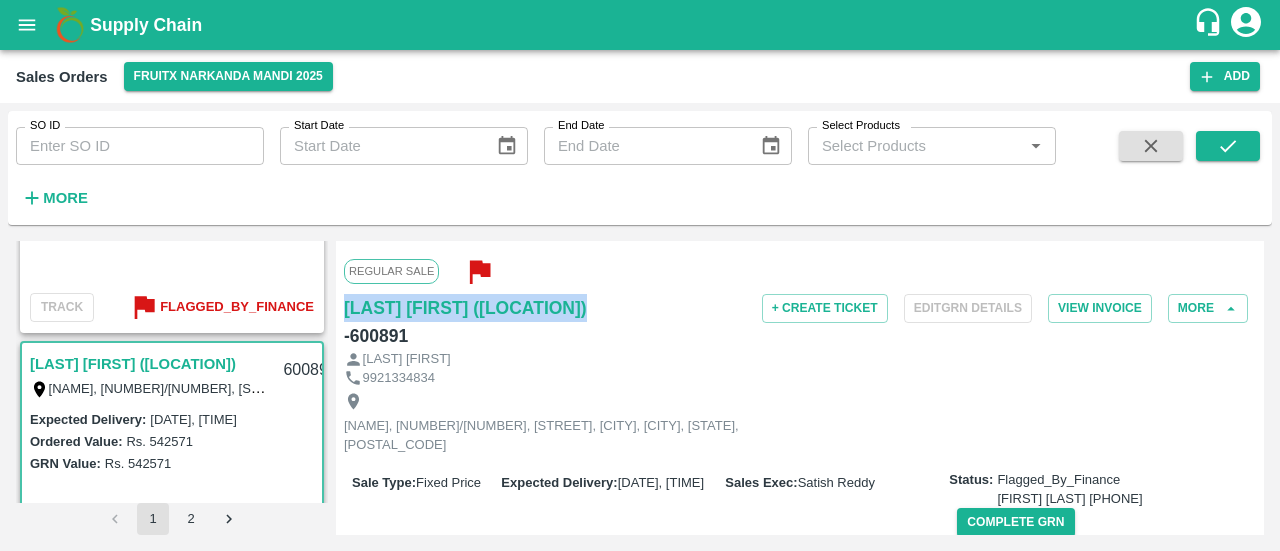 click on "Regular Sale [LAST] [FIRST] (Narkanda)   - [NUMBER] + Create Ticket Edit  GRN Details View Invoice More [FIRST] [LAST] [PHONE] [NUMBER]/[NUMBER], [STREET], [CITY], [CITY], [STATE], [POSTAL_CODE] Sale Type :  Fixed Price Expected Delivery :  [DATE], [TIME] Sales Exec :  [FIRST] [LAST] Status: Flagged_By_Finance [LAST] [FIRST]   [PHONE] Complete GRN Payment Mode :  cash Created By :  [EMAIL] Comment : Sales Order Items Product SKU Brand/Marka Ordered Quantity Ordered Value Allotted Quantity GRN GRN Value P.D. Discount Returned Weight Gap(Loss) Apple - Royal B-L (100) GRN Done [NUMBER] Kg Rs. [PRICE] / Kg Rs. [PRICE] [NUMBER]  Kg ( 100 %) [NUMBER]  Kg Rs. [PRICE] Rs.  0 Rs.  0  / Kg 0  Kg Reasons(0) 0 Kg Apple - Royal B-M (125) GRN Done [NUMBER] Kg Rs. [PRICE] / Kg Rs. [PRICE] [NUMBER]  Kg ( 100 %) [NUMBER]  Kg Rs. [PRICE] Rs.  0 Rs.  0  / Kg 0  Kg Reasons(0) 0 Kg Apple - Royal B-S (150) GRN Done [NUMBER] Kg Rs. [PRICE] / Kg Rs. [PRICE] [NUMBER]  Kg ( 100 %) [NUMBER]  Kg Rs. [PRICE] Rs.  0 Rs.  0  / Kg 0  Kg Reasons(0) 0 Kg 0" at bounding box center (800, 388) 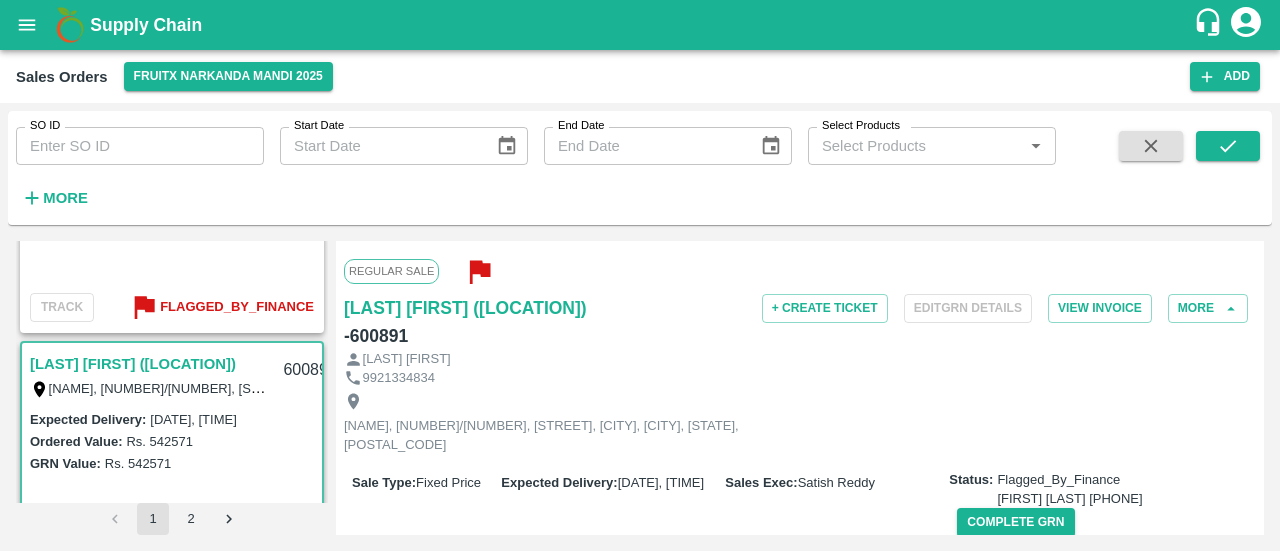click on "- 600891" at bounding box center [376, 336] 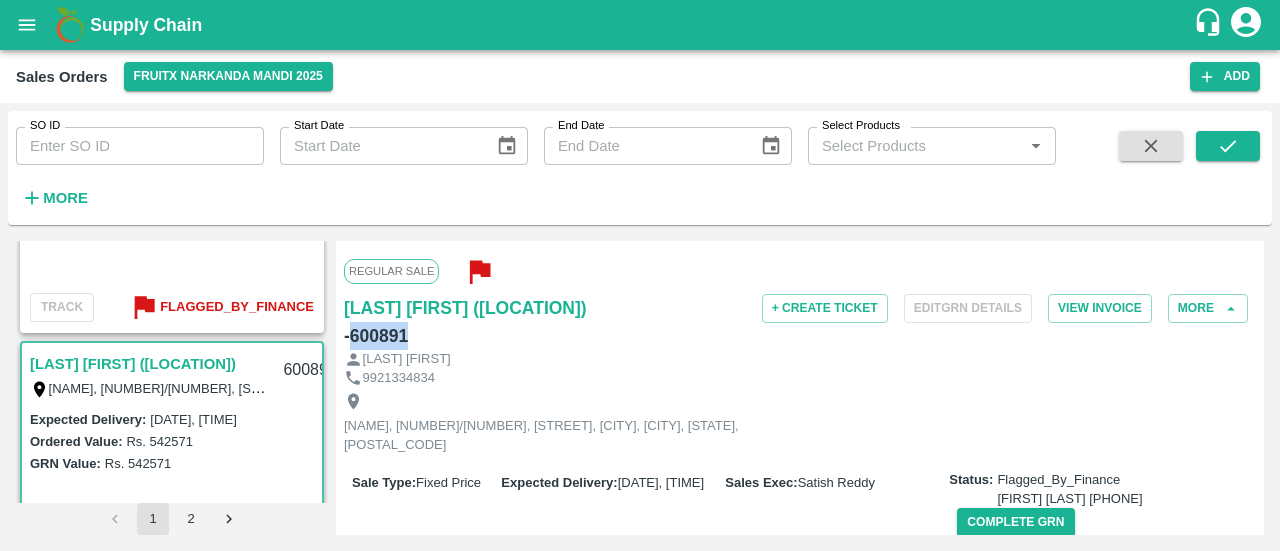 click on "- 600891" at bounding box center [376, 336] 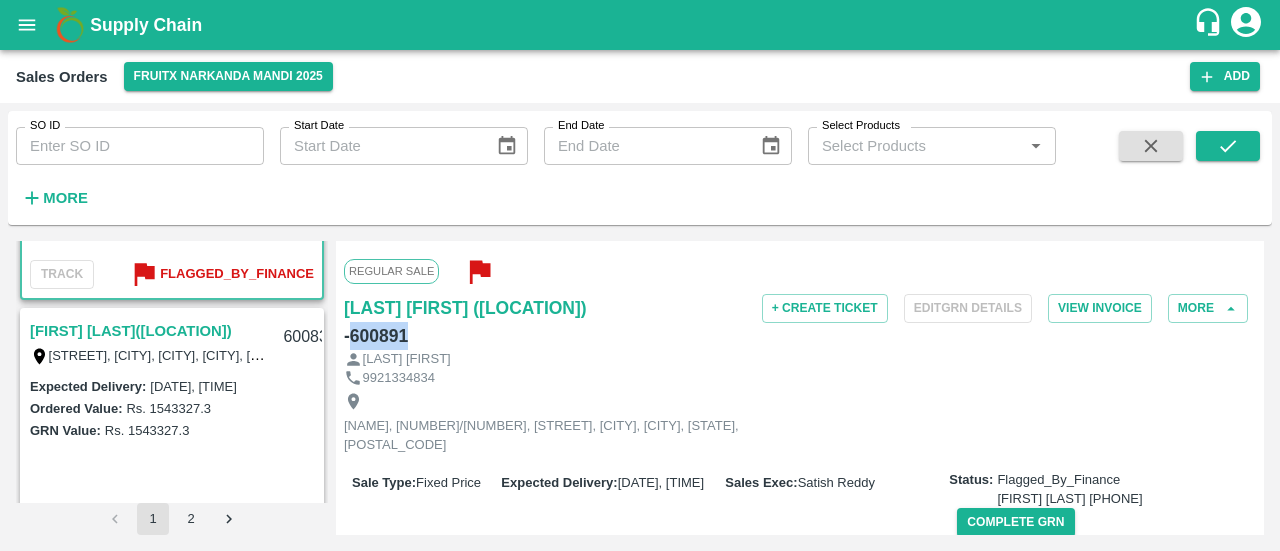 scroll, scrollTop: 4673, scrollLeft: 0, axis: vertical 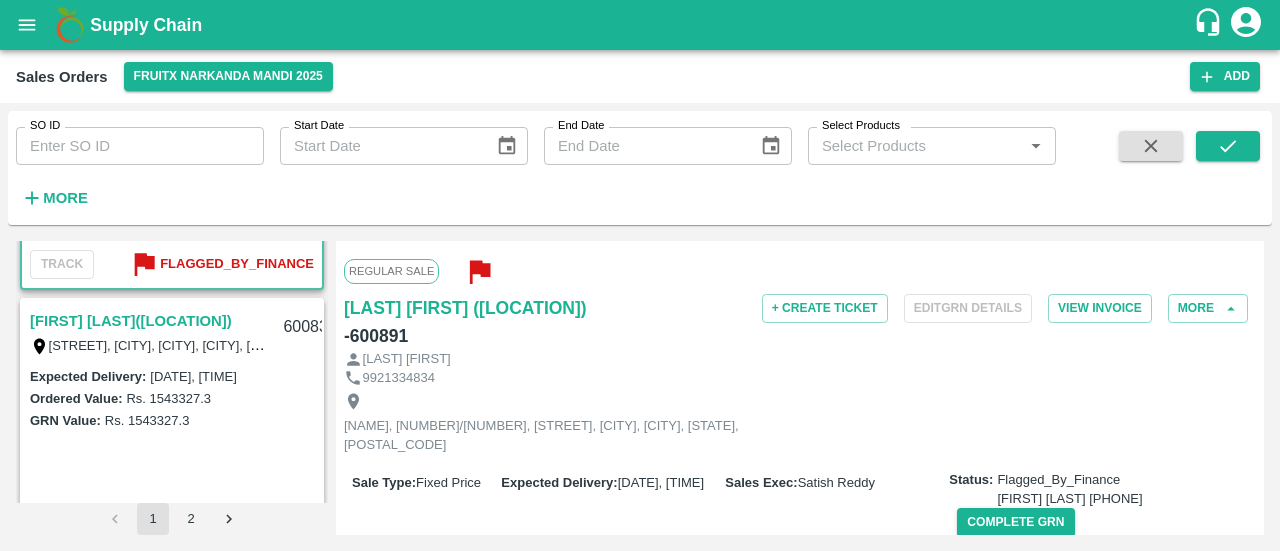 click on "[FIRST] [LAST]([LOCATION])" at bounding box center (131, 321) 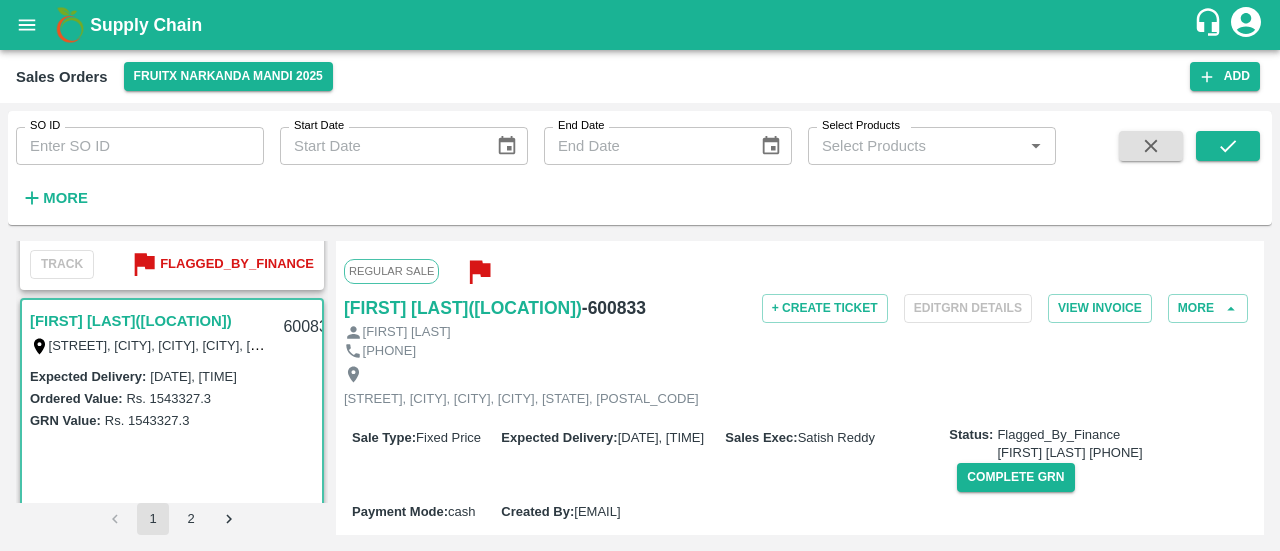 click on "Regular Sale [FIRST] [LAST] ([CITY])   - 600833 + Create Ticket Edit  GRN Details View Invoice More [FIRST] [LAST] 9149467023 [ADDRESS], [CITY], [CITY], [CITY], [STATE], 192303 Sale Type :  Fixed Price Expected Delivery :  28 Jul 2025, 02:28 PM Sales Exec :  [FIRST] [LAST] Status: Flagged_By_Finance [FIRST] [LAST]   6302807097 Complete GRN Payment Mode :  cash Created By :  [EMAIL] Comment : Sales Order Items Product SKU Brand/Marka Ordered Quantity Ordered Value Allotted Quantity GRN GRN Value P.D. Discount Returned Weight Gap(Loss) Apple-Gala A-Open Septt. -6L GRN Done 380 Kg Rs. 78.075 / Kg Rs. 29668.5 380  Kg ( 100 %) 380  Kg Rs. 29668.5 Rs.  0 Rs.  0  / Kg 0  Kg Reasons(0) 0 Kg Apple - Royal - Selected A-L (100) GRN Done 120 Kg Rs. 102.15 / Kg Rs. 12258 120  Kg ( 100 %) 120  Kg Rs. 12258 Rs.  0 Rs.  0  / Kg 0  Kg Reasons(0) 0 Kg Apple - Royal - Selected A-M (125) GRN Done 200 Kg Rs. 102.15 / Kg Rs. 20430 200  Kg ( 100 %) 200  Kg Rs. 20430 Rs.  0 Rs.  0  / Kg 0" at bounding box center (800, 388) 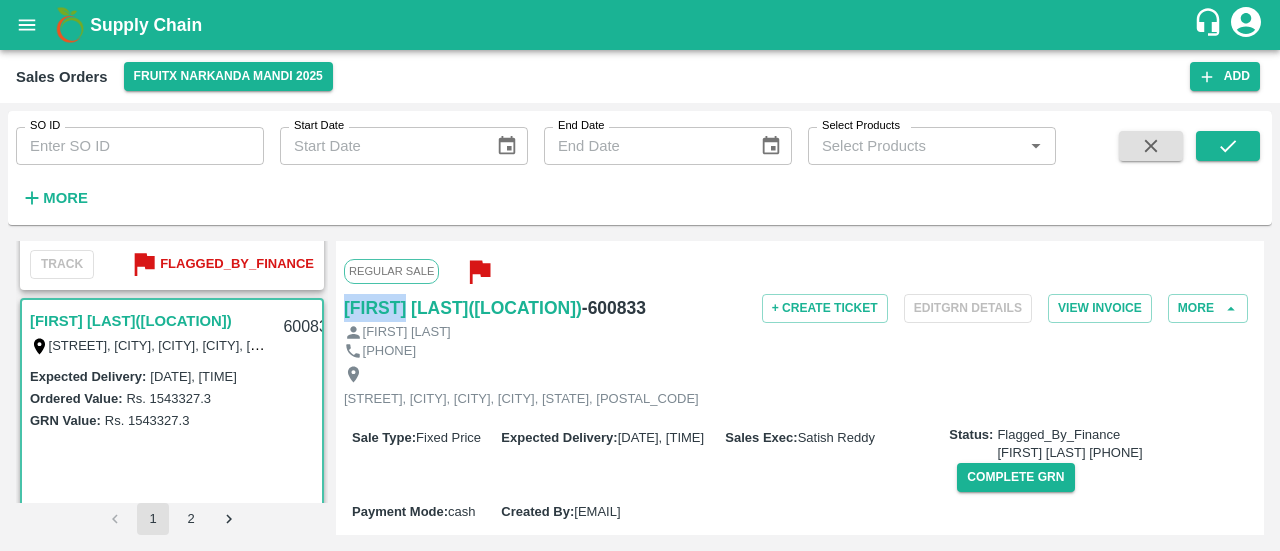 click on "Regular Sale [FIRST] [LAST] ([CITY])   - 600833 + Create Ticket Edit  GRN Details View Invoice More [FIRST] [LAST] 9149467023 [ADDRESS], [CITY], [CITY], [CITY], [STATE], 192303 Sale Type :  Fixed Price Expected Delivery :  28 Jul 2025, 02:28 PM Sales Exec :  [FIRST] [LAST] Status: Flagged_By_Finance [FIRST] [LAST]   6302807097 Complete GRN Payment Mode :  cash Created By :  [EMAIL] Comment : Sales Order Items Product SKU Brand/Marka Ordered Quantity Ordered Value Allotted Quantity GRN GRN Value P.D. Discount Returned Weight Gap(Loss) Apple-Gala A-Open Septt. -6L GRN Done 380 Kg Rs. 78.075 / Kg Rs. 29668.5 380  Kg ( 100 %) 380  Kg Rs. 29668.5 Rs.  0 Rs.  0  / Kg 0  Kg Reasons(0) 0 Kg Apple - Royal - Selected A-L (100) GRN Done 120 Kg Rs. 102.15 / Kg Rs. 12258 120  Kg ( 100 %) 120  Kg Rs. 12258 Rs.  0 Rs.  0  / Kg 0  Kg Reasons(0) 0 Kg Apple - Royal - Selected A-M (125) GRN Done 200 Kg Rs. 102.15 / Kg Rs. 20430 200  Kg ( 100 %) 200  Kg Rs. 20430 Rs.  0 Rs.  0  / Kg 0" at bounding box center [800, 388] 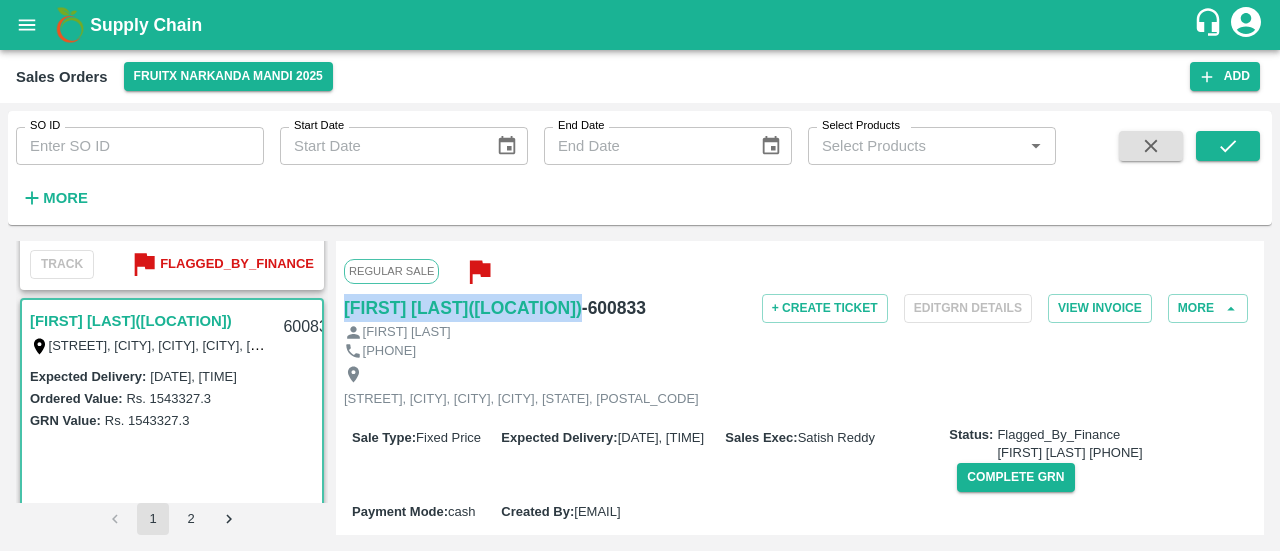 click on "Regular Sale [FIRST] [LAST] ([CITY])   - 600833 + Create Ticket Edit  GRN Details View Invoice More [FIRST] [LAST] 9149467023 [ADDRESS], [CITY], [CITY], [CITY], [STATE], 192303 Sale Type :  Fixed Price Expected Delivery :  28 Jul 2025, 02:28 PM Sales Exec :  [FIRST] [LAST] Status: Flagged_By_Finance [FIRST] [LAST]   6302807097 Complete GRN Payment Mode :  cash Created By :  [EMAIL] Comment : Sales Order Items Product SKU Brand/Marka Ordered Quantity Ordered Value Allotted Quantity GRN GRN Value P.D. Discount Returned Weight Gap(Loss) Apple-Gala A-Open Septt. -6L GRN Done 380 Kg Rs. 78.075 / Kg Rs. 29668.5 380  Kg ( 100 %) 380  Kg Rs. 29668.5 Rs.  0 Rs.  0  / Kg 0  Kg Reasons(0) 0 Kg Apple - Royal - Selected A-L (100) GRN Done 120 Kg Rs. 102.15 / Kg Rs. 12258 120  Kg ( 100 %) 120  Kg Rs. 12258 Rs.  0 Rs.  0  / Kg 0  Kg Reasons(0) 0 Kg Apple - Royal - Selected A-M (125) GRN Done 200 Kg Rs. 102.15 / Kg Rs. 20430 200  Kg ( 100 %) 200  Kg Rs. 20430 Rs.  0 Rs.  0  / Kg 0" at bounding box center [800, 388] 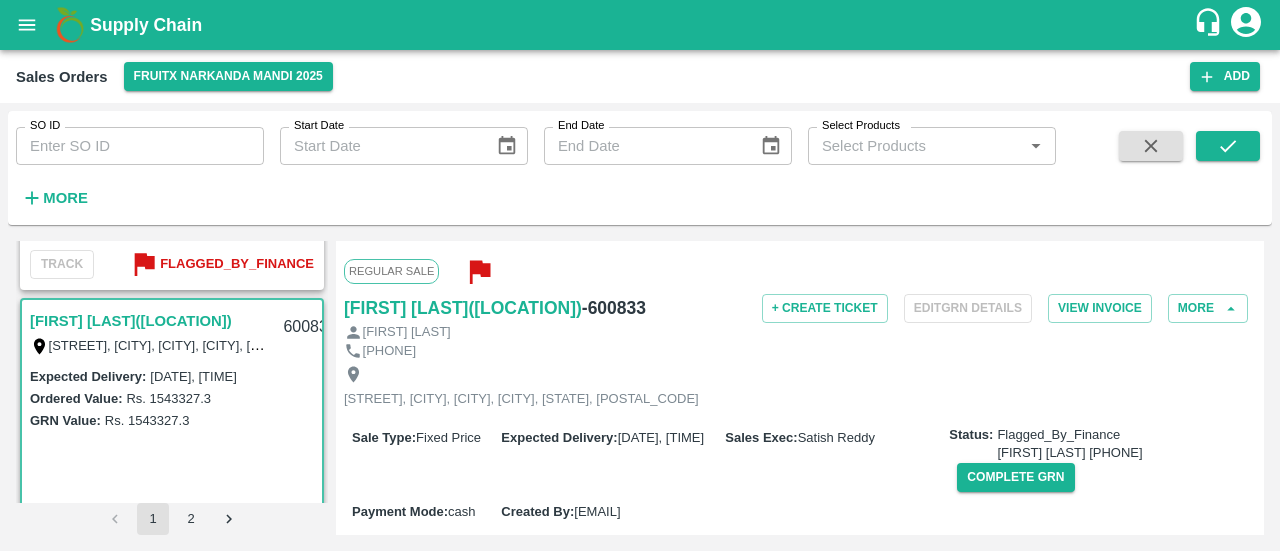 click on "- 600833" at bounding box center (614, 308) 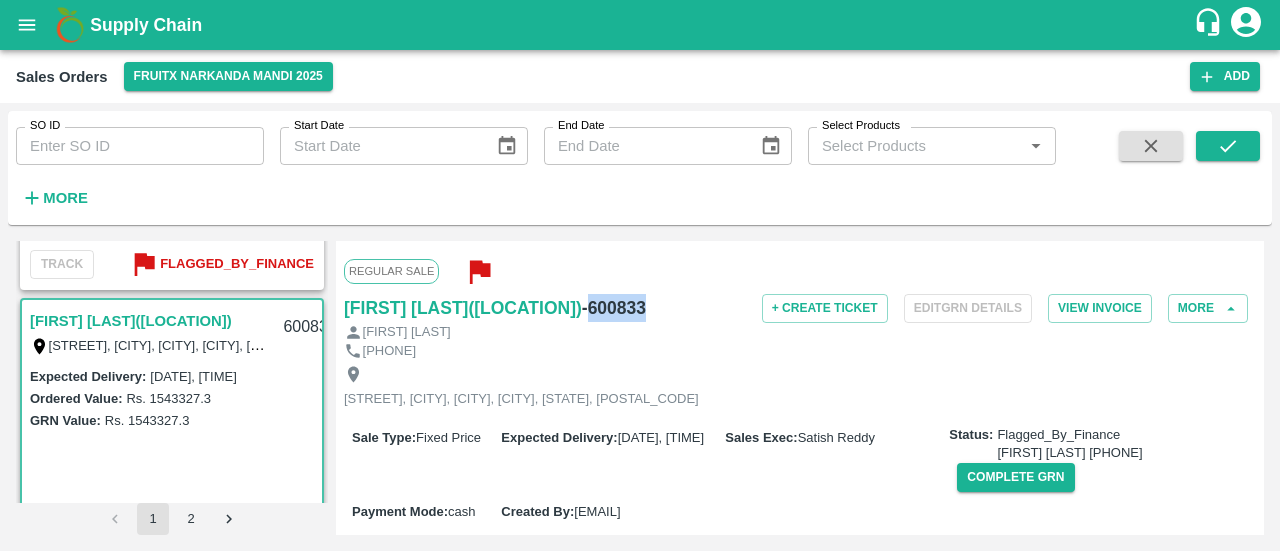 click on "- 600833" at bounding box center (614, 308) 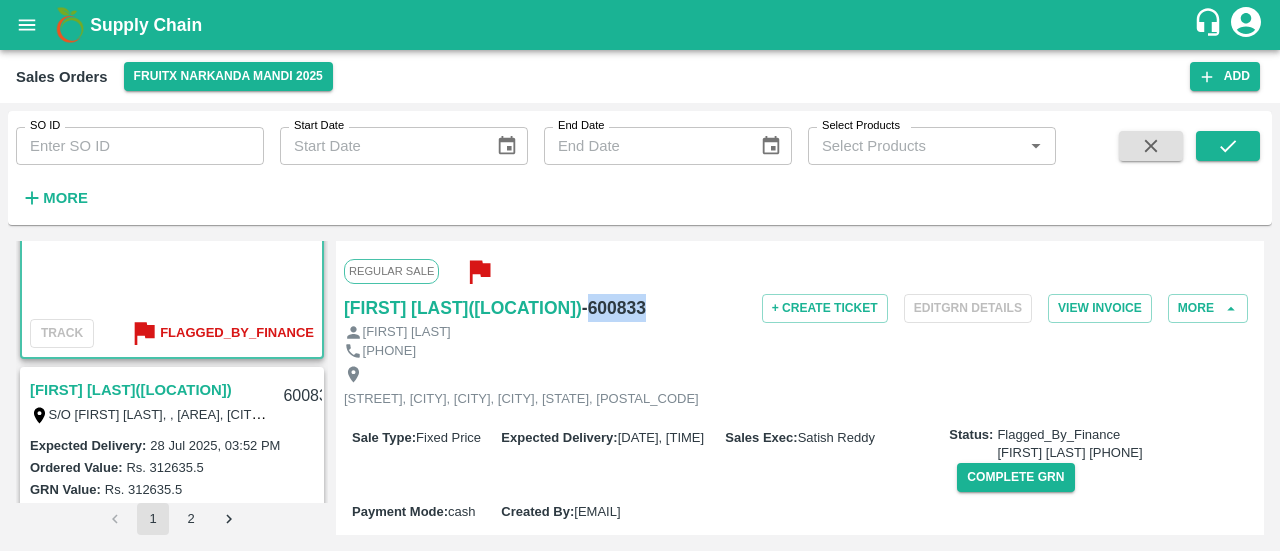 scroll, scrollTop: 4885, scrollLeft: 0, axis: vertical 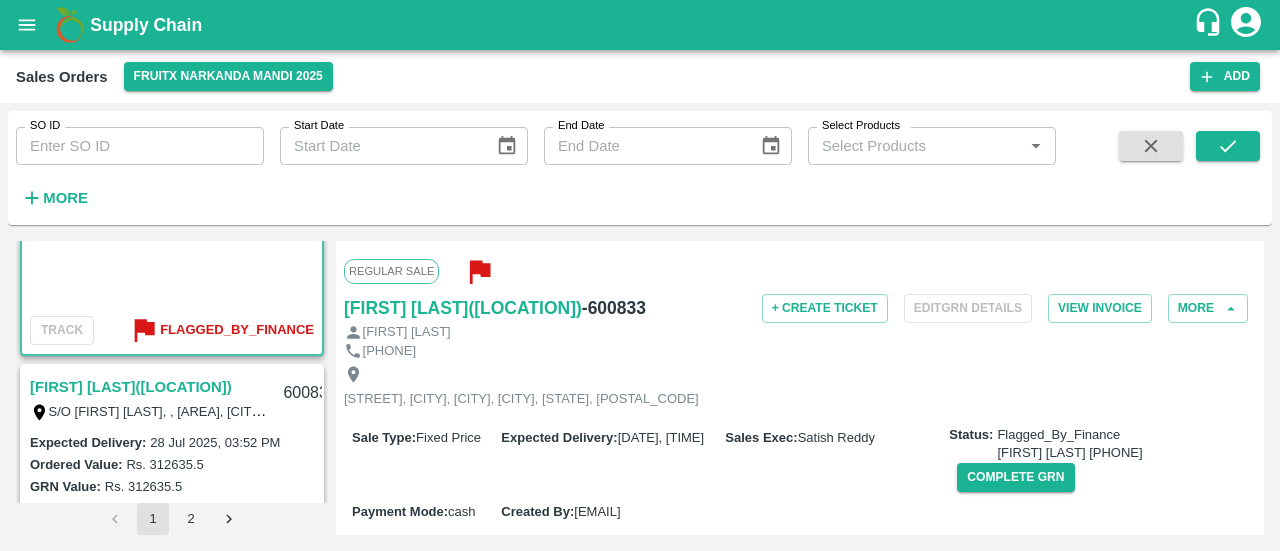 click on "[FIRST] [LAST]([LOCATION])" at bounding box center [131, 387] 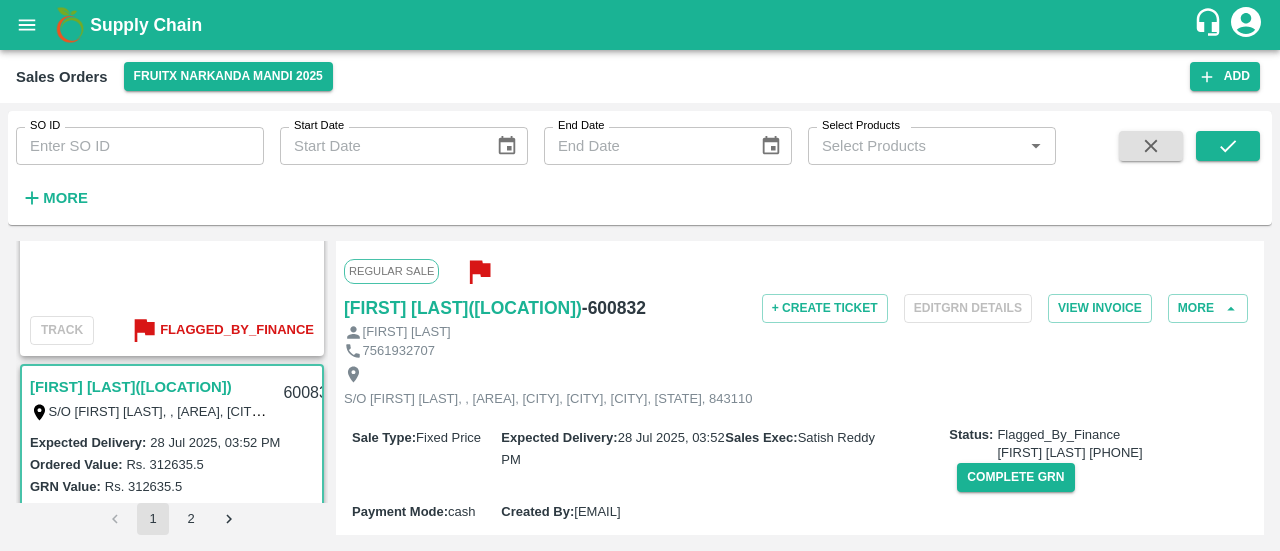 click on "Regular Sale [FIRST] [LAST]([LOCATION]) - [NUMBER] + Create Ticket Edit GRN Details View Invoice More [FIRST] [LAST] [PHONE] [ADDRESS], [CITY], [DISTRICT], [CITY], [STATE], [PINCODE], [COUNTRY] Sale Type : Fixed Price Expected Delivery : [DATE], [TIME] Sales Exec : [FIRST] [LAST] Status: Flagged_By_Finance [FIRST] [LAST] [PHONE] Complete GRN Payment Mode : cash Created By : [EMAIL] Comment : Sales Order Items Product SKU Brand/Marka Ordered Quantity Ordered Value Allotted Quantity GRN GRN Value P.D. Discount Returned Weight Gap(Loss) Apple - Red - Golden A-Pitoo ([NUMBER]) GRN Done [NUMBER] Kg Rs. [PRICE] / Kg Rs. [PRICE] [NUMBER] Kg ( 100 %) [NUMBER] Kg Rs. [PRICE] Rs. 0 Rs. 0 / Kg 0 Kg Reasons([NUMBER]) 0 Kg Apple - Royal - Selected A-L ([NUMBER]) GRN Done [NUMBER] Kg Rs. [PRICE] / Kg Rs. [PRICE] [NUMBER] Kg ( 100 %) [NUMBER] Kg Rs. [PRICE] Rs. 0 Rs. 0 / Kg 0 Kg Reasons([NUMBER]) 0 Kg Apple - Royal - Selected A-M ([NUMBER]) GRN Done [NUMBER] Kg Rs. [PRICE] / Kg Rs. [PRICE] [NUMBER] Kg ( 100 %) [NUMBER] Kg Rs. [PRICE] Rs. 0 Rs. 0 / Kg 0 Kg Reasons([NUMBER]) 0 Kg" at bounding box center (800, 388) 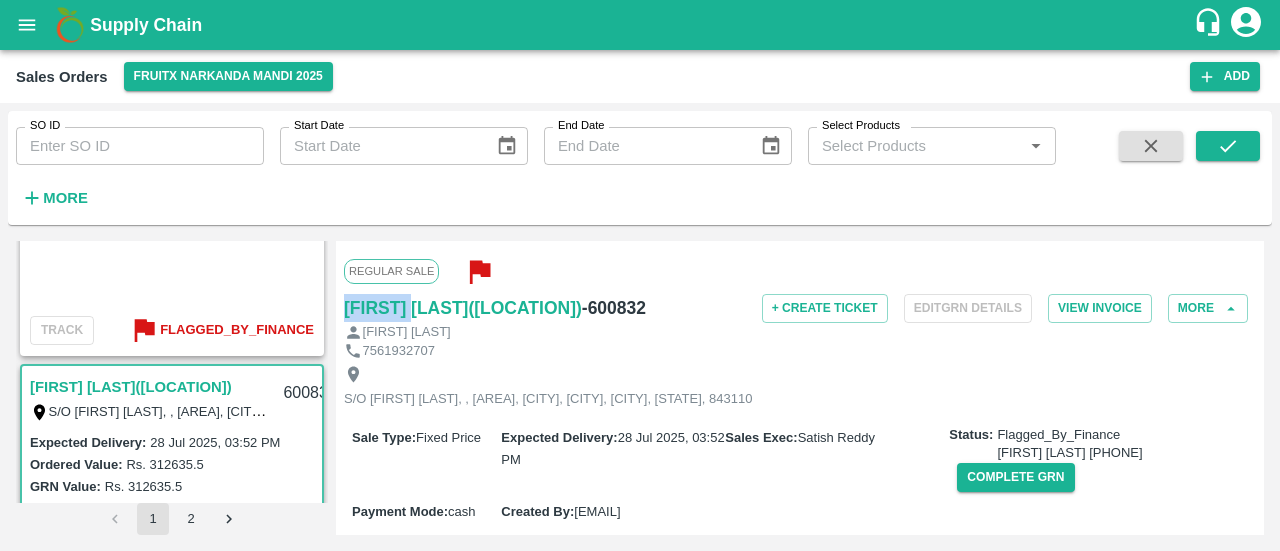 click on "Regular Sale [FIRST] [LAST]([LOCATION]) - [NUMBER] + Create Ticket Edit GRN Details View Invoice More [FIRST] [LAST] [PHONE] [ADDRESS], [CITY], [DISTRICT], [CITY], [STATE], [PINCODE], [COUNTRY] Sale Type : Fixed Price Expected Delivery : [DATE], [TIME] Sales Exec : [FIRST] [LAST] Status: Flagged_By_Finance [FIRST] [LAST] [PHONE] Complete GRN Payment Mode : cash Created By : [EMAIL] Comment : Sales Order Items Product SKU Brand/Marka Ordered Quantity Ordered Value Allotted Quantity GRN GRN Value P.D. Discount Returned Weight Gap(Loss) Apple - Red - Golden A-Pitoo ([NUMBER]) GRN Done [NUMBER] Kg Rs. [PRICE] / Kg Rs. [PRICE] [NUMBER] Kg ( 100 %) [NUMBER] Kg Rs. [PRICE] Rs. 0 Rs. 0 / Kg 0 Kg Reasons([NUMBER]) 0 Kg Apple - Royal - Selected A-L ([NUMBER]) GRN Done [NUMBER] Kg Rs. [PRICE] / Kg Rs. [PRICE] [NUMBER] Kg ( 100 %) [NUMBER] Kg Rs. [PRICE] Rs. 0 Rs. 0 / Kg 0 Kg Reasons([NUMBER]) 0 Kg Apple - Royal - Selected A-M ([NUMBER]) GRN Done [NUMBER] Kg Rs. [PRICE] / Kg Rs. [PRICE] [NUMBER] Kg ( 100 %) [NUMBER] Kg Rs. [PRICE] Rs. 0 Rs. 0 / Kg 0 Kg Reasons([NUMBER]) 0 Kg" at bounding box center (800, 388) 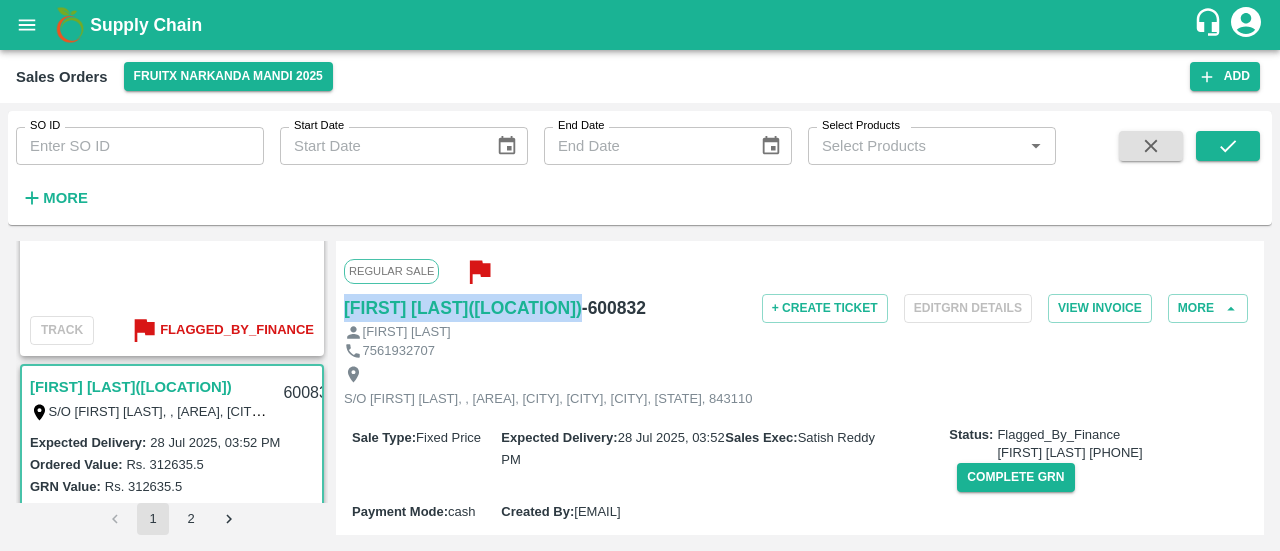 click on "Regular Sale [FIRST] [LAST]([LOCATION]) - [NUMBER] + Create Ticket Edit GRN Details View Invoice More [FIRST] [LAST] [PHONE] [ADDRESS], [CITY], [DISTRICT], [CITY], [STATE], [PINCODE], [COUNTRY] Sale Type : Fixed Price Expected Delivery : [DATE], [TIME] Sales Exec : [FIRST] [LAST] Status: Flagged_By_Finance [FIRST] [LAST] [PHONE] Complete GRN Payment Mode : cash Created By : [EMAIL] Comment : Sales Order Items Product SKU Brand/Marka Ordered Quantity Ordered Value Allotted Quantity GRN GRN Value P.D. Discount Returned Weight Gap(Loss) Apple - Red - Golden A-Pitoo ([NUMBER]) GRN Done [NUMBER] Kg Rs. [PRICE] / Kg Rs. [PRICE] [NUMBER] Kg ( 100 %) [NUMBER] Kg Rs. [PRICE] Rs. 0 Rs. 0 / Kg 0 Kg Reasons([NUMBER]) 0 Kg Apple - Royal - Selected A-L ([NUMBER]) GRN Done [NUMBER] Kg Rs. [PRICE] / Kg Rs. [PRICE] [NUMBER] Kg ( 100 %) [NUMBER] Kg Rs. [PRICE] Rs. 0 Rs. 0 / Kg 0 Kg Reasons([NUMBER]) 0 Kg Apple - Royal - Selected A-M ([NUMBER]) GRN Done [NUMBER] Kg Rs. [PRICE] / Kg Rs. [PRICE] [NUMBER] Kg ( 100 %) [NUMBER] Kg Rs. [PRICE] Rs. 0 Rs. 0 / Kg 0 Kg Reasons([NUMBER]) 0 Kg" at bounding box center (800, 388) 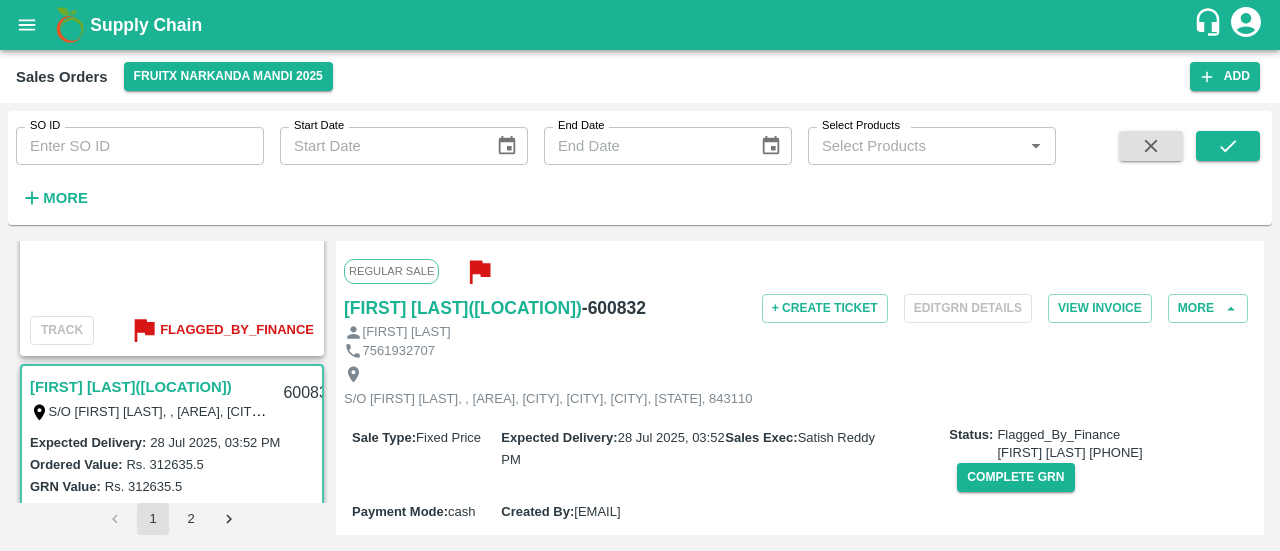 click on "- 600832" at bounding box center (614, 308) 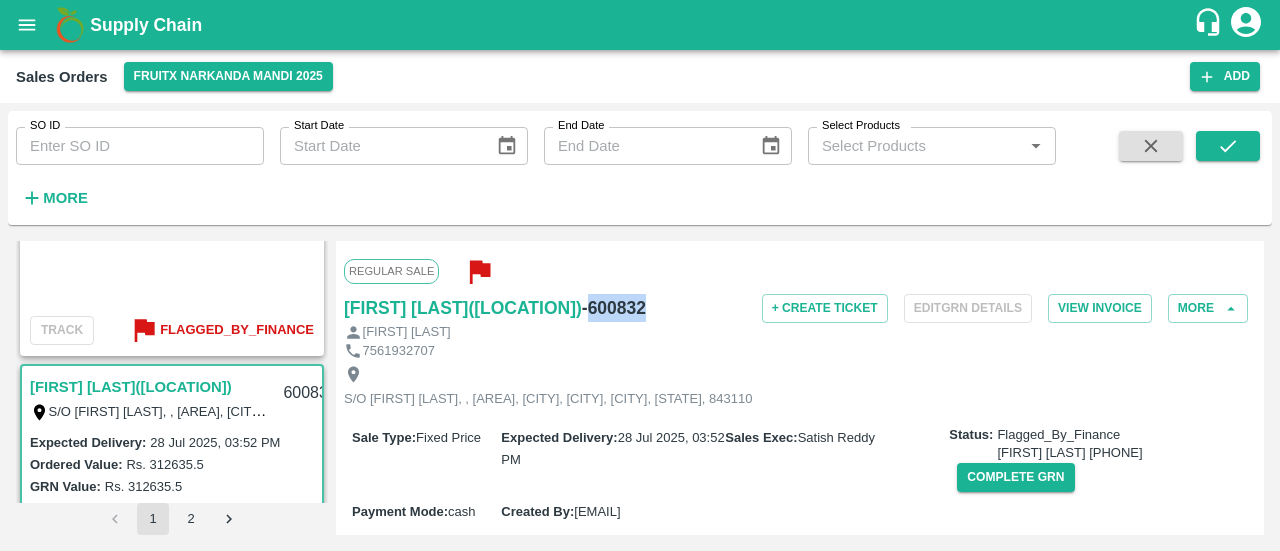 click on "- 600832" at bounding box center [614, 308] 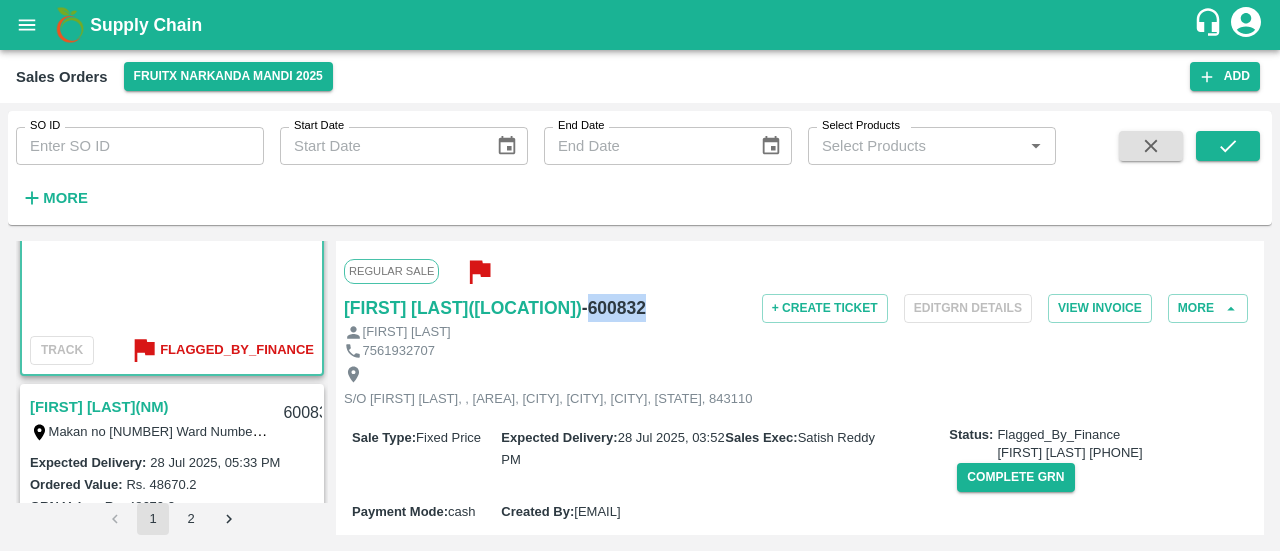 scroll, scrollTop: 5144, scrollLeft: 0, axis: vertical 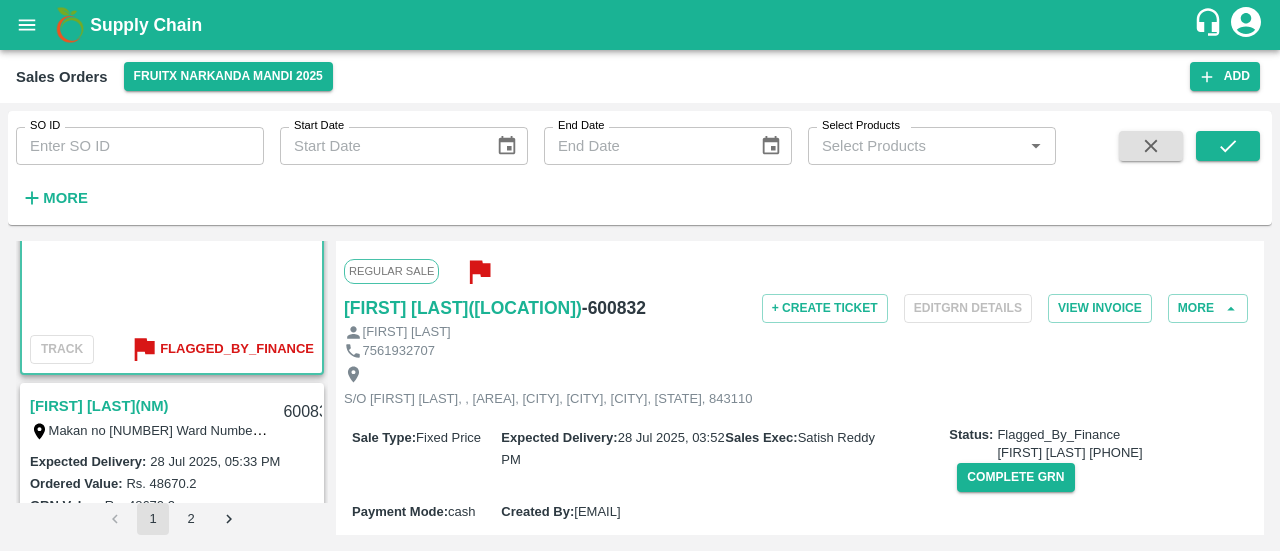 click on "[FIRST] [LAST](NM)" at bounding box center (99, 406) 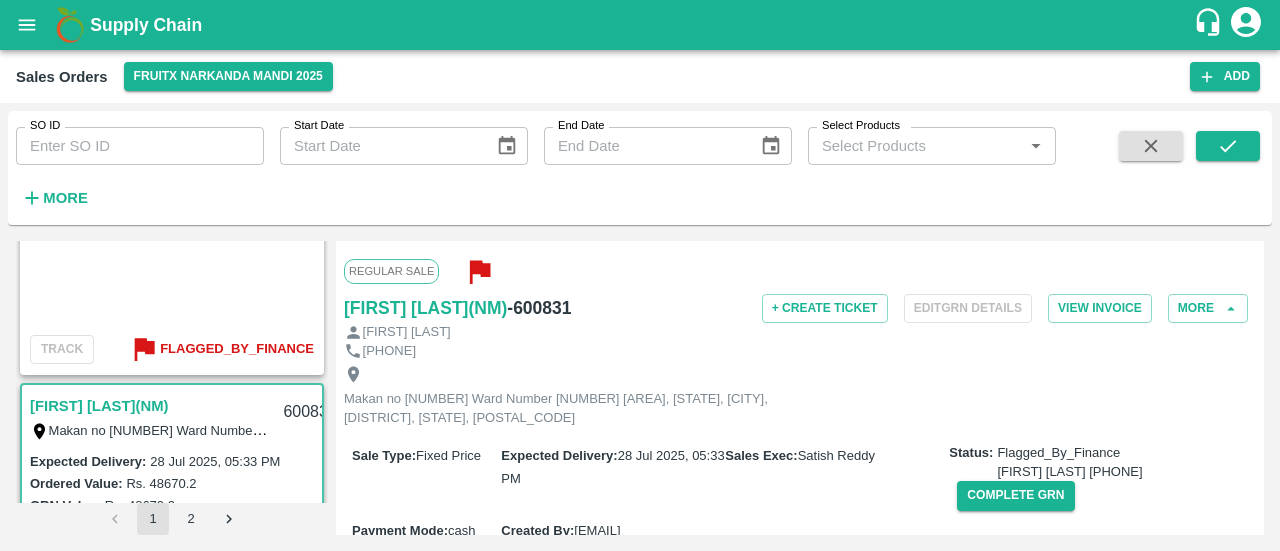 click on "Regular Sale [NAME] [NAME](NM)   - [NUMBER] + Create Ticket Edit  GRN Details View Invoice More [NAME] [NAME] [PHONE] Makan no [NUMBER] Ward Number [NUMBER] [AREA] [STATE], [CITY], [DISTRICT], [STATE], [POSTAL_CODE] Sale Type :  Fixed Price Expected Delivery :  [DATE], [TIME] Sales Exec :  [NAME] Status: Flagged_By_Finance [NAME]   [PHONE] Complete GRN Payment Mode :  cash Created By :  [EMAIL] Comment :  Sales Order Items Product SKU Brand/Marka Ordered Quantity Ordered Value Allotted Quantity GRN GRN Value P.D. Discount Returned Weight Gap(Loss) Apple - Royal - Selected A-S (150) GRN Done [QUANTITY] Kg Rs. [PRICE] / Kg Rs. [PRICE] [QUANTITY]  Kg ( 100 %) [QUANTITY]  Kg Rs. [PRICE] Rs.  0 Rs.  0  / Kg 0  Kg Reasons(0) 0 Kg Apple - Royal - Selected A-ES (175) GRN Done [QUANTITY] Kg Rs. [PRICE] / Kg Rs. [PRICE] [QUANTITY]  Kg ( 100 %) [QUANTITY]  Kg Rs. [PRICE] Rs.  0 Rs.  0  / Kg 0  Kg Reasons(0) 0 Kg Apple - Royal - Selected A-EES (210/240) [QUANTITY] Kg Rs. [PRICE] / Kg Rs. [PRICE]" at bounding box center [800, 388] 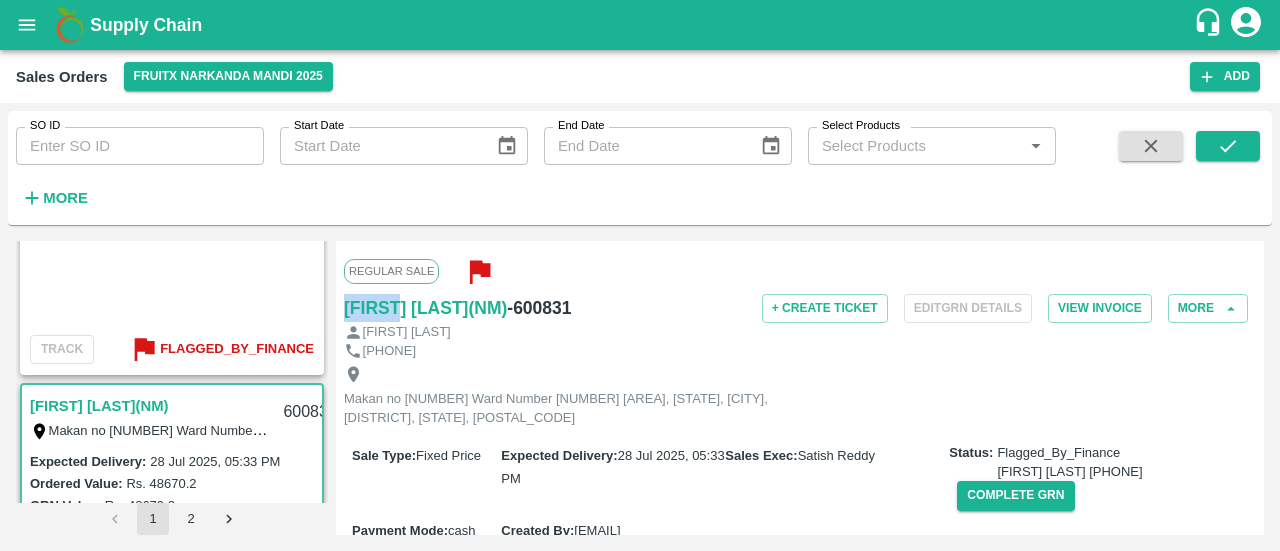 click on "Regular Sale [NAME] [NAME](NM)   - [NUMBER] + Create Ticket Edit  GRN Details View Invoice More [NAME] [NAME] [PHONE] Makan no [NUMBER] Ward Number [NUMBER] [AREA] [STATE], [CITY], [DISTRICT], [STATE], [POSTAL_CODE] Sale Type :  Fixed Price Expected Delivery :  [DATE], [TIME] Sales Exec :  [NAME] Status: Flagged_By_Finance [NAME]   [PHONE] Complete GRN Payment Mode :  cash Created By :  [EMAIL] Comment :  Sales Order Items Product SKU Brand/Marka Ordered Quantity Ordered Value Allotted Quantity GRN GRN Value P.D. Discount Returned Weight Gap(Loss) Apple - Royal - Selected A-S (150) GRN Done [QUANTITY] Kg Rs. [PRICE] / Kg Rs. [PRICE] [QUANTITY]  Kg ( 100 %) [QUANTITY]  Kg Rs. [PRICE] Rs.  0 Rs.  0  / Kg 0  Kg Reasons(0) 0 Kg Apple - Royal - Selected A-ES (175) GRN Done [QUANTITY] Kg Rs. [PRICE] / Kg Rs. [PRICE] [QUANTITY]  Kg ( 100 %) [QUANTITY]  Kg Rs. [PRICE] Rs.  0 Rs.  0  / Kg 0  Kg Reasons(0) 0 Kg Apple - Royal - Selected A-EES (210/240) [QUANTITY] Kg Rs. [PRICE] / Kg Rs. [PRICE]" at bounding box center (800, 388) 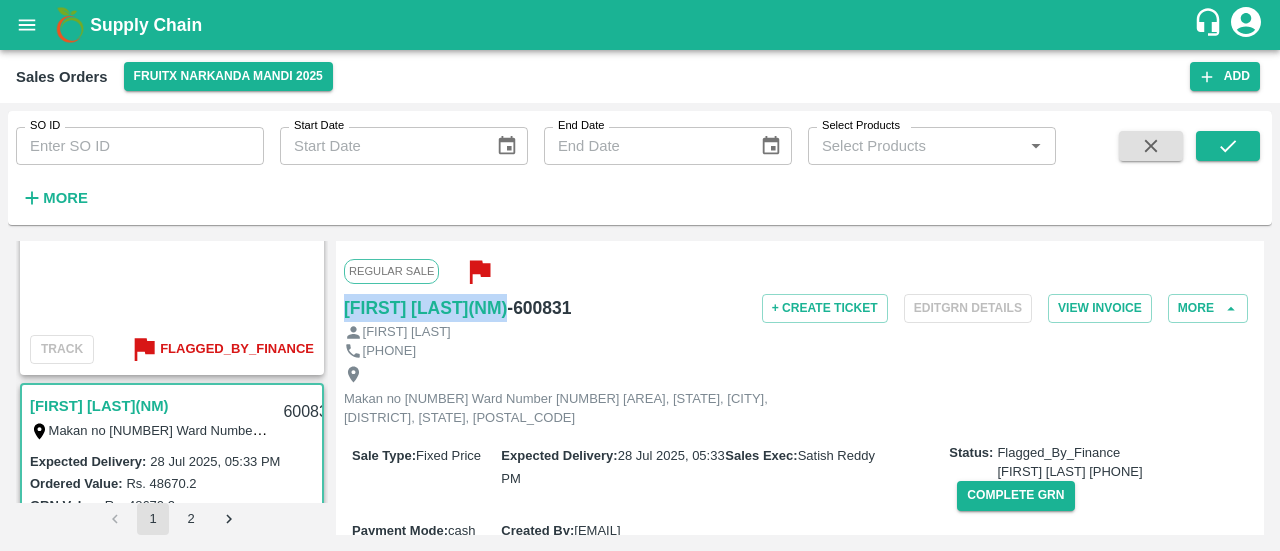 click on "Regular Sale [NAME] [NAME](NM)   - [NUMBER] + Create Ticket Edit  GRN Details View Invoice More [NAME] [NAME] [PHONE] Makan no [NUMBER] Ward Number [NUMBER] [AREA] [STATE], [CITY], [DISTRICT], [STATE], [POSTAL_CODE] Sale Type :  Fixed Price Expected Delivery :  [DATE], [TIME] Sales Exec :  [NAME] Status: Flagged_By_Finance [NAME]   [PHONE] Complete GRN Payment Mode :  cash Created By :  [EMAIL] Comment :  Sales Order Items Product SKU Brand/Marka Ordered Quantity Ordered Value Allotted Quantity GRN GRN Value P.D. Discount Returned Weight Gap(Loss) Apple - Royal - Selected A-S (150) GRN Done [QUANTITY] Kg Rs. [PRICE] / Kg Rs. [PRICE] [QUANTITY]  Kg ( 100 %) [QUANTITY]  Kg Rs. [PRICE] Rs.  0 Rs.  0  / Kg 0  Kg Reasons(0) 0 Kg Apple - Royal - Selected A-ES (175) GRN Done [QUANTITY] Kg Rs. [PRICE] / Kg Rs. [PRICE] [QUANTITY]  Kg ( 100 %) [QUANTITY]  Kg Rs. [PRICE] Rs.  0 Rs.  0  / Kg 0  Kg Reasons(0) 0 Kg Apple - Royal - Selected A-EES (210/240) [QUANTITY] Kg Rs. [PRICE] / Kg Rs. [PRICE]" at bounding box center (800, 388) 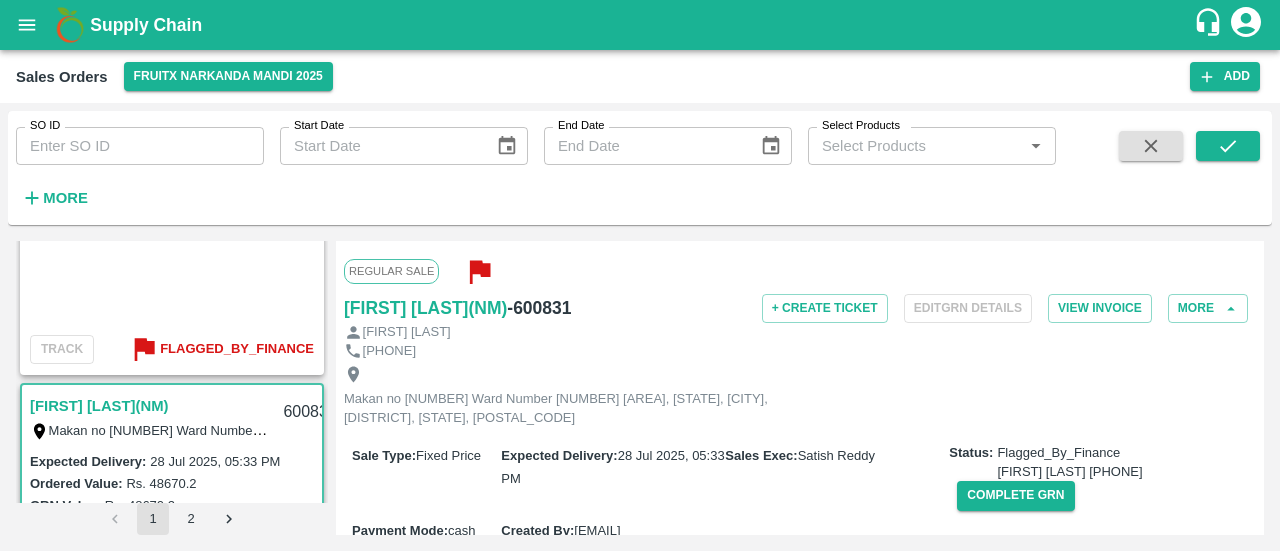 click on "- 600831" at bounding box center (539, 308) 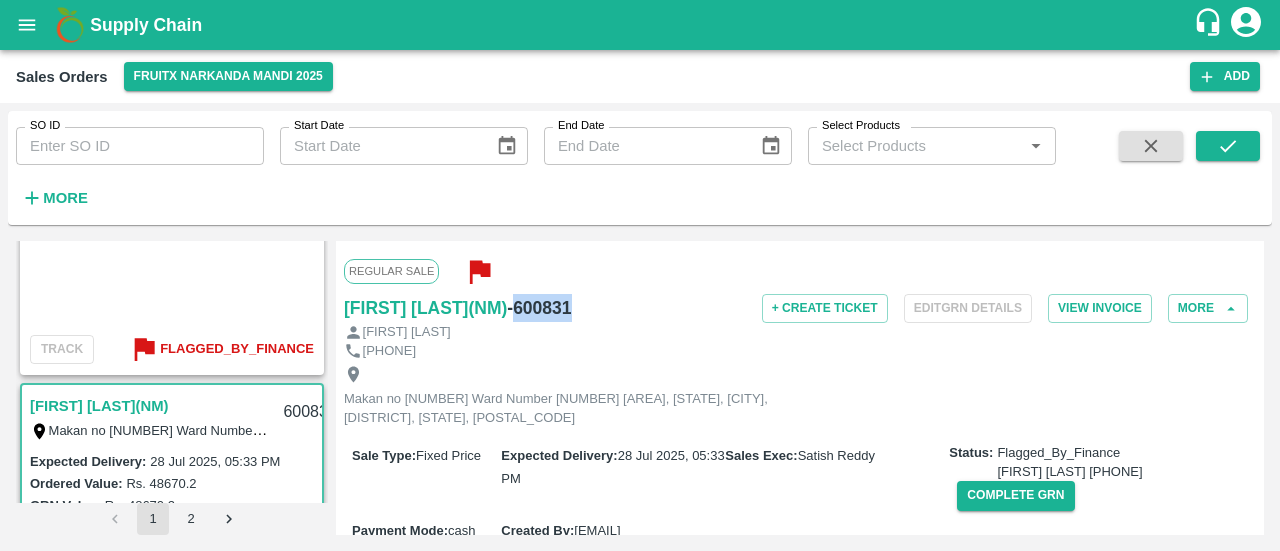 click on "- 600831" at bounding box center (539, 308) 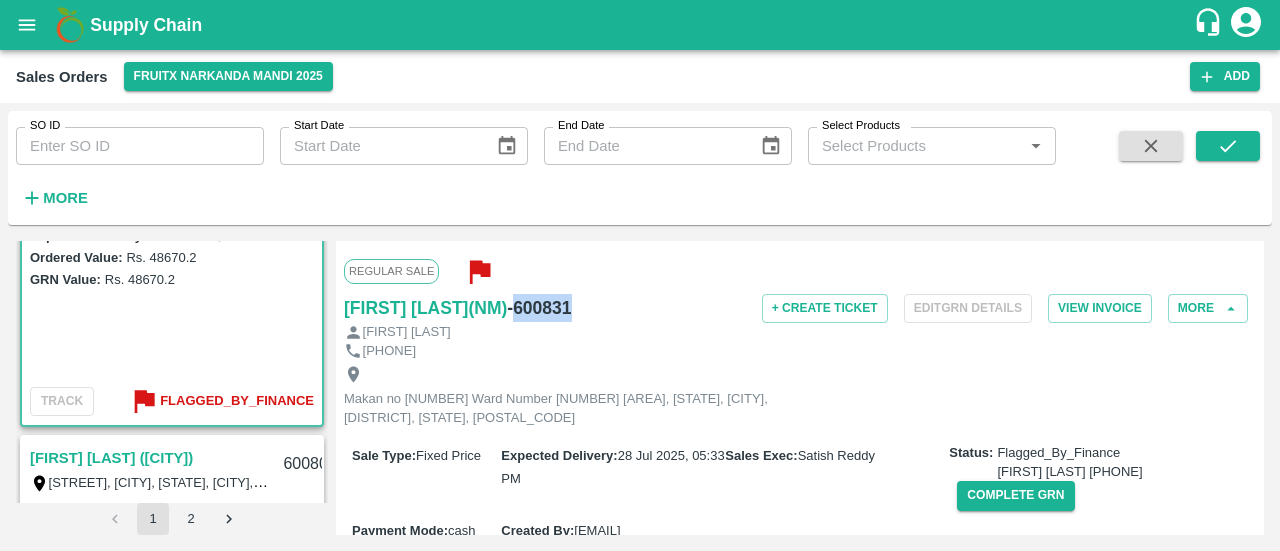 scroll, scrollTop: 5371, scrollLeft: 0, axis: vertical 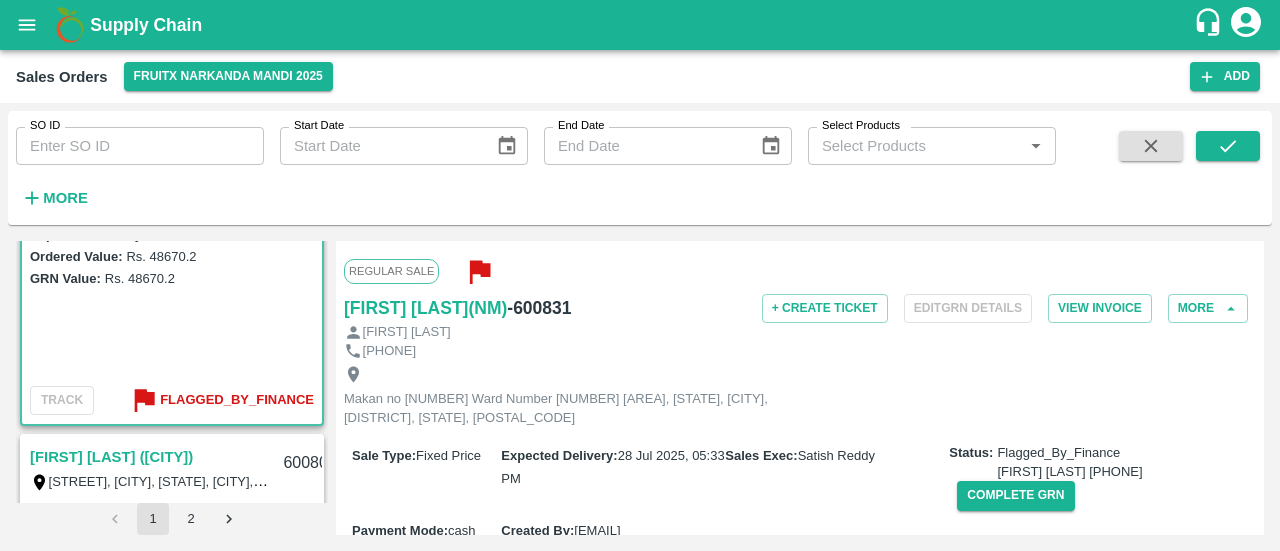 click on "[FIRST] [LAST] ([CITY])" at bounding box center [111, 457] 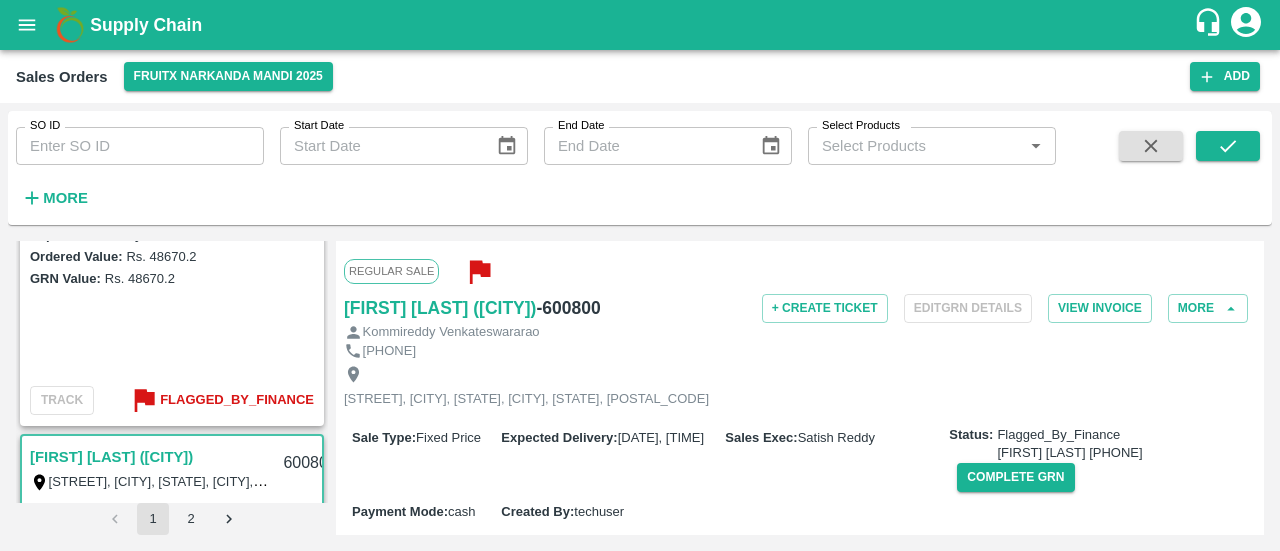 click on "Regular Sale Kommireddy Venkateswararao (Narkanda)   - 600800 + Create Ticket Edit  GRN Details View Invoice More Kommireddy Venkateswararao [PHONE] 3-40, Ramalayam Street, Ramachandrapuram Mandalam, Jagannaikulapalem, East Godavari , Ramachandrapuram, Ambedkar Nagar, ANDHRA PRADESH, 533255 Sale Type :  Fixed Price Expected Delivery :  21 Jul 2025, 03:21 PM Sales Exec :  Satish Reddy Status: Flagged_By_Finance Siva Prakash   [PHONE] Complete GRN Payment Mode :  cash Created By :  techuser Comment :  Sales Order Items Product SKU Brand/Marka Ordered Quantity Ordered Value Allotted Quantity GRN GRN Value P.D. Discount Returned Weight Gap(Loss) Apple - Royal - Selected A-M (125) GRN Done 20 Kg Rs. 107.5 / Kg Rs. 2150 20  Kg ( 100 %) 20  Kg Rs. 2150 Rs.  0 Rs.  0  / Kg 0  Kg Reasons(0) 0 Kg Apple - Royal - Selected A-S (150) GRN Done 20 Kg Rs. 107.5 / Kg Rs. 2150 20  Kg ( 100 %) 20  Kg Rs. 2150 Rs.  0 Rs.  0  / Kg 0  Kg Reasons(0) 0 Kg Apple - Royal - Selected A-ES (175) GRN Done 60 Kg Rs. 107.5 / Kg 60" at bounding box center [800, 388] 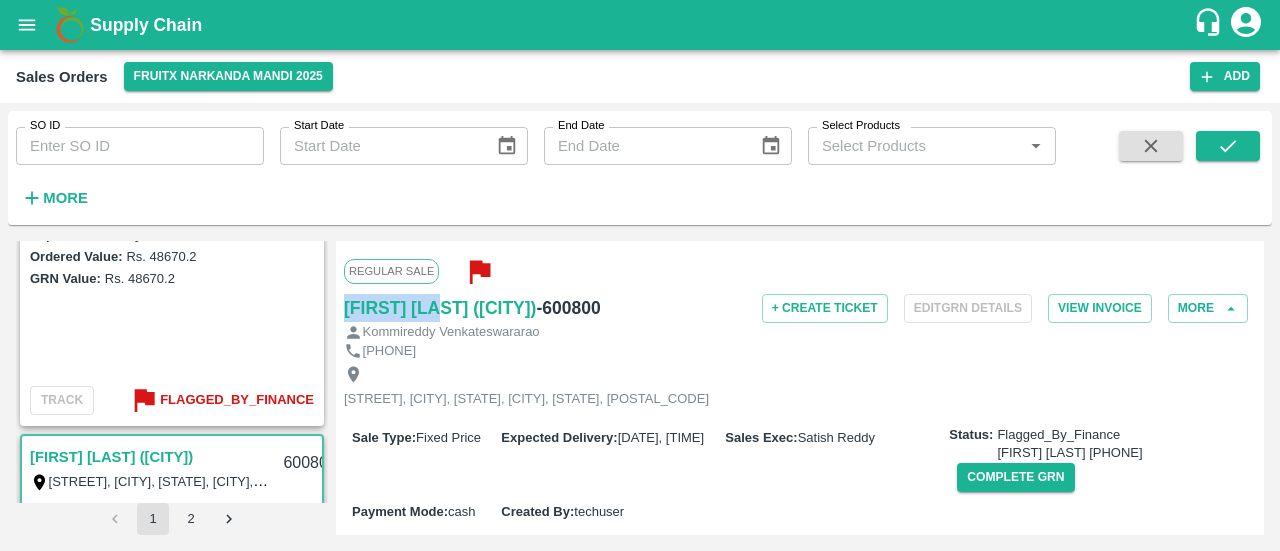 click on "Regular Sale Kommireddy Venkateswararao (Narkanda)   - 600800 + Create Ticket Edit  GRN Details View Invoice More Kommireddy Venkateswararao [PHONE] 3-40, Ramalayam Street, Ramachandrapuram Mandalam, Jagannaikulapalem, East Godavari , Ramachandrapuram, Ambedkar Nagar, ANDHRA PRADESH, 533255 Sale Type :  Fixed Price Expected Delivery :  21 Jul 2025, 03:21 PM Sales Exec :  Satish Reddy Status: Flagged_By_Finance Siva Prakash   [PHONE] Complete GRN Payment Mode :  cash Created By :  techuser Comment :  Sales Order Items Product SKU Brand/Marka Ordered Quantity Ordered Value Allotted Quantity GRN GRN Value P.D. Discount Returned Weight Gap(Loss) Apple - Royal - Selected A-M (125) GRN Done 20 Kg Rs. 107.5 / Kg Rs. 2150 20  Kg ( 100 %) 20  Kg Rs. 2150 Rs.  0 Rs.  0  / Kg 0  Kg Reasons(0) 0 Kg Apple - Royal - Selected A-S (150) GRN Done 20 Kg Rs. 107.5 / Kg Rs. 2150 20  Kg ( 100 %) 20  Kg Rs. 2150 Rs.  0 Rs.  0  / Kg 0  Kg Reasons(0) 0 Kg Apple - Royal - Selected A-ES (175) GRN Done 60 Kg Rs. 107.5 / Kg 60" at bounding box center (800, 388) 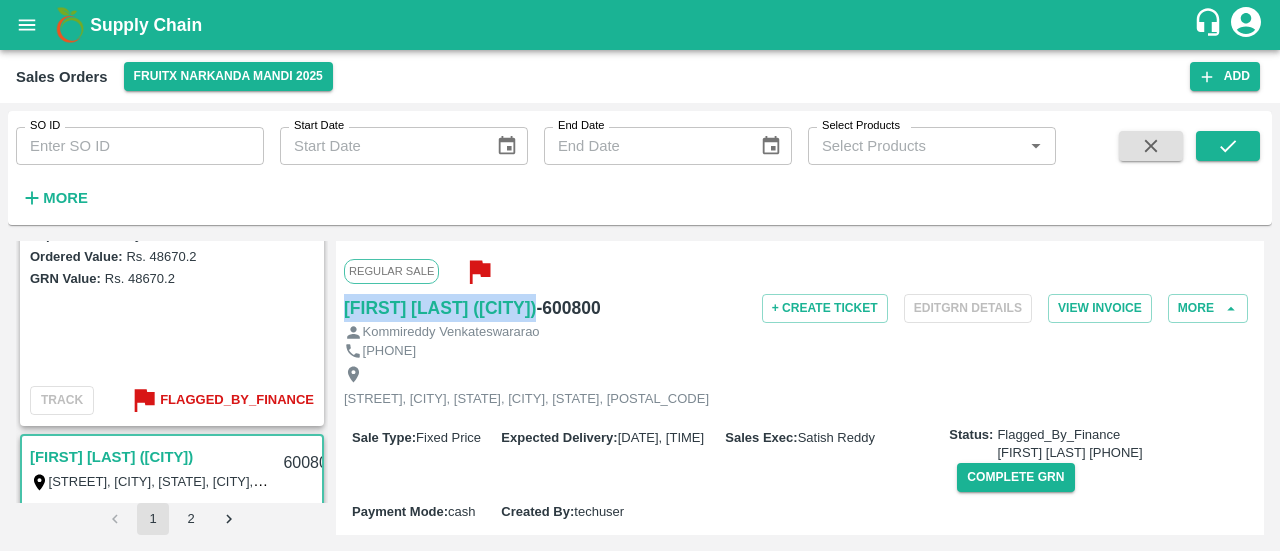 click on "Regular Sale Kommireddy Venkateswararao (Narkanda)   - 600800 + Create Ticket Edit  GRN Details View Invoice More Kommireddy Venkateswararao [PHONE] 3-40, Ramalayam Street, Ramachandrapuram Mandalam, Jagannaikulapalem, East Godavari , Ramachandrapuram, Ambedkar Nagar, ANDHRA PRADESH, 533255 Sale Type :  Fixed Price Expected Delivery :  21 Jul 2025, 03:21 PM Sales Exec :  Satish Reddy Status: Flagged_By_Finance Siva Prakash   [PHONE] Complete GRN Payment Mode :  cash Created By :  techuser Comment :  Sales Order Items Product SKU Brand/Marka Ordered Quantity Ordered Value Allotted Quantity GRN GRN Value P.D. Discount Returned Weight Gap(Loss) Apple - Royal - Selected A-M (125) GRN Done 20 Kg Rs. 107.5 / Kg Rs. 2150 20  Kg ( 100 %) 20  Kg Rs. 2150 Rs.  0 Rs.  0  / Kg 0  Kg Reasons(0) 0 Kg Apple - Royal - Selected A-S (150) GRN Done 20 Kg Rs. 107.5 / Kg Rs. 2150 20  Kg ( 100 %) 20  Kg Rs. 2150 Rs.  0 Rs.  0  / Kg 0  Kg Reasons(0) 0 Kg Apple - Royal - Selected A-ES (175) GRN Done 60 Kg Rs. 107.5 / Kg 60" at bounding box center [800, 388] 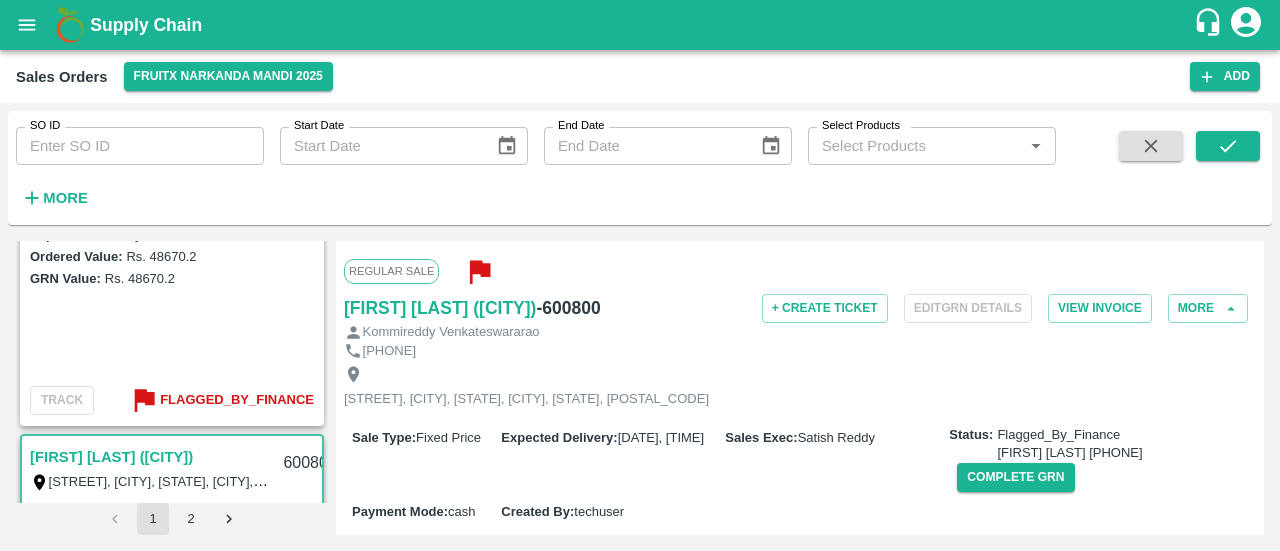 click on "- 600800" at bounding box center [568, 308] 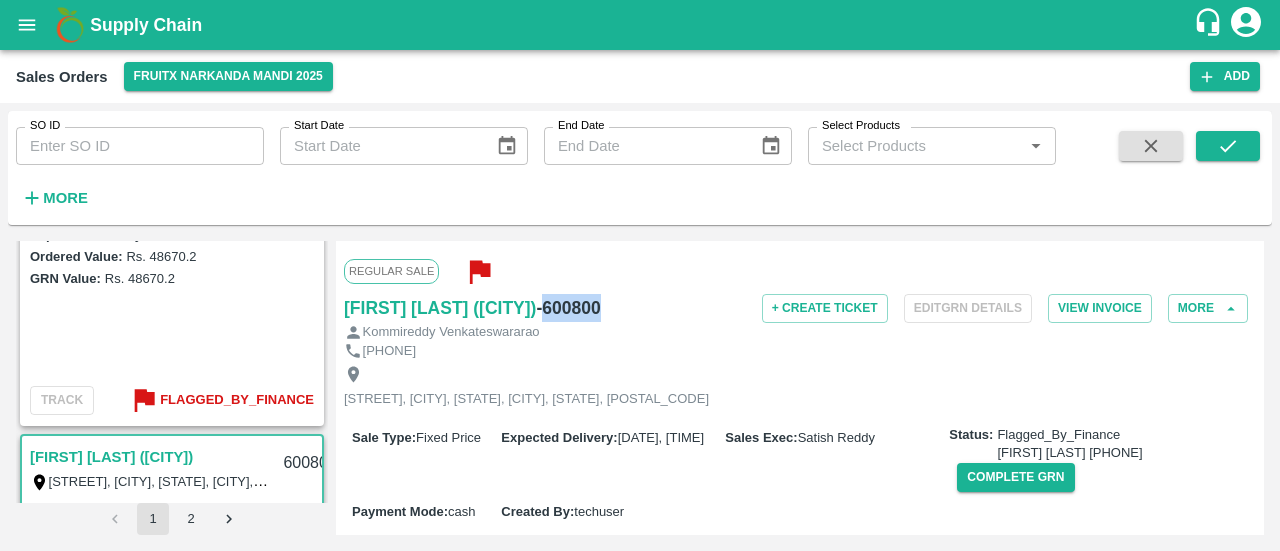 click on "- 600800" at bounding box center (568, 308) 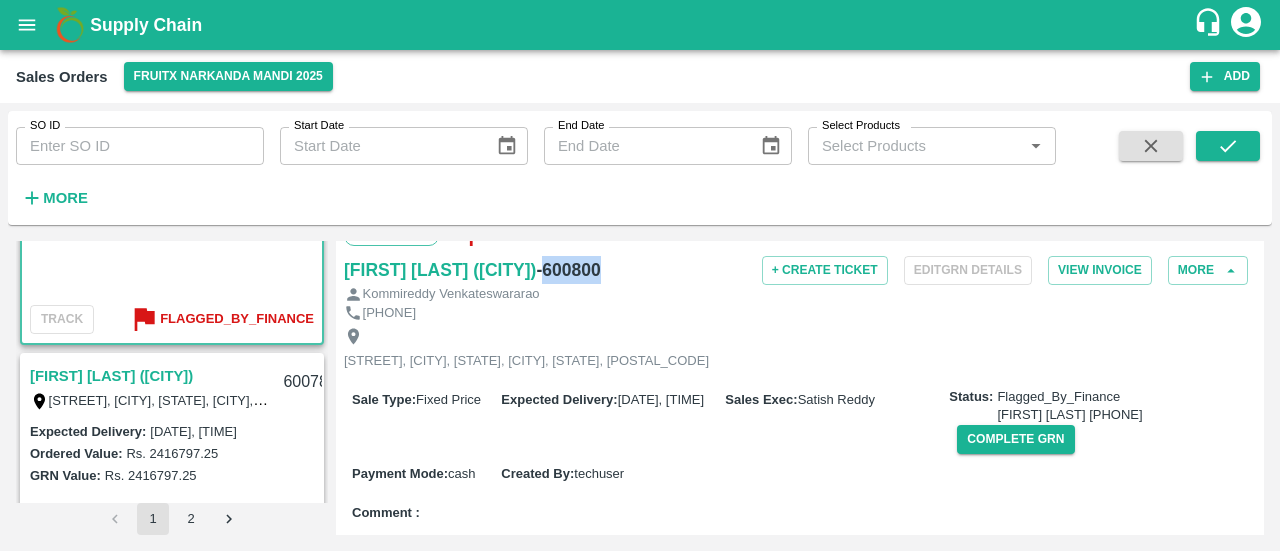 scroll, scrollTop: 5731, scrollLeft: 0, axis: vertical 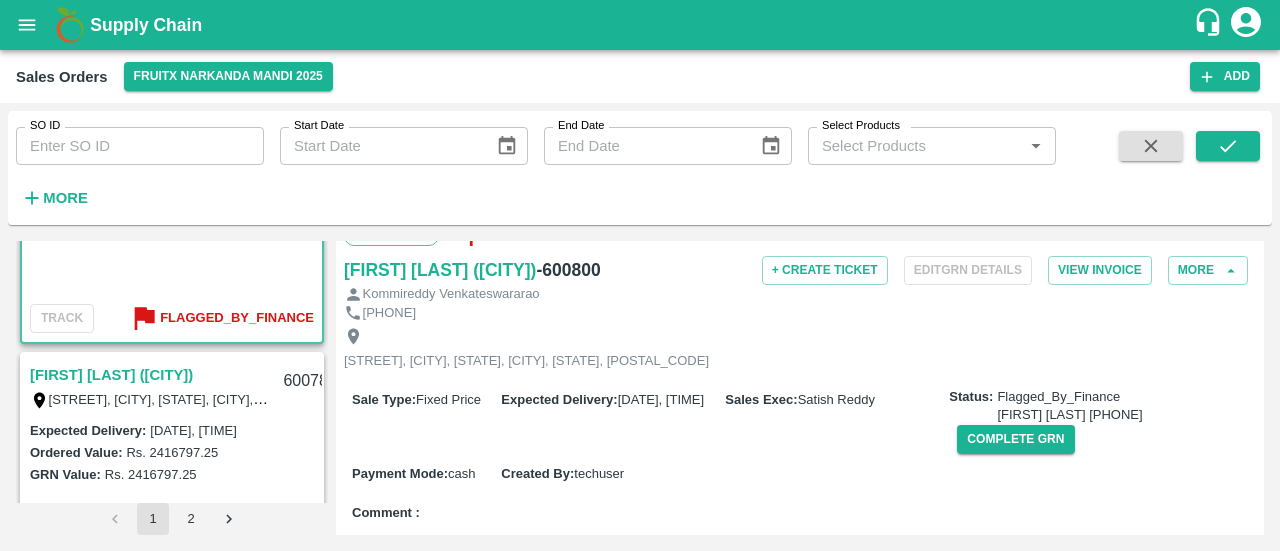 click on "[FIRST] [LAST] ([CITY])" at bounding box center [111, 375] 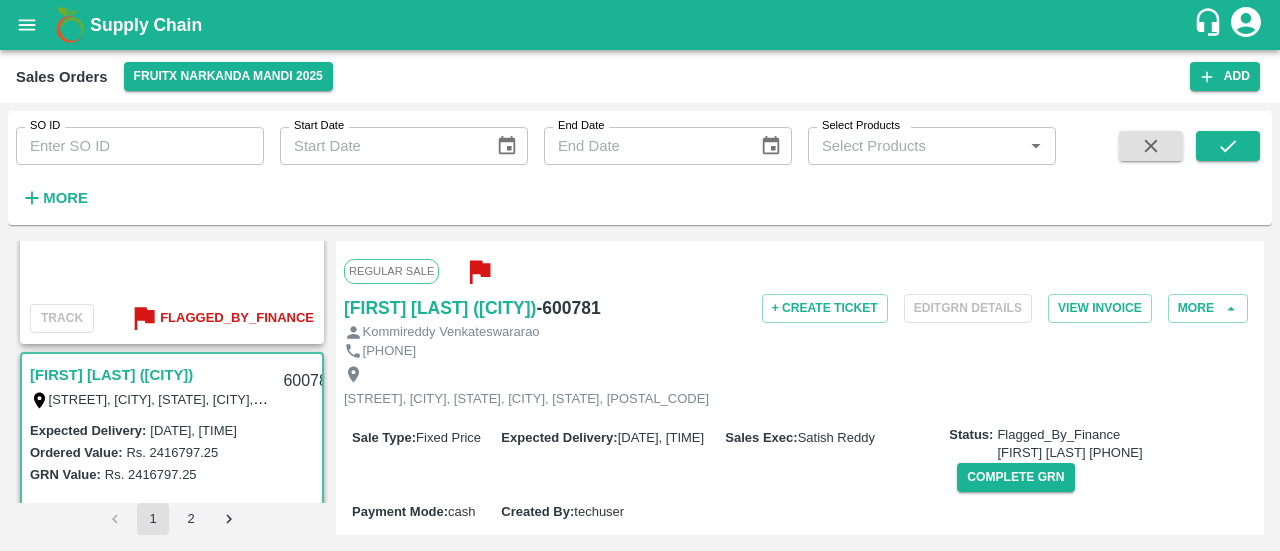 click on "Regular Sale Kommireddy Venkateswararao (Narkanda)   - 600781 + Create Ticket Edit  GRN Details View Invoice More Kommireddy Venkateswararao [PHONE] 3-40, Ramalayam Street, Ramachandrapuram Mandalam, Jagannaikulapalem, East Godavari , Ramachandrapuram, Ambedkar Nagar, ANDHRA PRADESH, 533255 Sale Type :  Fixed Price Expected Delivery :  20 Jul 2025, 07:50 PM Sales Exec :  Satish Reddy Status: Flagged_By_Finance Siva Prakash   [PHONE] Complete GRN Payment Mode :  cash Created By :  techuser Comment :  Sales Order Items Product SKU Brand/Marka Ordered Quantity Ordered Value Allotted Quantity GRN GRN Value P.D. Discount Returned Weight Gap(Loss) Apple-Gala A-S (150) GRN Done 10 Kg Rs. 172.2 / Kg Rs. 1722 10  Kg ( 100 %) 10  Kg Rs. 1722 Rs.  0 Rs.  0  / Kg 0  Kg Reasons(0) 0 Kg Apple-Gala A-ES (175) GRN Done 30 Kg Rs. 172.2 / Kg Rs. 5166 30  Kg ( 100 %) 30  Kg Rs. 5166 Rs.  0 Rs.  0  / Kg 0  Kg Reasons(0) 0 Kg Apple-Gala A-EES (210/240) GRN Done 60 Kg Rs. 172.2 / Kg Rs. 10332 60  Kg ( 100 %) 60  Kg Rs." at bounding box center [800, 388] 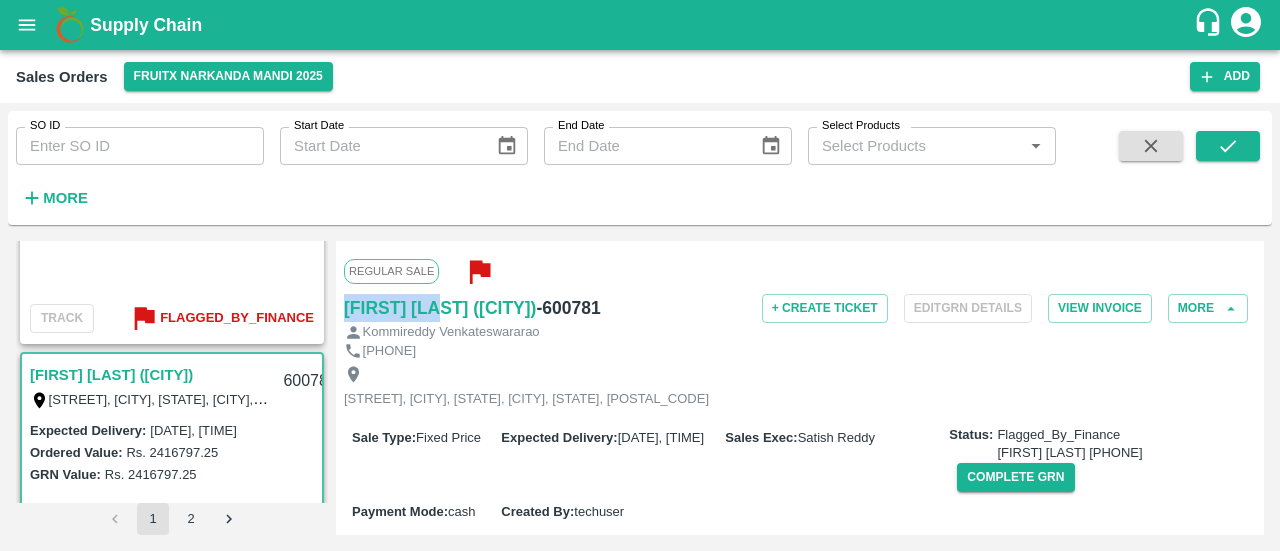 click on "Regular Sale Kommireddy Venkateswararao (Narkanda)   - 600781 + Create Ticket Edit  GRN Details View Invoice More Kommireddy Venkateswararao [PHONE] 3-40, Ramalayam Street, Ramachandrapuram Mandalam, Jagannaikulapalem, East Godavari , Ramachandrapuram, Ambedkar Nagar, ANDHRA PRADESH, 533255 Sale Type :  Fixed Price Expected Delivery :  20 Jul 2025, 07:50 PM Sales Exec :  Satish Reddy Status: Flagged_By_Finance Siva Prakash   [PHONE] Complete GRN Payment Mode :  cash Created By :  techuser Comment :  Sales Order Items Product SKU Brand/Marka Ordered Quantity Ordered Value Allotted Quantity GRN GRN Value P.D. Discount Returned Weight Gap(Loss) Apple-Gala A-S (150) GRN Done 10 Kg Rs. 172.2 / Kg Rs. 1722 10  Kg ( 100 %) 10  Kg Rs. 1722 Rs.  0 Rs.  0  / Kg 0  Kg Reasons(0) 0 Kg Apple-Gala A-ES (175) GRN Done 30 Kg Rs. 172.2 / Kg Rs. 5166 30  Kg ( 100 %) 30  Kg Rs. 5166 Rs.  0 Rs.  0  / Kg 0  Kg Reasons(0) 0 Kg Apple-Gala A-EES (210/240) GRN Done 60 Kg Rs. 172.2 / Kg Rs. 10332 60  Kg ( 100 %) 60  Kg Rs." at bounding box center [800, 388] 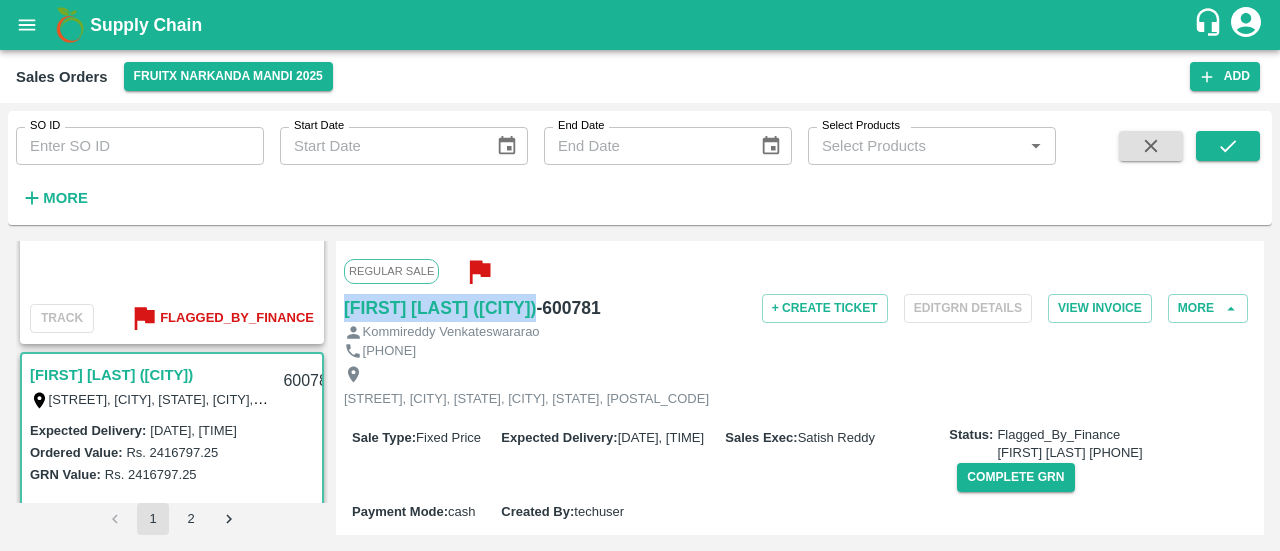 click on "Regular Sale Kommireddy Venkateswararao (Narkanda)   - 600781 + Create Ticket Edit  GRN Details View Invoice More Kommireddy Venkateswararao [PHONE] 3-40, Ramalayam Street, Ramachandrapuram Mandalam, Jagannaikulapalem, East Godavari , Ramachandrapuram, Ambedkar Nagar, ANDHRA PRADESH, 533255 Sale Type :  Fixed Price Expected Delivery :  20 Jul 2025, 07:50 PM Sales Exec :  Satish Reddy Status: Flagged_By_Finance Siva Prakash   [PHONE] Complete GRN Payment Mode :  cash Created By :  techuser Comment :  Sales Order Items Product SKU Brand/Marka Ordered Quantity Ordered Value Allotted Quantity GRN GRN Value P.D. Discount Returned Weight Gap(Loss) Apple-Gala A-S (150) GRN Done 10 Kg Rs. 172.2 / Kg Rs. 1722 10  Kg ( 100 %) 10  Kg Rs. 1722 Rs.  0 Rs.  0  / Kg 0  Kg Reasons(0) 0 Kg Apple-Gala A-ES (175) GRN Done 30 Kg Rs. 172.2 / Kg Rs. 5166 30  Kg ( 100 %) 30  Kg Rs. 5166 Rs.  0 Rs.  0  / Kg 0  Kg Reasons(0) 0 Kg Apple-Gala A-EES (210/240) GRN Done 60 Kg Rs. 172.2 / Kg Rs. 10332 60  Kg ( 100 %) 60  Kg Rs." at bounding box center (800, 388) 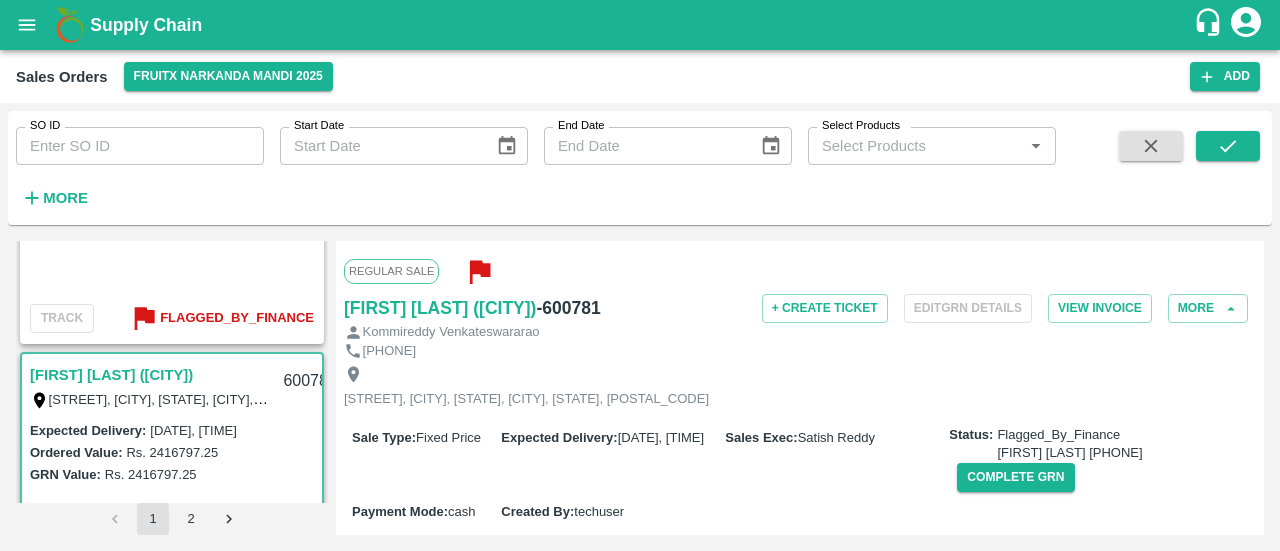 click on "- 600781" at bounding box center [568, 308] 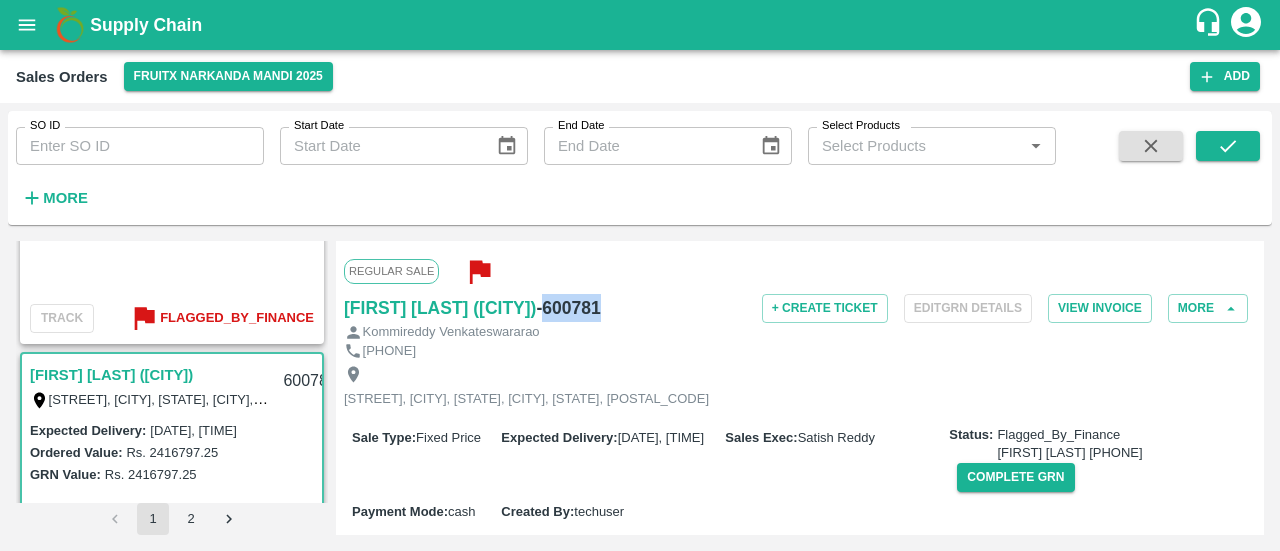 click on "- 600781" at bounding box center (568, 308) 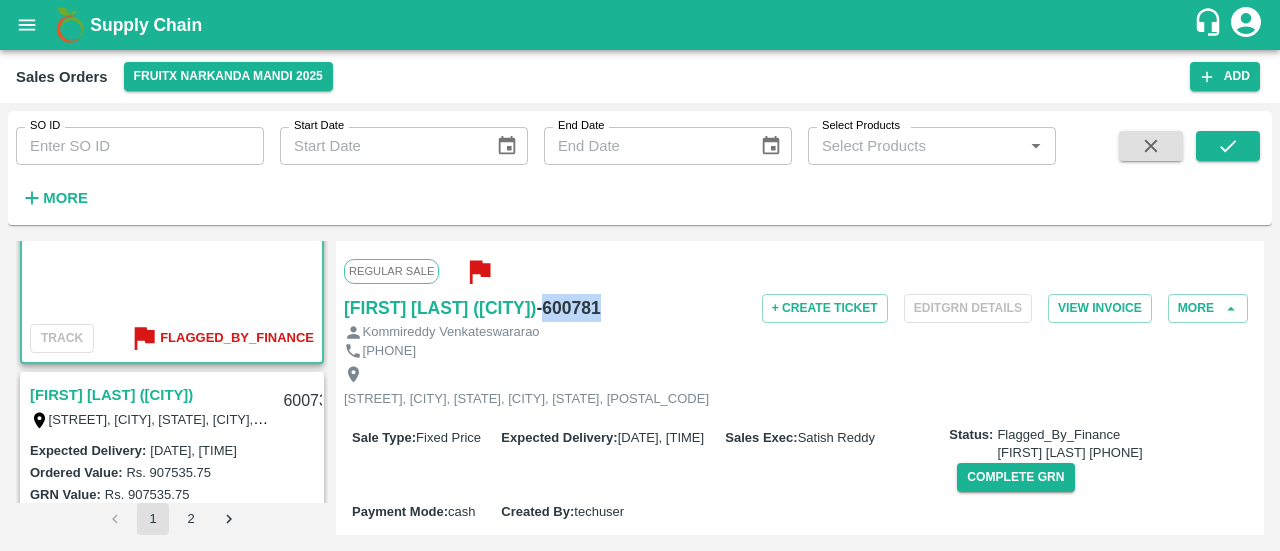 scroll, scrollTop: 6006, scrollLeft: 0, axis: vertical 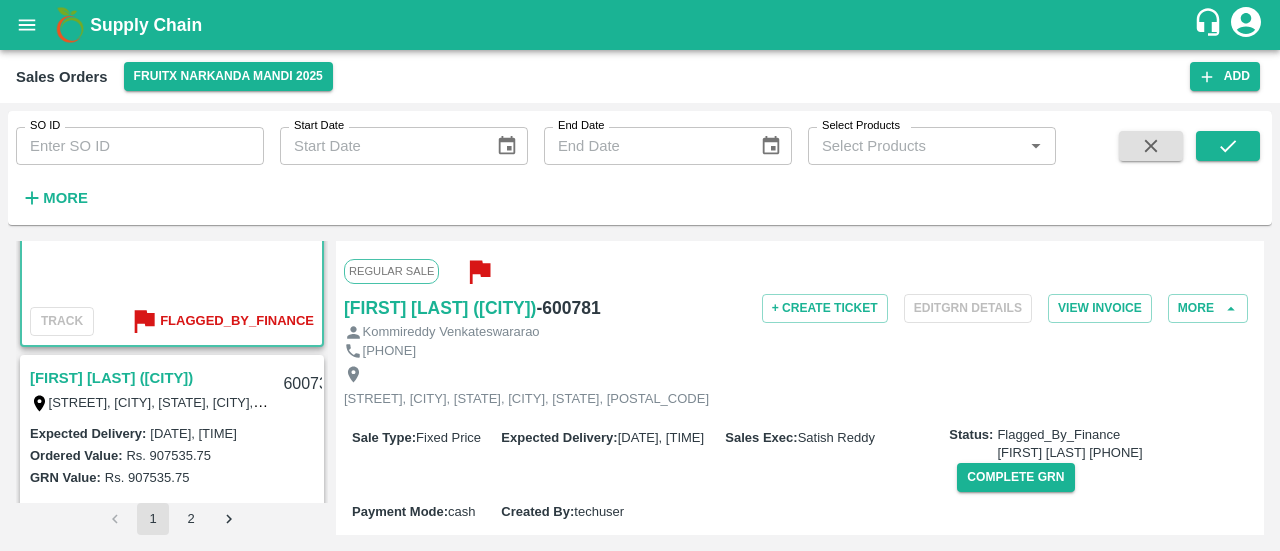 click on "[FIRST] [LAST] ([CITY])" at bounding box center [111, 378] 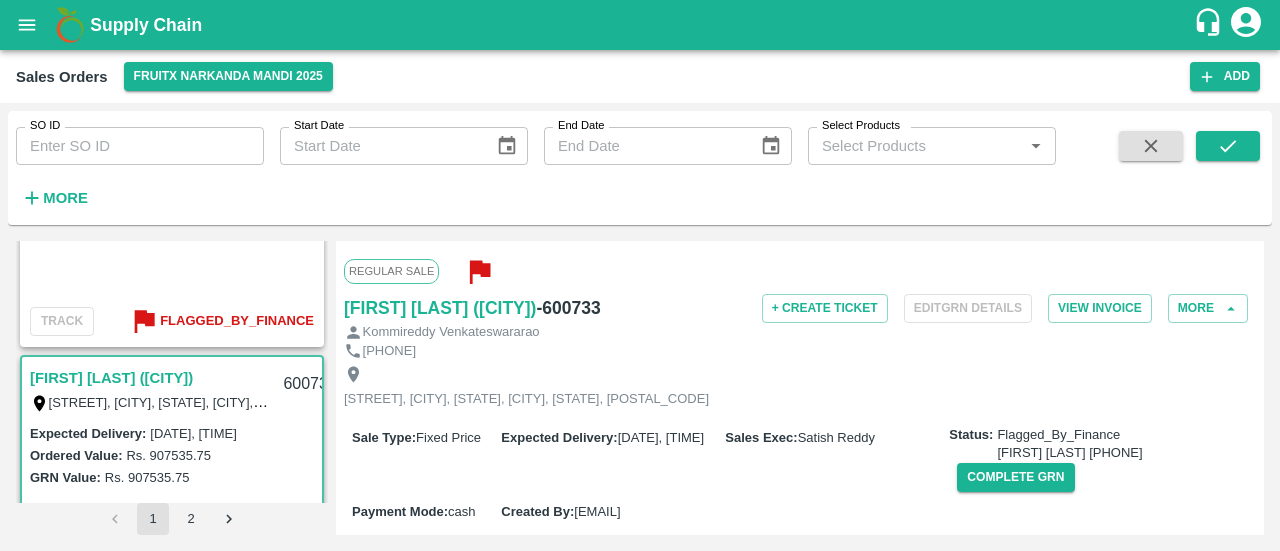click on "Regular Sale [LAST] [FIRST] (Narkanda)   - [NUMBER] + Create Ticket Edit  GRN Details View Invoice More [LAST] [FIRST] [PHONE] [NUMBER]-[NUMBER], [STREET], [CITY], [CITY], [STATE], [POSTAL_CODE] Sale Type :  Fixed Price Expected Delivery :  [DATE], [TIME] Sales Exec :  [FIRST] [LAST] Status: Flagged_By_Finance [LAST] [FIRST]   [PHONE] Complete GRN Payment Mode :  cash Created By :  [EMAIL] Comment : Sales Order Items Product SKU Brand/Marka Ordered Quantity Ordered Value Allotted Quantity GRN GRN Value P.D. Discount Returned Weight Gap(Loss) Apple - Royal A-S (150) GRN Done [NUMBER] Kg Rs. [PRICE] / Kg Rs. [PRICE] [NUMBER]  Kg ( 100 %) [NUMBER]  Kg Rs. [PRICE] Rs.  0 Rs.  0  / Kg 0  Kg Reasons(0) 0 Kg Apple - Royal A-ES (175) GRN Done [NUMBER] Kg Rs. [PRICE] / Kg Rs. [PRICE] [NUMBER]  Kg ( 100 %) [NUMBER]  Kg Rs. [PRICE] Rs.  0 Rs.  0  / Kg 0  Kg Reasons(0) 0 Kg Apple - Royal A-EES (210/240) GRN Done [NUMBER] Kg Rs. [PRICE] / Kg Rs. [PRICE] [NUMBER]  Kg (" at bounding box center (800, 388) 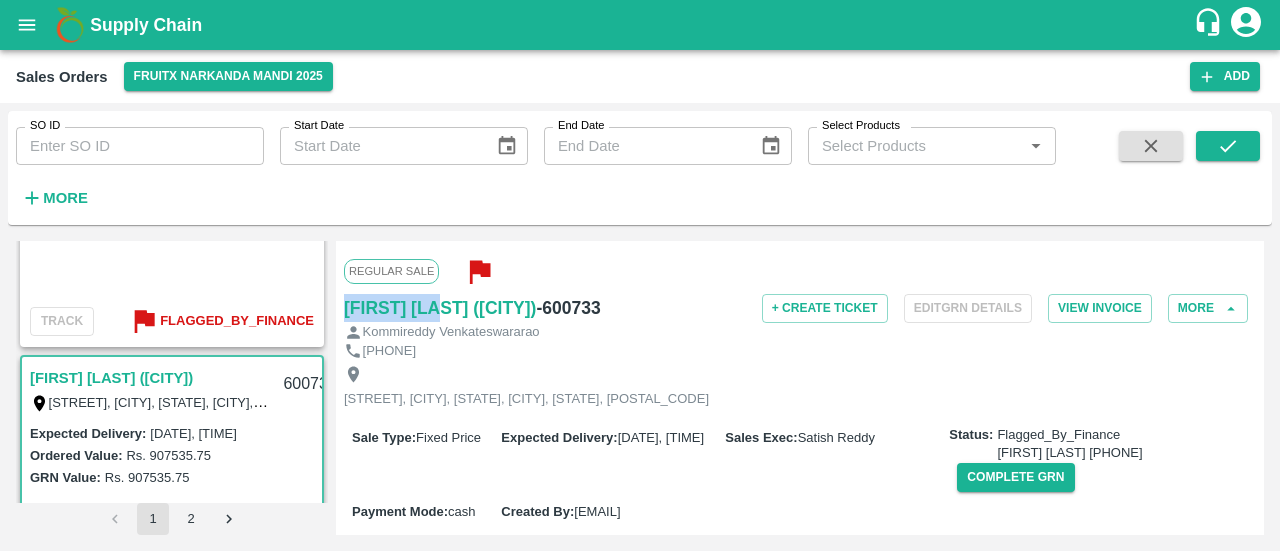 click on "Regular Sale [LAST] [FIRST] (Narkanda)   - [NUMBER] + Create Ticket Edit  GRN Details View Invoice More [LAST] [FIRST] [PHONE] [NUMBER]-[NUMBER], [STREET], [CITY], [CITY], [STATE], [POSTAL_CODE] Sale Type :  Fixed Price Expected Delivery :  [DATE], [TIME] Sales Exec :  [FIRST] [LAST] Status: Flagged_By_Finance [LAST] [FIRST]   [PHONE] Complete GRN Payment Mode :  cash Created By :  [EMAIL] Comment : Sales Order Items Product SKU Brand/Marka Ordered Quantity Ordered Value Allotted Quantity GRN GRN Value P.D. Discount Returned Weight Gap(Loss) Apple - Royal A-S (150) GRN Done [NUMBER] Kg Rs. [PRICE] / Kg Rs. [PRICE] [NUMBER]  Kg ( 100 %) [NUMBER]  Kg Rs. [PRICE] Rs.  0 Rs.  0  / Kg 0  Kg Reasons(0) 0 Kg Apple - Royal A-ES (175) GRN Done [NUMBER] Kg Rs. [PRICE] / Kg Rs. [PRICE] [NUMBER]  Kg ( 100 %) [NUMBER]  Kg Rs. [PRICE] Rs.  0 Rs.  0  / Kg 0  Kg Reasons(0) 0 Kg Apple - Royal A-EES (210/240) GRN Done [NUMBER] Kg Rs. [PRICE] / Kg Rs. [PRICE] [NUMBER]  Kg (" at bounding box center [800, 388] 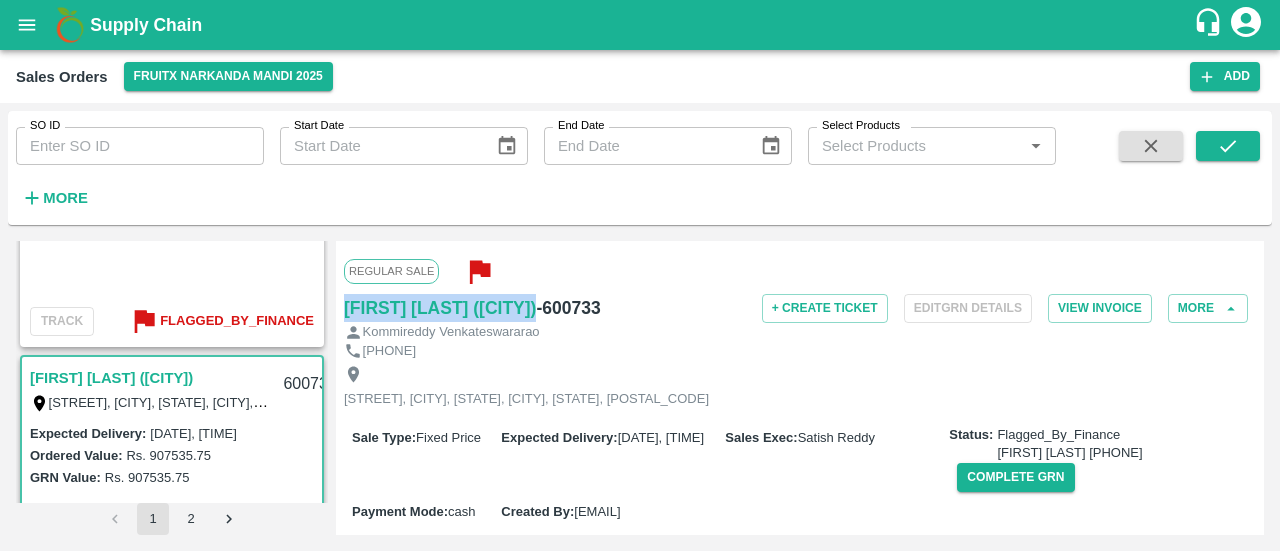 click on "Regular Sale [LAST] [FIRST] (Narkanda)   - [NUMBER] + Create Ticket Edit  GRN Details View Invoice More [LAST] [FIRST] [PHONE] [NUMBER]-[NUMBER], [STREET], [CITY], [CITY], [STATE], [POSTAL_CODE] Sale Type :  Fixed Price Expected Delivery :  [DATE], [TIME] Sales Exec :  [FIRST] [LAST] Status: Flagged_By_Finance [LAST] [FIRST]   [PHONE] Complete GRN Payment Mode :  cash Created By :  [EMAIL] Comment : Sales Order Items Product SKU Brand/Marka Ordered Quantity Ordered Value Allotted Quantity GRN GRN Value P.D. Discount Returned Weight Gap(Loss) Apple - Royal A-S (150) GRN Done [NUMBER] Kg Rs. [PRICE] / Kg Rs. [PRICE] [NUMBER]  Kg ( 100 %) [NUMBER]  Kg Rs. [PRICE] Rs.  0 Rs.  0  / Kg 0  Kg Reasons(0) 0 Kg Apple - Royal A-ES (175) GRN Done [NUMBER] Kg Rs. [PRICE] / Kg Rs. [PRICE] [NUMBER]  Kg ( 100 %) [NUMBER]  Kg Rs. [PRICE] Rs.  0 Rs.  0  / Kg 0  Kg Reasons(0) 0 Kg Apple - Royal A-EES (210/240) GRN Done [NUMBER] Kg Rs. [PRICE] / Kg Rs. [PRICE] [NUMBER]  Kg (" at bounding box center (800, 388) 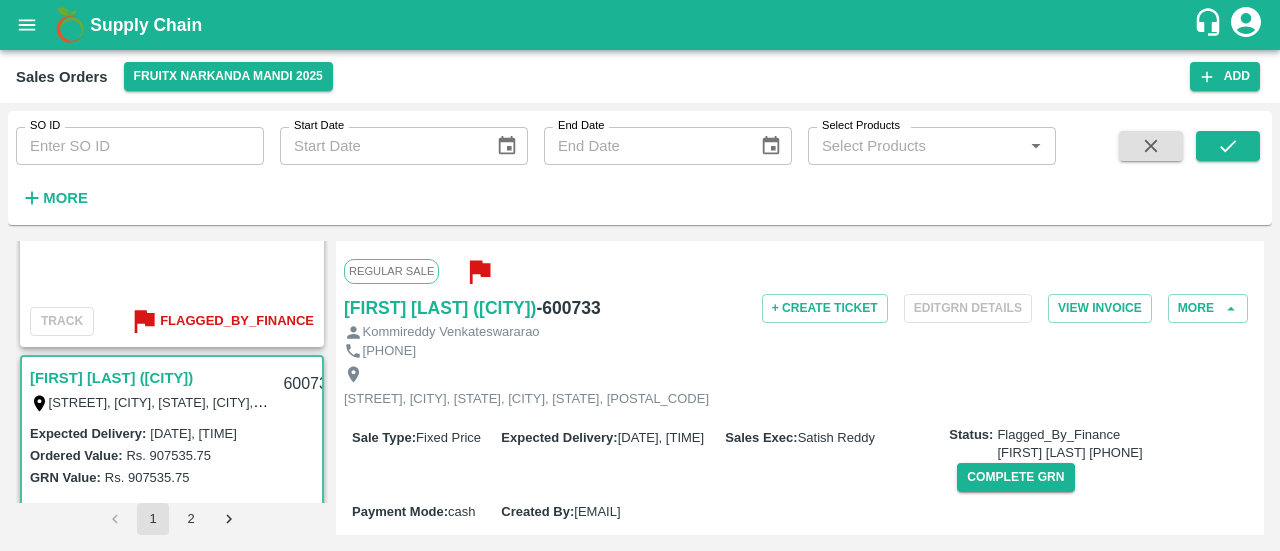 click on "- 600733" at bounding box center [568, 308] 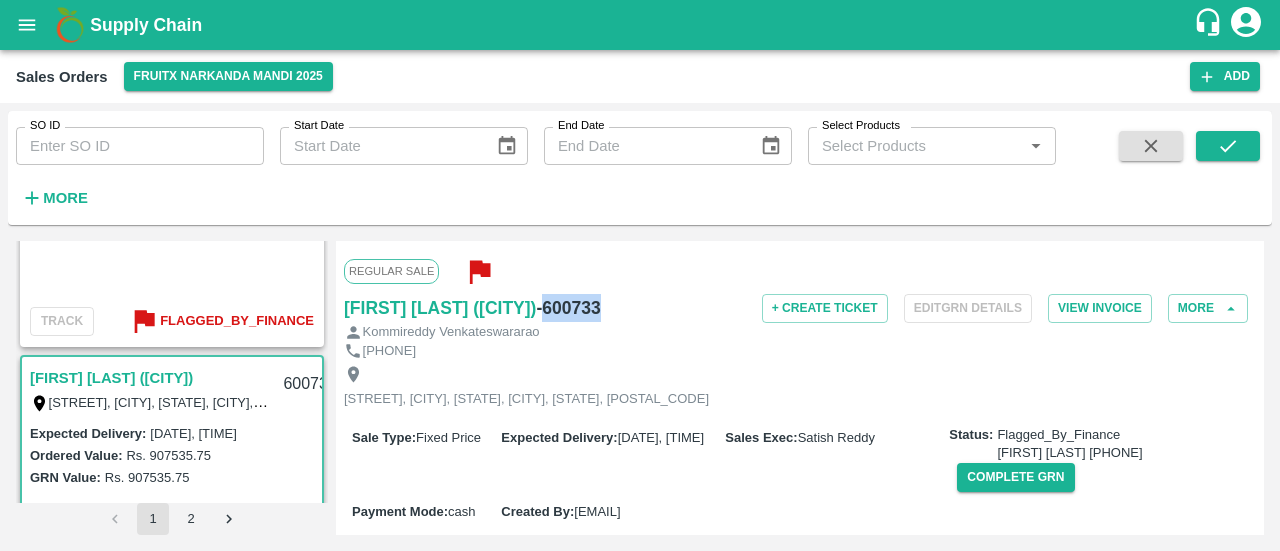 click on "- 600733" at bounding box center (568, 308) 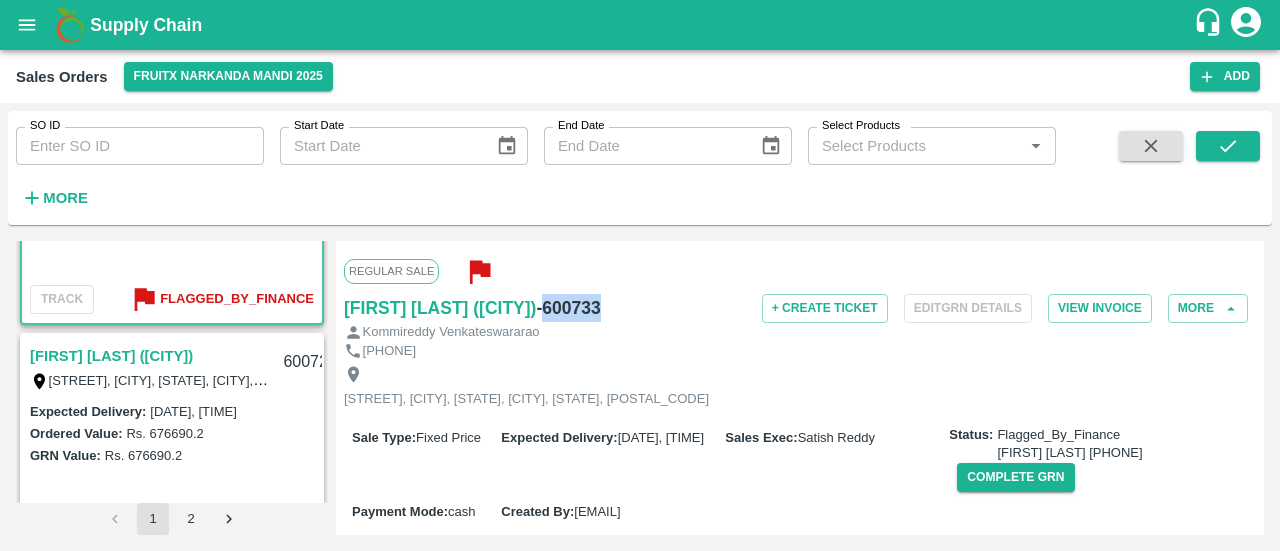 scroll, scrollTop: 6307, scrollLeft: 0, axis: vertical 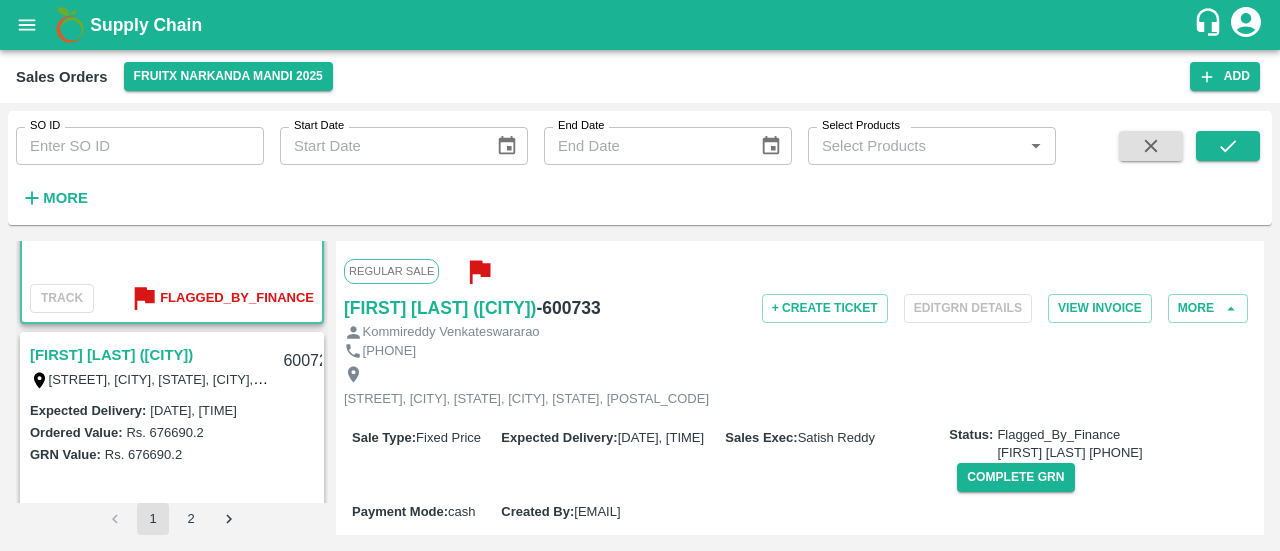 click on "[FIRST] [LAST] ([CITY])" at bounding box center [111, 355] 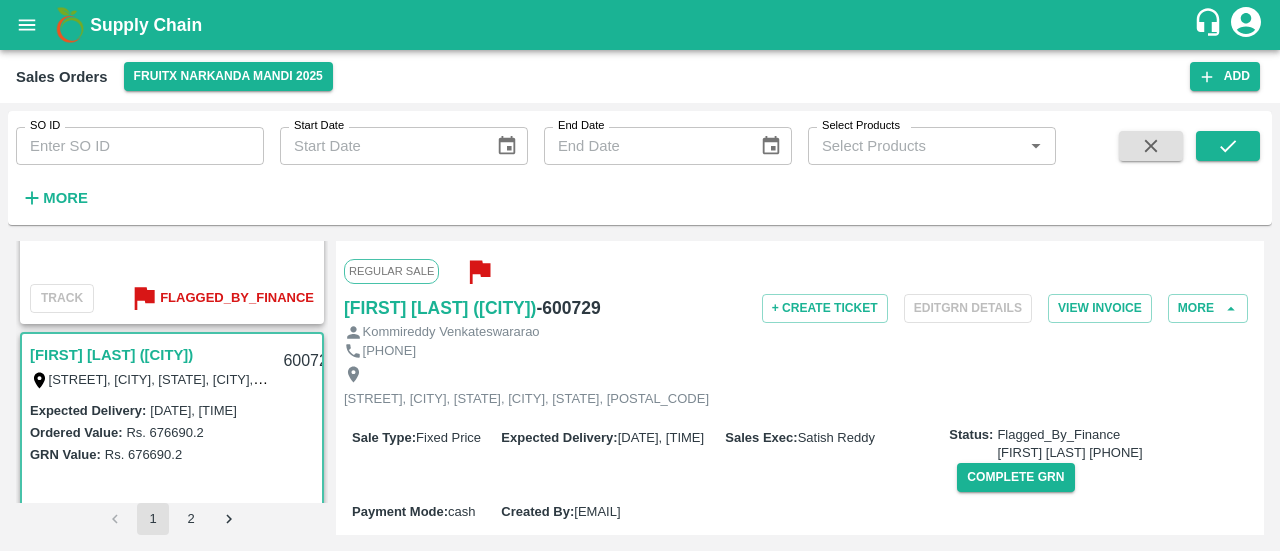 click on "Regular Sale Kommireddy Venkateswararao (Narkanda)   - 600729 + Create Ticket Edit  GRN Details View Invoice More Kommireddy Venkateswararao [PHONE] 3-40, Ramalayam Street, Ramachandrapuram Mandalam, Jagannaikulapalem, East Godavari , Ramachandrapuram, Ambedkar Nagar, ANDHRA PRADESH, 533255 Sale Type :  Fixed Price Expected Delivery :  23 Jul 2025, 01:07 PM Sales Exec :  Satish Reddy Status: Flagged_By_Finance Siva Prakash   [PHONE] Complete GRN Payment Mode :  cash Created By :  satish.reddy@vegrow.in Comment :  Sales Order Items Product SKU Brand/Marka Ordered Quantity Ordered Value Allotted Quantity GRN GRN Value P.D. Discount Returned Weight Gap(Loss) Apple - Royal - Selected A-L (100) GRN Done 20 Kg Rs. 91.45 / Kg Rs. 1829 20  Kg ( 100 %) 20  Kg Rs. 1829 Rs.  0 Rs.  0  / Kg 0  Kg Reasons(0) 0 Kg Apple - Royal - Selected A-M (125) GRN Done 20 Kg Rs. 91.45 / Kg Rs. 1829 20  Kg ( 100 %) 20  Kg Rs. 1829 Rs.  0 Rs.  0  / Kg 0  Kg Reasons(0) 0 Kg Apple - Royal - Selected A-S (150) GRN Done 80 Kg 80 0" at bounding box center (800, 388) 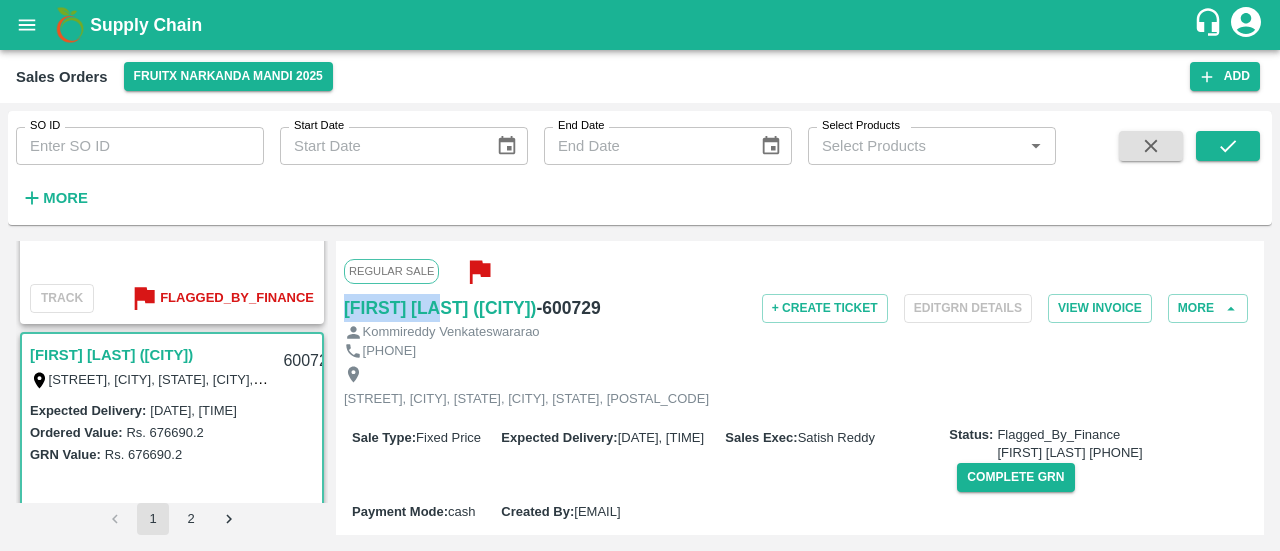 click on "Regular Sale Kommireddy Venkateswararao (Narkanda)   - 600729 + Create Ticket Edit  GRN Details View Invoice More Kommireddy Venkateswararao [PHONE] 3-40, Ramalayam Street, Ramachandrapuram Mandalam, Jagannaikulapalem, East Godavari , Ramachandrapuram, Ambedkar Nagar, ANDHRA PRADESH, 533255 Sale Type :  Fixed Price Expected Delivery :  23 Jul 2025, 01:07 PM Sales Exec :  Satish Reddy Status: Flagged_By_Finance Siva Prakash   [PHONE] Complete GRN Payment Mode :  cash Created By :  satish.reddy@vegrow.in Comment :  Sales Order Items Product SKU Brand/Marka Ordered Quantity Ordered Value Allotted Quantity GRN GRN Value P.D. Discount Returned Weight Gap(Loss) Apple - Royal - Selected A-L (100) GRN Done 20 Kg Rs. 91.45 / Kg Rs. 1829 20  Kg ( 100 %) 20  Kg Rs. 1829 Rs.  0 Rs.  0  / Kg 0  Kg Reasons(0) 0 Kg Apple - Royal - Selected A-M (125) GRN Done 20 Kg Rs. 91.45 / Kg Rs. 1829 20  Kg ( 100 %) 20  Kg Rs. 1829 Rs.  0 Rs.  0  / Kg 0  Kg Reasons(0) 0 Kg Apple - Royal - Selected A-S (150) GRN Done 80 Kg 80 0" at bounding box center (800, 388) 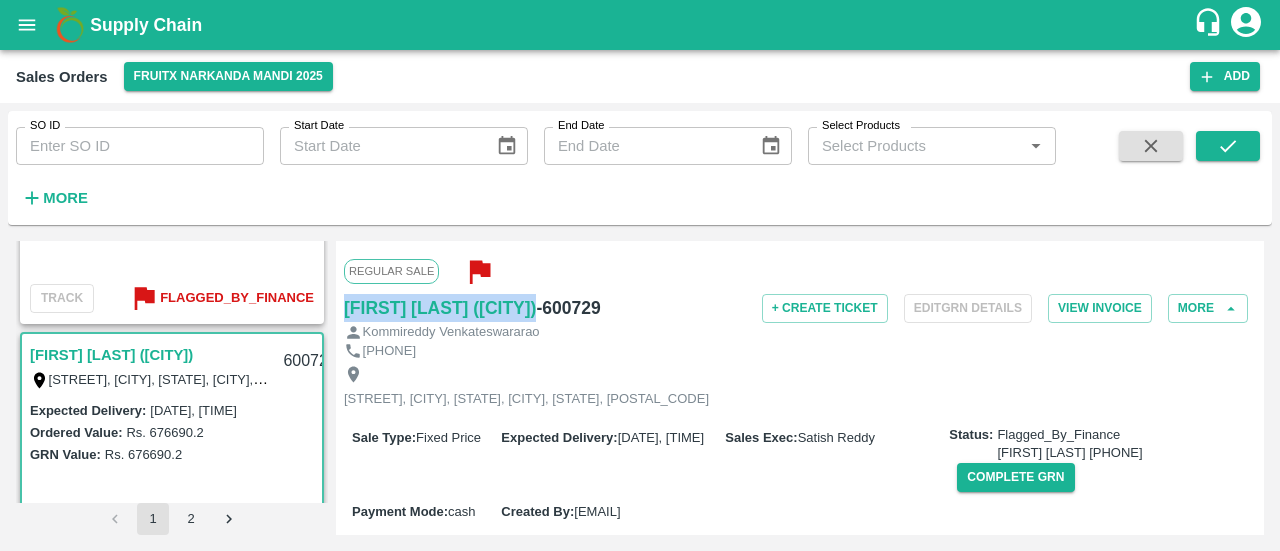 click on "Regular Sale Kommireddy Venkateswararao (Narkanda)   - 600729 + Create Ticket Edit  GRN Details View Invoice More Kommireddy Venkateswararao [PHONE] 3-40, Ramalayam Street, Ramachandrapuram Mandalam, Jagannaikulapalem, East Godavari , Ramachandrapuram, Ambedkar Nagar, ANDHRA PRADESH, 533255 Sale Type :  Fixed Price Expected Delivery :  23 Jul 2025, 01:07 PM Sales Exec :  Satish Reddy Status: Flagged_By_Finance Siva Prakash   [PHONE] Complete GRN Payment Mode :  cash Created By :  satish.reddy@vegrow.in Comment :  Sales Order Items Product SKU Brand/Marka Ordered Quantity Ordered Value Allotted Quantity GRN GRN Value P.D. Discount Returned Weight Gap(Loss) Apple - Royal - Selected A-L (100) GRN Done 20 Kg Rs. 91.45 / Kg Rs. 1829 20  Kg ( 100 %) 20  Kg Rs. 1829 Rs.  0 Rs.  0  / Kg 0  Kg Reasons(0) 0 Kg Apple - Royal - Selected A-M (125) GRN Done 20 Kg Rs. 91.45 / Kg Rs. 1829 20  Kg ( 100 %) 20  Kg Rs. 1829 Rs.  0 Rs.  0  / Kg 0  Kg Reasons(0) 0 Kg Apple - Royal - Selected A-S (150) GRN Done 80 Kg 80 0" at bounding box center (800, 388) 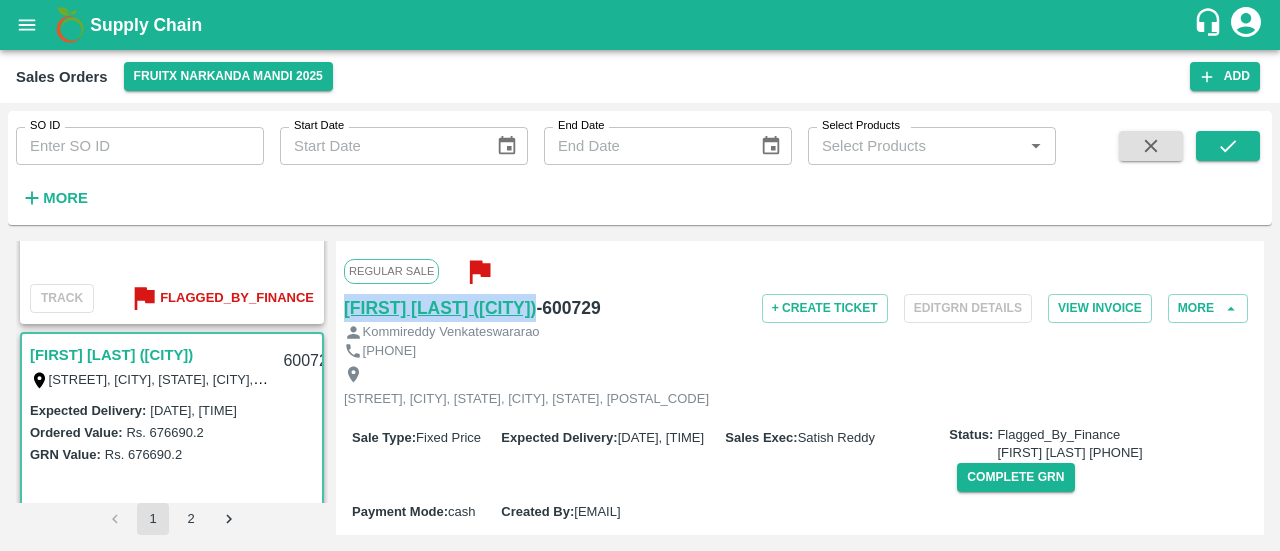 click on "[FIRST] [LAST] ([CITY])" at bounding box center [440, 308] 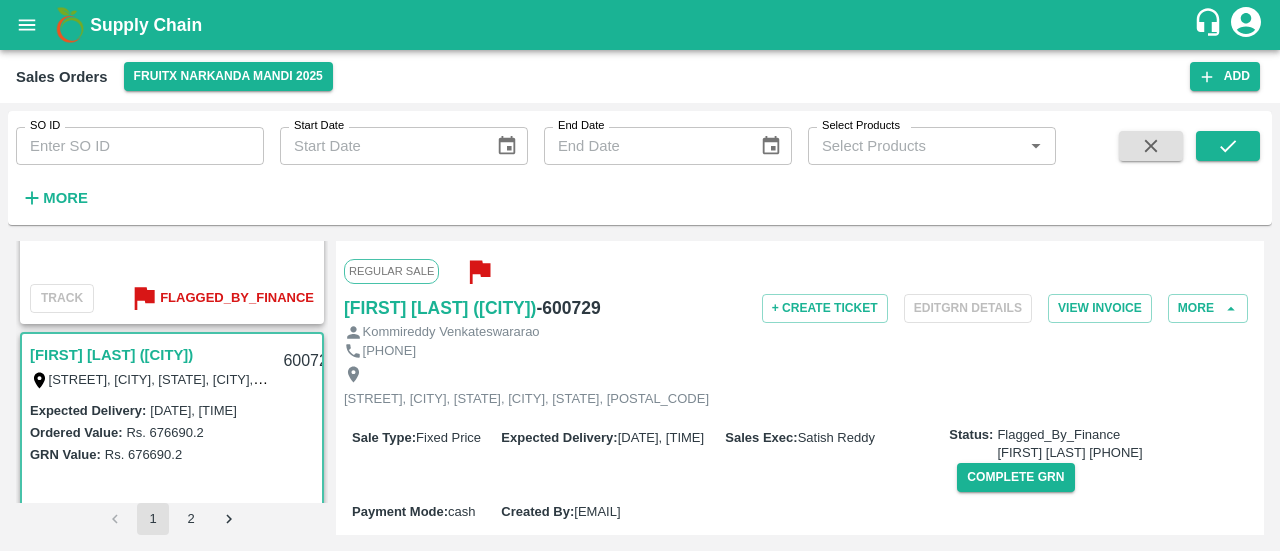 click on "- 600729" at bounding box center (568, 308) 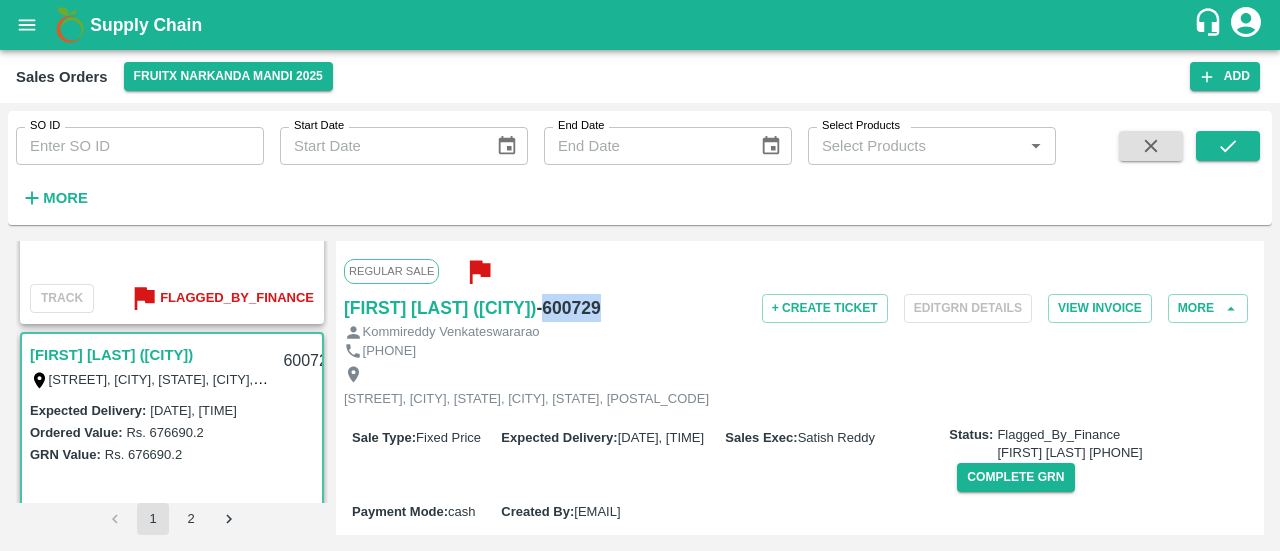 click on "- 600729" at bounding box center (568, 308) 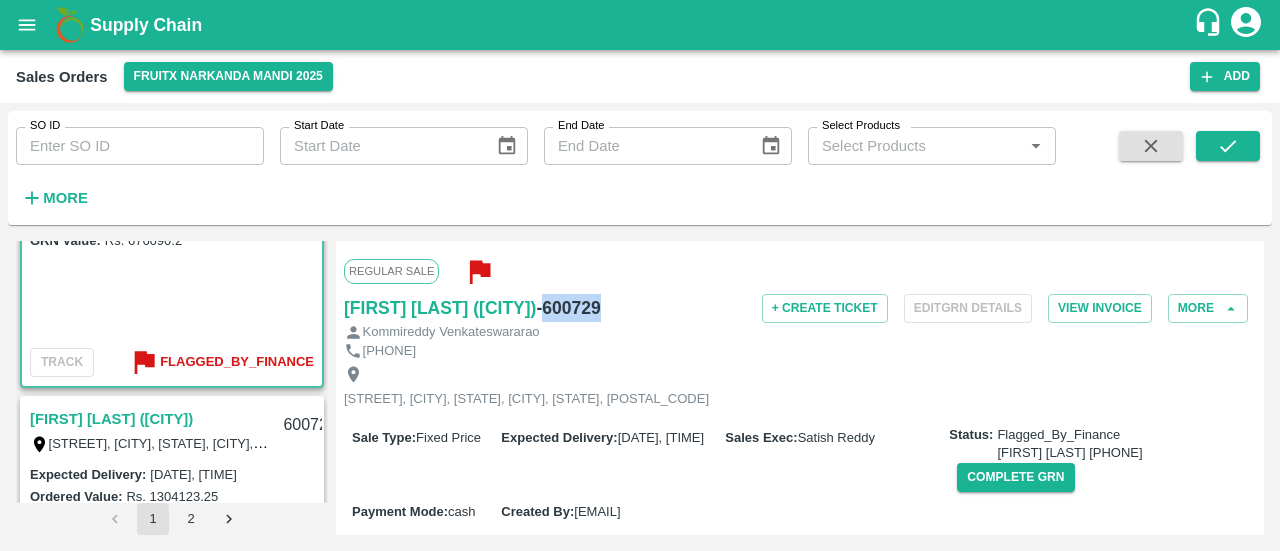 scroll, scrollTop: 6531, scrollLeft: 0, axis: vertical 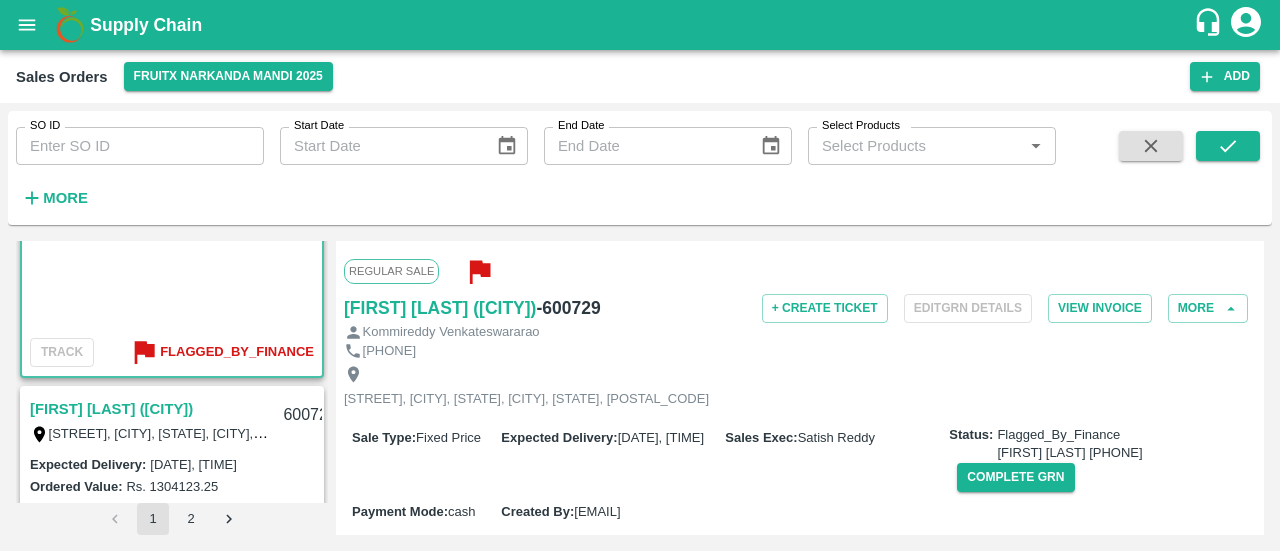 click on "[FIRST] [LAST] ([CITY])" at bounding box center (111, 409) 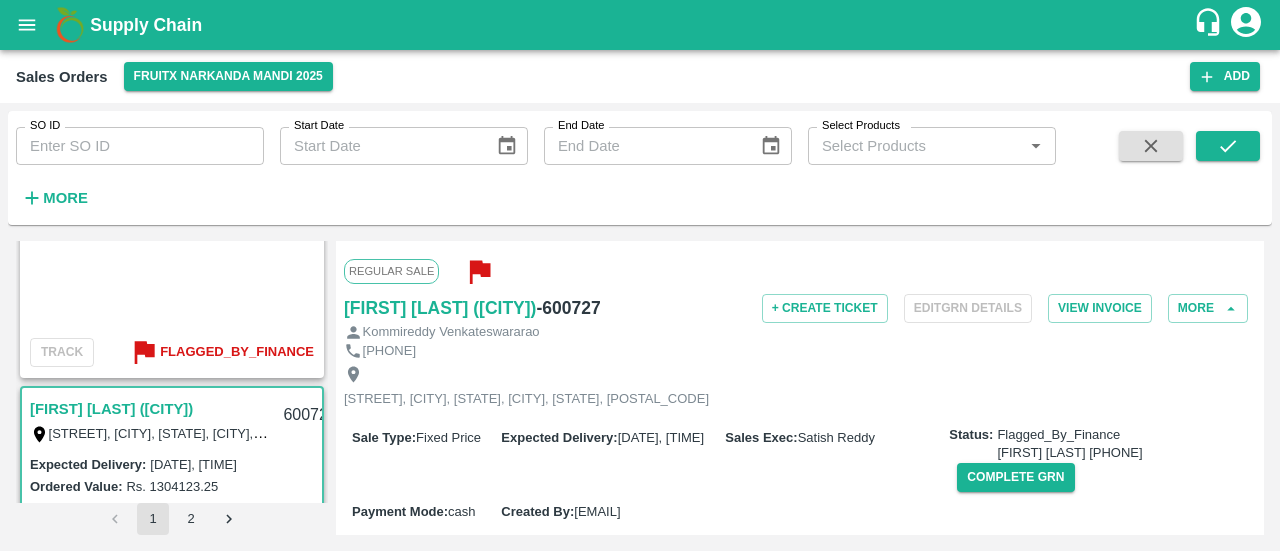 click on "Regular Sale Kommireddy Venkateswararao (Narkanda)   - 600727 + Create Ticket Edit  GRN Details View Invoice More Kommireddy Venkateswararao [PHONE] 3-40, Ramalayam Street, Ramachandrapuram Mandalam, Jagannaikulapalem, East Godavari , Ramachandrapuram, Ambedkar Nagar, ANDHRA PRADESH, 533255 Sale Type :  Fixed Price Expected Delivery :  24 Jul 2025, 03:41 PM Sales Exec :  Satish Reddy Status: Flagged_By_Finance Siva Prakash   [PHONE] Complete GRN Payment Mode :  cash Created By :  satish.reddy@vegrow.in Comment :  Sales Order Items Product SKU Brand/Marka Ordered Quantity Ordered Value Allotted Quantity GRN GRN Value P.D. Discount Returned Weight Gap(Loss) Apple - Royal A-M (125) GRN Done 60 Kg Rs. 104.825 / Kg Rs. 6289.5 60  Kg ( 100 %) 60  Kg Rs. 6289.5 Rs.  0 Rs.  0  / Kg 0  Kg Reasons(0) 0 Kg Apple - Royal A-S (150) GRN Done 60 Kg Rs. 104.825 / Kg Rs. 6289.5 60  Kg ( 100 %) 60  Kg Rs. 6289.5 Rs.  0 Rs.  0  / Kg 0  Kg Reasons(0) 0 Kg Apple - Royal A-ES (175) GRN Done 80 Kg Rs. 104.825 / Kg 80 100" at bounding box center [800, 388] 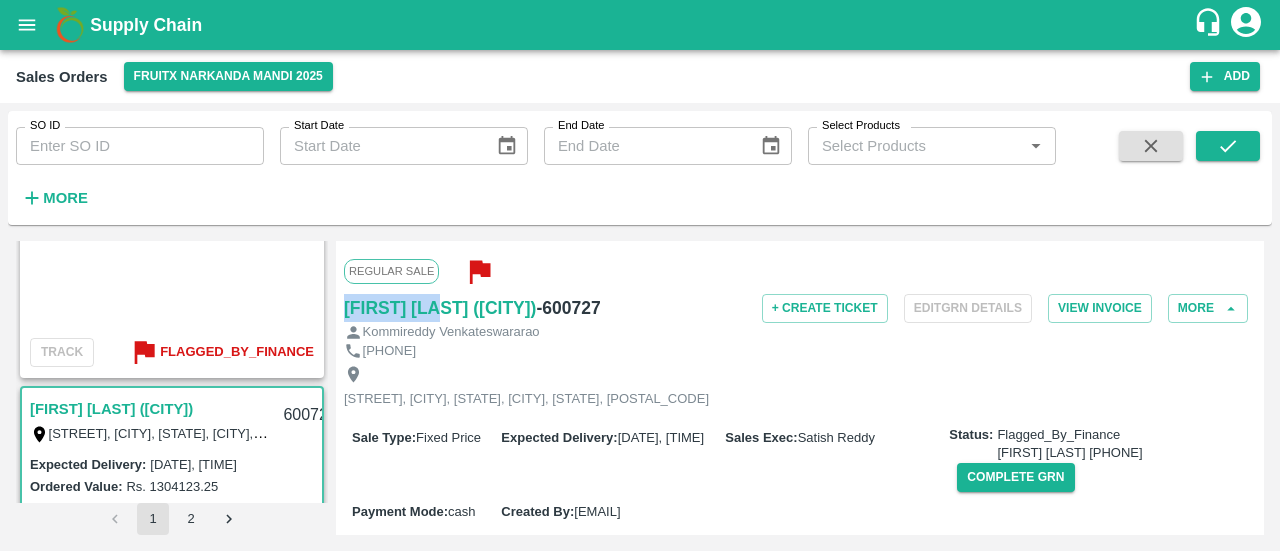 click on "Regular Sale Kommireddy Venkateswararao (Narkanda)   - 600727 + Create Ticket Edit  GRN Details View Invoice More Kommireddy Venkateswararao [PHONE] 3-40, Ramalayam Street, Ramachandrapuram Mandalam, Jagannaikulapalem, East Godavari , Ramachandrapuram, Ambedkar Nagar, ANDHRA PRADESH, 533255 Sale Type :  Fixed Price Expected Delivery :  24 Jul 2025, 03:41 PM Sales Exec :  Satish Reddy Status: Flagged_By_Finance Siva Prakash   [PHONE] Complete GRN Payment Mode :  cash Created By :  satish.reddy@vegrow.in Comment :  Sales Order Items Product SKU Brand/Marka Ordered Quantity Ordered Value Allotted Quantity GRN GRN Value P.D. Discount Returned Weight Gap(Loss) Apple - Royal A-M (125) GRN Done 60 Kg Rs. 104.825 / Kg Rs. 6289.5 60  Kg ( 100 %) 60  Kg Rs. 6289.5 Rs.  0 Rs.  0  / Kg 0  Kg Reasons(0) 0 Kg Apple - Royal A-S (150) GRN Done 60 Kg Rs. 104.825 / Kg Rs. 6289.5 60  Kg ( 100 %) 60  Kg Rs. 6289.5 Rs.  0 Rs.  0  / Kg 0  Kg Reasons(0) 0 Kg Apple - Royal A-ES (175) GRN Done 80 Kg Rs. 104.825 / Kg 80 100" at bounding box center (800, 388) 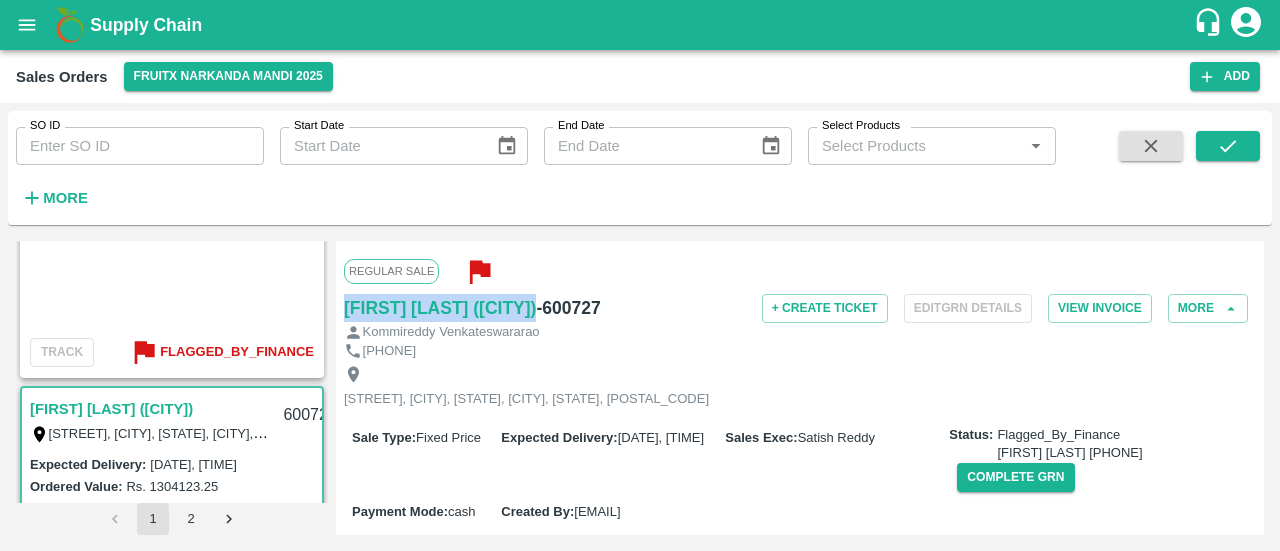 click on "Regular Sale Kommireddy Venkateswararao (Narkanda)   - 600727 + Create Ticket Edit  GRN Details View Invoice More Kommireddy Venkateswararao [PHONE] 3-40, Ramalayam Street, Ramachandrapuram Mandalam, Jagannaikulapalem, East Godavari , Ramachandrapuram, Ambedkar Nagar, ANDHRA PRADESH, 533255 Sale Type :  Fixed Price Expected Delivery :  24 Jul 2025, 03:41 PM Sales Exec :  Satish Reddy Status: Flagged_By_Finance Siva Prakash   [PHONE] Complete GRN Payment Mode :  cash Created By :  satish.reddy@vegrow.in Comment :  Sales Order Items Product SKU Brand/Marka Ordered Quantity Ordered Value Allotted Quantity GRN GRN Value P.D. Discount Returned Weight Gap(Loss) Apple - Royal A-M (125) GRN Done 60 Kg Rs. 104.825 / Kg Rs. 6289.5 60  Kg ( 100 %) 60  Kg Rs. 6289.5 Rs.  0 Rs.  0  / Kg 0  Kg Reasons(0) 0 Kg Apple - Royal A-S (150) GRN Done 60 Kg Rs. 104.825 / Kg Rs. 6289.5 60  Kg ( 100 %) 60  Kg Rs. 6289.5 Rs.  0 Rs.  0  / Kg 0  Kg Reasons(0) 0 Kg Apple - Royal A-ES (175) GRN Done 80 Kg Rs. 104.825 / Kg 80 100" at bounding box center (800, 388) 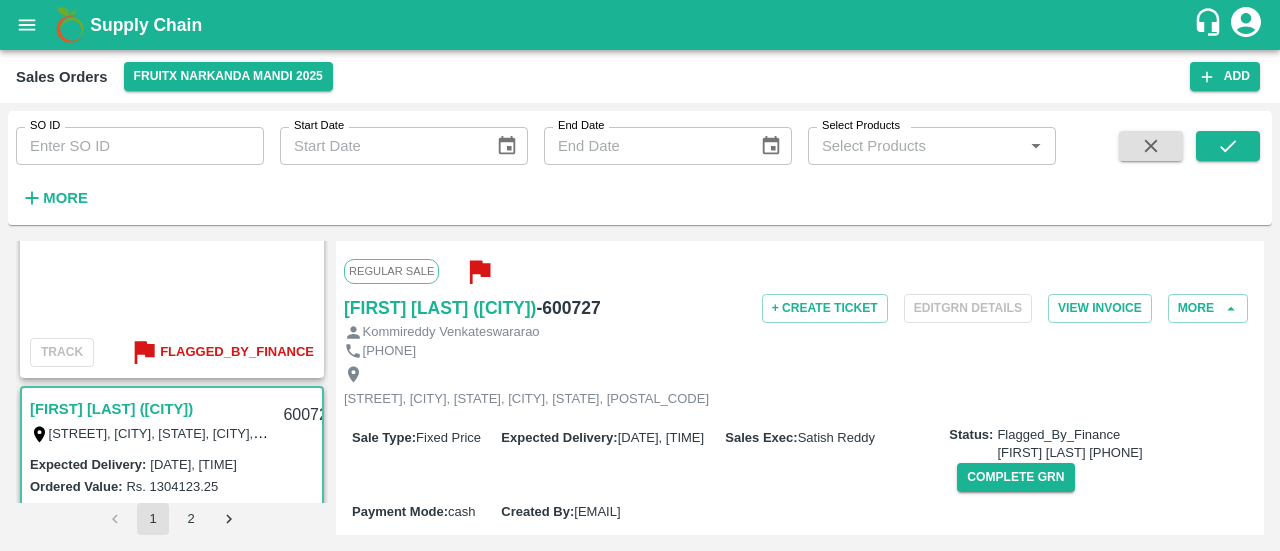 click on "- 600727" at bounding box center (568, 308) 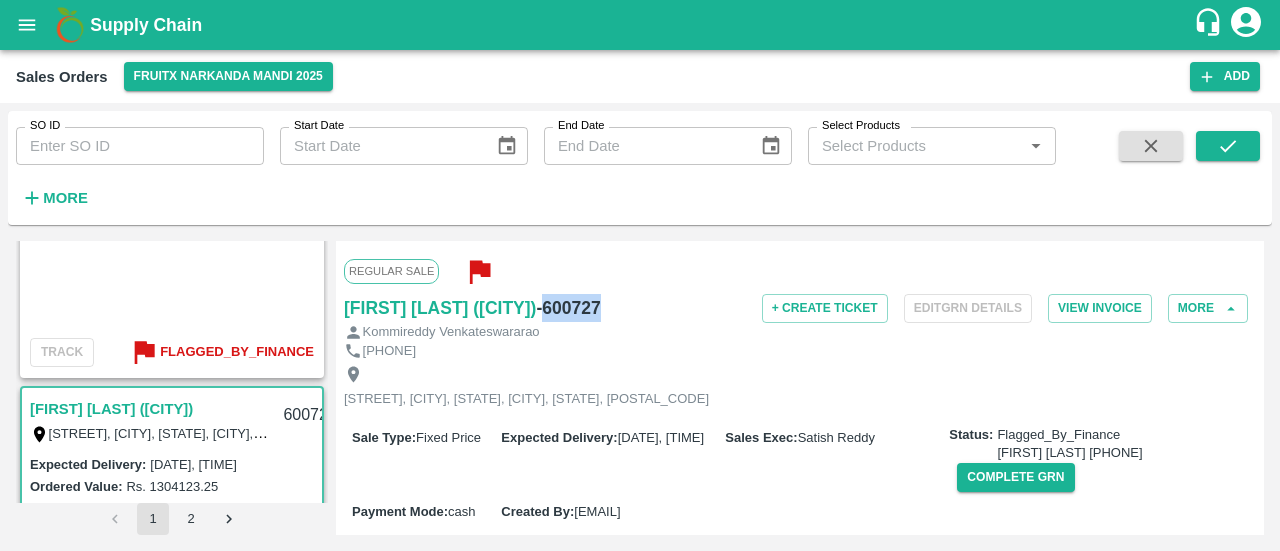 click on "- 600727" at bounding box center [568, 308] 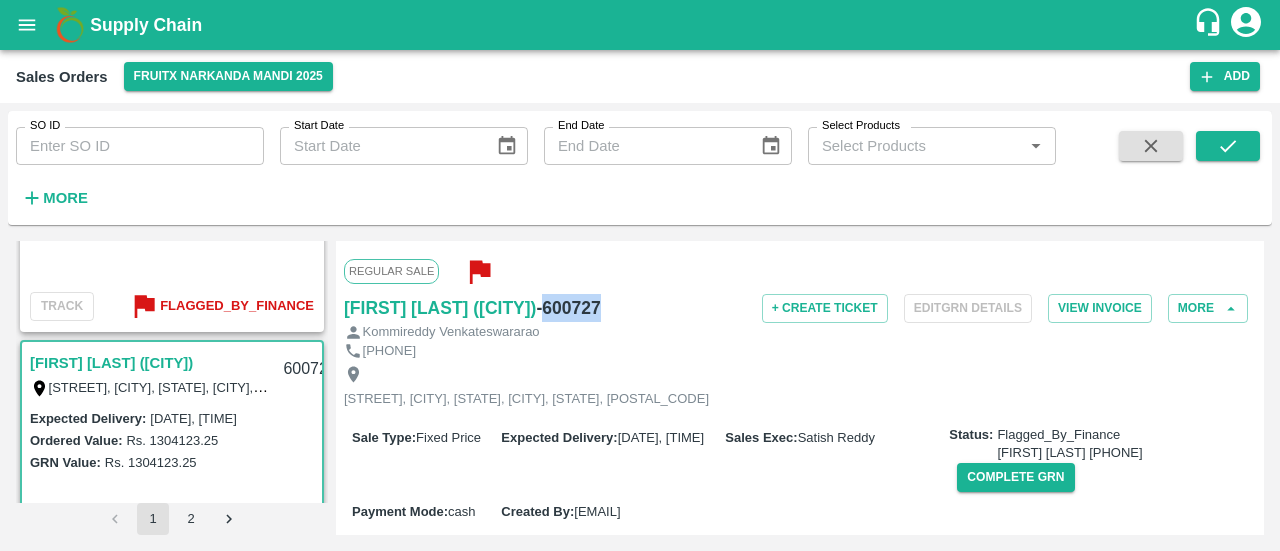 scroll, scrollTop: 6688, scrollLeft: 0, axis: vertical 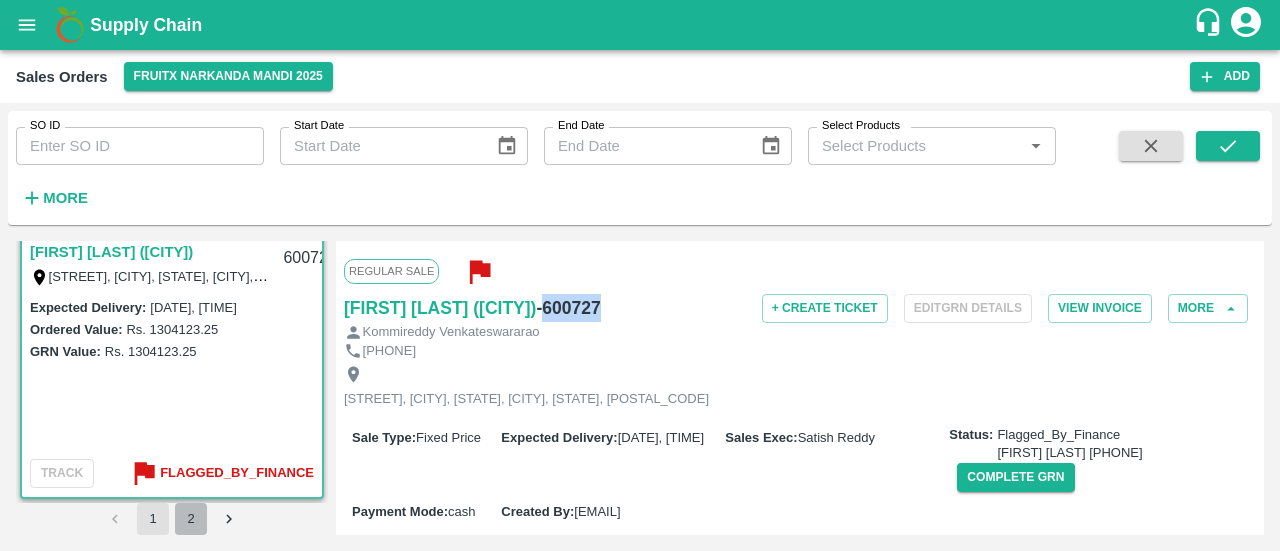 click on "2" at bounding box center [191, 519] 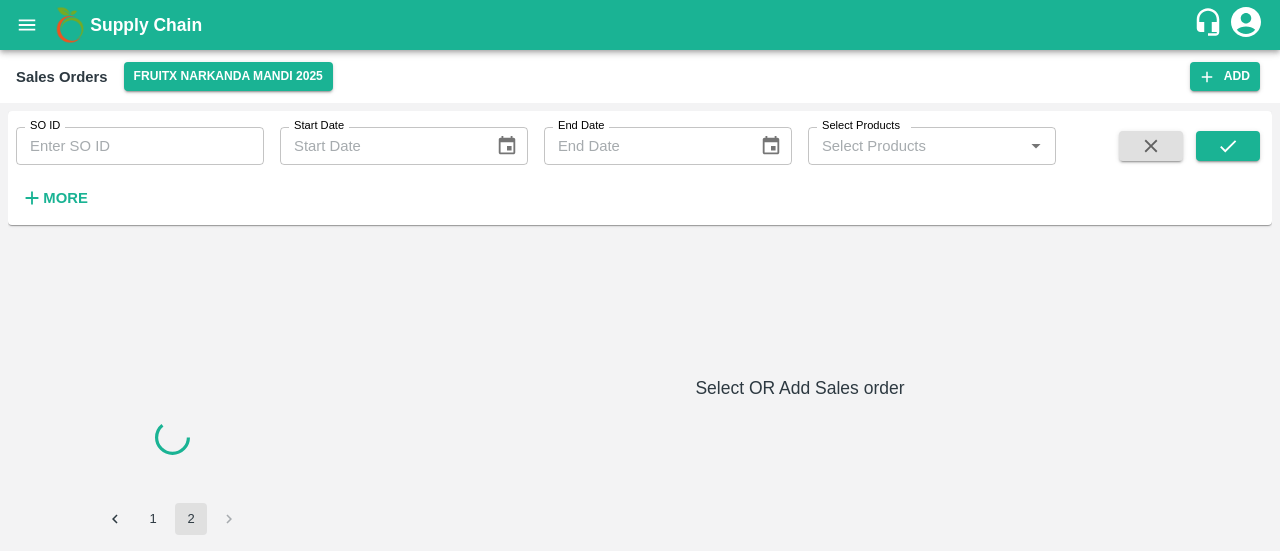 scroll, scrollTop: 0, scrollLeft: 0, axis: both 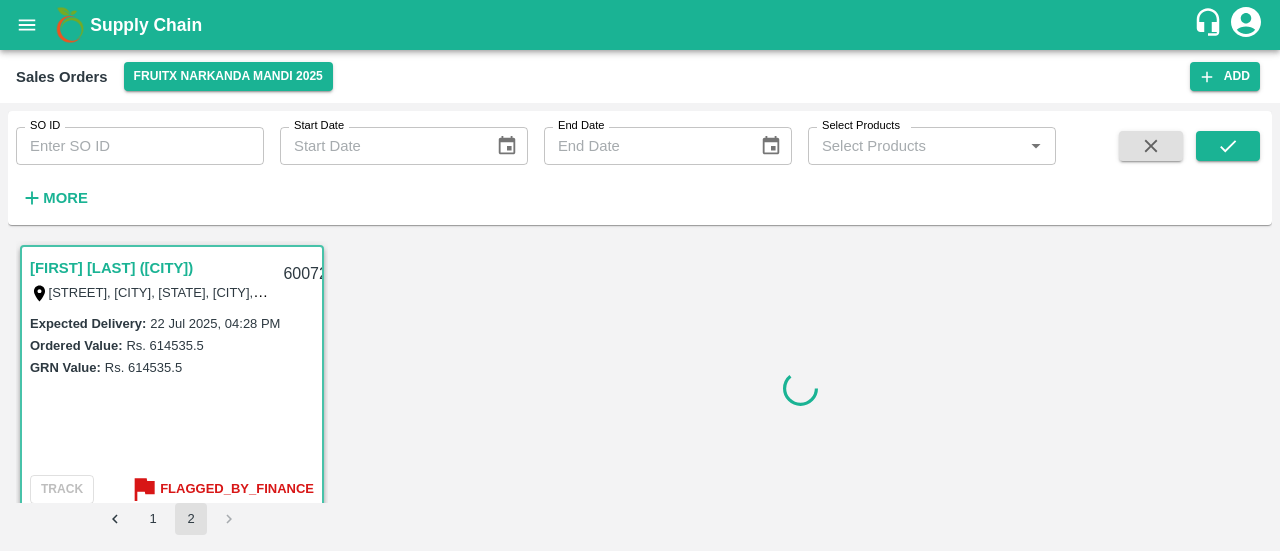 click on "[FIRST] [LAST] ([CITY])" at bounding box center [111, 268] 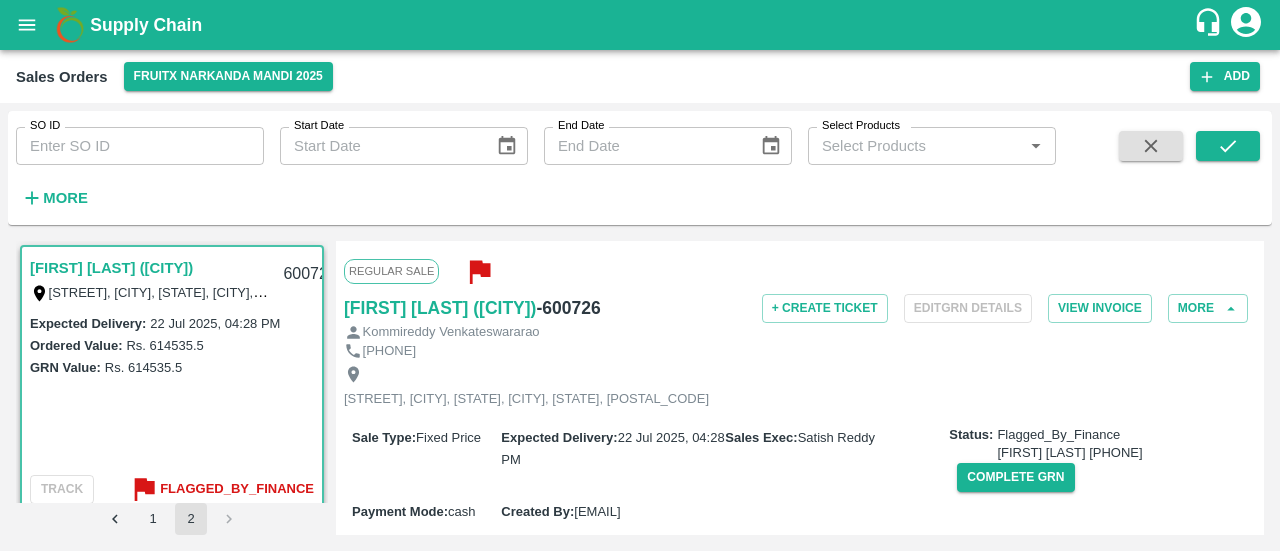 click on "Regular Sale Kommireddy Venkateswararao (Narkanda)   - 600726 + Create Ticket Edit  GRN Details View Invoice More Kommireddy Venkateswararao [PHONE] 3-40, Ramalayam Street, Ramachandrapuram Mandalam, Jagannaikulapalem, East Godavari , Ramachandrapuram, Ambedkar Nagar, ANDHRA PRADESH, 533255 Sale Type :  Fixed Price Expected Delivery :  22 Jul 2025, 04:28 PM Sales Exec :  Satish Reddy Status: Flagged_By_Finance Siva Prakash   [PHONE] Complete GRN Payment Mode :  cash Created By :  satish.reddy@vegrow.in Comment :  Sales Order Items Product SKU Brand/Marka Ordered Quantity Ordered Value Allotted Quantity GRN GRN Value P.D. Discount Returned Weight Gap(Loss) Apple-Gala A-Pitoo (310) GRN Done 60 Kg Rs. 70.05 / Kg Rs. 4203 60  Kg ( 100 %) 60  Kg Rs. 4203 Rs.  0 Rs.  0  / Kg 0  Kg Reasons(0) 0 Kg Apple- Golden Delicious A-Pitoo (310) GRN Done 100 Kg Rs. 45.975 / Kg Rs. 4597.5 100  Kg ( 100 %) 100  Kg Rs. 4597.5 Rs.  0 Rs.  0  / Kg 0  Kg Reasons(0) 0 Kg Apple - Indian - Spur A-Pitoo (310) GRN Done 10 Kg 10" at bounding box center (800, 388) 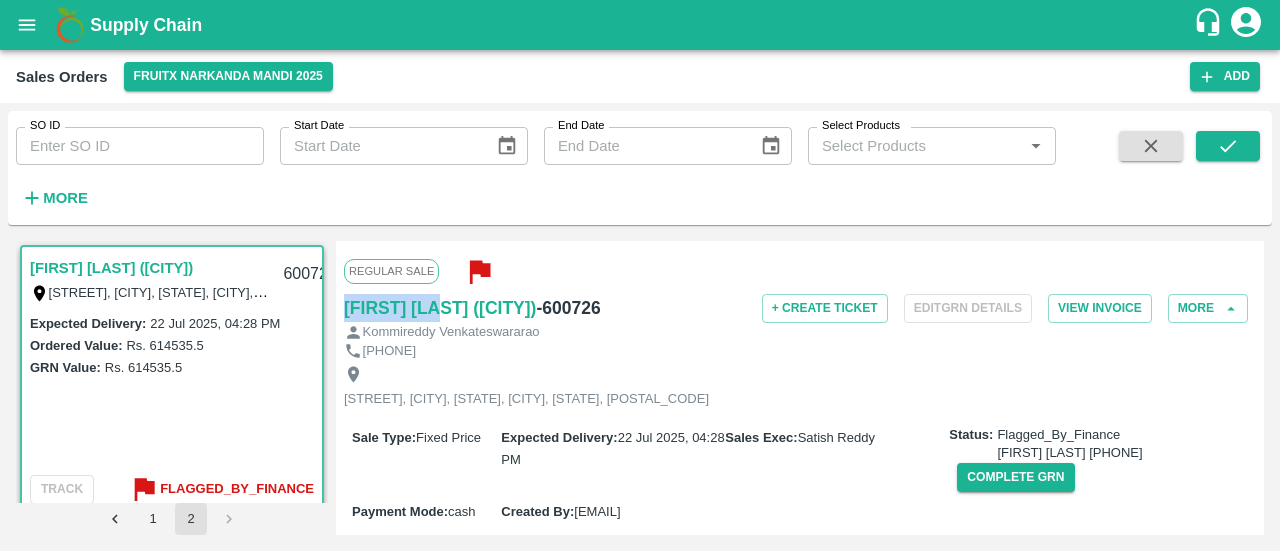 click on "Regular Sale Kommireddy Venkateswararao (Narkanda)   - 600726 + Create Ticket Edit  GRN Details View Invoice More Kommireddy Venkateswararao [PHONE] 3-40, Ramalayam Street, Ramachandrapuram Mandalam, Jagannaikulapalem, East Godavari , Ramachandrapuram, Ambedkar Nagar, ANDHRA PRADESH, 533255 Sale Type :  Fixed Price Expected Delivery :  22 Jul 2025, 04:28 PM Sales Exec :  Satish Reddy Status: Flagged_By_Finance Siva Prakash   [PHONE] Complete GRN Payment Mode :  cash Created By :  satish.reddy@vegrow.in Comment :  Sales Order Items Product SKU Brand/Marka Ordered Quantity Ordered Value Allotted Quantity GRN GRN Value P.D. Discount Returned Weight Gap(Loss) Apple-Gala A-Pitoo (310) GRN Done 60 Kg Rs. 70.05 / Kg Rs. 4203 60  Kg ( 100 %) 60  Kg Rs. 4203 Rs.  0 Rs.  0  / Kg 0  Kg Reasons(0) 0 Kg Apple- Golden Delicious A-Pitoo (310) GRN Done 100 Kg Rs. 45.975 / Kg Rs. 4597.5 100  Kg ( 100 %) 100  Kg Rs. 4597.5 Rs.  0 Rs.  0  / Kg 0  Kg Reasons(0) 0 Kg Apple - Indian - Spur A-Pitoo (310) GRN Done 10 Kg 10" at bounding box center [800, 388] 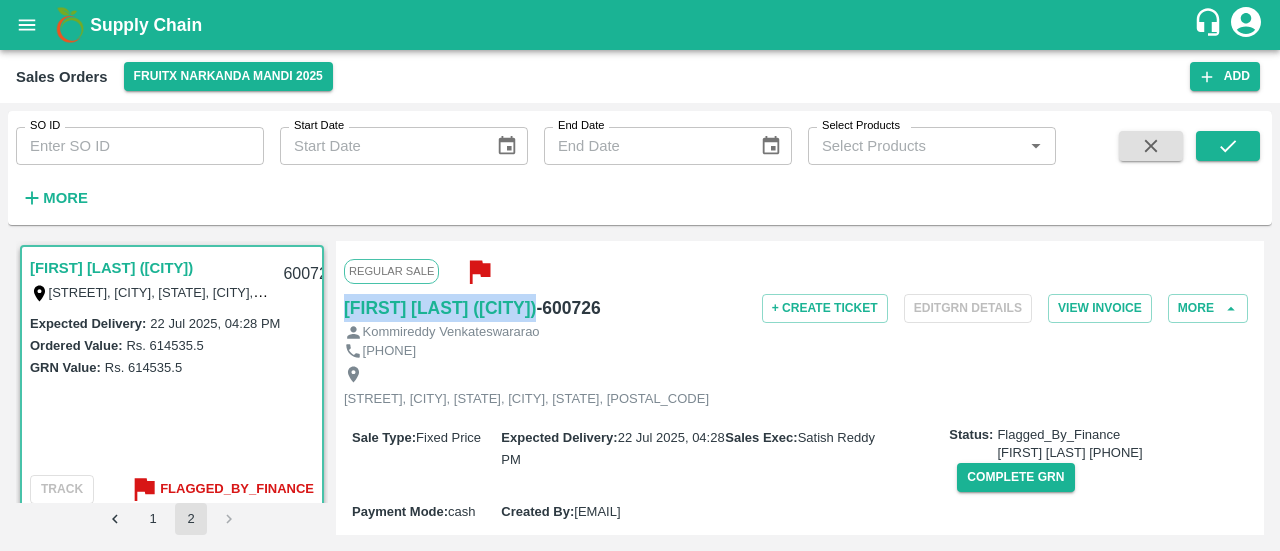 click on "Regular Sale Kommireddy Venkateswararao (Narkanda)   - 600726 + Create Ticket Edit  GRN Details View Invoice More Kommireddy Venkateswararao [PHONE] 3-40, Ramalayam Street, Ramachandrapuram Mandalam, Jagannaikulapalem, East Godavari , Ramachandrapuram, Ambedkar Nagar, ANDHRA PRADESH, 533255 Sale Type :  Fixed Price Expected Delivery :  22 Jul 2025, 04:28 PM Sales Exec :  Satish Reddy Status: Flagged_By_Finance Siva Prakash   [PHONE] Complete GRN Payment Mode :  cash Created By :  satish.reddy@vegrow.in Comment :  Sales Order Items Product SKU Brand/Marka Ordered Quantity Ordered Value Allotted Quantity GRN GRN Value P.D. Discount Returned Weight Gap(Loss) Apple-Gala A-Pitoo (310) GRN Done 60 Kg Rs. 70.05 / Kg Rs. 4203 60  Kg ( 100 %) 60  Kg Rs. 4203 Rs.  0 Rs.  0  / Kg 0  Kg Reasons(0) 0 Kg Apple- Golden Delicious A-Pitoo (310) GRN Done 100 Kg Rs. 45.975 / Kg Rs. 4597.5 100  Kg ( 100 %) 100  Kg Rs. 4597.5 Rs.  0 Rs.  0  / Kg 0  Kg Reasons(0) 0 Kg Apple - Indian - Spur A-Pitoo (310) GRN Done 10 Kg 10" at bounding box center (800, 388) 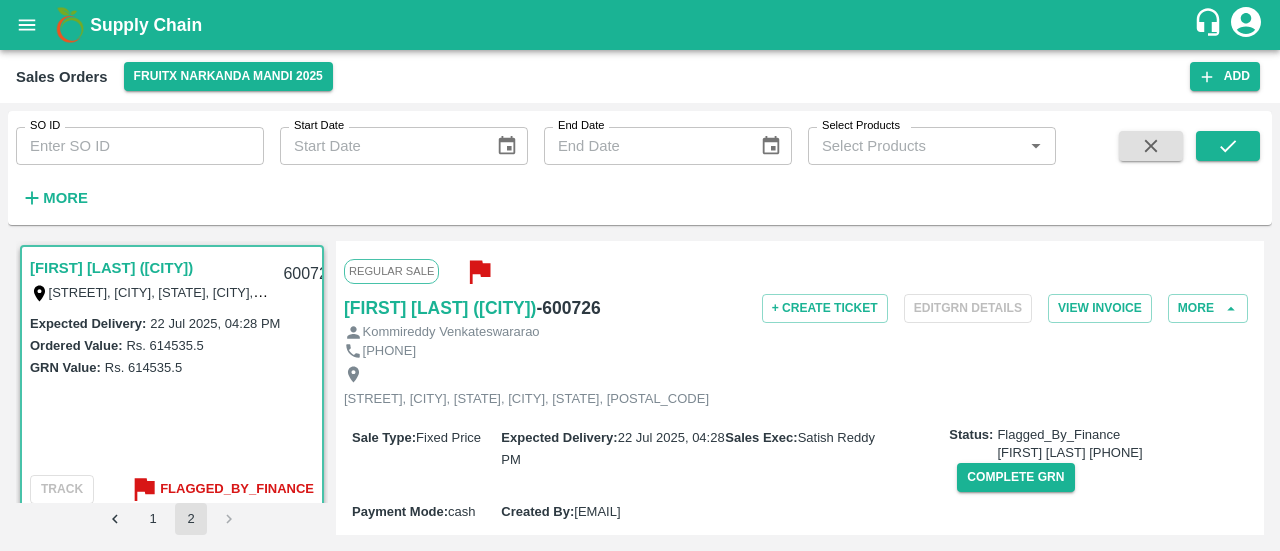click on "- 600726" at bounding box center (568, 308) 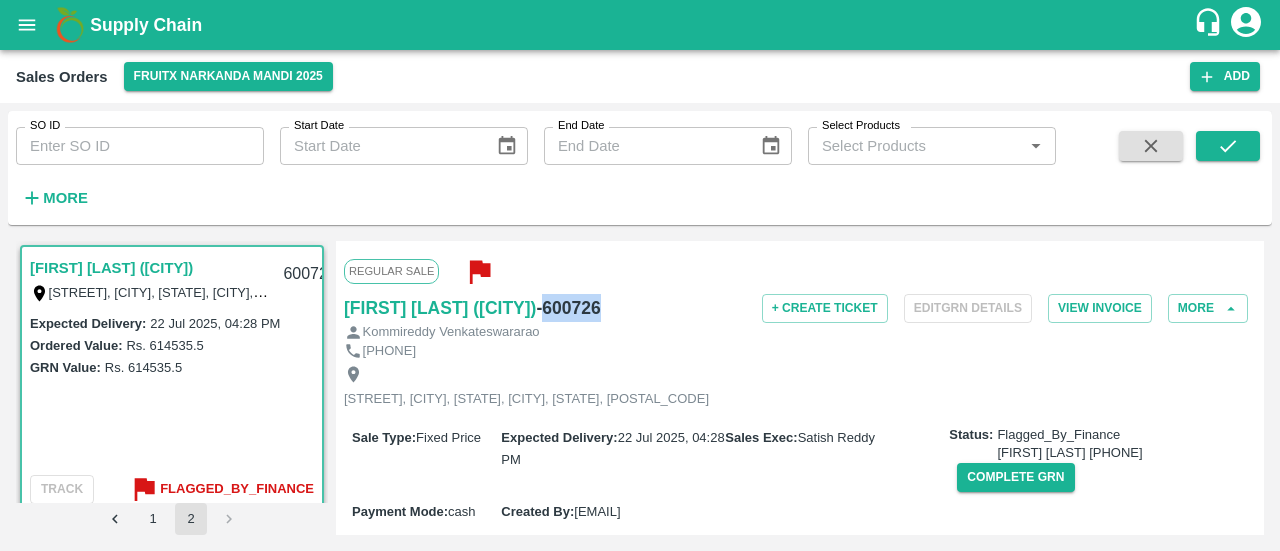 click on "- 600726" at bounding box center (568, 308) 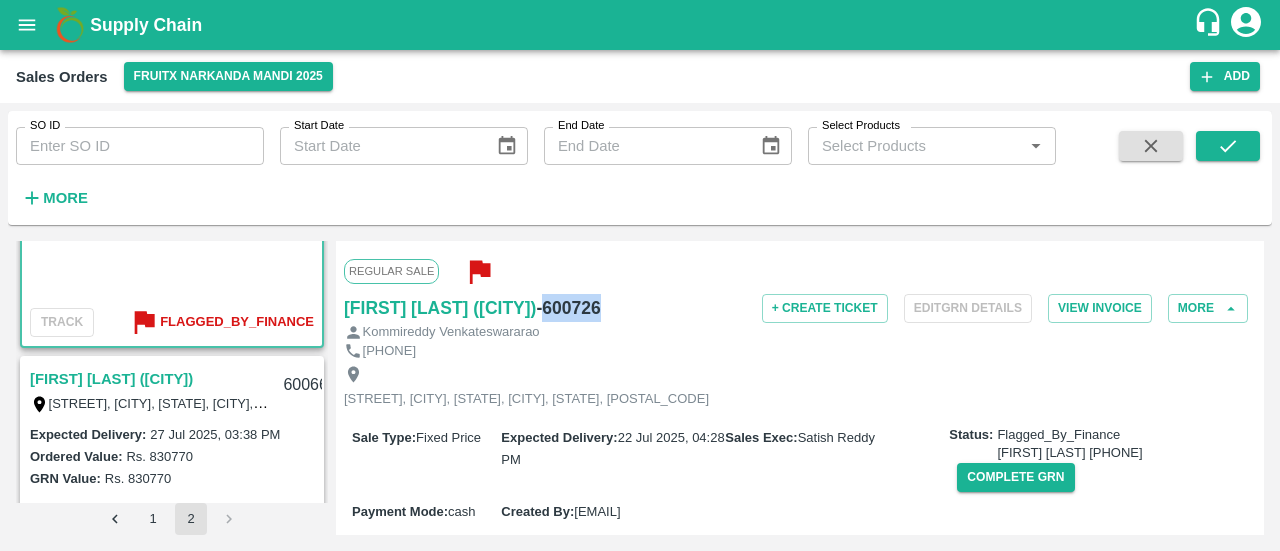 scroll, scrollTop: 231, scrollLeft: 0, axis: vertical 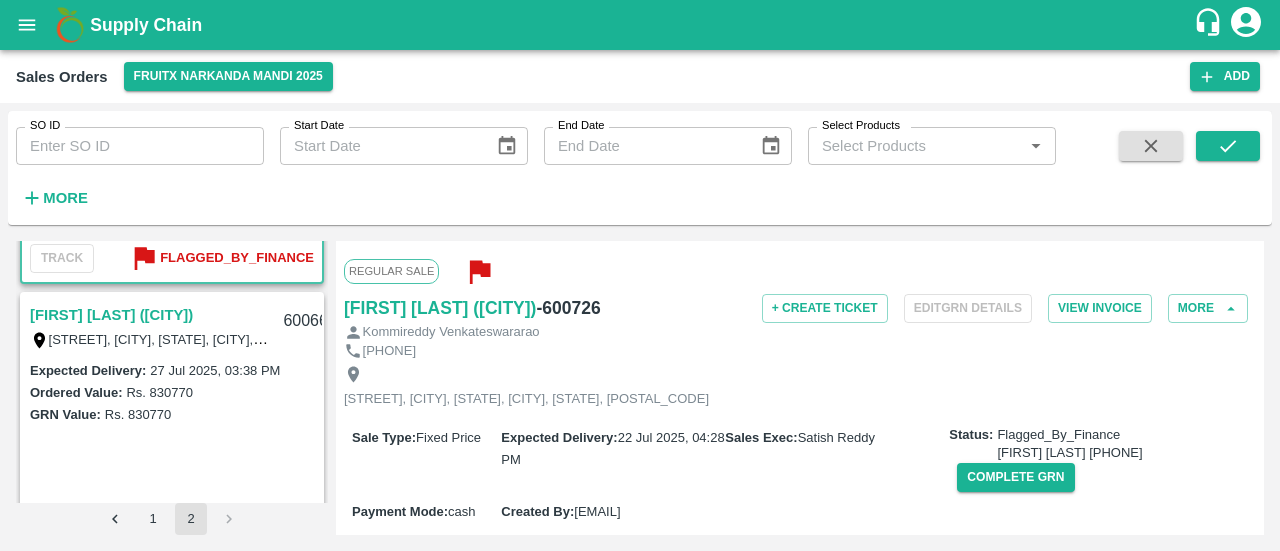 click on "[FIRST] [LAST] ([CITY])" at bounding box center (111, 315) 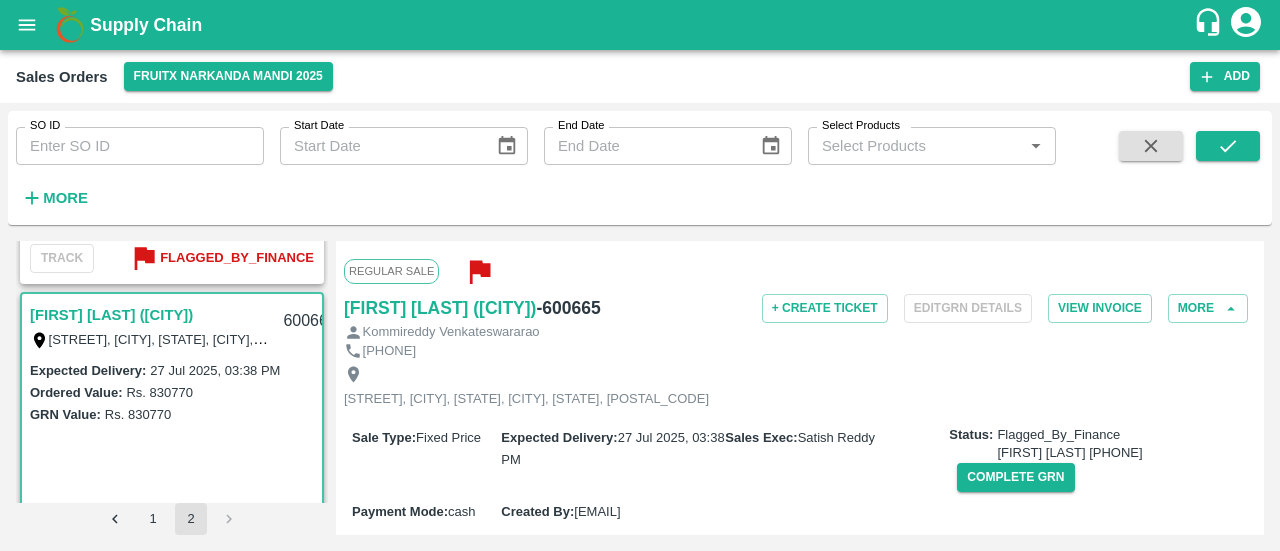 click on "Regular Sale [FIRST] [LAST]([LOCATION]) - [NUMBER] + Create Ticket Edit GRN Details View Invoice More [FIRST] [LAST] [PHONE] [ADDRESS], [CITY], [DISTRICT], [CITY], [STATE], [PINCODE], [COUNTRY] Sale Type : Fixed Price Expected Delivery : [DATE], [TIME] Sales Exec : [FIRST] [LAST] Status: Flagged_By_Finance [FIRST] [LAST] [PHONE] Complete GRN Payment Mode : cash Created By : [EMAIL] Comment : Sales Order Items Product SKU Brand/Marka Ordered Quantity Ordered Value Allotted Quantity GRN GRN Value P.D. Discount Returned Weight Gap(Loss) Apple - Royal A-L ([NUMBER]) GRN Done [NUMBER] Kg Rs. [PRICE] / Kg Rs. [PRICE] [NUMBER] Kg ( 100 %) [NUMBER] Kg Rs. [PRICE] Rs. 0 Rs. 0 / Kg 0 Kg Reasons([NUMBER]) 0 Kg Apple - Royal A-M ([NUMBER]) GRN Done [NUMBER] Kg Rs. [PRICE] / Kg Rs. [PRICE] [NUMBER] Kg ( 100 %) [NUMBER] Kg Rs. [PRICE] Rs. 0 Rs. 0 / Kg 0 Kg Reasons([NUMBER]) 0 Kg Apple - Royal A-S ([NUMBER]) GRN Done [NUMBER] Kg Rs. [PRICE] / Kg Rs. [PRICE] [NUMBER] 100" at bounding box center [800, 388] 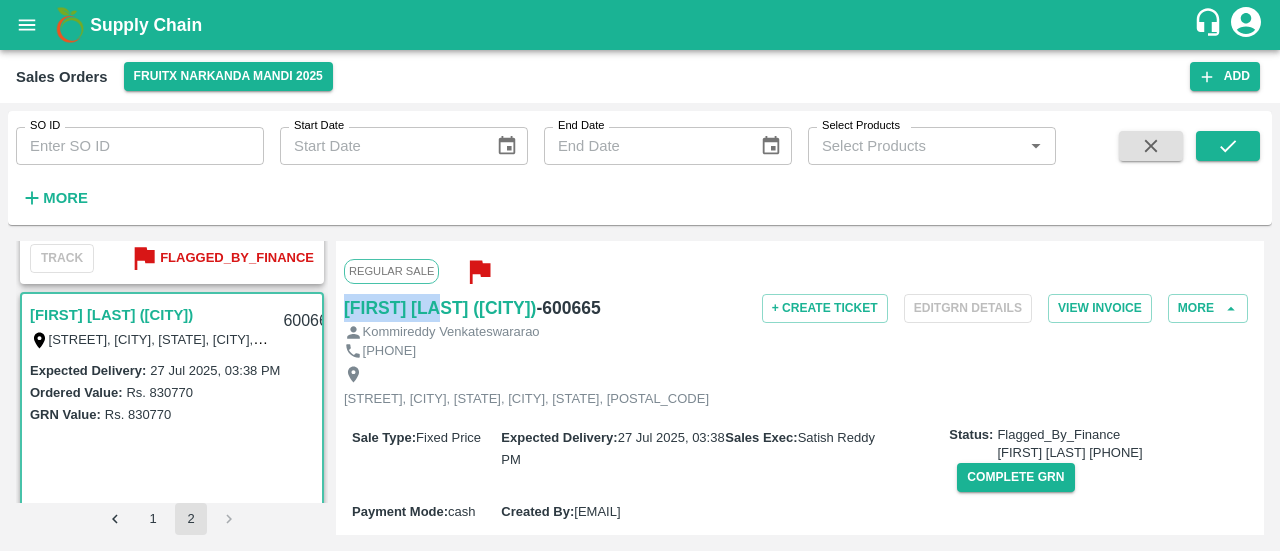 click on "Regular Sale [FIRST] [LAST]([LOCATION]) - [NUMBER] + Create Ticket Edit GRN Details View Invoice More [FIRST] [LAST] [PHONE] [ADDRESS], [CITY], [DISTRICT], [CITY], [STATE], [PINCODE], [COUNTRY] Sale Type : Fixed Price Expected Delivery : [DATE], [TIME] Sales Exec : [FIRST] [LAST] Status: Flagged_By_Finance [FIRST] [LAST] [PHONE] Complete GRN Payment Mode : cash Created By : [EMAIL] Comment : Sales Order Items Product SKU Brand/Marka Ordered Quantity Ordered Value Allotted Quantity GRN GRN Value P.D. Discount Returned Weight Gap(Loss) Apple - Royal A-L ([NUMBER]) GRN Done [NUMBER] Kg Rs. [PRICE] / Kg Rs. [PRICE] [NUMBER] Kg ( 100 %) [NUMBER] Kg Rs. [PRICE] Rs. 0 Rs. 0 / Kg 0 Kg Reasons([NUMBER]) 0 Kg Apple - Royal A-M ([NUMBER]) GRN Done [NUMBER] Kg Rs. [PRICE] / Kg Rs. [PRICE] [NUMBER] Kg ( 100 %) [NUMBER] Kg Rs. [PRICE] Rs. 0 Rs. 0 / Kg 0 Kg Reasons([NUMBER]) 0 Kg Apple - Royal A-S ([NUMBER]) GRN Done [NUMBER] Kg Rs. [PRICE] / Kg Rs. [PRICE] [NUMBER] 100" at bounding box center [800, 388] 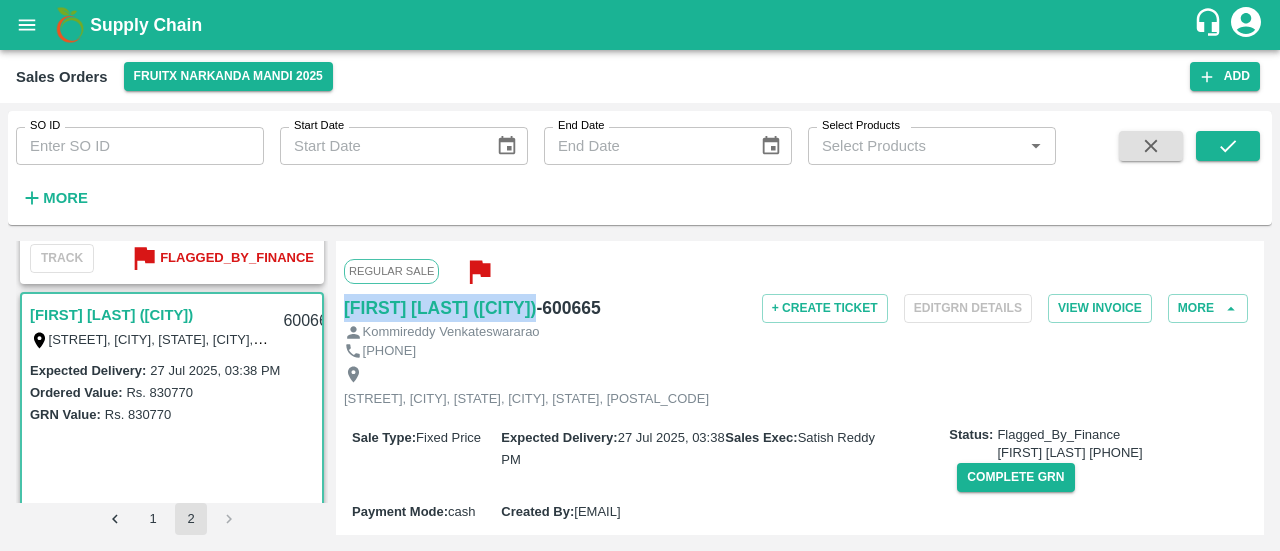 click on "Regular Sale [FIRST] [LAST]([LOCATION]) - [NUMBER] + Create Ticket Edit GRN Details View Invoice More [FIRST] [LAST] [PHONE] [ADDRESS], [CITY], [DISTRICT], [CITY], [STATE], [PINCODE], [COUNTRY] Sale Type : Fixed Price Expected Delivery : [DATE], [TIME] Sales Exec : [FIRST] [LAST] Status: Flagged_By_Finance [FIRST] [LAST] [PHONE] Complete GRN Payment Mode : cash Created By : [EMAIL] Comment : Sales Order Items Product SKU Brand/Marka Ordered Quantity Ordered Value Allotted Quantity GRN GRN Value P.D. Discount Returned Weight Gap(Loss) Apple - Royal A-L ([NUMBER]) GRN Done [NUMBER] Kg Rs. [PRICE] / Kg Rs. [PRICE] [NUMBER] Kg ( 100 %) [NUMBER] Kg Rs. [PRICE] Rs. 0 Rs. 0 / Kg 0 Kg Reasons([NUMBER]) 0 Kg Apple - Royal A-M ([NUMBER]) GRN Done [NUMBER] Kg Rs. [PRICE] / Kg Rs. [PRICE] [NUMBER] Kg ( 100 %) [NUMBER] Kg Rs. [PRICE] Rs. 0 Rs. 0 / Kg 0 Kg Reasons([NUMBER]) 0 Kg Apple - Royal A-S ([NUMBER]) GRN Done [NUMBER] Kg Rs. [PRICE] / Kg Rs. [PRICE] [NUMBER] 100" at bounding box center [800, 388] 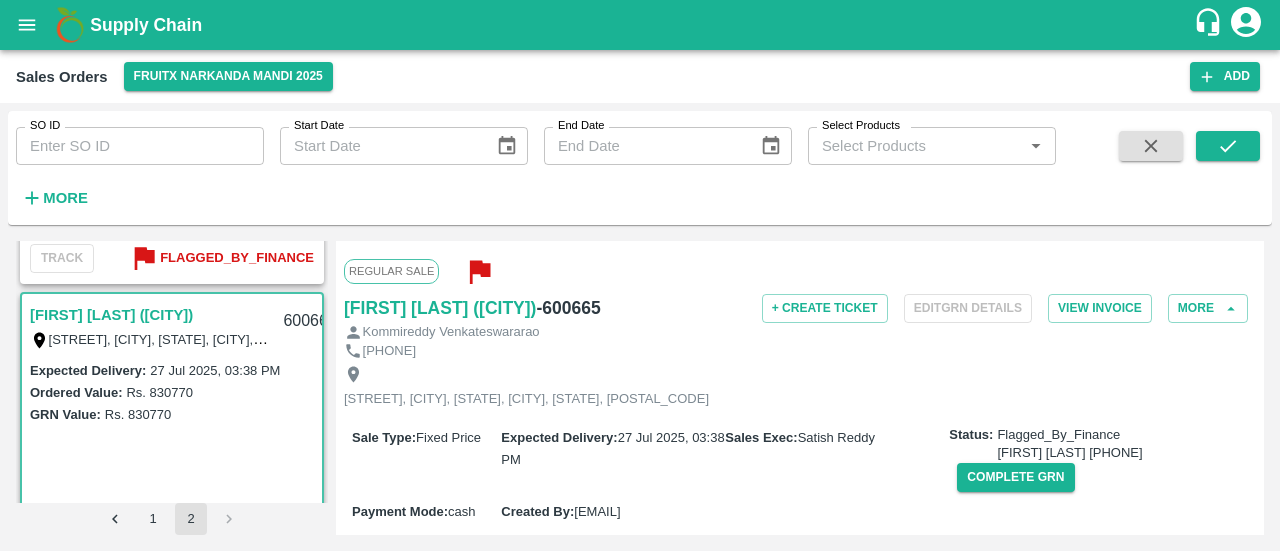click on "- 600665" at bounding box center (568, 308) 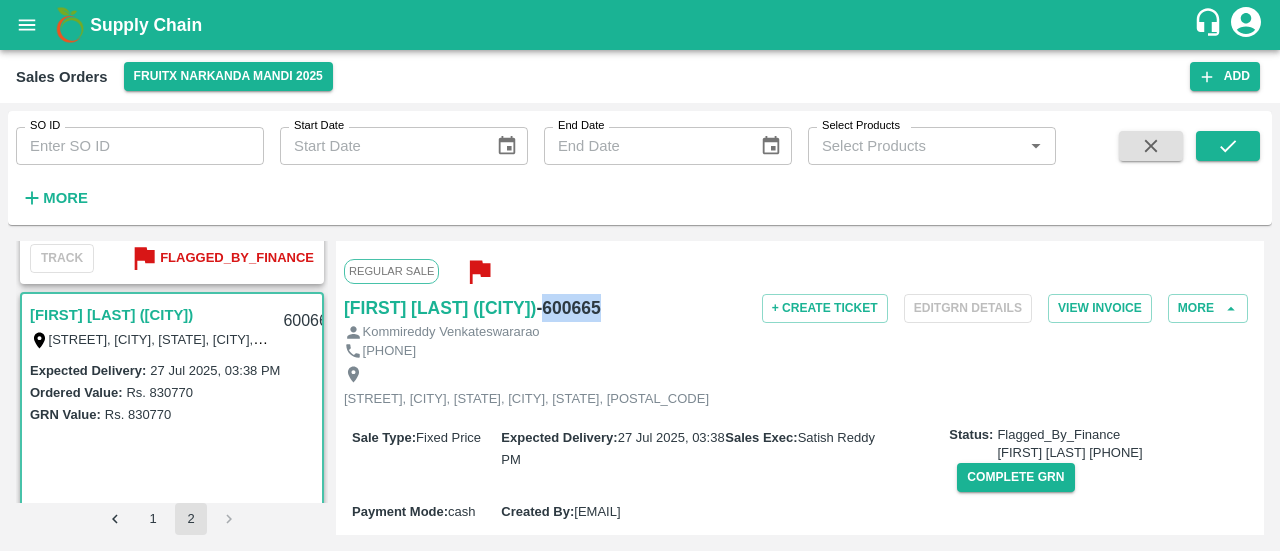 click on "- 600665" at bounding box center [568, 308] 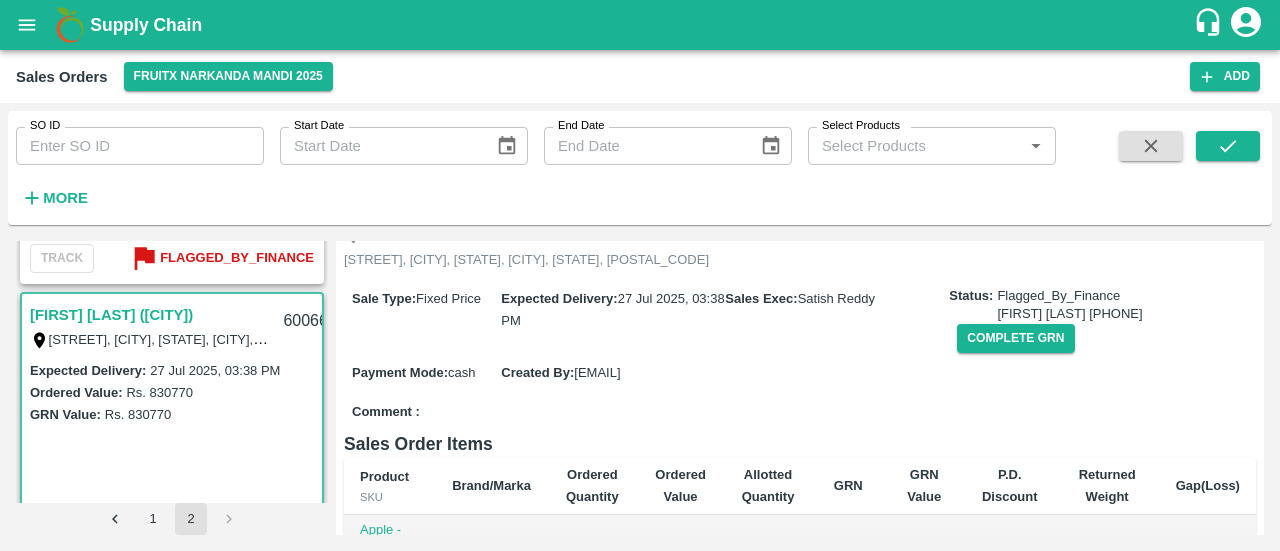 scroll, scrollTop: 164, scrollLeft: 0, axis: vertical 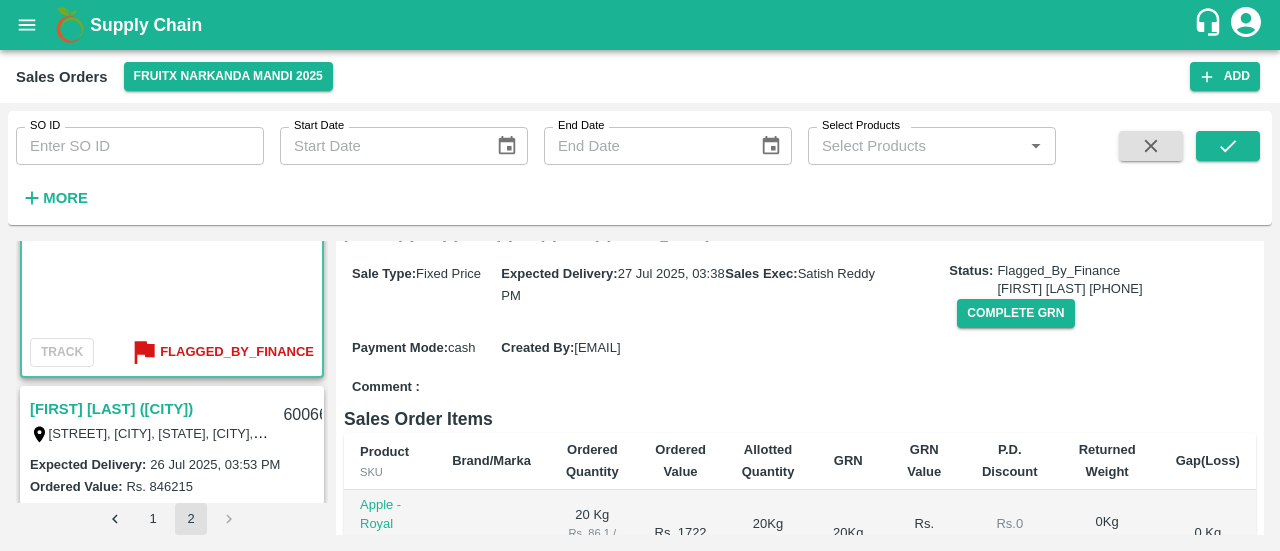 click on "[FIRST] [LAST] ([CITY])" at bounding box center (111, 409) 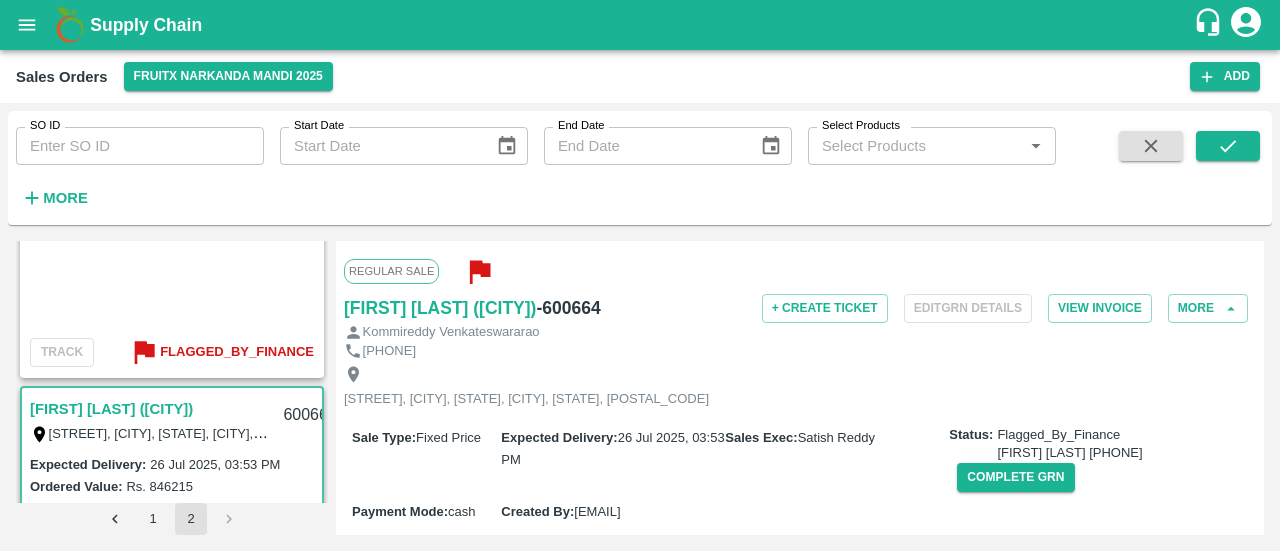 click on "Regular Sale [FIRST] [LAST]([LOCATION]) - [NUMBER] + Create Ticket Edit GRN Details View Invoice More [FIRST] [LAST] [PHONE] [ADDRESS], [CITY], [DISTRICT], [CITY], [STATE], [PINCODE], [COUNTRY] Sale Type : Fixed Price Expected Delivery : [DATE], [TIME] Sales Exec : [FIRST] [LAST] Status: Flagged_By_Finance [FIRST] [LAST] [PHONE] Complete GRN Payment Mode : cash Created By : [EMAIL] Comment : Sales Order Items Product SKU Brand/Marka Ordered Quantity Ordered Value Allotted Quantity GRN GRN Value P.D. Discount Returned Weight Gap(Loss) Apple - Royal A-L ([NUMBER]) GRN Done [NUMBER] Kg Rs. [PRICE] / Kg Rs. [PRICE] [NUMBER] Kg ( 100 %) [NUMBER] Kg Rs. [PRICE] Rs. 0 Rs. 0 / Kg 0 Kg Reasons([NUMBER]) 0 Kg Apple - Royal A-M ([NUMBER]) GRN Done [NUMBER] Kg Rs. [PRICE] / Kg Rs. [PRICE] [NUMBER] Kg ( 100 %) [NUMBER] Kg Rs. [PRICE] Rs. 0 Rs. 0 / Kg 0 Kg Reasons([NUMBER]) 0 Kg Apple - Royal A-S ([NUMBER]) GRN Done [NUMBER] %)" at bounding box center [800, 388] 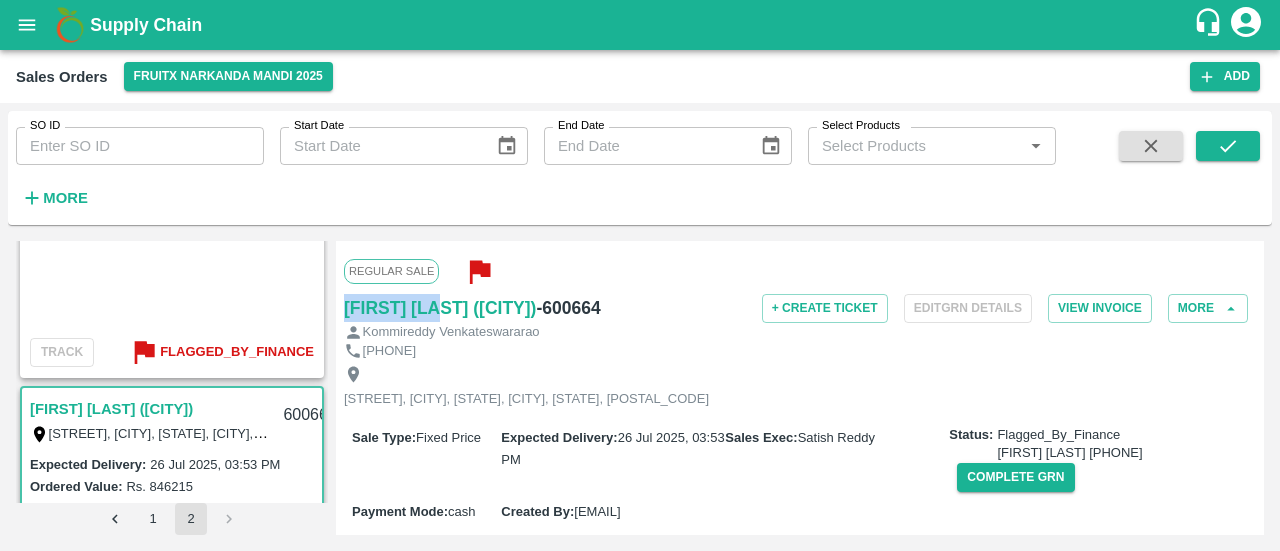 click on "Regular Sale [FIRST] [LAST]([LOCATION]) - [NUMBER] + Create Ticket Edit GRN Details View Invoice More [FIRST] [LAST] [PHONE] [ADDRESS], [CITY], [DISTRICT], [CITY], [STATE], [PINCODE], [COUNTRY] Sale Type : Fixed Price Expected Delivery : [DATE], [TIME] Sales Exec : [FIRST] [LAST] Status: Flagged_By_Finance [FIRST] [LAST] [PHONE] Complete GRN Payment Mode : cash Created By : [EMAIL] Comment : Sales Order Items Product SKU Brand/Marka Ordered Quantity Ordered Value Allotted Quantity GRN GRN Value P.D. Discount Returned Weight Gap(Loss) Apple - Royal A-L ([NUMBER]) GRN Done [NUMBER] Kg Rs. [PRICE] / Kg Rs. [PRICE] [NUMBER] Kg ( 100 %) [NUMBER] Kg Rs. [PRICE] Rs. 0 Rs. 0 / Kg 0 Kg Reasons([NUMBER]) 0 Kg Apple - Royal A-M ([NUMBER]) GRN Done [NUMBER] Kg Rs. [PRICE] / Kg Rs. [PRICE] [NUMBER] Kg ( 100 %) [NUMBER] Kg Rs. [PRICE] Rs. 0 Rs. 0 / Kg 0 Kg Reasons([NUMBER]) 0 Kg Apple - Royal A-S ([NUMBER]) GRN Done [NUMBER] %)" at bounding box center [800, 388] 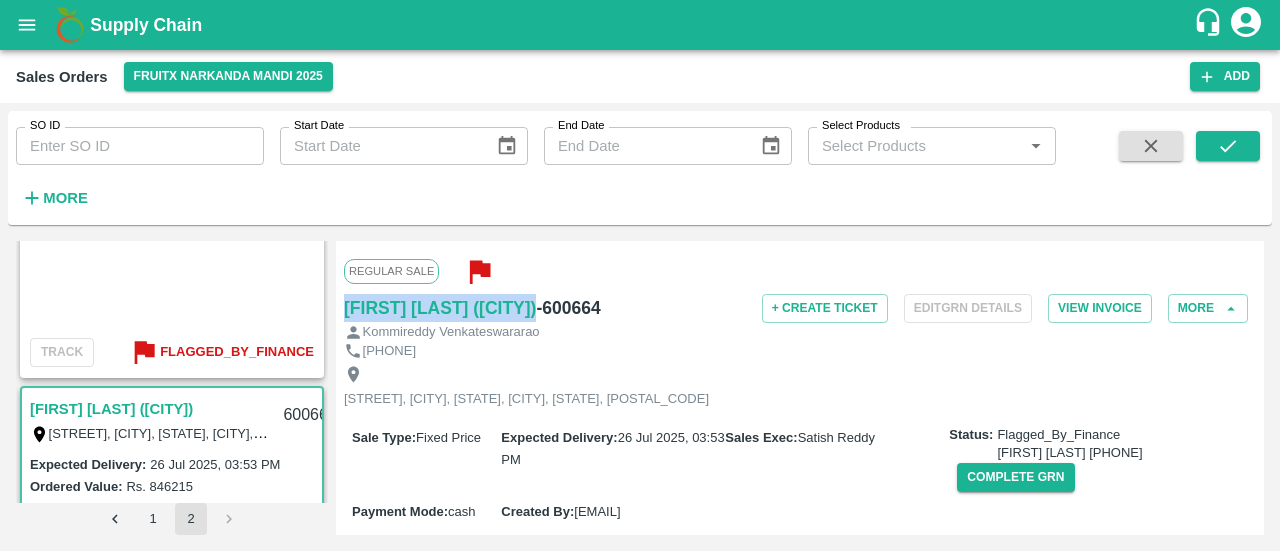 click on "Regular Sale [FIRST] [LAST]([LOCATION]) - [NUMBER] + Create Ticket Edit GRN Details View Invoice More [FIRST] [LAST] [PHONE] [ADDRESS], [CITY], [DISTRICT], [CITY], [STATE], [PINCODE], [COUNTRY] Sale Type : Fixed Price Expected Delivery : [DATE], [TIME] Sales Exec : [FIRST] [LAST] Status: Flagged_By_Finance [FIRST] [LAST] [PHONE] Complete GRN Payment Mode : cash Created By : [EMAIL] Comment : Sales Order Items Product SKU Brand/Marka Ordered Quantity Ordered Value Allotted Quantity GRN GRN Value P.D. Discount Returned Weight Gap(Loss) Apple - Royal A-L ([NUMBER]) GRN Done [NUMBER] Kg Rs. [PRICE] / Kg Rs. [PRICE] [NUMBER] Kg ( 100 %) [NUMBER] Kg Rs. [PRICE] Rs. 0 Rs. 0 / Kg 0 Kg Reasons([NUMBER]) 0 Kg Apple - Royal A-M ([NUMBER]) GRN Done [NUMBER] Kg Rs. [PRICE] / Kg Rs. [PRICE] [NUMBER] Kg ( 100 %) [NUMBER] Kg Rs. [PRICE] Rs. 0 Rs. 0 / Kg 0 Kg Reasons([NUMBER]) 0 Kg Apple - Royal A-S ([NUMBER]) GRN Done [NUMBER] %)" at bounding box center (800, 388) 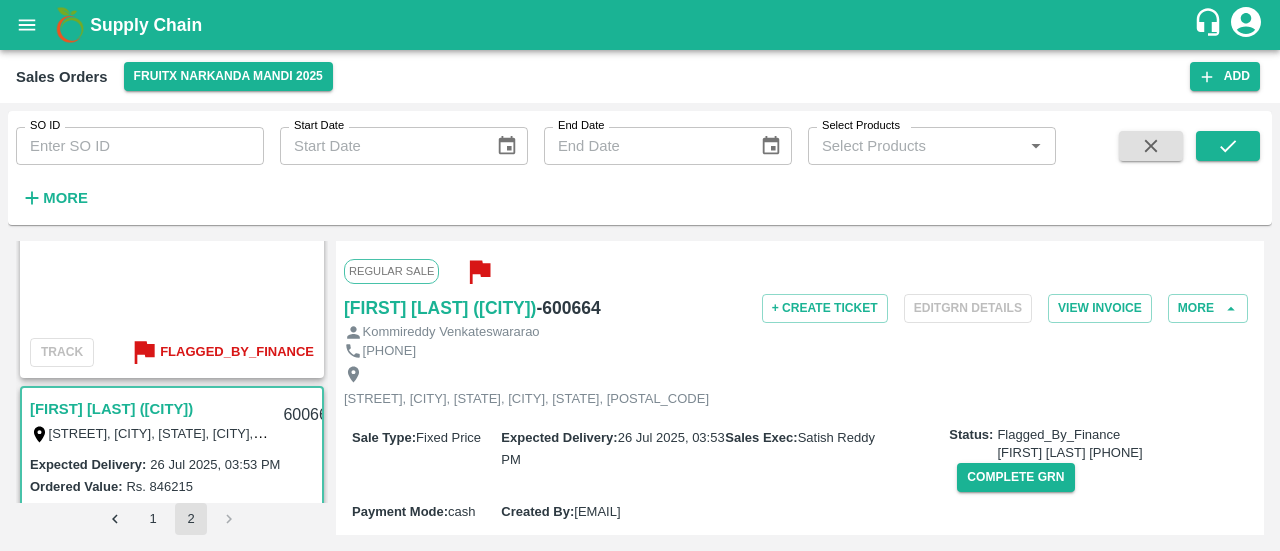 click on "- 600664" at bounding box center (568, 308) 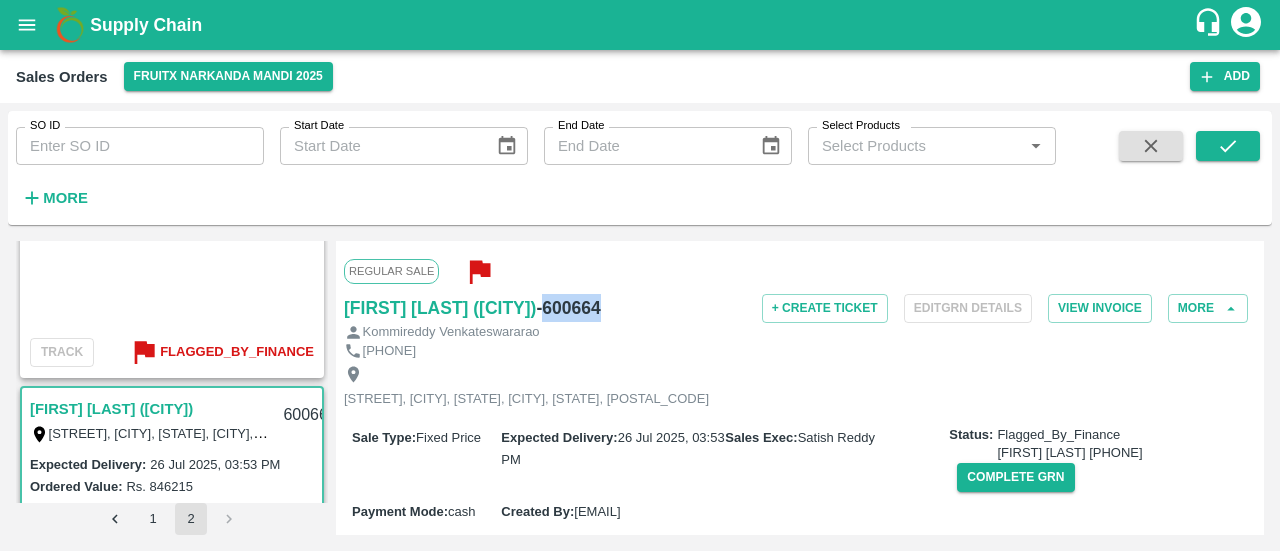 click on "- 600664" at bounding box center (568, 308) 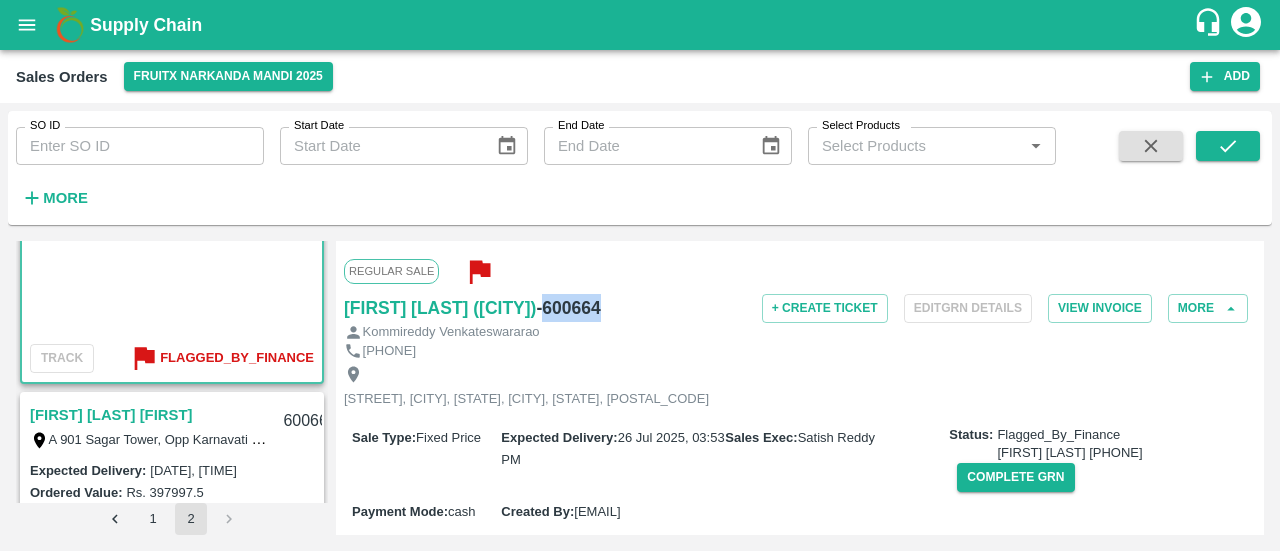 scroll, scrollTop: 688, scrollLeft: 0, axis: vertical 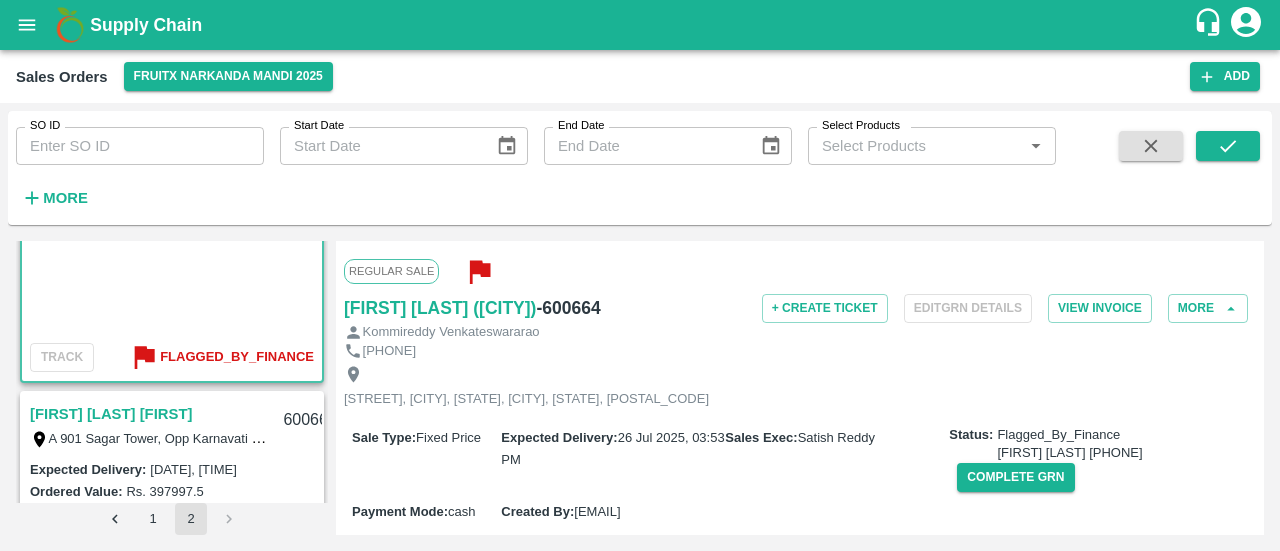 click on "[FIRST] [LAST] [FIRST]" at bounding box center [111, 414] 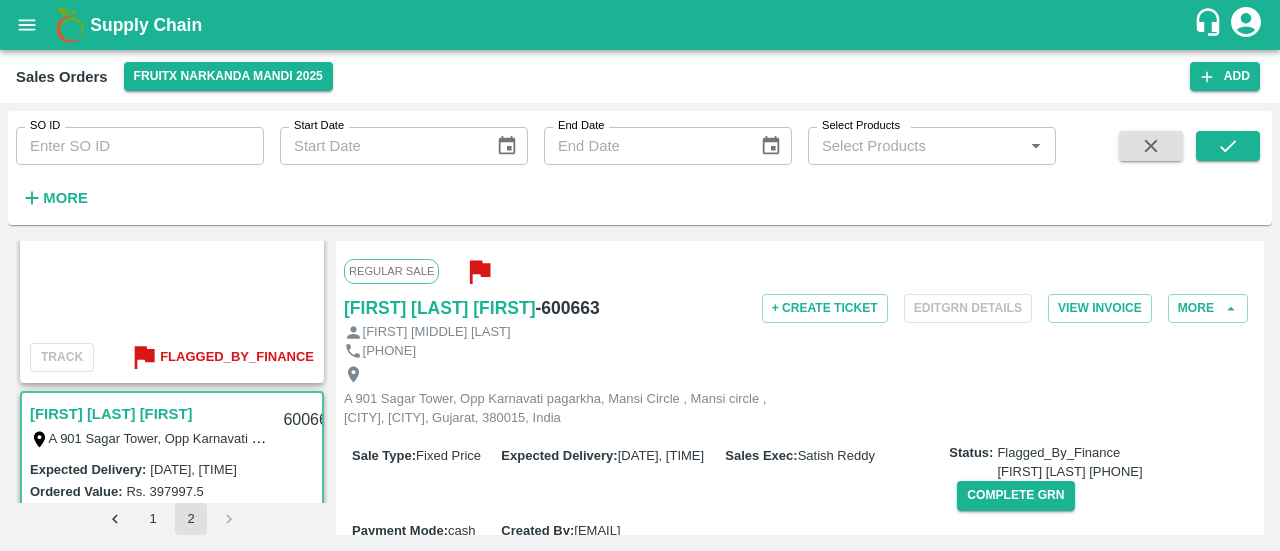 click on "Regular Sale [NAME] [NAME](BM3)   - [NUMBER] + Create Ticket Edit  GRN Details View Invoice More [NAME] [NAME] [PHONE] A [NUMBER] [STREET], Opp [BRAND], [CIRCLE], [CIRCLE], [CITY], [CITY], [STATE], [POSTAL_CODE], India Sale Type :  Fixed Price Expected Delivery :  [DATE], [TIME] Sales Exec :  [NAME] Status: Flagged_By_Finance [NAME]   [PHONE] Complete GRN Payment Mode :  cash Created By :  [EMAIL] Comment :  Sales Order Items Product SKU Brand/Marka Ordered Quantity Ordered Value Allotted Quantity GRN GRN Value P.D. Discount Returned Weight Gap(Loss) Apple-Gala A-S (150) GRN Done [QUANTITY] Rs. [PRICE] / Kg Rs. [PRICE] [QUANTITY]  Kg ( 100 %) [QUANTITY]  Kg Rs. [PRICE] Rs.  0 Rs.  0  / Kg 0  Kg Reasons(0) 0 Kg Apple-Gala A-ES (175) GRN Done [QUANTITY] Kg Rs. [PRICE] / Kg Rs. [PRICE] [QUANTITY]  Kg ( 100 %) [QUANTITY]  Kg Rs. [PRICE] Rs.  0 Rs.  0  / Kg 0  Kg Reasons(0) 0 Kg Apple-Gala A-EES (210/240) GRN Done [QUANTITY] Kg Rs. [PRICE] / Kg Rs. [PRICE] [QUANTITY]  Kg ( 100 %) [QUANTITY]  Kg Rs.  0" at bounding box center (800, 388) 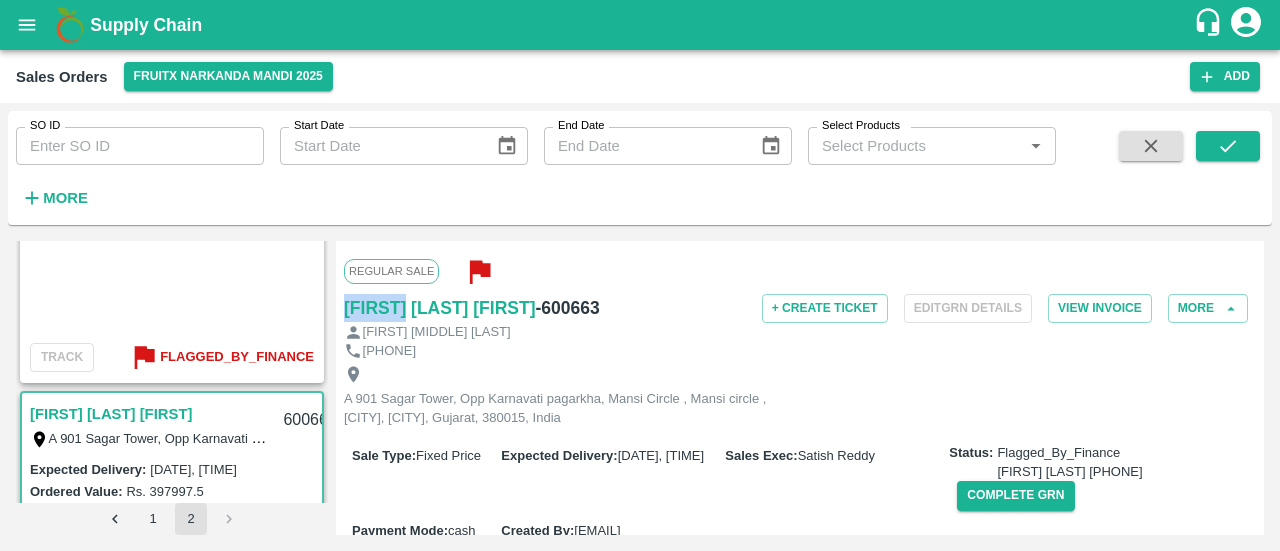 click on "Regular Sale [NAME] [NAME](BM3)   - [NUMBER] + Create Ticket Edit  GRN Details View Invoice More [NAME] [NAME] [PHONE] A [NUMBER] [STREET], Opp [BRAND], [CIRCLE], [CIRCLE], [CITY], [CITY], [STATE], [POSTAL_CODE], India Sale Type :  Fixed Price Expected Delivery :  [DATE], [TIME] Sales Exec :  [NAME] Status: Flagged_By_Finance [NAME]   [PHONE] Complete GRN Payment Mode :  cash Created By :  [EMAIL] Comment :  Sales Order Items Product SKU Brand/Marka Ordered Quantity Ordered Value Allotted Quantity GRN GRN Value P.D. Discount Returned Weight Gap(Loss) Apple-Gala A-S (150) GRN Done [QUANTITY] Rs. [PRICE] / Kg Rs. [PRICE] [QUANTITY]  Kg ( 100 %) [QUANTITY]  Kg Rs. [PRICE] Rs.  0 Rs.  0  / Kg 0  Kg Reasons(0) 0 Kg Apple-Gala A-ES (175) GRN Done [QUANTITY] Kg Rs. [PRICE] / Kg Rs. [PRICE] [QUANTITY]  Kg ( 100 %) [QUANTITY]  Kg Rs. [PRICE] Rs.  0 Rs.  0  / Kg 0  Kg Reasons(0) 0 Kg Apple-Gala A-EES (210/240) GRN Done [QUANTITY] Kg Rs. [PRICE] / Kg Rs. [PRICE] [QUANTITY]  Kg ( 100 %) [QUANTITY]  Kg Rs.  0" at bounding box center (800, 388) 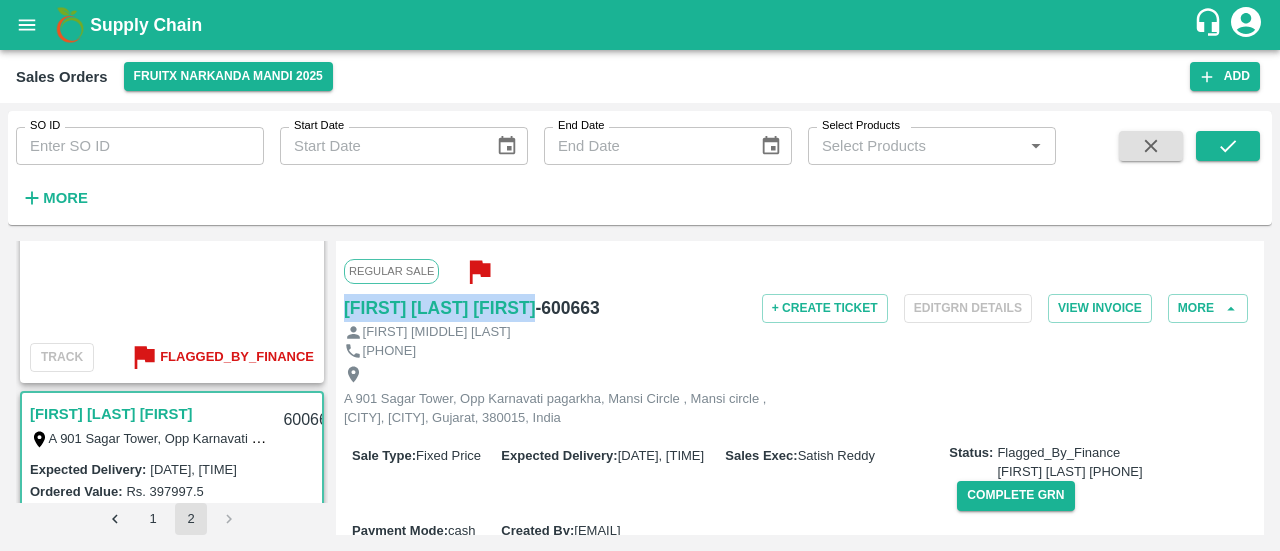 click on "Regular Sale [NAME] [NAME](BM3)   - [NUMBER] + Create Ticket Edit  GRN Details View Invoice More [NAME] [NAME] [PHONE] A [NUMBER] [STREET], Opp [BRAND], [CIRCLE], [CIRCLE], [CITY], [CITY], [STATE], [POSTAL_CODE], India Sale Type :  Fixed Price Expected Delivery :  [DATE], [TIME] Sales Exec :  [NAME] Status: Flagged_By_Finance [NAME]   [PHONE] Complete GRN Payment Mode :  cash Created By :  [EMAIL] Comment :  Sales Order Items Product SKU Brand/Marka Ordered Quantity Ordered Value Allotted Quantity GRN GRN Value P.D. Discount Returned Weight Gap(Loss) Apple-Gala A-S (150) GRN Done [QUANTITY] Rs. [PRICE] / Kg Rs. [PRICE] [QUANTITY]  Kg ( 100 %) [QUANTITY]  Kg Rs. [PRICE] Rs.  0 Rs.  0  / Kg 0  Kg Reasons(0) 0 Kg Apple-Gala A-ES (175) GRN Done [QUANTITY] Kg Rs. [PRICE] / Kg Rs. [PRICE] [QUANTITY]  Kg ( 100 %) [QUANTITY]  Kg Rs. [PRICE] Rs.  0 Rs.  0  / Kg 0  Kg Reasons(0) 0 Kg Apple-Gala A-EES (210/240) GRN Done [QUANTITY] Kg Rs. [PRICE] / Kg Rs. [PRICE] [QUANTITY]  Kg ( 100 %) [QUANTITY]  Kg Rs.  0" at bounding box center [800, 388] 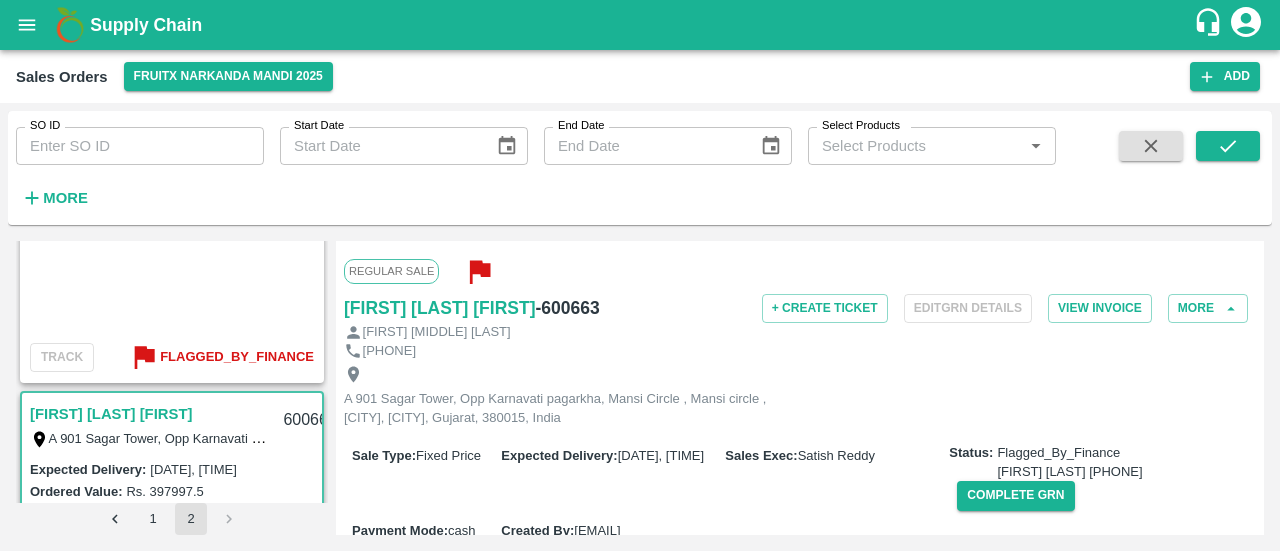 click on "- 600663" at bounding box center (567, 308) 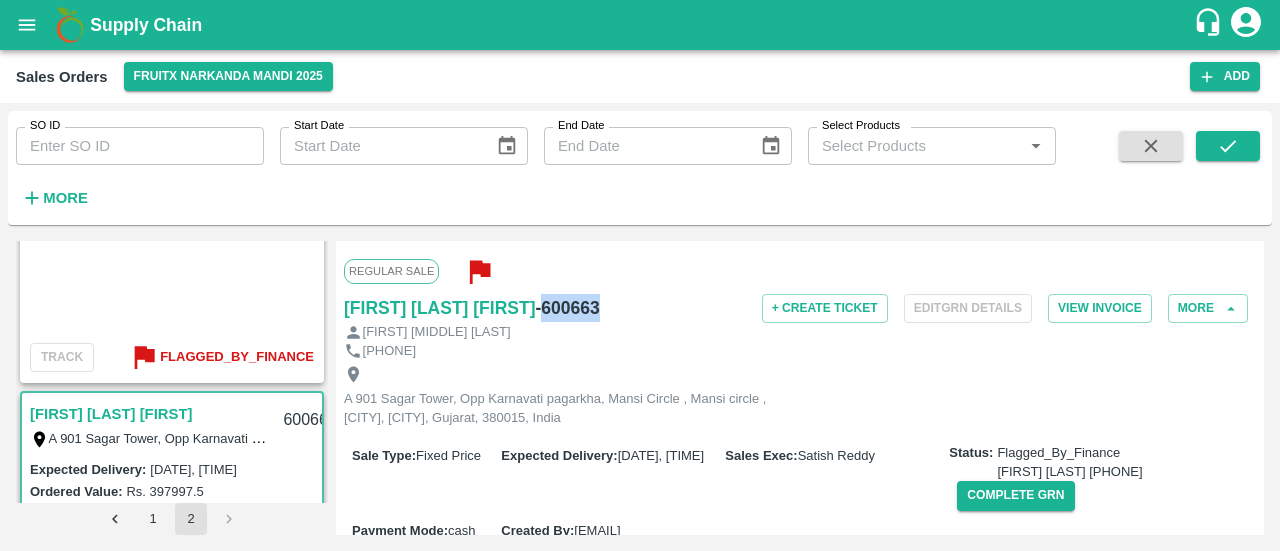 click on "- 600663" at bounding box center (567, 308) 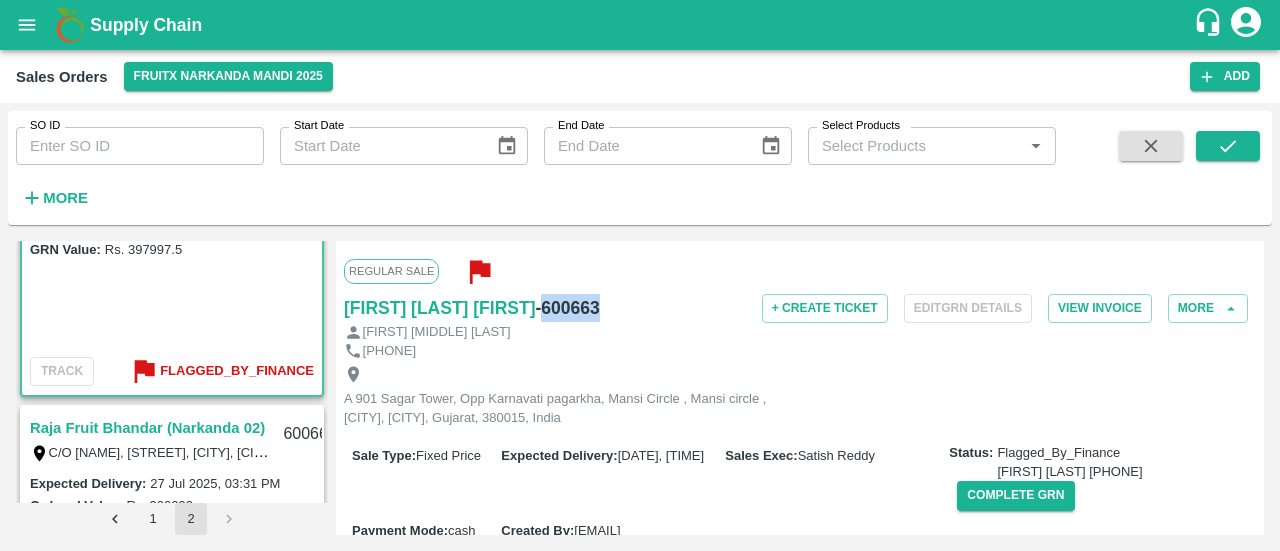 scroll, scrollTop: 1018, scrollLeft: 0, axis: vertical 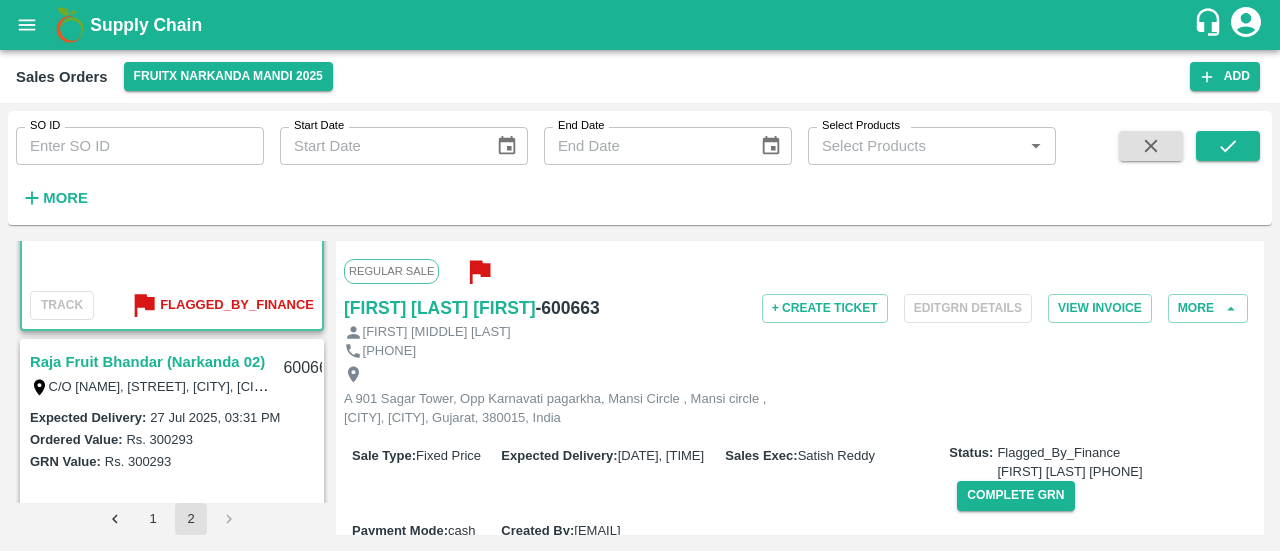 click on "Raja Fruit Bhandar (Narkanda 02)" at bounding box center [147, 362] 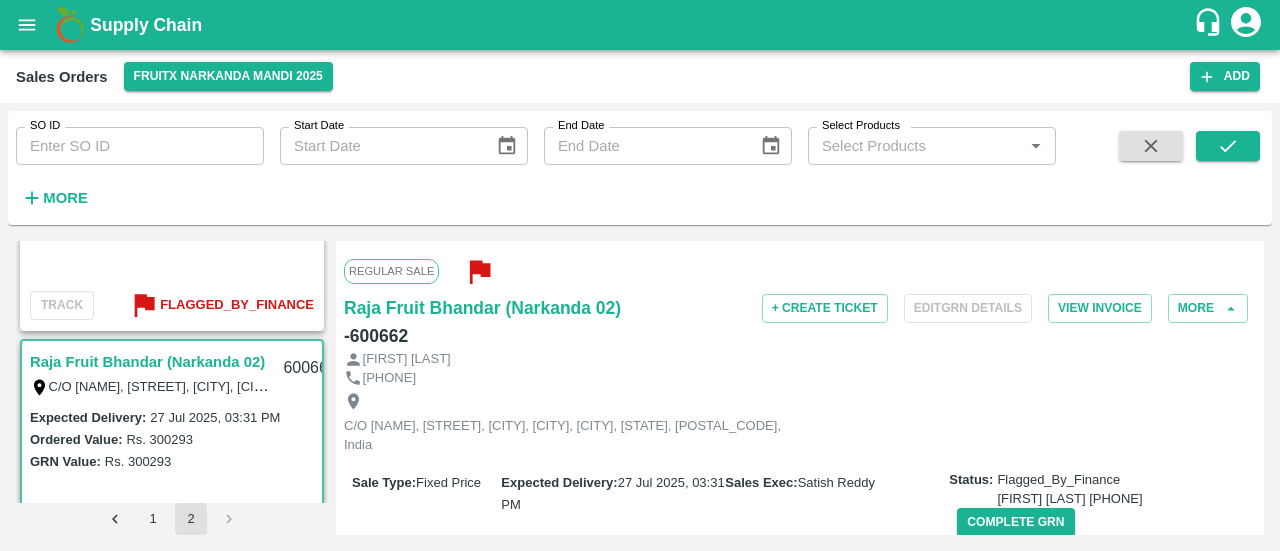click on "C/O [NAME], [STREET], [CITY], [CITY], [CITY], [STATE], [POSTAL_CODE], India Sale Type : Fixed Price Expected Delivery : [DATE], [TIME] Sales Exec : [NAME] Status: Flagged_By_Finance [NAME] [PHONE] Complete GRN Payment Mode : cash Created By : [EMAIL] Comment : Sales Order Items Product SKU Brand/Marka Ordered Quantity Ordered Value Allotted Quantity GRN GRN Value P.D. Discount Returned Weight Gap(Loss) Apple - Royal - Selected A-L ([NUMBER]) GRN Done [NUMBER] Kg Rs. [PRICE] / Kg Rs. [AMOUNT] [NUMBER] Kg ( 100 %) [NUMBER] Kg Rs. [AMOUNT] Rs. 0 Rs. 0 / Kg 0 Kg Reasons(0) 0 Kg Apple - Royal - Selected A-M ([NUMBER]) GRN Done [NUMBER] Kg Rs. [PRICE] / Kg Rs. [AMOUNT] [NUMBER] Kg ( 100 %) [NUMBER] Kg Rs. [AMOUNT] Rs. 0 Rs. 0 / Kg 0 Kg Reasons(0) 0 Kg Apple - Royal - Selected A-S ([NUMBER]) GRN Done [NUMBER] Kg Rs. [PRICE] / Kg Rs. [AMOUNT] [NUMBER] Kg ( 100 %) [NUMBER] Kg Rs. [AMOUNT] Rs. 0 Rs. 0 / Kg 0" at bounding box center (800, 388) 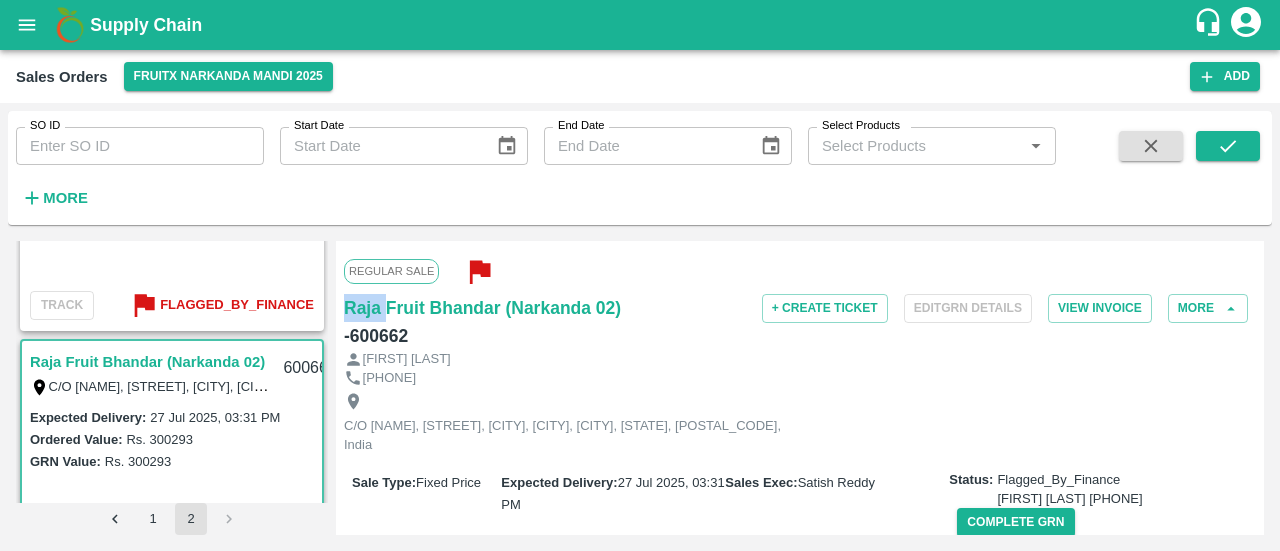 click on "C/O [NAME], [STREET], [CITY], [CITY], [CITY], [STATE], [POSTAL_CODE], India Sale Type : Fixed Price Expected Delivery : [DATE], [TIME] Sales Exec : [NAME] Status: Flagged_By_Finance [NAME] [PHONE] Complete GRN Payment Mode : cash Created By : [EMAIL] Comment : Sales Order Items Product SKU Brand/Marka Ordered Quantity Ordered Value Allotted Quantity GRN GRN Value P.D. Discount Returned Weight Gap(Loss) Apple - Royal - Selected A-L ([NUMBER]) GRN Done [NUMBER] Kg Rs. [PRICE] / Kg Rs. [AMOUNT] [NUMBER] Kg ( 100 %) [NUMBER] Kg Rs. [AMOUNT] Rs. 0 Rs. 0 / Kg 0 Kg Reasons(0) 0 Kg Apple - Royal - Selected A-M ([NUMBER]) GRN Done [NUMBER] Kg Rs. [PRICE] / Kg Rs. [AMOUNT] [NUMBER] Kg ( 100 %) [NUMBER] Kg Rs. [AMOUNT] Rs. 0 Rs. 0 / Kg 0 Kg Reasons(0) 0 Kg Apple - Royal - Selected A-S ([NUMBER]) GRN Done [NUMBER] Kg Rs. [PRICE] / Kg Rs. [AMOUNT] [NUMBER] Kg ( 100 %) [NUMBER] Kg Rs. [AMOUNT] Rs. 0 Rs. 0 / Kg 0" at bounding box center [800, 388] 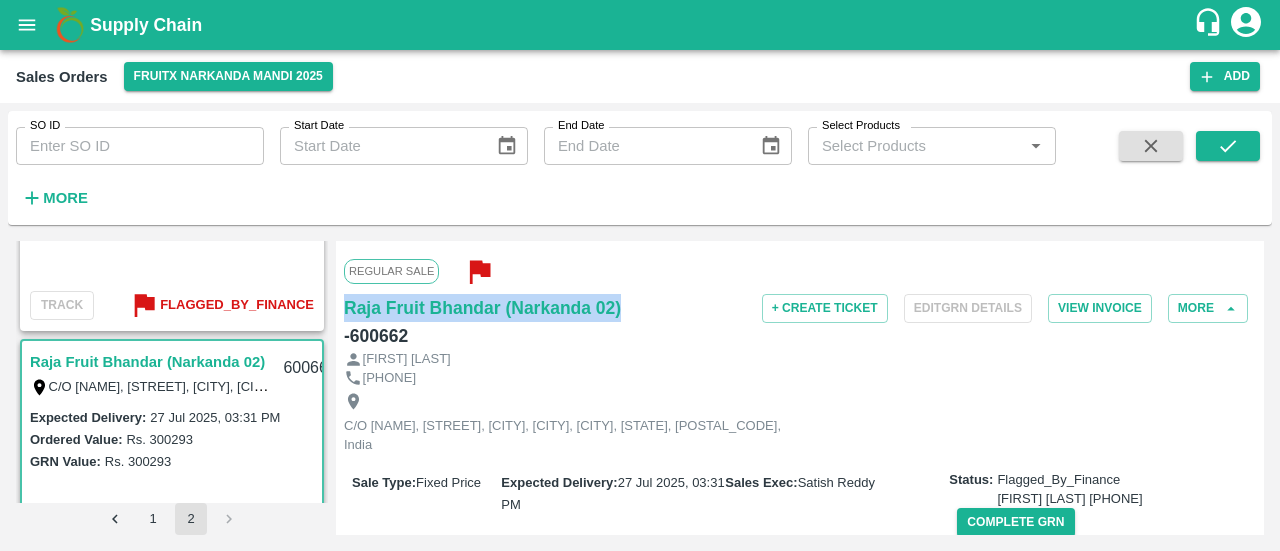 click on "C/O [NAME], [STREET], [CITY], [CITY], [CITY], [STATE], [POSTAL_CODE], India Sale Type : Fixed Price Expected Delivery : [DATE], [TIME] Sales Exec : [NAME] Status: Flagged_By_Finance [NAME] [PHONE] Complete GRN Payment Mode : cash Created By : [EMAIL] Comment : Sales Order Items Product SKU Brand/Marka Ordered Quantity Ordered Value Allotted Quantity GRN GRN Value P.D. Discount Returned Weight Gap(Loss) Apple - Royal - Selected A-L ([NUMBER]) GRN Done [NUMBER] Kg Rs. [PRICE] / Kg Rs. [AMOUNT] [NUMBER] Kg ( 100 %) [NUMBER] Kg Rs. [AMOUNT] Rs. 0 Rs. 0 / Kg 0 Kg Reasons(0) 0 Kg Apple - Royal - Selected A-M ([NUMBER]) GRN Done [NUMBER] Kg Rs. [PRICE] / Kg Rs. [AMOUNT] [NUMBER] Kg ( 100 %) [NUMBER] Kg Rs. [AMOUNT] Rs. 0 Rs. 0 / Kg 0 Kg Reasons(0) 0 Kg Apple - Royal - Selected A-S ([NUMBER]) GRN Done [NUMBER] Kg Rs. [PRICE] / Kg Rs. [AMOUNT] [NUMBER] Kg ( 100 %) [NUMBER] Kg Rs. [AMOUNT] Rs. 0 Rs. 0 / Kg 0" at bounding box center (800, 388) 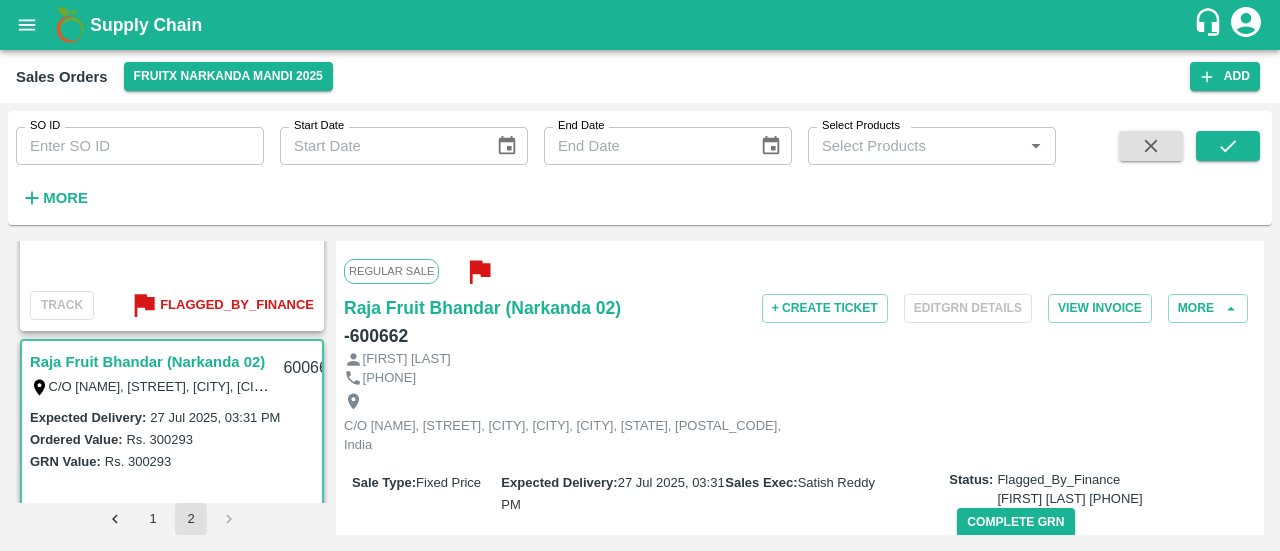 click on "- 600662" at bounding box center [376, 336] 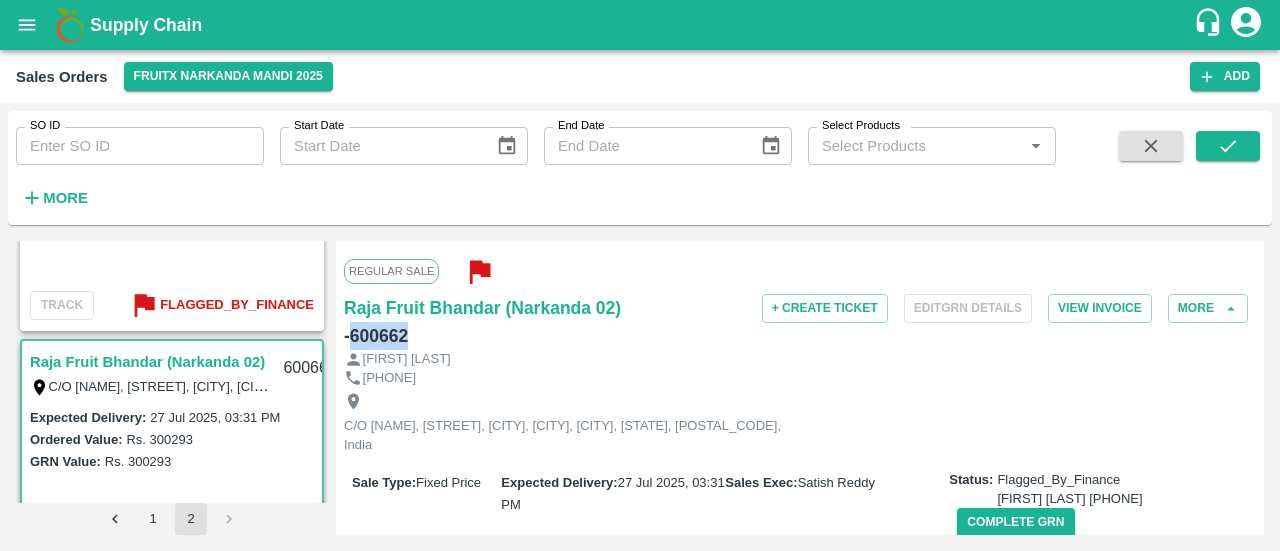 click on "- 600662" at bounding box center (376, 336) 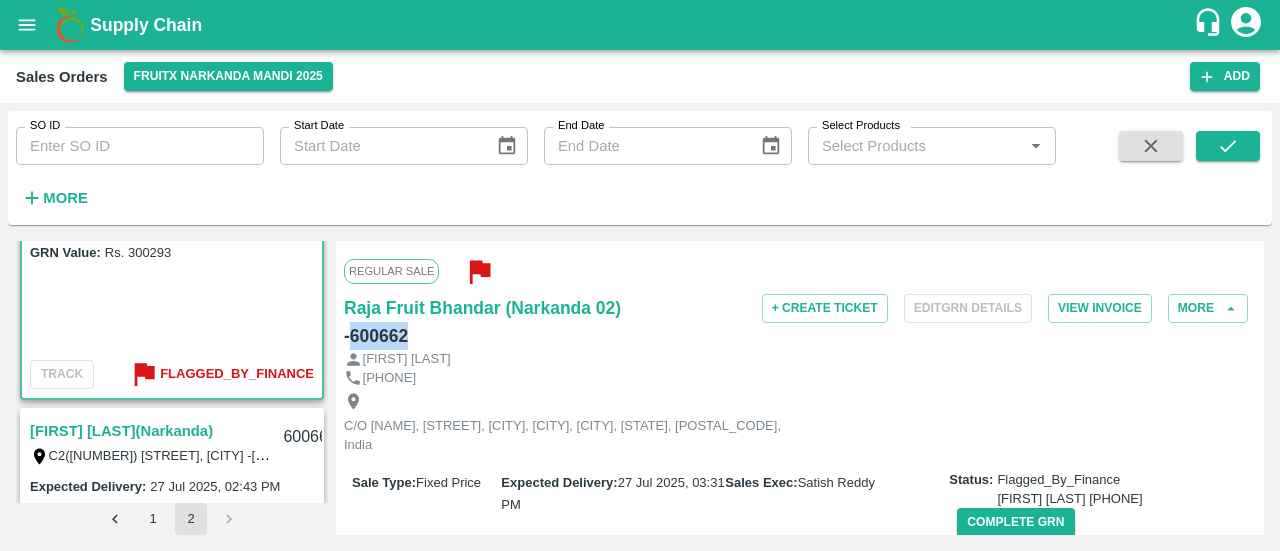 scroll, scrollTop: 1231, scrollLeft: 0, axis: vertical 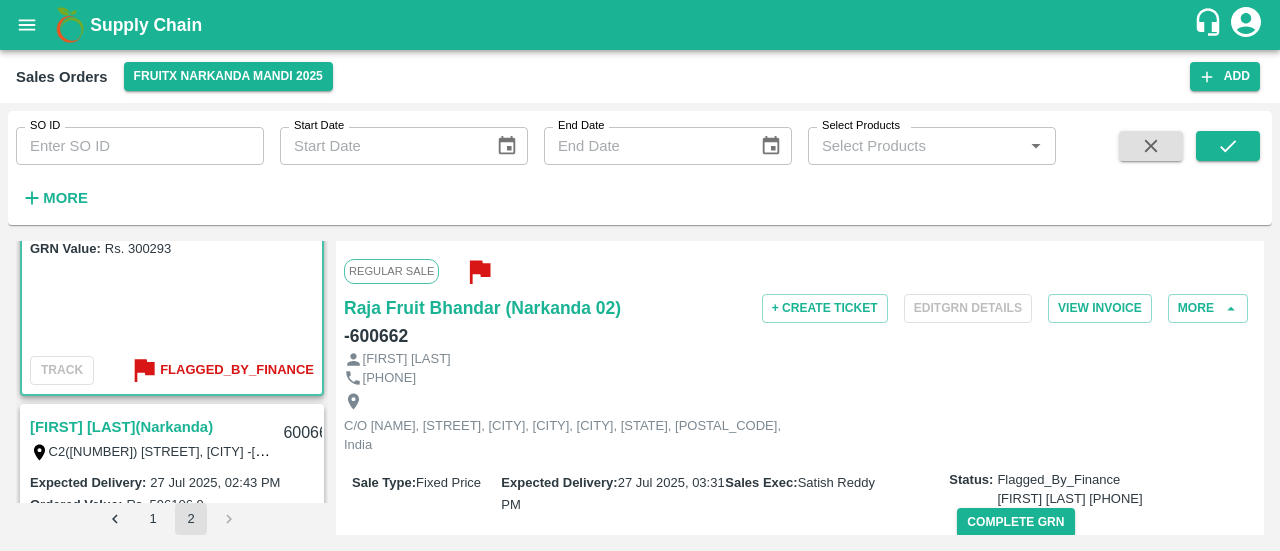 click on "[FIRST] [LAST](Narkanda)" at bounding box center (121, 427) 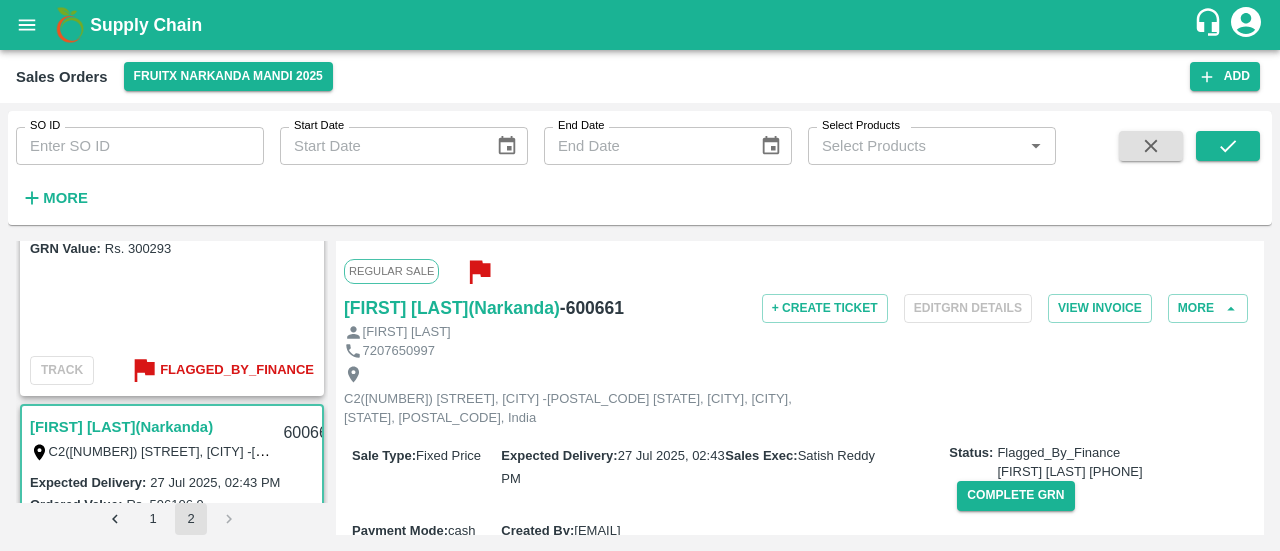 click on "C2([NUMBER]) [STREET], [CITY] -[POSTAL_CODE] [STATE], [CITY], [CITY], [STATE], [POSTAL_CODE], India Sale Type : Fixed Price Expected Delivery : [DATE], [TIME] Sales Exec : [NAME] Status: Flagged_By_Finance [NAME] [PHONE] Complete GRN Payment Mode : cash Created By : [EMAIL] Comment : Sales Order Items Product SKU Brand/Marka Ordered Quantity Ordered Value Allotted Quantity GRN GRN Value P.D. Discount Returned Weight Gap(Loss) Apple - Pear A-ES ([NUMBER]) GRN Done [NUMBER] Kg Rs. [PRICE] / Kg Rs. [AMOUNT] [NUMBER] Kg ( 100 %) [NUMBER] Kg Rs. [AMOUNT] Rs. 0 Rs. 0 / Kg 0 Kg Reasons(0) 0 Kg Apple - Pear A-EES ([NUMBER]) GRN Done [NUMBER] Kg Rs. [PRICE] / Kg Rs. [AMOUNT] [NUMBER] Kg ( 100 %) [NUMBER] Kg Rs. [AMOUNT] Rs. 0 Rs. 0 / Kg 0 Kg Reasons(0) 0 Kg Apple - Pear A-Pitoo ([NUMBER]) GRN Done [NUMBER] Kg Rs. [AMOUNT] [NUMBER]" at bounding box center (800, 388) 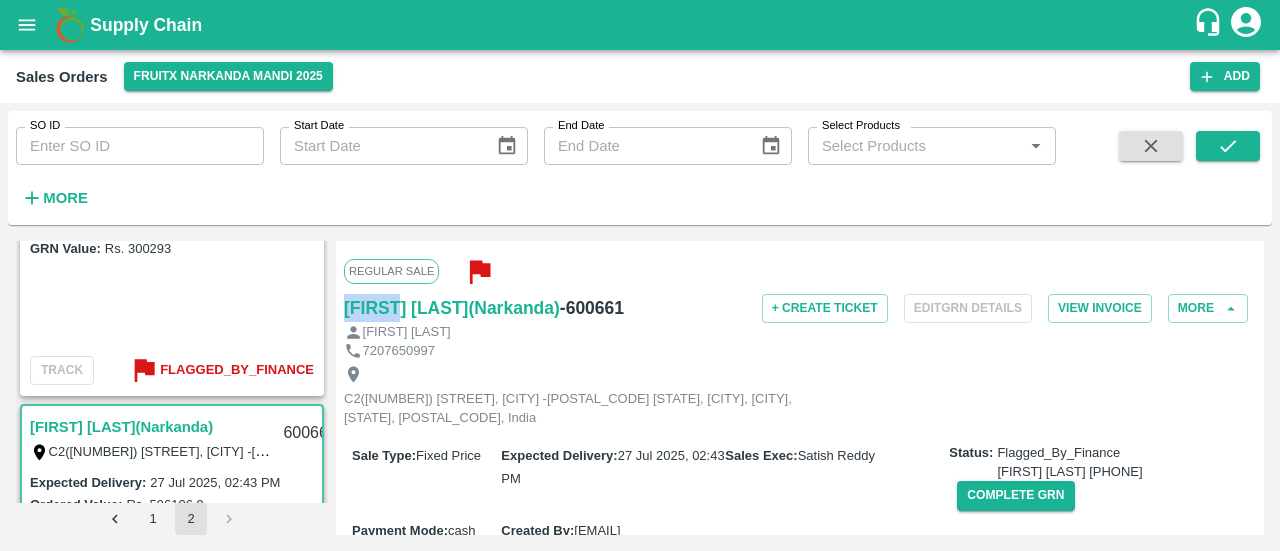 click on "C2([NUMBER]) [STREET], [CITY] -[POSTAL_CODE] [STATE], [CITY], [CITY], [STATE], [POSTAL_CODE], India Sale Type : Fixed Price Expected Delivery : [DATE], [TIME] Sales Exec : [NAME] Status: Flagged_By_Finance [NAME] [PHONE] Complete GRN Payment Mode : cash Created By : [EMAIL] Comment : Sales Order Items Product SKU Brand/Marka Ordered Quantity Ordered Value Allotted Quantity GRN GRN Value P.D. Discount Returned Weight Gap(Loss) Apple - Pear A-ES ([NUMBER]) GRN Done [NUMBER] Kg Rs. [PRICE] / Kg Rs. [AMOUNT] [NUMBER] Kg ( 100 %) [NUMBER] Kg Rs. [AMOUNT] Rs. 0 Rs. 0 / Kg 0 Kg Reasons(0) 0 Kg Apple - Pear A-EES ([NUMBER]) GRN Done [NUMBER] Kg Rs. [PRICE] / Kg Rs. [AMOUNT] [NUMBER] Kg ( 100 %) [NUMBER] Kg Rs. [AMOUNT] Rs. 0 Rs. 0 / Kg 0 Kg Reasons(0) 0 Kg Apple - Pear A-Pitoo ([NUMBER]) GRN Done [NUMBER] Kg Rs. [AMOUNT] [NUMBER]" at bounding box center [800, 388] 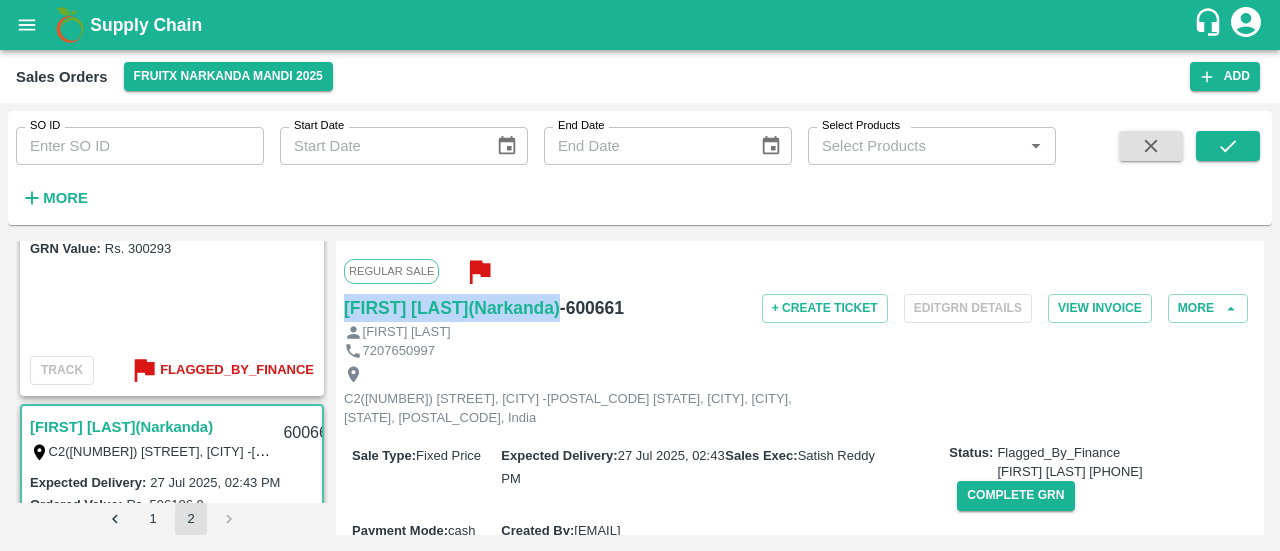 click on "C2([NUMBER]) [STREET], [CITY] -[POSTAL_CODE] [STATE], [CITY], [CITY], [STATE], [POSTAL_CODE], India Sale Type : Fixed Price Expected Delivery : [DATE], [TIME] Sales Exec : [NAME] Status: Flagged_By_Finance [NAME] [PHONE] Complete GRN Payment Mode : cash Created By : [EMAIL] Comment : Sales Order Items Product SKU Brand/Marka Ordered Quantity Ordered Value Allotted Quantity GRN GRN Value P.D. Discount Returned Weight Gap(Loss) Apple - Pear A-ES ([NUMBER]) GRN Done [NUMBER] Kg Rs. [PRICE] / Kg Rs. [AMOUNT] [NUMBER] Kg ( 100 %) [NUMBER] Kg Rs. [AMOUNT] Rs. 0 Rs. 0 / Kg 0 Kg Reasons(0) 0 Kg Apple - Pear A-EES ([NUMBER]) GRN Done [NUMBER] Kg Rs. [PRICE] / Kg Rs. [AMOUNT] [NUMBER] Kg ( 100 %) [NUMBER] Kg Rs. [AMOUNT] Rs. 0 Rs. 0 / Kg 0 Kg Reasons(0) 0 Kg Apple - Pear A-Pitoo ([NUMBER]) GRN Done [NUMBER] Kg Rs. [AMOUNT] [NUMBER]" at bounding box center [800, 388] 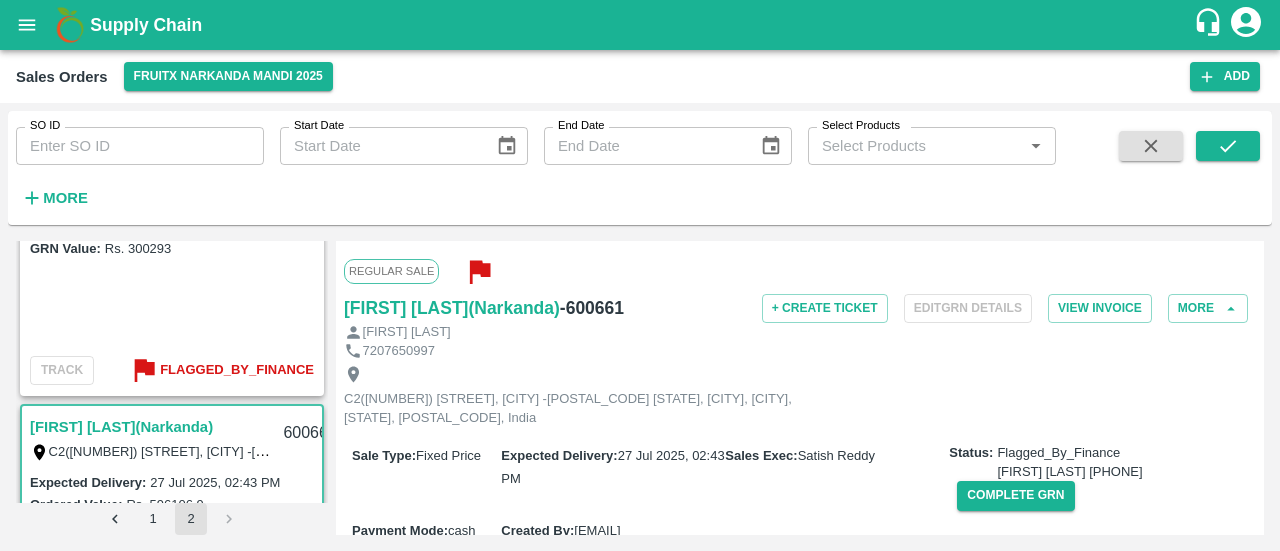click on "- 600661" at bounding box center (592, 308) 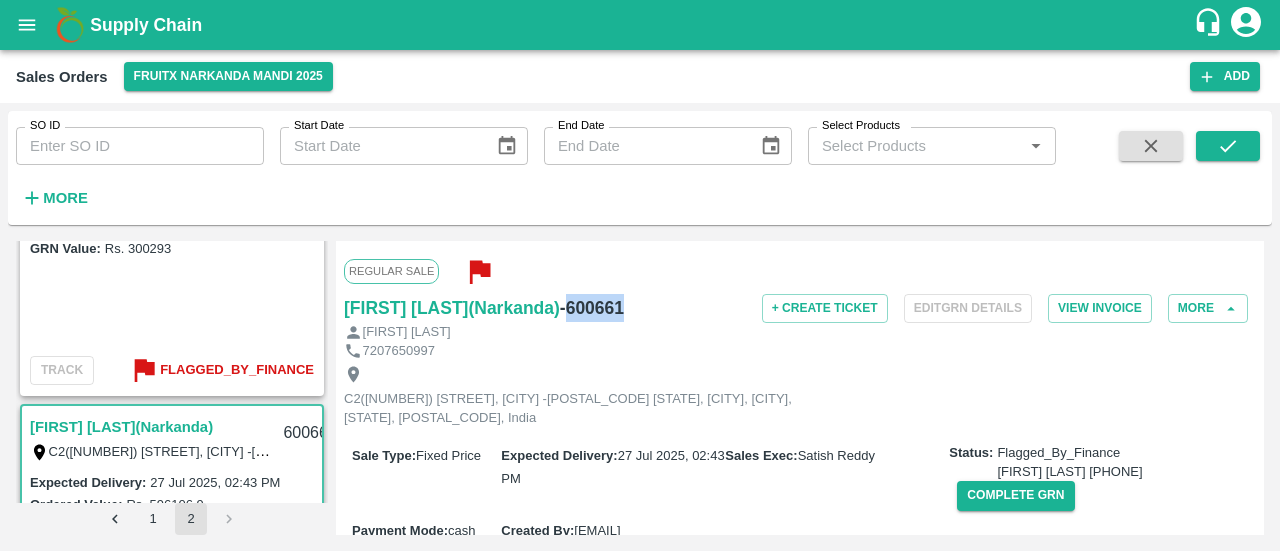 click on "- 600661" at bounding box center [592, 308] 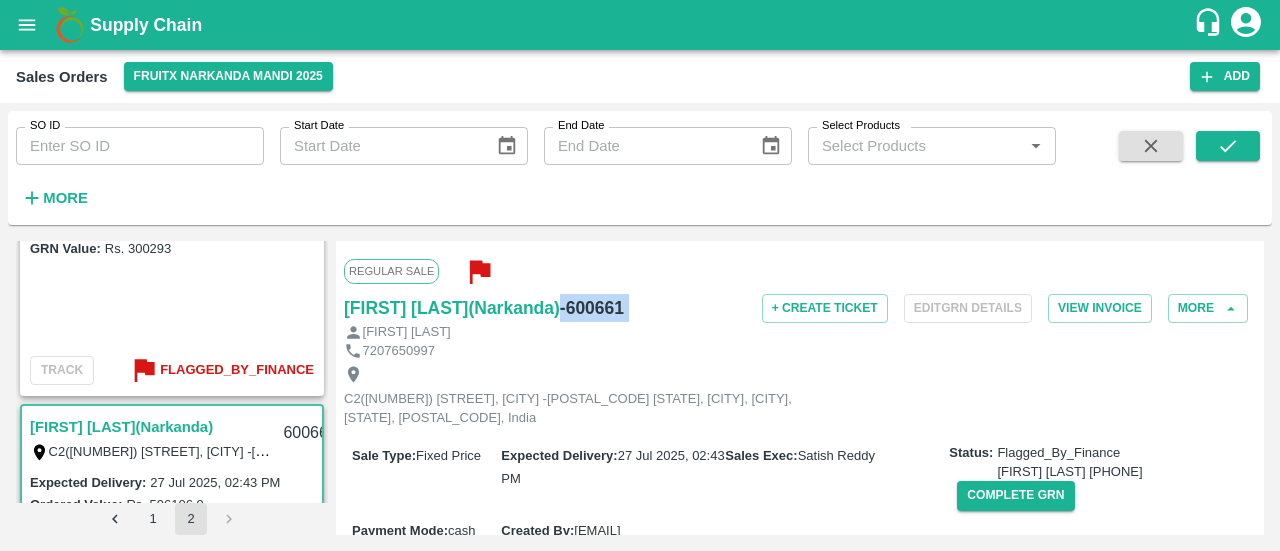click on "- 600661" at bounding box center (592, 308) 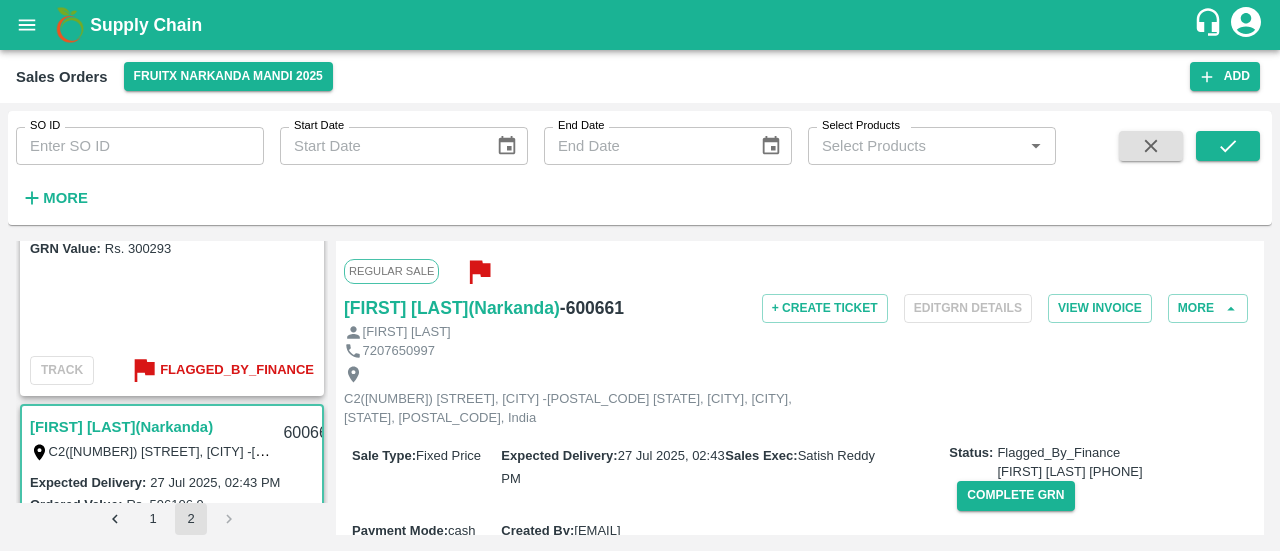 click on "[FIRST] [LAST] ([CITY])   - 600661" at bounding box center (496, 308) 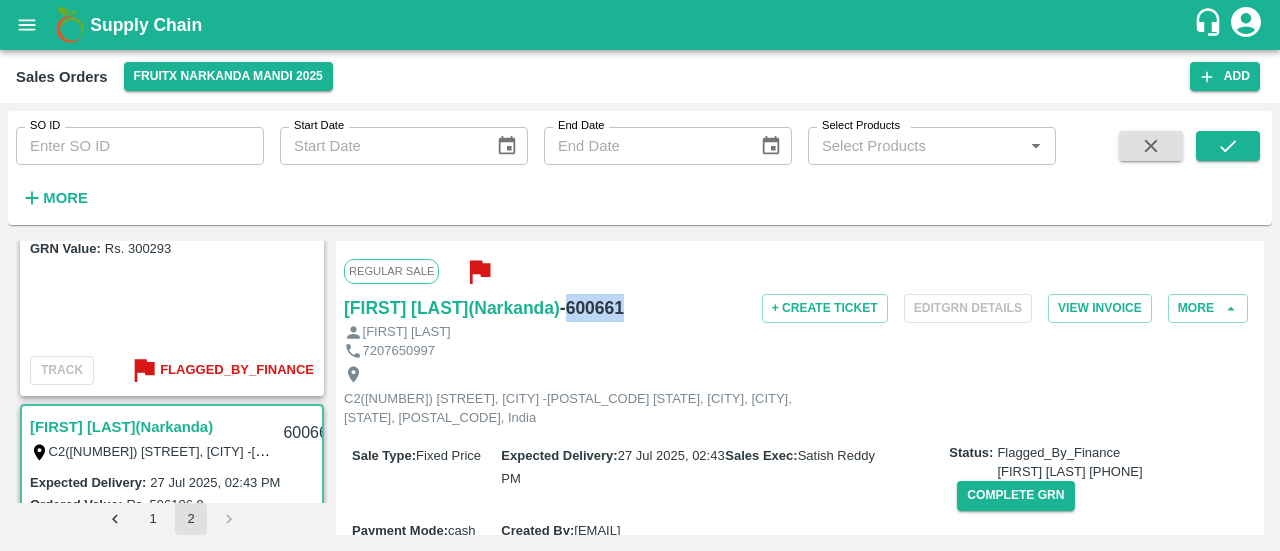 click on "- 600661" at bounding box center [592, 308] 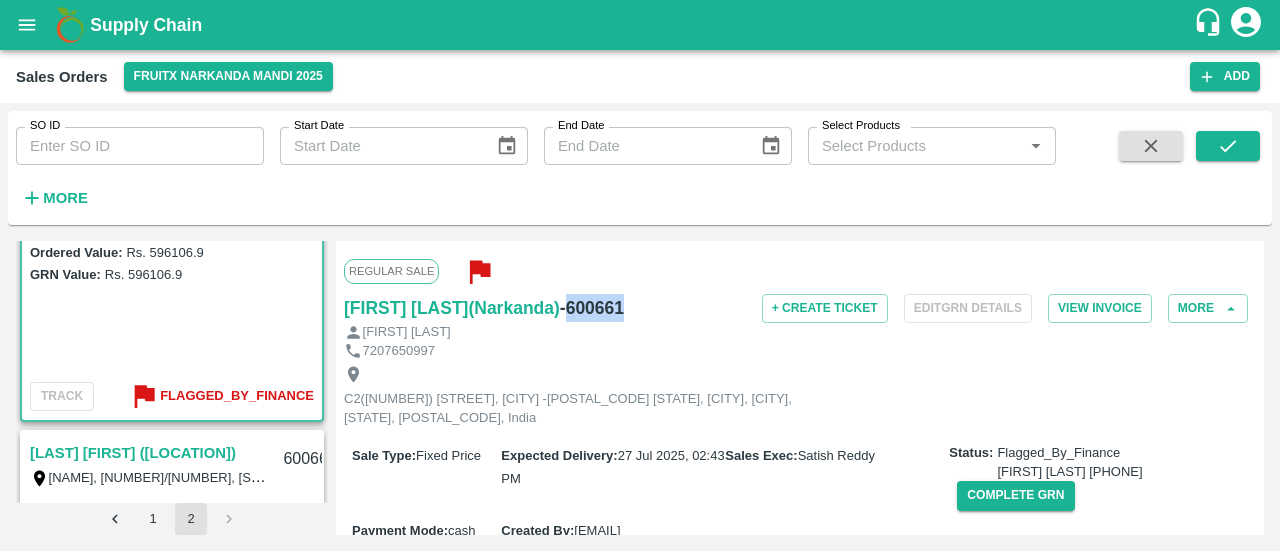scroll, scrollTop: 1491, scrollLeft: 0, axis: vertical 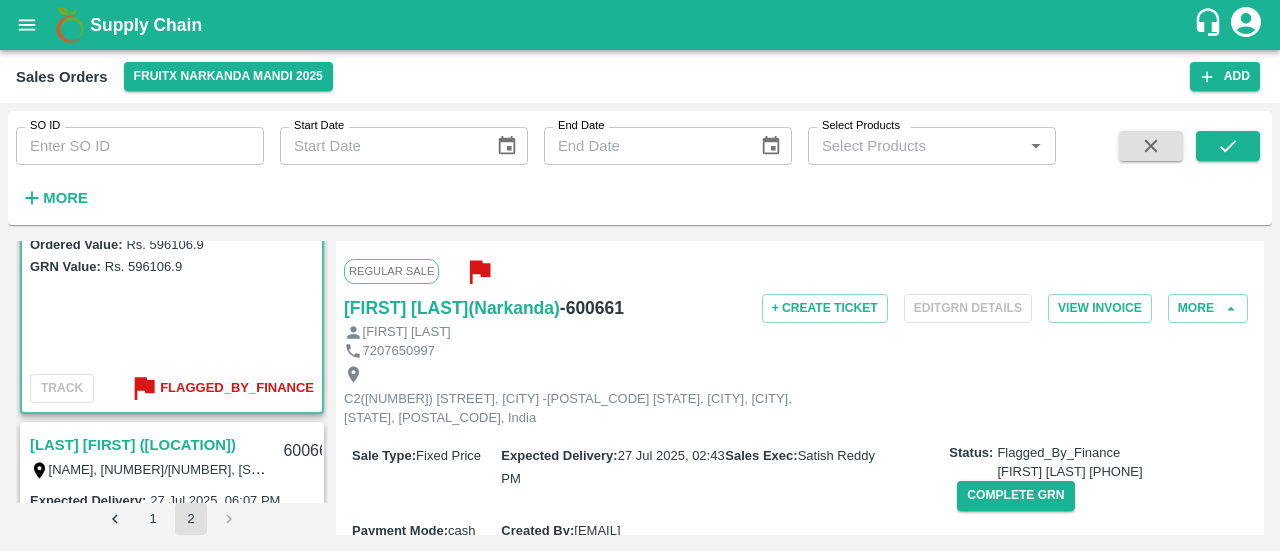 click on "[LAST] [FIRST] ([LOCATION])" at bounding box center [133, 445] 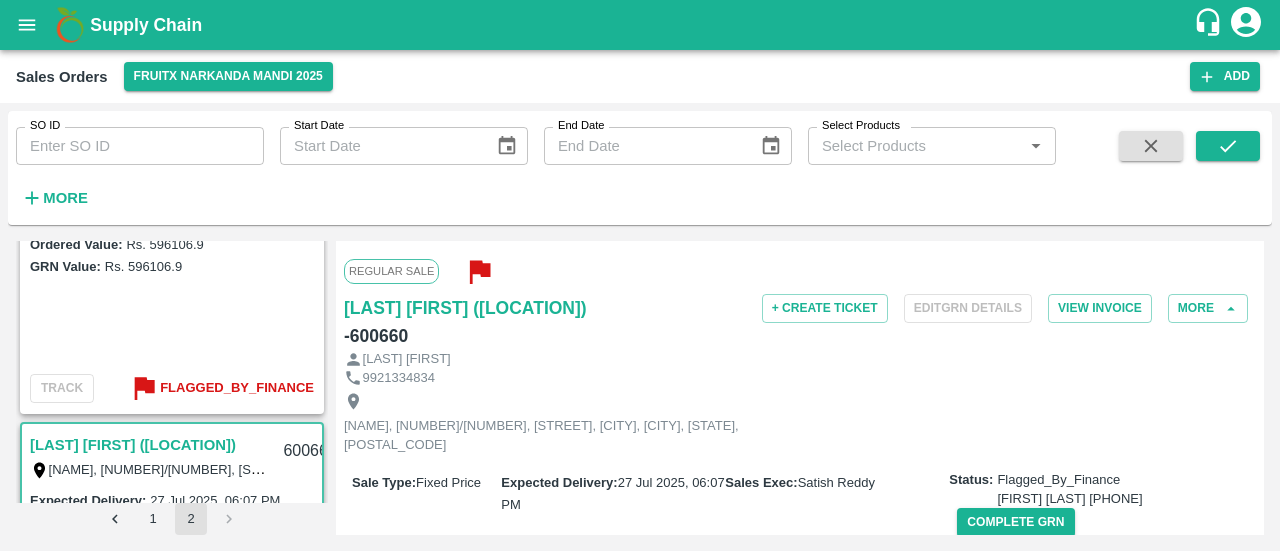 click on "Regular Sale [LAST] [FIRST] [LAST] (Narkanda)   - 600660 + Create Ticket Edit  GRN Details View Invoice More [FIRST] [LAST], [NUMBER], [STREET], [CITY], [CITY], [STATE], [POSTAL_CODE] Sale Type :  Fixed Price Expected Delivery :  [DATE], [TIME] Sales Exec :  [FIRST] [LAST] Status: Flagged_By_Finance [FIRST] [LAST]   [PHONE] [LAST] [FIRST], [NUMBER], [STREET], [CITY], [CITY], [STATE], [POSTAL_CODE] Sale Type :  Fixed Price Expected Delivery :  [DATE], [TIME] Sales Exec :  [FIRST] [LAST] Status: Flagged_By_Finance [FIRST] [LAST]   [PHONE] Complete GRN Payment Mode :  cash Created By :  [EMAIL] Comment : Sales Order Items Product SKU Brand/Marka Ordered Quantity Ordered Value Allotted Quantity GRN GRN Value P.D. Discount Returned Weight Gap(Loss) Apple - Royal - Selected A-M (125) GRN Done 20 Kg Rs. 62.025 / Kg Rs. 1240.5 20  Kg ( 100 %) 20  Kg Rs. 1240.5 Rs.  0 Rs.  0  / Kg 0  Kg Reasons(0) 0 Kg Apple - Royal - Selected A-S (150) GRN Done 60 Kg Rs. 62.025 / Kg Rs. 3721.5 60  Kg ( 100 %) 60  Kg Rs. 3721.5 Rs.  0 Rs.  0  / Kg 0  Kg Reasons(0) 0 Kg Apple - Royal - Selected A-ES (175) GRN Done 140 Kg Rs. 62.025 / Kg Rs. 8683.5 140  Kg ( 100 %) 140" at bounding box center (800, 388) 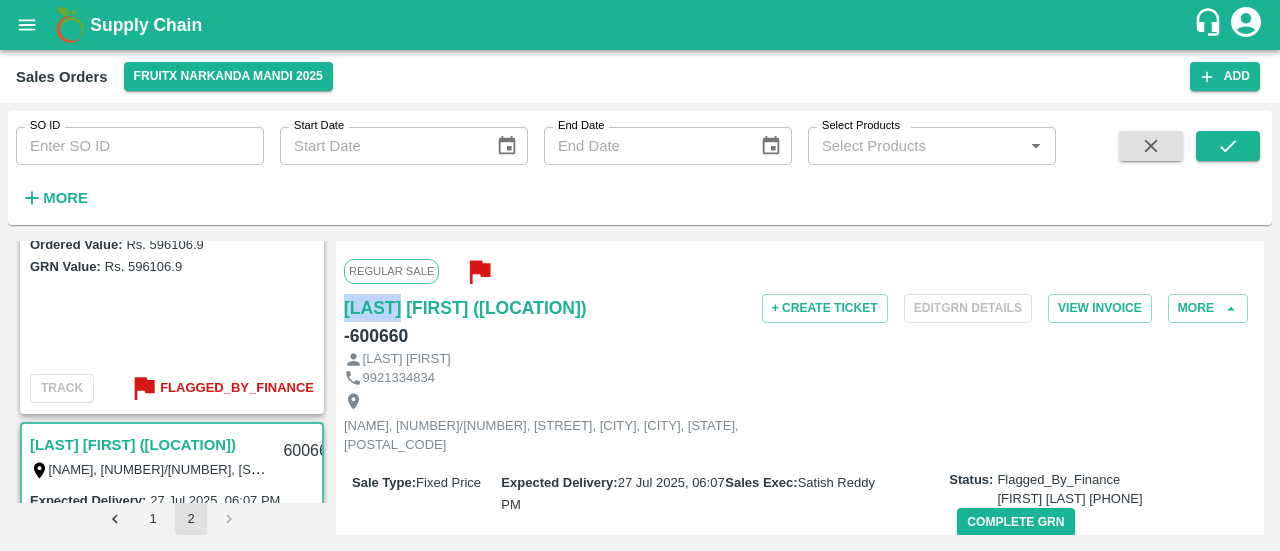 click on "Regular Sale [LAST] [FIRST] [LAST] (Narkanda)   - 600660 + Create Ticket Edit  GRN Details View Invoice More [FIRST] [LAST], [NUMBER], [STREET], [CITY], [CITY], [STATE], [POSTAL_CODE] Sale Type :  Fixed Price Expected Delivery :  [DATE], [TIME] Sales Exec :  [FIRST] [LAST] Status: Flagged_By_Finance [FIRST] [LAST]   [PHONE] [LAST] [FIRST], [NUMBER], [STREET], [CITY], [CITY], [STATE], [POSTAL_CODE] Sale Type :  Fixed Price Expected Delivery :  [DATE], [TIME] Sales Exec :  [FIRST] [LAST] Status: Flagged_By_Finance [FIRST] [LAST]   [PHONE] Complete GRN Payment Mode :  cash Created By :  [EMAIL] Comment : Sales Order Items Product SKU Brand/Marka Ordered Quantity Ordered Value Allotted Quantity GRN GRN Value P.D. Discount Returned Weight Gap(Loss) Apple - Royal - Selected A-M (125) GRN Done 20 Kg Rs. 62.025 / Kg Rs. 1240.5 20  Kg ( 100 %) 20  Kg Rs. 1240.5 Rs.  0 Rs.  0  / Kg 0  Kg Reasons(0) 0 Kg Apple - Royal - Selected A-S (150) GRN Done 60 Kg Rs. 62.025 / Kg Rs. 3721.5 60  Kg ( 100 %) 60  Kg Rs. 3721.5 Rs.  0 Rs.  0  / Kg 0  Kg Reasons(0) 0 Kg Apple - Royal - Selected A-ES (175) GRN Done 140 Kg Rs. 62.025 / Kg Rs. 8683.5 140  Kg ( 100 %) 140" at bounding box center (800, 388) 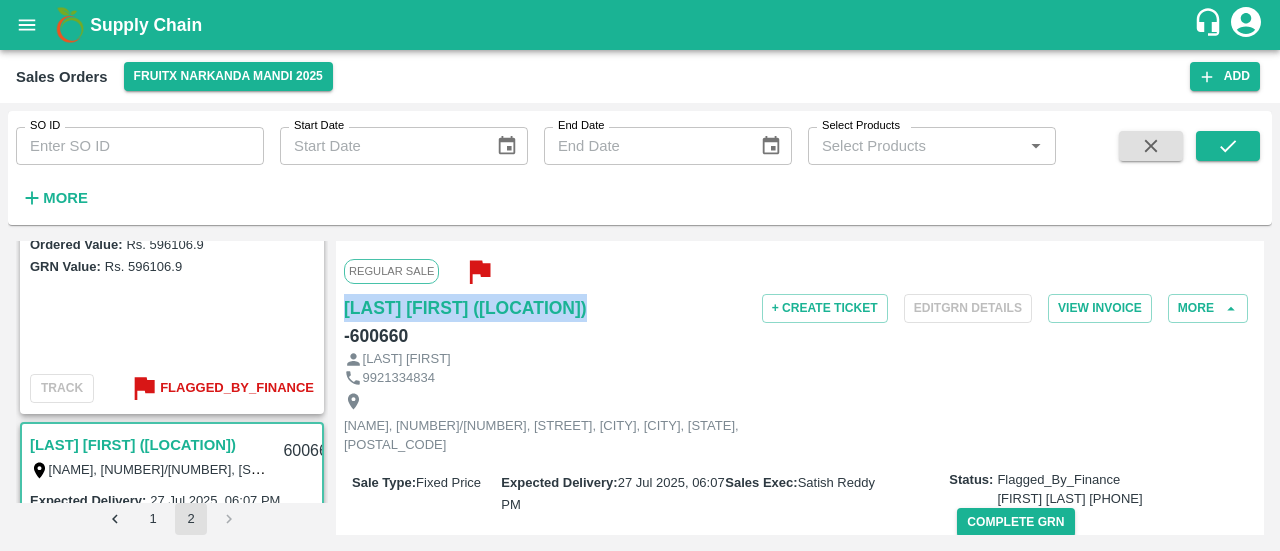 click on "Regular Sale [LAST] [FIRST] [LAST] (Narkanda)   - 600660 + Create Ticket Edit  GRN Details View Invoice More [FIRST] [LAST], [NUMBER], [STREET], [CITY], [CITY], [STATE], [POSTAL_CODE] Sale Type :  Fixed Price Expected Delivery :  [DATE], [TIME] Sales Exec :  [FIRST] [LAST] Status: Flagged_By_Finance [FIRST] [LAST]   [PHONE] [LAST] [FIRST], [NUMBER], [STREET], [CITY], [CITY], [STATE], [POSTAL_CODE] Sale Type :  Fixed Price Expected Delivery :  [DATE], [TIME] Sales Exec :  [FIRST] [LAST] Status: Flagged_By_Finance [FIRST] [LAST]   [PHONE] Complete GRN Payment Mode :  cash Created By :  [EMAIL] Comment : Sales Order Items Product SKU Brand/Marka Ordered Quantity Ordered Value Allotted Quantity GRN GRN Value P.D. Discount Returned Weight Gap(Loss) Apple - Royal - Selected A-M (125) GRN Done 20 Kg Rs. 62.025 / Kg Rs. 1240.5 20  Kg ( 100 %) 20  Kg Rs. 1240.5 Rs.  0 Rs.  0  / Kg 0  Kg Reasons(0) 0 Kg Apple - Royal - Selected A-S (150) GRN Done 60 Kg Rs. 62.025 / Kg Rs. 3721.5 60  Kg ( 100 %) 60  Kg Rs. 3721.5 Rs.  0 Rs.  0  / Kg 0  Kg Reasons(0) 0 Kg Apple - Royal - Selected A-ES (175) GRN Done 140 Kg Rs. 62.025 / Kg Rs. 8683.5 140  Kg ( 100 %) 140" at bounding box center (800, 388) 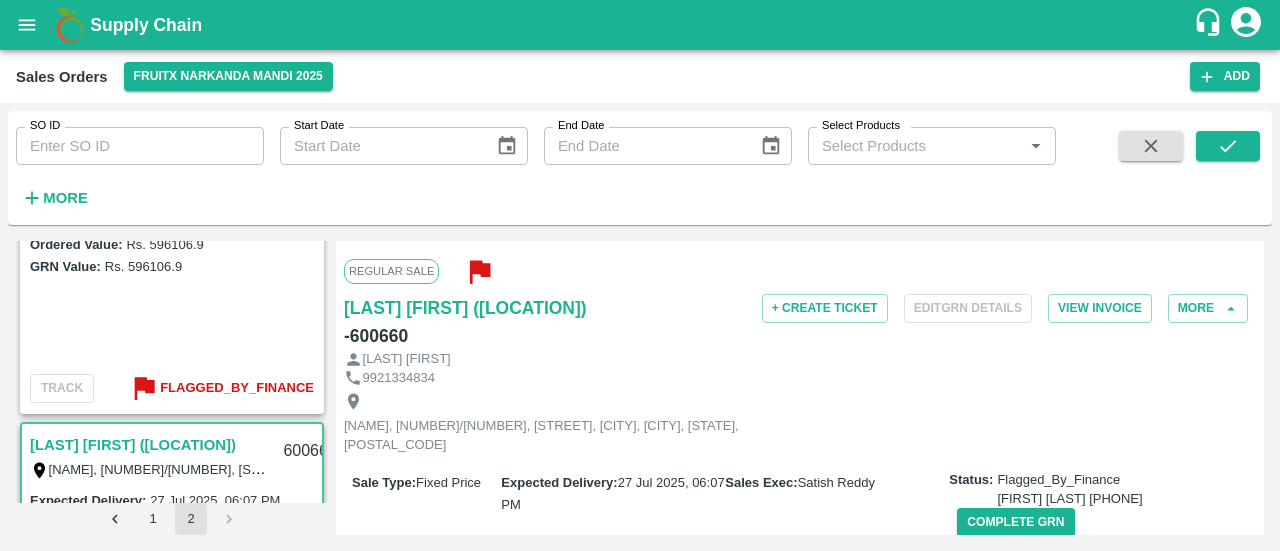 click on "- 600660" at bounding box center [376, 336] 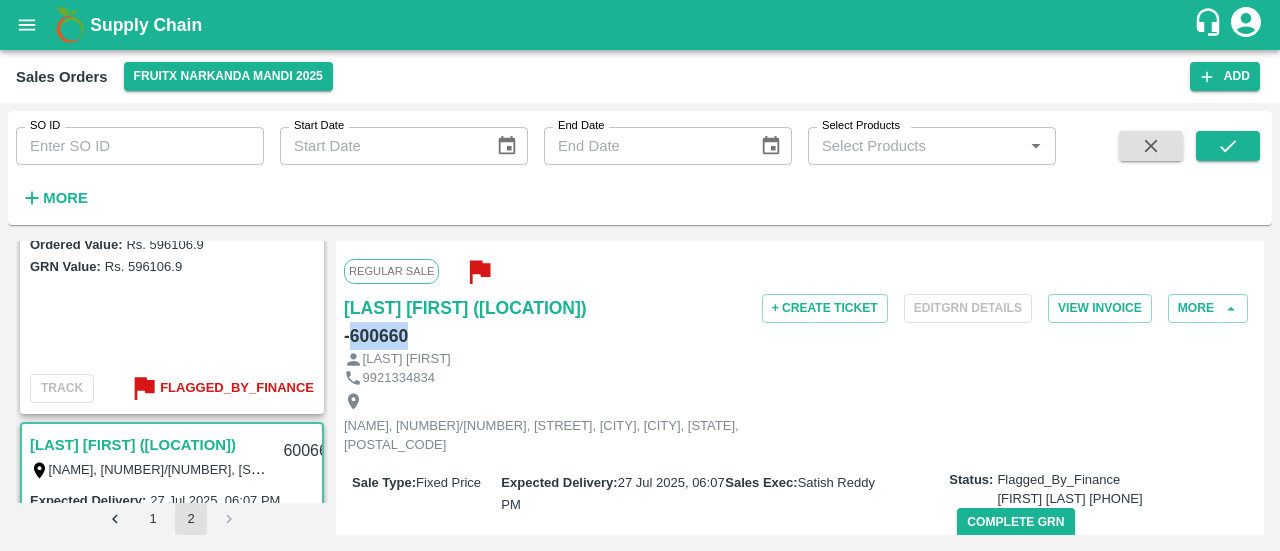 click on "- 600660" at bounding box center (376, 336) 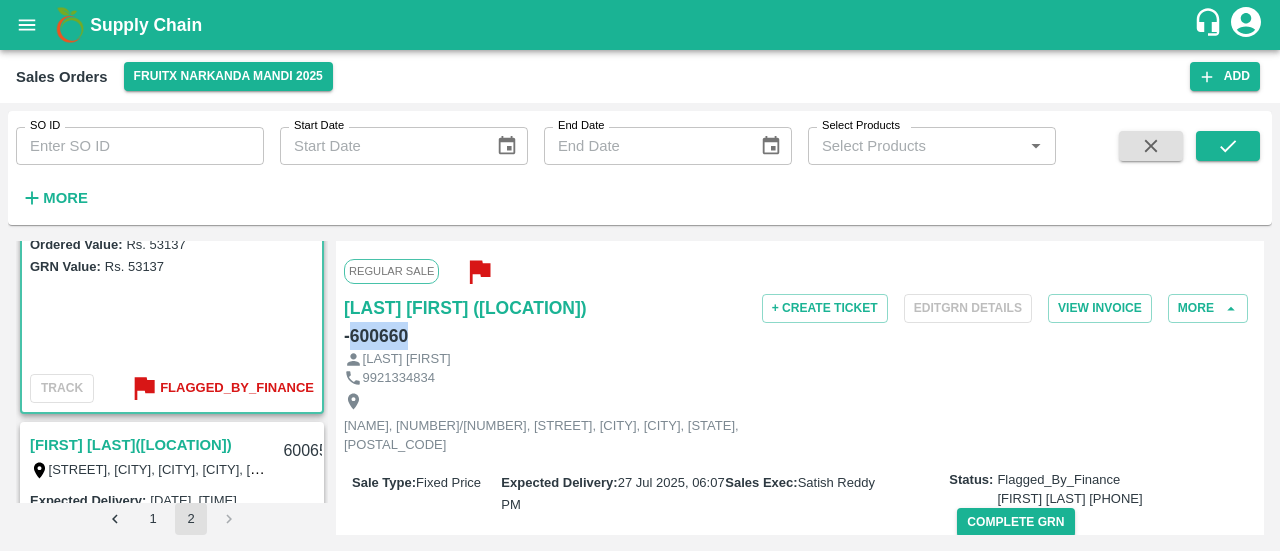 scroll, scrollTop: 1770, scrollLeft: 0, axis: vertical 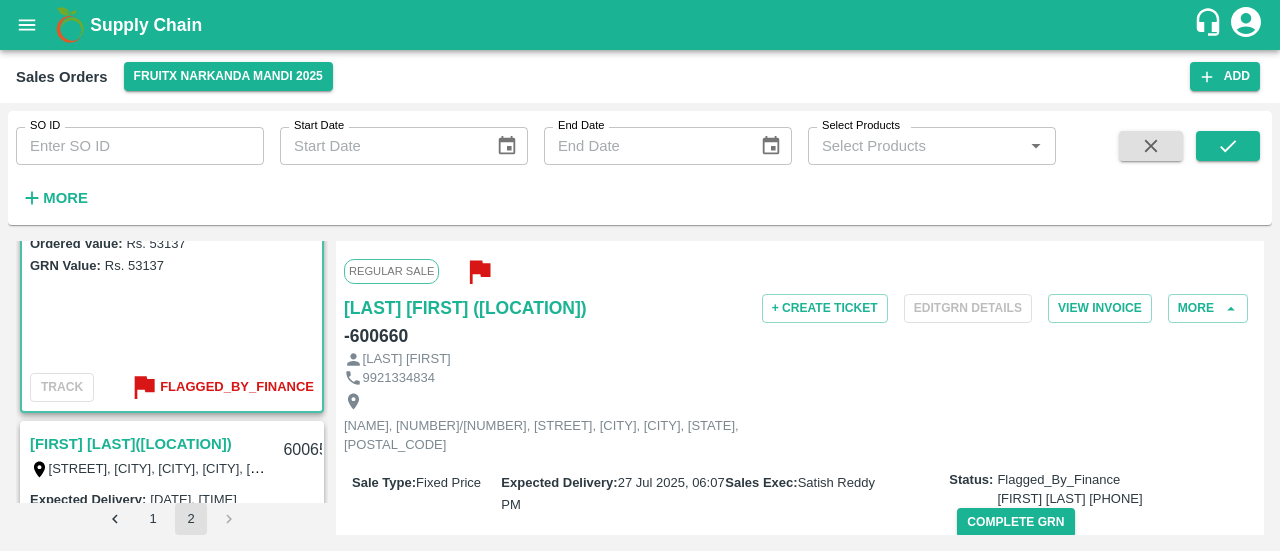 click on "[FIRST] [LAST]([LOCATION])" at bounding box center (131, 444) 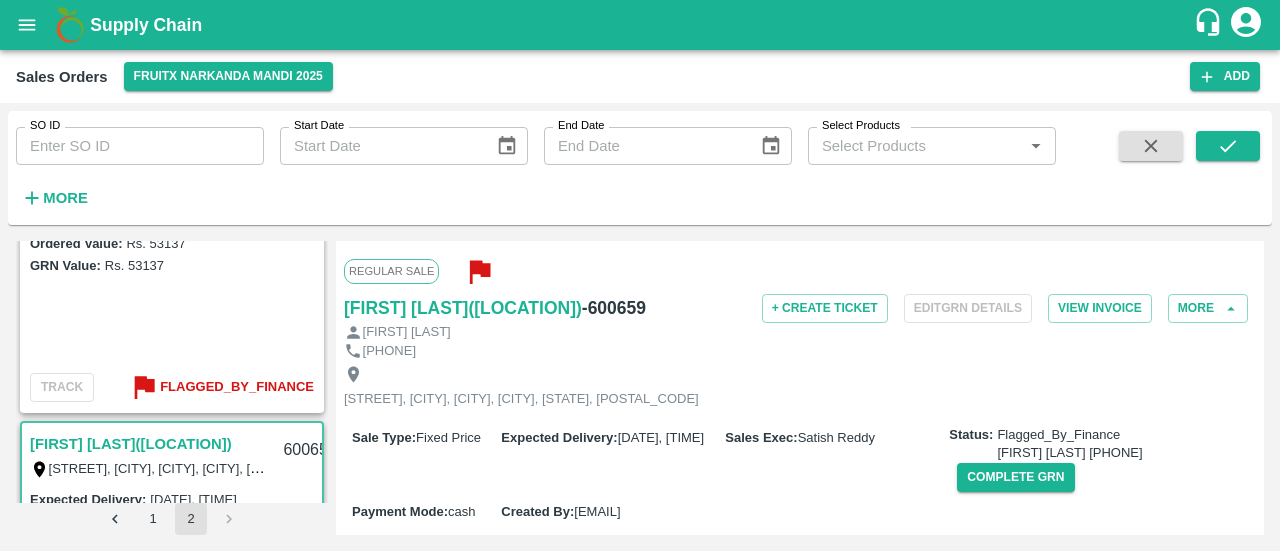 click on "Regular Sale [NAME] [NAME]   - [NUMBER] + Create Ticket Edit  GRN Details View Invoice More [NAME] [NAME] [PHONE] [STREET], [DISTRICT], [DISTRICT], [CITY], [CITY], [STATE], [POSTAL_CODE] Sale Type :  Fixed Price Expected Delivery :  [DATE], [TIME] Sales Exec :  [NAME] Status: Flagged_By_Finance [NAME]   [PHONE] Complete GRN Payment Mode :  cash Created By :  [EMAIL] Comment :  Sales Order Items Product SKU Brand/Marka Ordered Quantity Ordered Value Allotted Quantity GRN GRN Value P.D. Discount Returned Weight Gap(Loss) Apple - Pear A-M (125) GRN Done [QUANTITY] Kg Rs. [PRICE] / Kg Rs. [PRICE] [QUANTITY]  Kg ( 100 %) [QUANTITY]  Kg Rs. [PRICE] Rs.  0 Rs.  0  / Kg 0  Kg Reasons(0) 0 Kg Apple - Pear A-S (150) GRN Done [QUANTITY] Kg Rs. [PRICE] / Kg Rs. [PRICE] [QUANTITY]  Kg ( 100 %) [QUANTITY]  Kg Rs. [PRICE] Rs.  0 Rs.  0  / Kg 0  Kg Reasons(0) 0 Kg Apple - Pear A-ES (175) GRN Done [QUANTITY] Kg Rs. [PRICE] / Kg Rs. [PRICE] [QUANTITY]  Kg ( 100 %) [QUANTITY]  Kg Rs. [PRICE] Rs.  0 Rs.  0  / Kg 0  Kg Reasons(0) 0 Kg Apple - Pear [QUANTITY] 0" at bounding box center (800, 388) 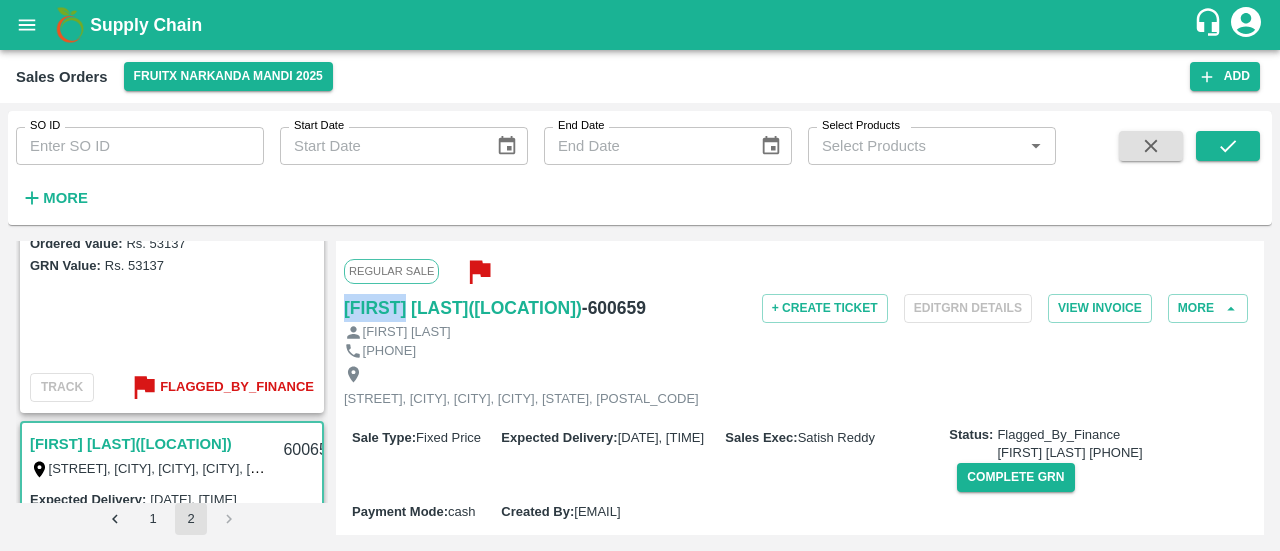 click on "Regular Sale [NAME] [NAME]   - [NUMBER] + Create Ticket Edit  GRN Details View Invoice More [NAME] [NAME] [PHONE] [STREET], [DISTRICT], [DISTRICT], [CITY], [CITY], [STATE], [POSTAL_CODE] Sale Type :  Fixed Price Expected Delivery :  [DATE], [TIME] Sales Exec :  [NAME] Status: Flagged_By_Finance [NAME]   [PHONE] Complete GRN Payment Mode :  cash Created By :  [EMAIL] Comment :  Sales Order Items Product SKU Brand/Marka Ordered Quantity Ordered Value Allotted Quantity GRN GRN Value P.D. Discount Returned Weight Gap(Loss) Apple - Pear A-M (125) GRN Done [QUANTITY] Kg Rs. [PRICE] / Kg Rs. [PRICE] [QUANTITY]  Kg ( 100 %) [QUANTITY]  Kg Rs. [PRICE] Rs.  0 Rs.  0  / Kg 0  Kg Reasons(0) 0 Kg Apple - Pear A-S (150) GRN Done [QUANTITY] Kg Rs. [PRICE] / Kg Rs. [PRICE] [QUANTITY]  Kg ( 100 %) [QUANTITY]  Kg Rs. [PRICE] Rs.  0 Rs.  0  / Kg 0  Kg Reasons(0) 0 Kg Apple - Pear A-ES (175) GRN Done [QUANTITY] Kg Rs. [PRICE] / Kg Rs. [PRICE] [QUANTITY]  Kg ( 100 %) [QUANTITY]  Kg Rs. [PRICE] Rs.  0 Rs.  0  / Kg 0  Kg Reasons(0) 0 Kg Apple - Pear [QUANTITY] 0" at bounding box center (800, 388) 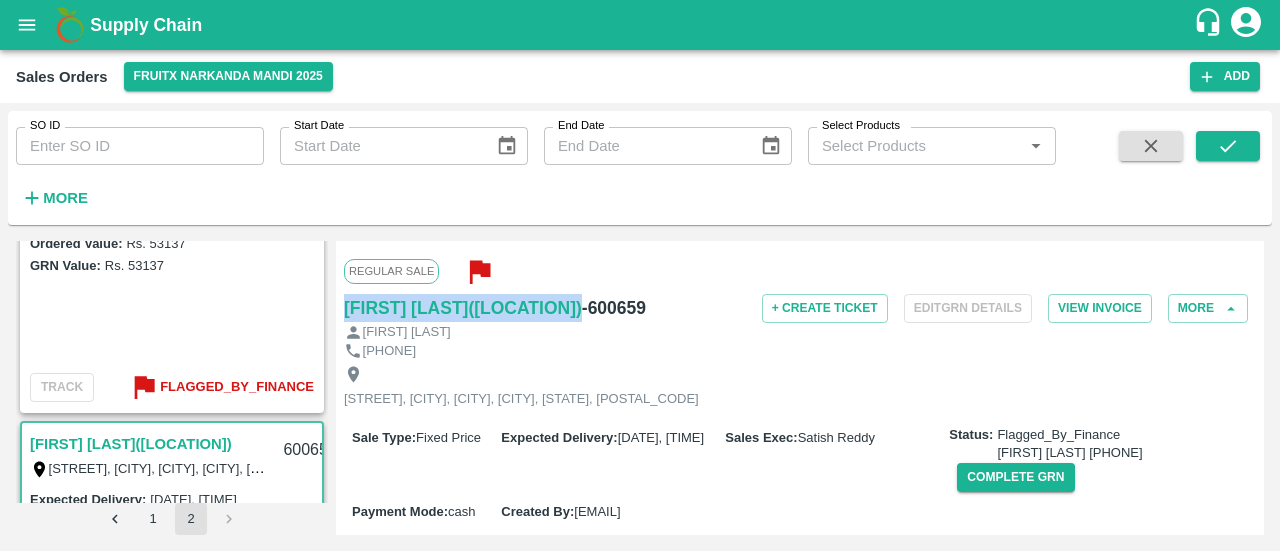 click on "Regular Sale [NAME] [NAME]   - [NUMBER] + Create Ticket Edit  GRN Details View Invoice More [NAME] [NAME] [PHONE] [STREET], [DISTRICT], [DISTRICT], [CITY], [CITY], [STATE], [POSTAL_CODE] Sale Type :  Fixed Price Expected Delivery :  [DATE], [TIME] Sales Exec :  [NAME] Status: Flagged_By_Finance [NAME]   [PHONE] Complete GRN Payment Mode :  cash Created By :  [EMAIL] Comment :  Sales Order Items Product SKU Brand/Marka Ordered Quantity Ordered Value Allotted Quantity GRN GRN Value P.D. Discount Returned Weight Gap(Loss) Apple - Pear A-M (125) GRN Done [QUANTITY] Kg Rs. [PRICE] / Kg Rs. [PRICE] [QUANTITY]  Kg ( 100 %) [QUANTITY]  Kg Rs. [PRICE] Rs.  0 Rs.  0  / Kg 0  Kg Reasons(0) 0 Kg Apple - Pear A-S (150) GRN Done [QUANTITY] Kg Rs. [PRICE] / Kg Rs. [PRICE] [QUANTITY]  Kg ( 100 %) [QUANTITY]  Kg Rs. [PRICE] Rs.  0 Rs.  0  / Kg 0  Kg Reasons(0) 0 Kg Apple - Pear A-ES (175) GRN Done [QUANTITY] Kg Rs. [PRICE] / Kg Rs. [PRICE] [QUANTITY]  Kg ( 100 %) [QUANTITY]  Kg Rs. [PRICE] Rs.  0 Rs.  0  / Kg 0  Kg Reasons(0) 0 Kg Apple - Pear [QUANTITY] 0" at bounding box center (800, 388) 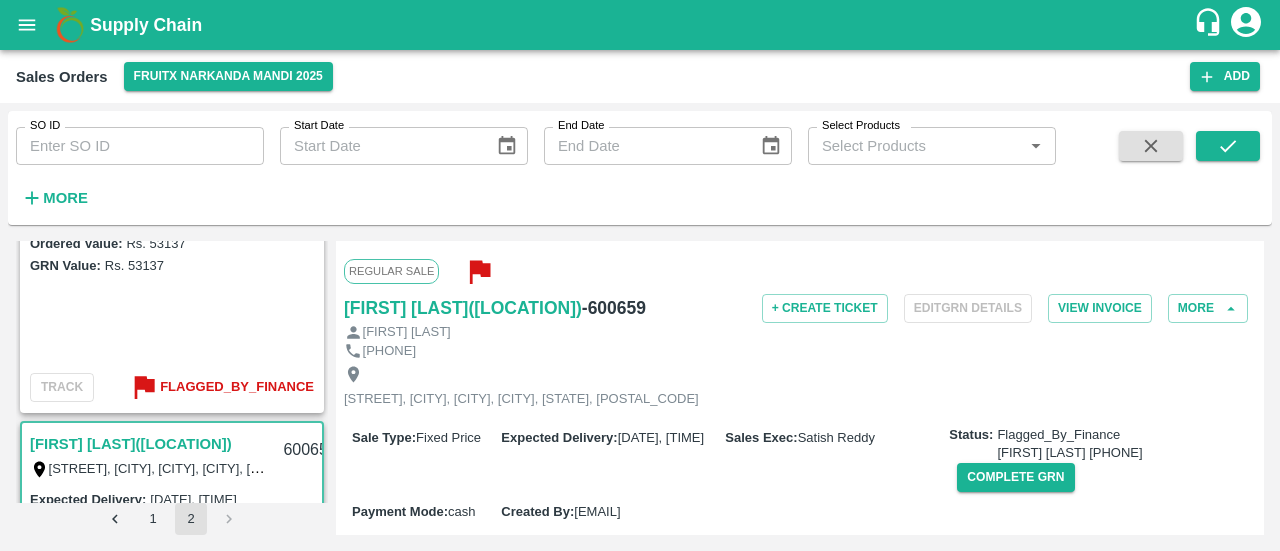 click on "- 600659" at bounding box center [614, 308] 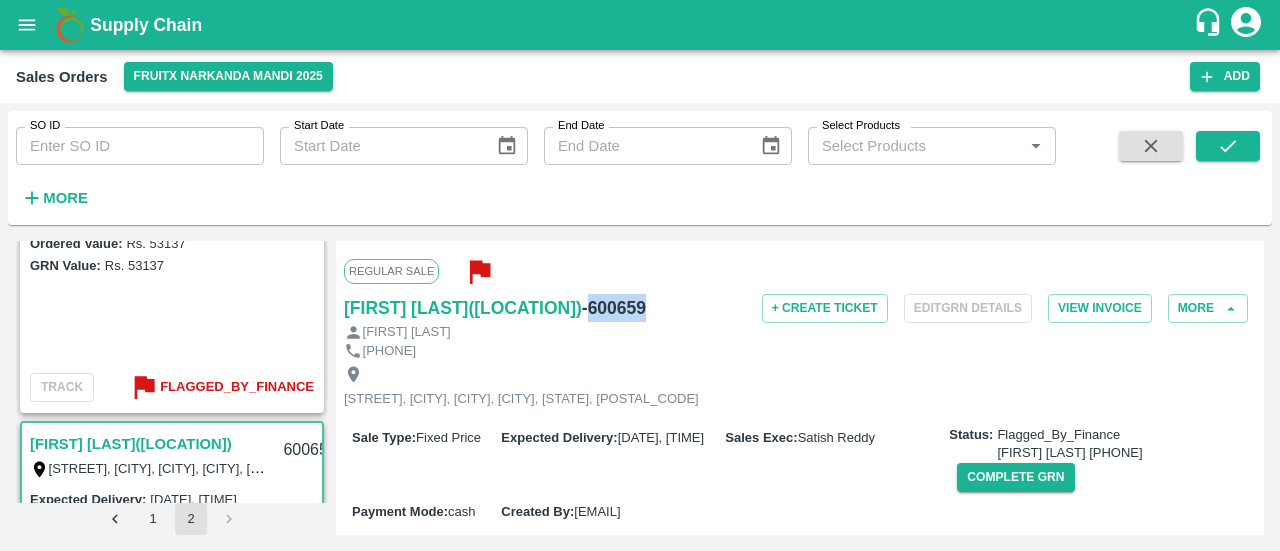 click on "- 600659" at bounding box center (614, 308) 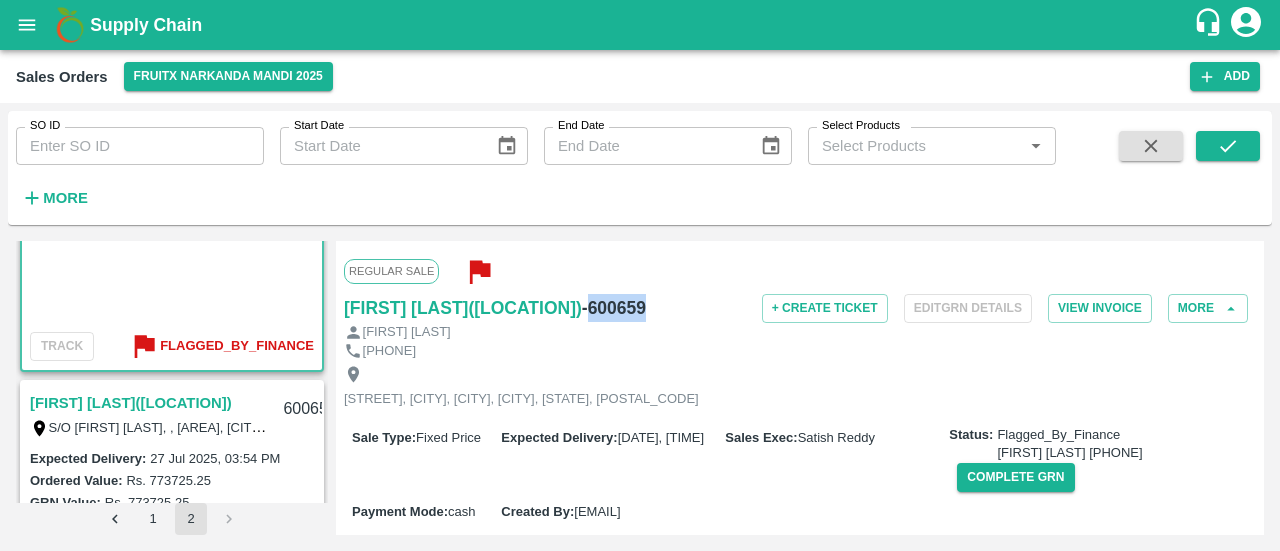 scroll, scrollTop: 2102, scrollLeft: 0, axis: vertical 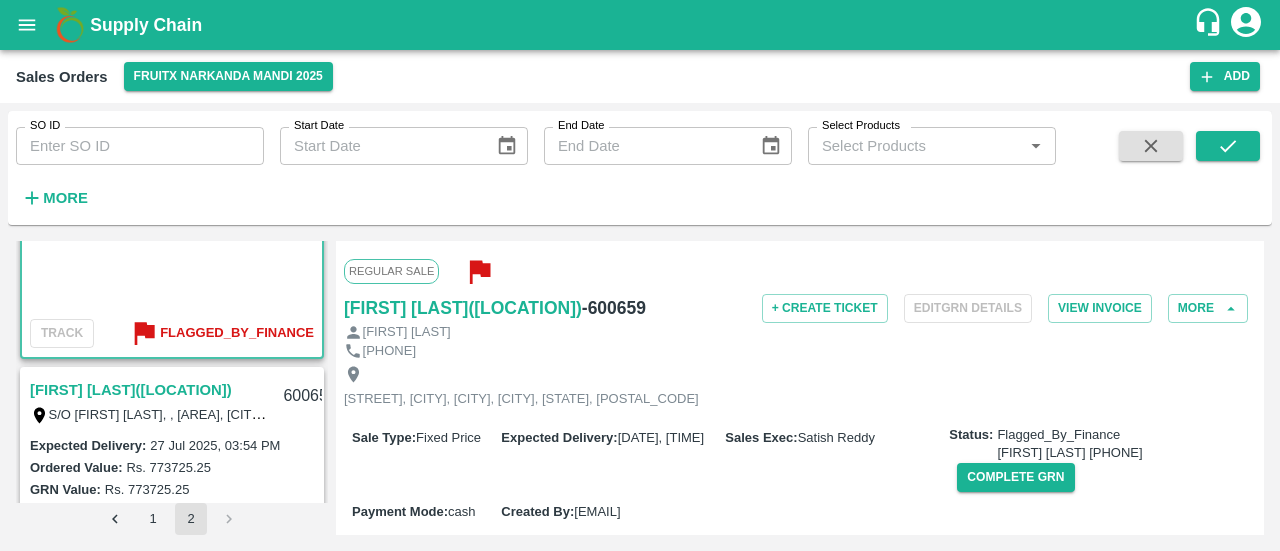 click on "[FIRST] [LAST]([LOCATION])" at bounding box center [131, 390] 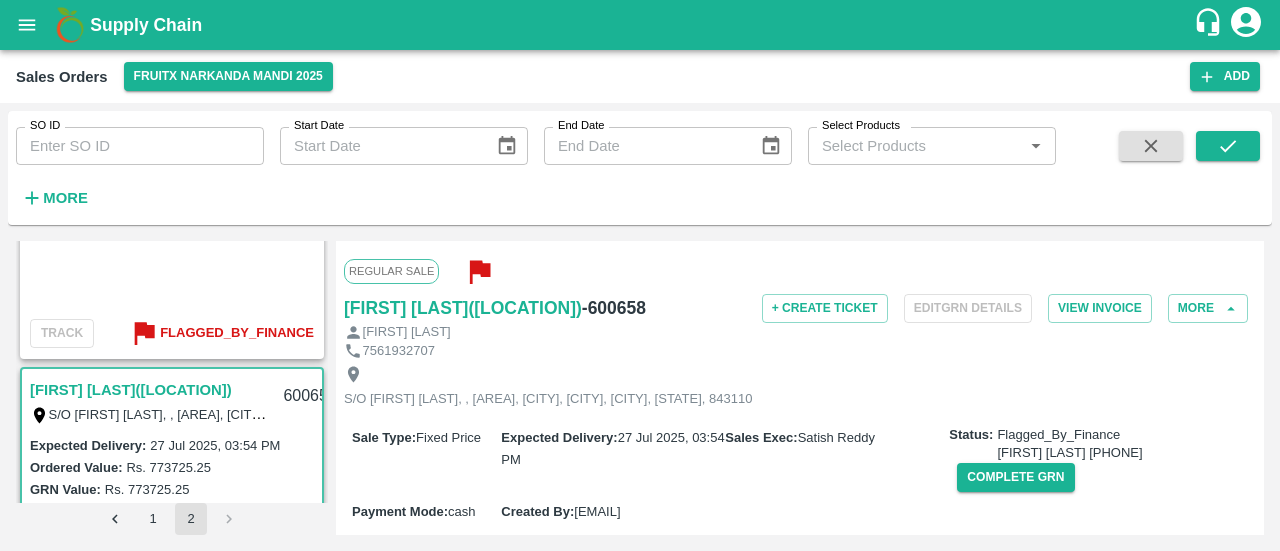 click on "Regular Sale [FIRST] [LAST] ([CITY])   - 600658 + Create Ticket Edit  GRN Details View Invoice More [FIRST] [LAST] 7561932707 S/O [FIRST] [LAST], , [AREA], [CITY], [CITY], [CITY], [STATE], 843110 Sale Type :  Fixed Price Expected Delivery :  27 Jul 2025, 03:54 PM Sales Exec :  [FIRST] [LAST] Status: Flagged_By_Finance [FIRST] [LAST]   6302807097 Complete GRN Payment Mode :  cash Created By :  [EMAIL] Comment : Sales Order Items Product SKU Brand/Marka Ordered Quantity Ordered Value Allotted Quantity GRN GRN Value P.D. Discount Returned Weight Gap(Loss) Apple - Royal A-L (100) GRN Done 20 Kg Rs. 83.425 / Kg Rs. 1668.5 20  Kg ( 100 %) 20  Kg Rs. 1668.5 Rs.  0 Rs.  0  / Kg 0  Kg Reasons(0) 0 Kg Apple - Royal A-M (125) GRN Done 40 Kg Rs. 83.425 / Kg Rs. 3337 40  Kg ( 100 %) 40  Kg Rs. 3337 Rs.  0 Rs.  0  / Kg 0  Kg Reasons(0) 0 Kg Apple - Royal A-S (150) GRN Done 60 Kg Rs. 83.425 / Kg Rs. 5005.5 60  Kg ( 100 %) 60  Kg Rs. 5005.5 Rs.  0 Rs.  0  / Kg 0  Kg Reasons(0) 0 Kg Apple - Royal 20" at bounding box center (800, 388) 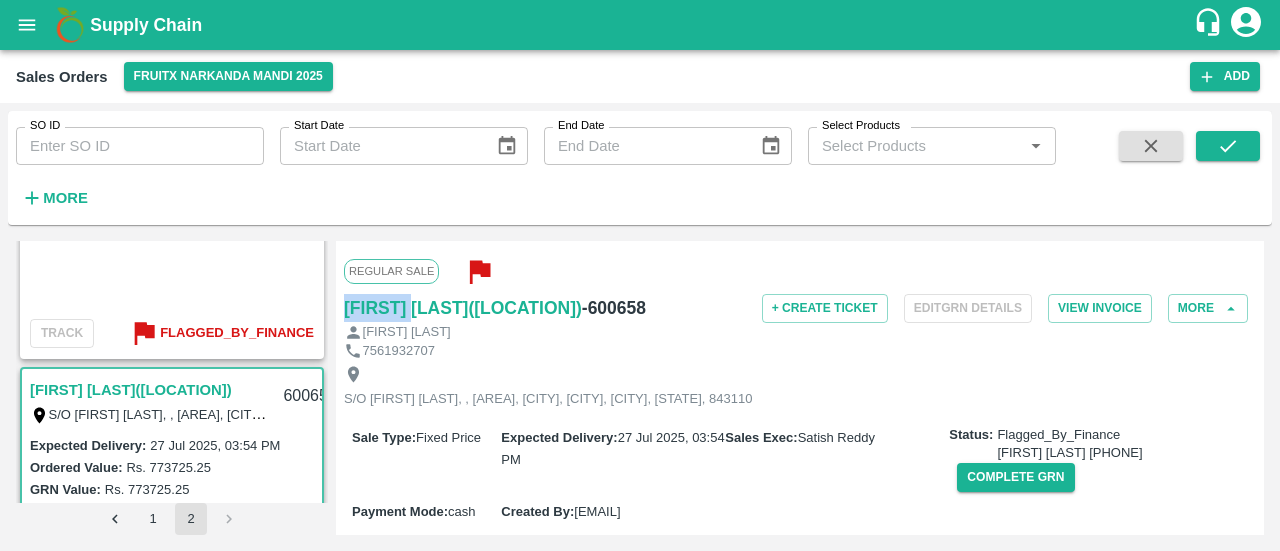 click on "Regular Sale [FIRST] [LAST] ([CITY])   - 600658 + Create Ticket Edit  GRN Details View Invoice More [FIRST] [LAST] 7561932707 S/O [FIRST] [LAST], , [AREA], [CITY], [CITY], [CITY], [STATE], 843110 Sale Type :  Fixed Price Expected Delivery :  27 Jul 2025, 03:54 PM Sales Exec :  [FIRST] [LAST] Status: Flagged_By_Finance [FIRST] [LAST]   6302807097 Complete GRN Payment Mode :  cash Created By :  [EMAIL] Comment : Sales Order Items Product SKU Brand/Marka Ordered Quantity Ordered Value Allotted Quantity GRN GRN Value P.D. Discount Returned Weight Gap(Loss) Apple - Royal A-L (100) GRN Done 20 Kg Rs. 83.425 / Kg Rs. 1668.5 20  Kg ( 100 %) 20  Kg Rs. 1668.5 Rs.  0 Rs.  0  / Kg 0  Kg Reasons(0) 0 Kg Apple - Royal A-M (125) GRN Done 40 Kg Rs. 83.425 / Kg Rs. 3337 40  Kg ( 100 %) 40  Kg Rs. 3337 Rs.  0 Rs.  0  / Kg 0  Kg Reasons(0) 0 Kg Apple - Royal A-S (150) GRN Done 60 Kg Rs. 83.425 / Kg Rs. 5005.5 60  Kg ( 100 %) 60  Kg Rs. 5005.5 Rs.  0 Rs.  0  / Kg 0  Kg Reasons(0) 0 Kg Apple - Royal 20" at bounding box center [800, 388] 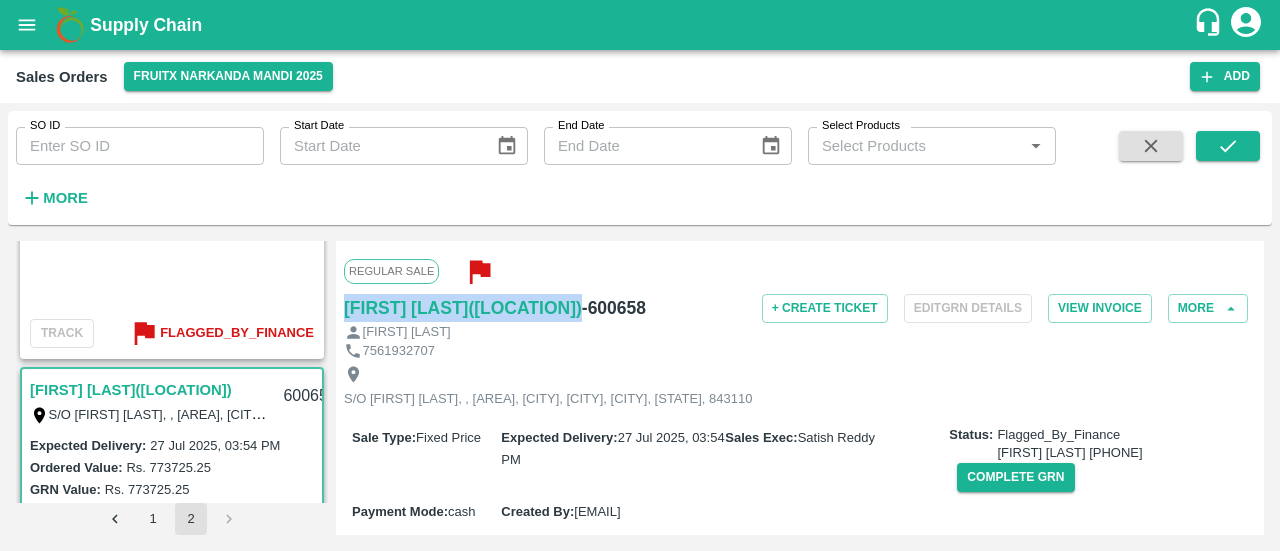 click on "Regular Sale [FIRST] [LAST] ([CITY])   - 600658 + Create Ticket Edit  GRN Details View Invoice More [FIRST] [LAST] 7561932707 S/O [FIRST] [LAST], , [AREA], [CITY], [CITY], [CITY], [STATE], 843110 Sale Type :  Fixed Price Expected Delivery :  27 Jul 2025, 03:54 PM Sales Exec :  [FIRST] [LAST] Status: Flagged_By_Finance [FIRST] [LAST]   6302807097 Complete GRN Payment Mode :  cash Created By :  [EMAIL] Comment : Sales Order Items Product SKU Brand/Marka Ordered Quantity Ordered Value Allotted Quantity GRN GRN Value P.D. Discount Returned Weight Gap(Loss) Apple - Royal A-L (100) GRN Done 20 Kg Rs. 83.425 / Kg Rs. 1668.5 20  Kg ( 100 %) 20  Kg Rs. 1668.5 Rs.  0 Rs.  0  / Kg 0  Kg Reasons(0) 0 Kg Apple - Royal A-M (125) GRN Done 40 Kg Rs. 83.425 / Kg Rs. 3337 40  Kg ( 100 %) 40  Kg Rs. 3337 Rs.  0 Rs.  0  / Kg 0  Kg Reasons(0) 0 Kg Apple - Royal A-S (150) GRN Done 60 Kg Rs. 83.425 / Kg Rs. 5005.5 60  Kg ( 100 %) 60  Kg Rs. 5005.5 Rs.  0 Rs.  0  / Kg 0  Kg Reasons(0) 0 Kg Apple - Royal 20" at bounding box center [800, 388] 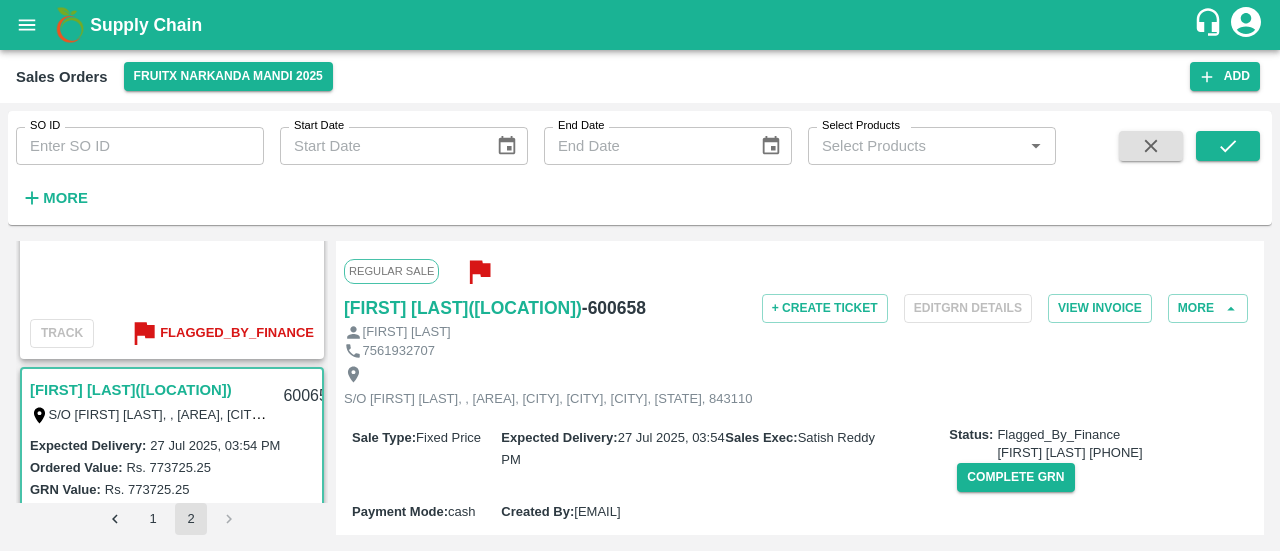click on "- 600658" at bounding box center (614, 308) 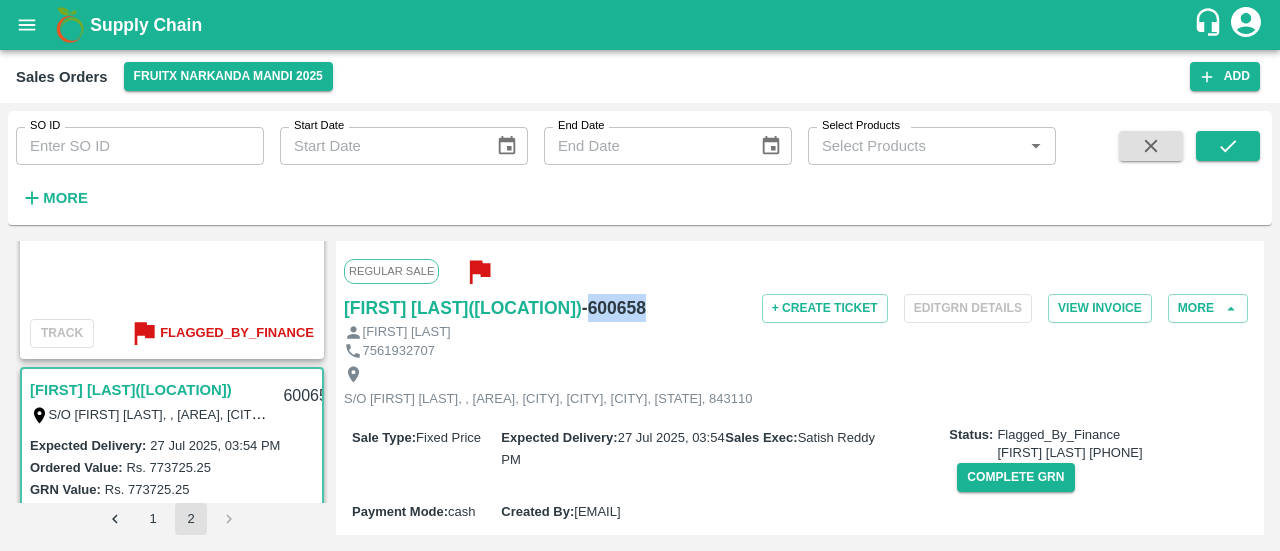click on "- 600658" at bounding box center [614, 308] 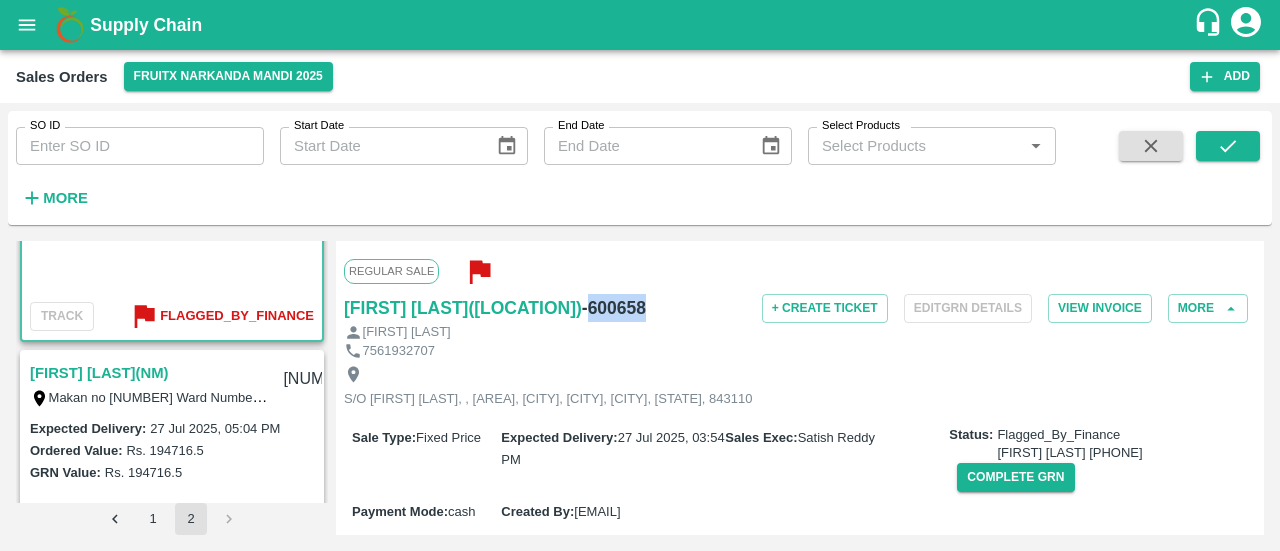 scroll, scrollTop: 2398, scrollLeft: 0, axis: vertical 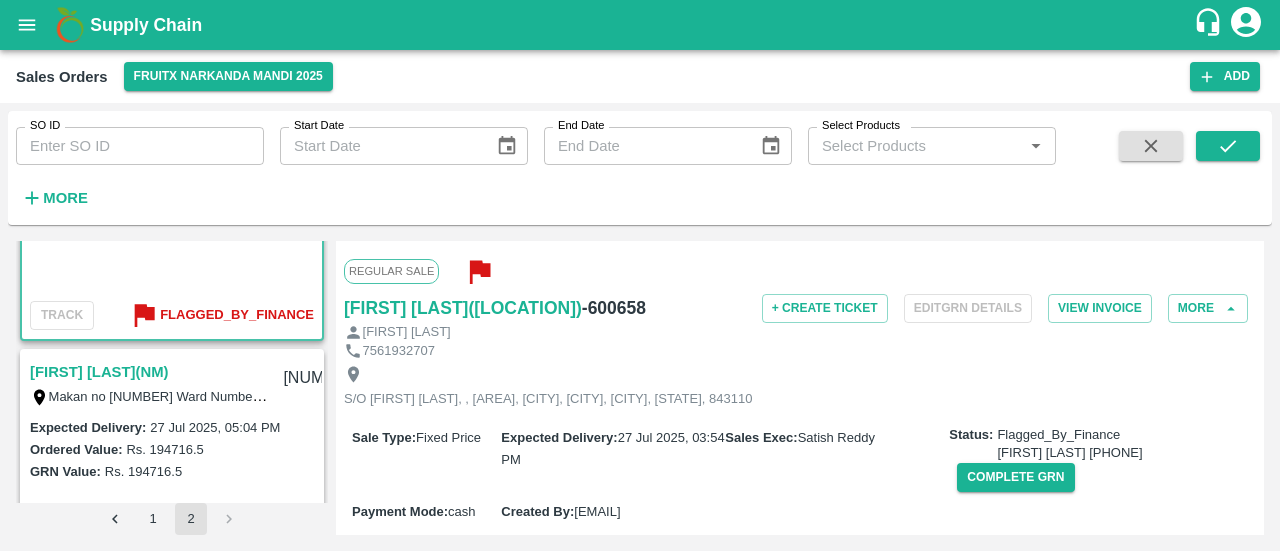 click on "[FIRST] [LAST](NM)" at bounding box center [99, 372] 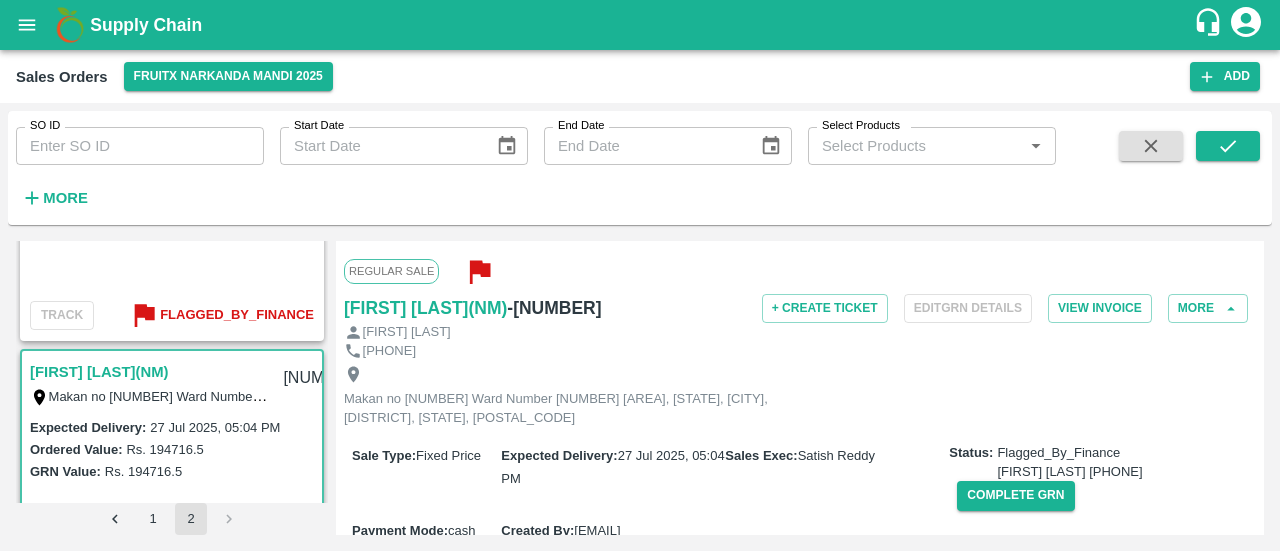 click on "Regular Sale [FIRST] [LAST] ([CITY])   - 600657 + Create Ticket Edit  GRN Details View Invoice More [FIRST] [LAST] 7049316408 Makan no 192 Ward Number 08 Kahar mohalla rajpur , [STATE] , [CITY], [CITY], [STATE], 451447 Sale Type :  Fixed Price Expected Delivery :  27 Jul 2025, 05:04 PM Sales Exec :  [FIRST] [LAST] Status: Flagged_By_Finance [FIRST] [LAST]   6302807097 Complete GRN Payment Mode :  cash Created By :  [EMAIL] Comment : Sales Order Items Product SKU Brand/Marka Ordered Quantity Ordered Value Allotted Quantity GRN GRN Value P.D. Discount Returned Weight Gap(Loss) Apple - Royal A-L (100) GRN Done 40 Kg Rs. 62.025 / Kg Rs. 2481 40  Kg ( 100 %) 40  Kg Rs. 2481 Rs.  0 Rs.  0  / Kg 0  Kg Reasons(0) 0 Kg Apple - Royal A-M (125) GRN Done 160 Kg Rs. 62.025 / Kg Rs. 9924 160  Kg ( 100 %) 160  Kg Rs. 9924 Rs.  0 Rs.  0  / Kg 0  Kg Reasons(0) 0 Kg Apple - Royal A-S (150) GRN Done 100 Kg Rs. 62.025 / Kg Rs. 6202.5 100  Kg ( 100 %) 100  Kg Rs. 6202.5 Rs.  0 Rs.  0  / Kg 0  Kg 0 Kg %)" at bounding box center (800, 388) 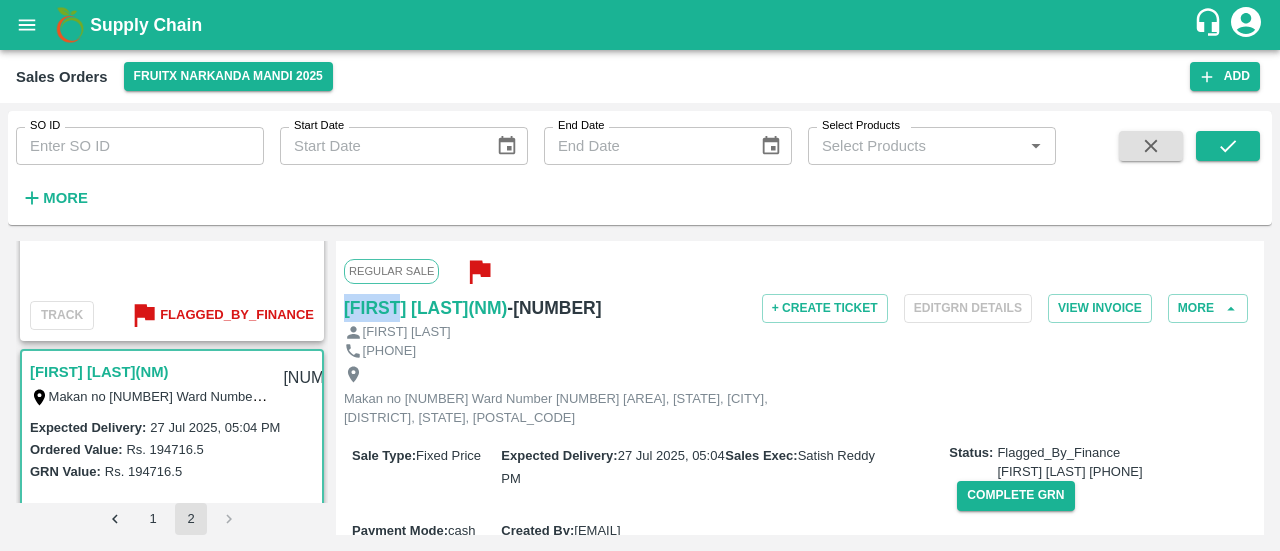 click on "Regular Sale [FIRST] [LAST] ([CITY])   - 600657 + Create Ticket Edit  GRN Details View Invoice More [FIRST] [LAST] 7049316408 Makan no 192 Ward Number 08 Kahar mohalla rajpur , [STATE] , [CITY], [CITY], [STATE], 451447 Sale Type :  Fixed Price Expected Delivery :  27 Jul 2025, 05:04 PM Sales Exec :  [FIRST] [LAST] Status: Flagged_By_Finance [FIRST] [LAST]   6302807097 Complete GRN Payment Mode :  cash Created By :  [EMAIL] Comment : Sales Order Items Product SKU Brand/Marka Ordered Quantity Ordered Value Allotted Quantity GRN GRN Value P.D. Discount Returned Weight Gap(Loss) Apple - Royal A-L (100) GRN Done 40 Kg Rs. 62.025 / Kg Rs. 2481 40  Kg ( 100 %) 40  Kg Rs. 2481 Rs.  0 Rs.  0  / Kg 0  Kg Reasons(0) 0 Kg Apple - Royal A-M (125) GRN Done 160 Kg Rs. 62.025 / Kg Rs. 9924 160  Kg ( 100 %) 160  Kg Rs. 9924 Rs.  0 Rs.  0  / Kg 0  Kg Reasons(0) 0 Kg Apple - Royal A-S (150) GRN Done 100 Kg Rs. 62.025 / Kg Rs. 6202.5 100  Kg ( 100 %) 100  Kg Rs. 6202.5 Rs.  0 Rs.  0  / Kg 0  Kg 0 Kg %)" at bounding box center [800, 388] 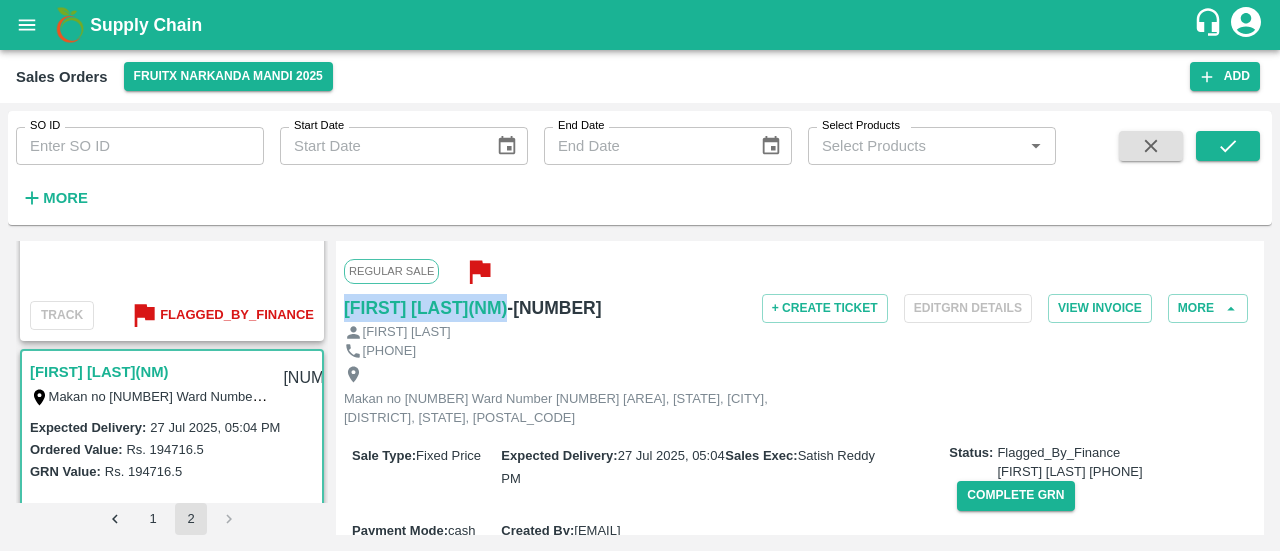 click on "Regular Sale [FIRST] [LAST] ([CITY])   - 600657 + Create Ticket Edit  GRN Details View Invoice More [FIRST] [LAST] 7049316408 Makan no 192 Ward Number 08 Kahar mohalla rajpur , [STATE] , [CITY], [CITY], [STATE], 451447 Sale Type :  Fixed Price Expected Delivery :  27 Jul 2025, 05:04 PM Sales Exec :  [FIRST] [LAST] Status: Flagged_By_Finance [FIRST] [LAST]   6302807097 Complete GRN Payment Mode :  cash Created By :  [EMAIL] Comment : Sales Order Items Product SKU Brand/Marka Ordered Quantity Ordered Value Allotted Quantity GRN GRN Value P.D. Discount Returned Weight Gap(Loss) Apple - Royal A-L (100) GRN Done 40 Kg Rs. 62.025 / Kg Rs. 2481 40  Kg ( 100 %) 40  Kg Rs. 2481 Rs.  0 Rs.  0  / Kg 0  Kg Reasons(0) 0 Kg Apple - Royal A-M (125) GRN Done 160 Kg Rs. 62.025 / Kg Rs. 9924 160  Kg ( 100 %) 160  Kg Rs. 9924 Rs.  0 Rs.  0  / Kg 0  Kg Reasons(0) 0 Kg Apple - Royal A-S (150) GRN Done 100 Kg Rs. 62.025 / Kg Rs. 6202.5 100  Kg ( 100 %) 100  Kg Rs. 6202.5 Rs.  0 Rs.  0  / Kg 0  Kg 0 Kg %)" at bounding box center (800, 388) 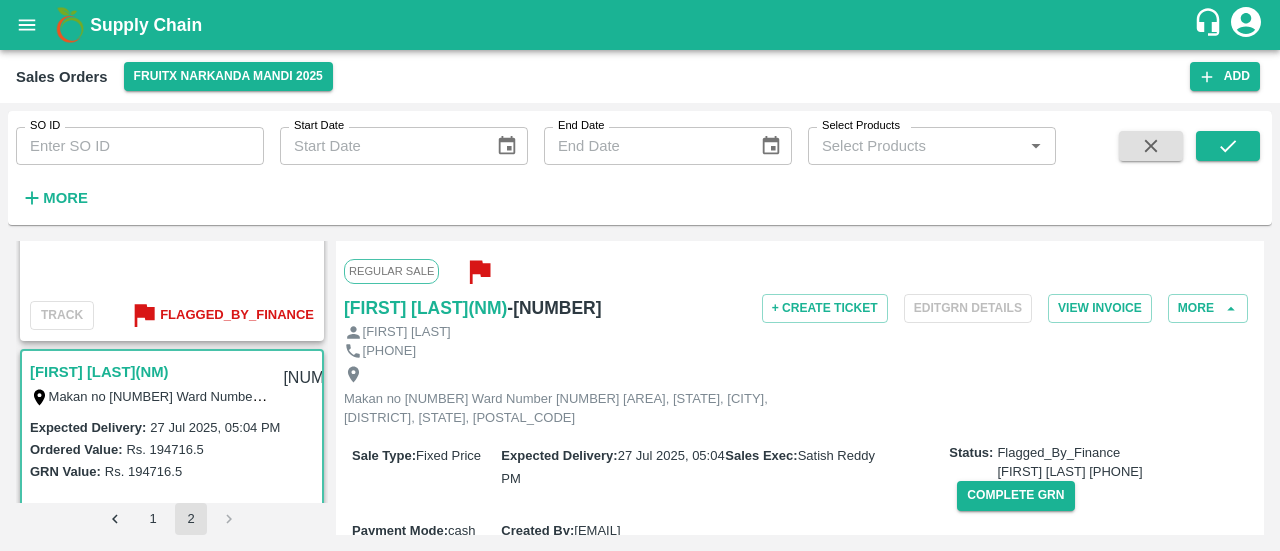 click on "- 600657" at bounding box center (554, 308) 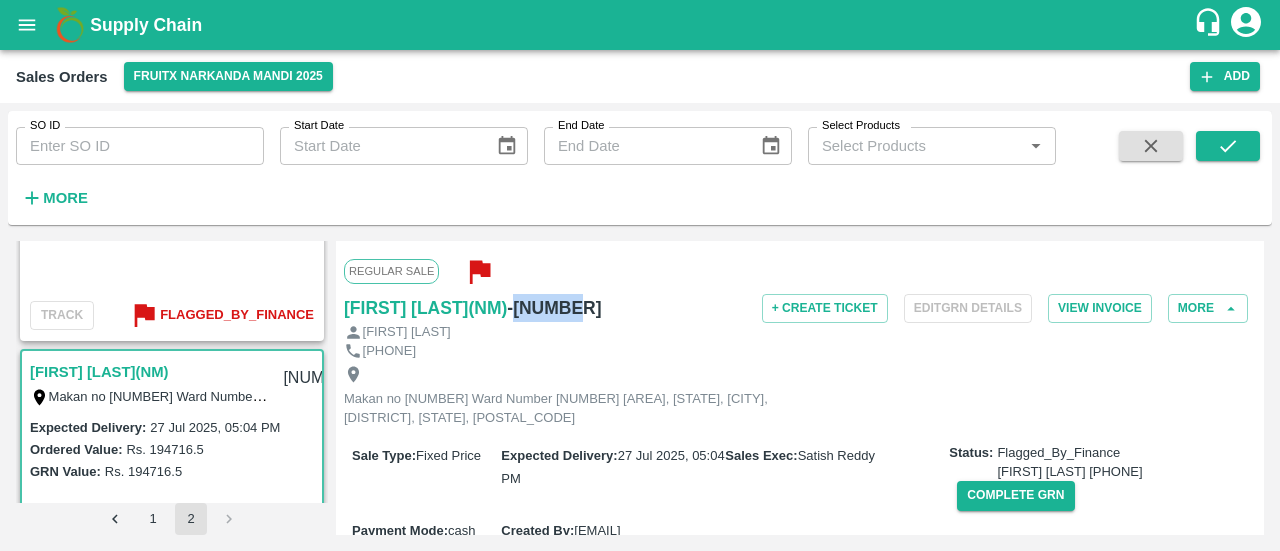 click on "- 600657" at bounding box center (554, 308) 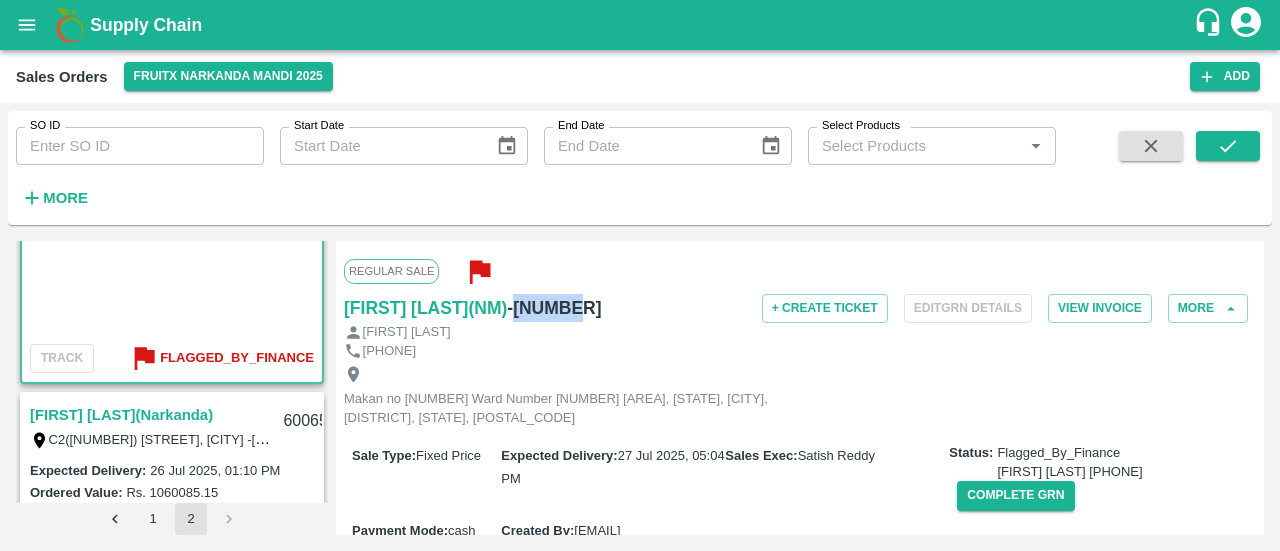 scroll, scrollTop: 2634, scrollLeft: 0, axis: vertical 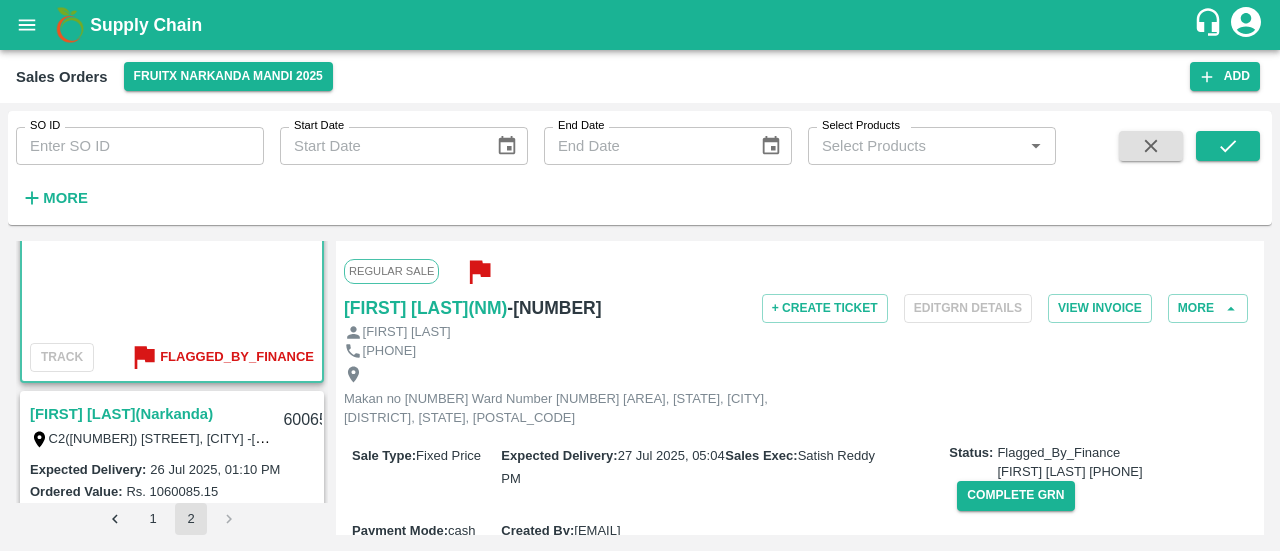 click on "[FIRST] [LAST](Narkanda)" at bounding box center [121, 414] 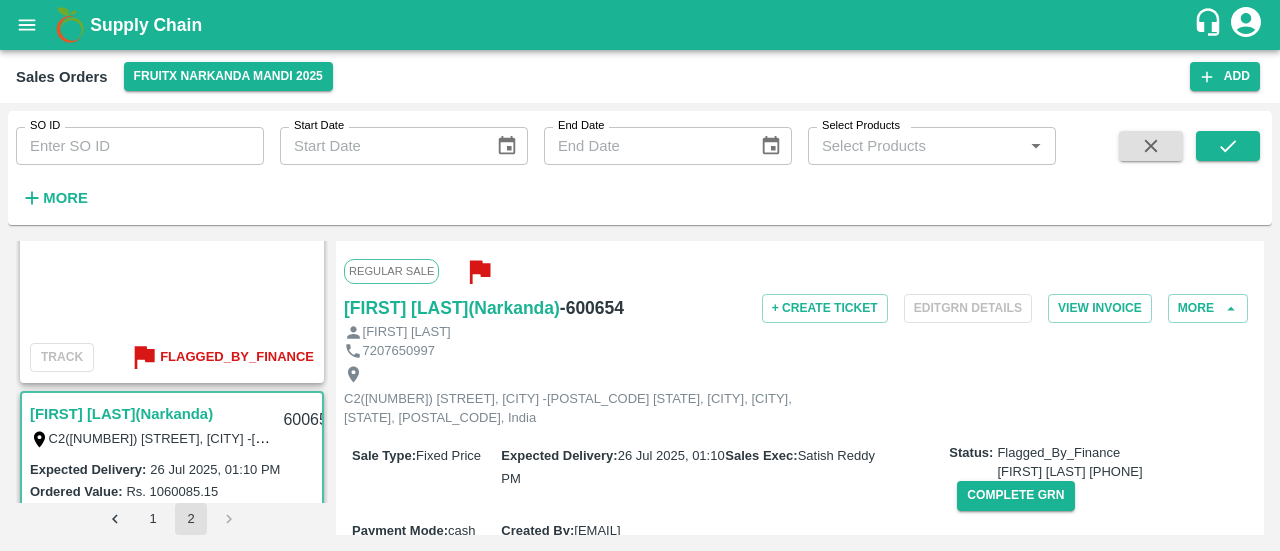 click on "C2([NUMBER]) [STREET], [CITY] -[POSTAL_CODE] [STATE], [CITY], [CITY], [STATE], [POSTAL_CODE], India Sale Type : Fixed Price Expected Delivery : [DATE], [TIME] Sales Exec : [NAME] Status: Flagged_By_Finance [NAME] [PHONE] Complete GRN Payment Mode : cash Created By : [EMAIL] Comment : Sales Order Items Product SKU Brand/Marka Ordered Quantity Ordered Value Allotted Quantity GRN GRN Value P.D. Discount Returned Weight Gap(Loss) Apple - Red - Golden C-ES ([NUMBER]) GRN Done [NUMBER] Kg Rs. [PRICE] / Kg Rs. [AMOUNT] [NUMBER] Kg ( 100 %) [NUMBER] Kg Rs. [AMOUNT] Rs. 0 Rs. 0 / Kg 0 Kg Reasons(0) 0 Kg Apple - Red - Golden C-Open Septt. -6L GRN Done [NUMBER] Kg Rs. [PRICE] / Kg Rs. [AMOUNT] [NUMBER] Kg ( 100 %) [NUMBER] Kg Rs. [AMOUNT] Rs. 0 Rs. 0 / Kg 0 Kg Reasons(0) 0 Kg Apple - Red - Golden C-Mix Garde GRN Done [NUMBER] Kg Rs. [PRICE] / Kg Rs. [AMOUNT] 0" at bounding box center (800, 388) 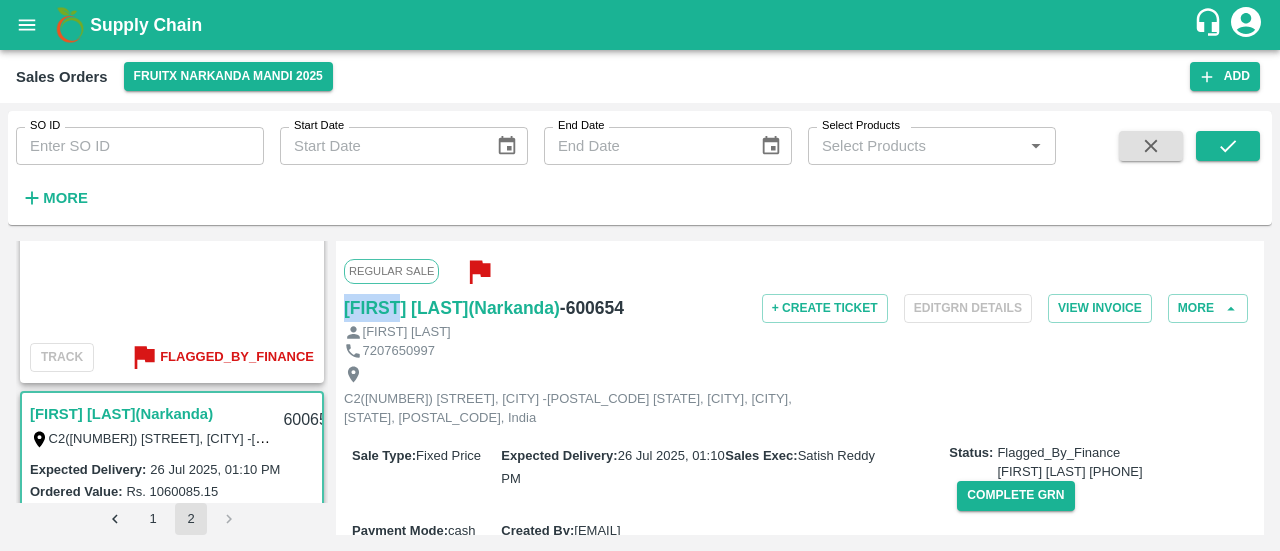 click on "C2([NUMBER]) [STREET], [CITY] -[POSTAL_CODE] [STATE], [CITY], [CITY], [STATE], [POSTAL_CODE], India Sale Type : Fixed Price Expected Delivery : [DATE], [TIME] Sales Exec : [NAME] Status: Flagged_By_Finance [NAME] [PHONE] Complete GRN Payment Mode : cash Created By : [EMAIL] Comment : Sales Order Items Product SKU Brand/Marka Ordered Quantity Ordered Value Allotted Quantity GRN GRN Value P.D. Discount Returned Weight Gap(Loss) Apple - Red - Golden C-ES ([NUMBER]) GRN Done [NUMBER] Kg Rs. [PRICE] / Kg Rs. [AMOUNT] [NUMBER] Kg ( 100 %) [NUMBER] Kg Rs. [AMOUNT] Rs. 0 Rs. 0 / Kg 0 Kg Reasons(0) 0 Kg Apple - Red - Golden C-Open Septt. -6L GRN Done [NUMBER] Kg Rs. [PRICE] / Kg Rs. [AMOUNT] [NUMBER] Kg ( 100 %) [NUMBER] Kg Rs. [AMOUNT] Rs. 0 Rs. 0 / Kg 0 Kg Reasons(0) 0 Kg Apple - Red - Golden C-Mix Garde GRN Done [NUMBER] Kg Rs. [PRICE] / Kg Rs. [AMOUNT] 0" at bounding box center (800, 388) 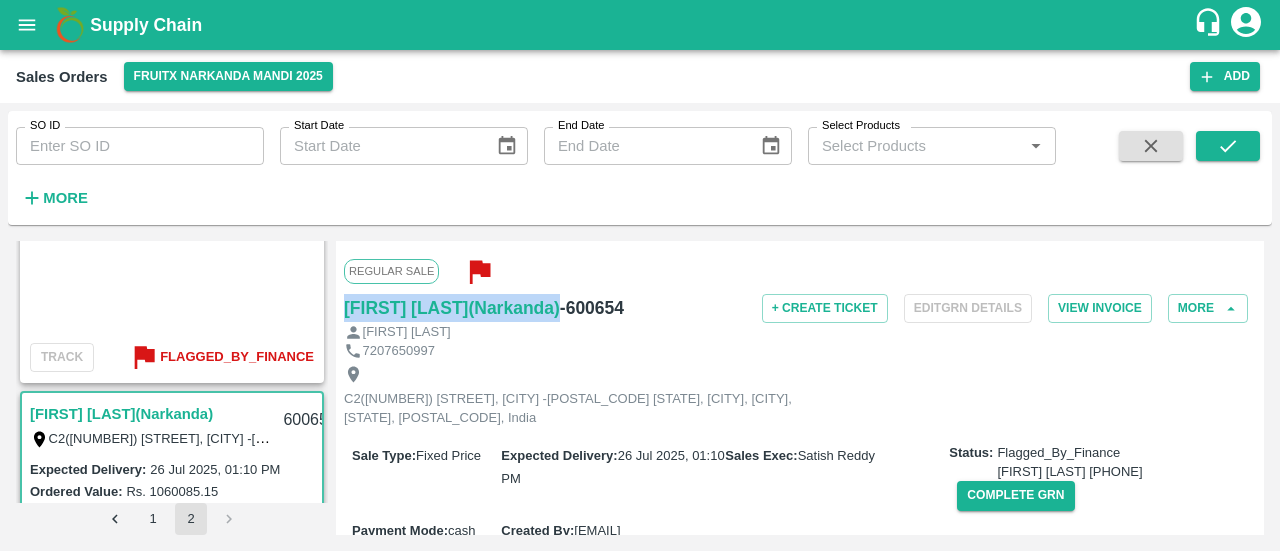click on "C2([NUMBER]) [STREET], [CITY] -[POSTAL_CODE] [STATE], [CITY], [CITY], [STATE], [POSTAL_CODE], India Sale Type : Fixed Price Expected Delivery : [DATE], [TIME] Sales Exec : [NAME] Status: Flagged_By_Finance [NAME] [PHONE] Complete GRN Payment Mode : cash Created By : [EMAIL] Comment : Sales Order Items Product SKU Brand/Marka Ordered Quantity Ordered Value Allotted Quantity GRN GRN Value P.D. Discount Returned Weight Gap(Loss) Apple - Red - Golden C-ES ([NUMBER]) GRN Done [NUMBER] Kg Rs. [PRICE] / Kg Rs. [AMOUNT] [NUMBER] Kg ( 100 %) [NUMBER] Kg Rs. [AMOUNT] Rs. 0 Rs. 0 / Kg 0 Kg Reasons(0) 0 Kg Apple - Red - Golden C-Open Septt. -6L GRN Done [NUMBER] Kg Rs. [PRICE] / Kg Rs. [AMOUNT] [NUMBER] Kg ( 100 %) [NUMBER] Kg Rs. [AMOUNT] Rs. 0 Rs. 0 / Kg 0 Kg Reasons(0) 0 Kg Apple - Red - Golden C-Mix Garde GRN Done [NUMBER] Kg Rs. [PRICE] / Kg Rs. [AMOUNT] 0" at bounding box center (800, 388) 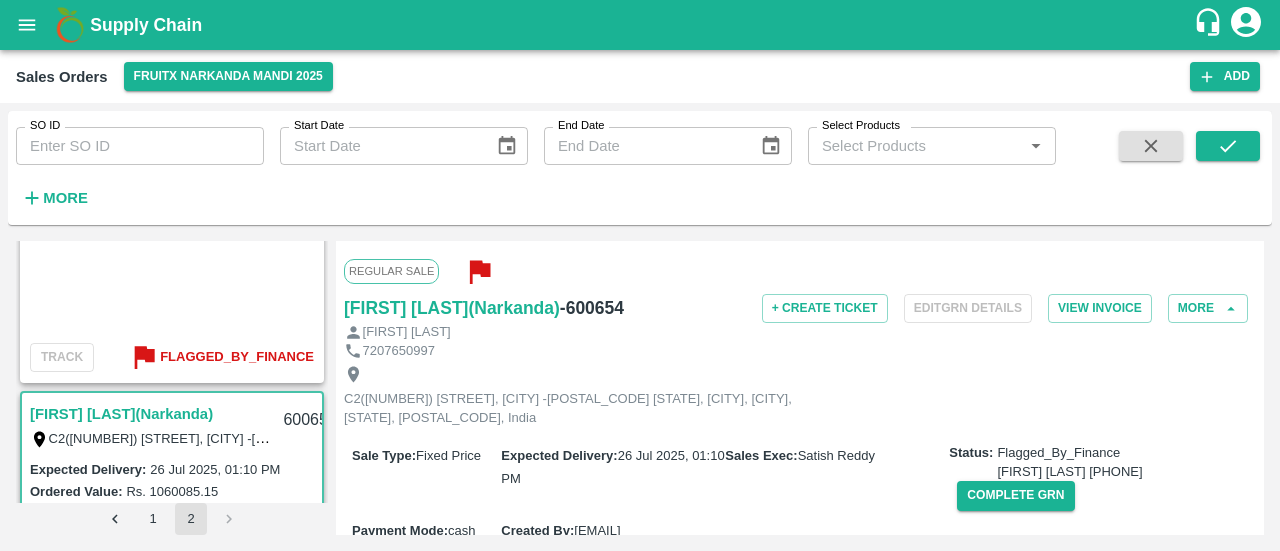 click on "- 600654" at bounding box center (592, 308) 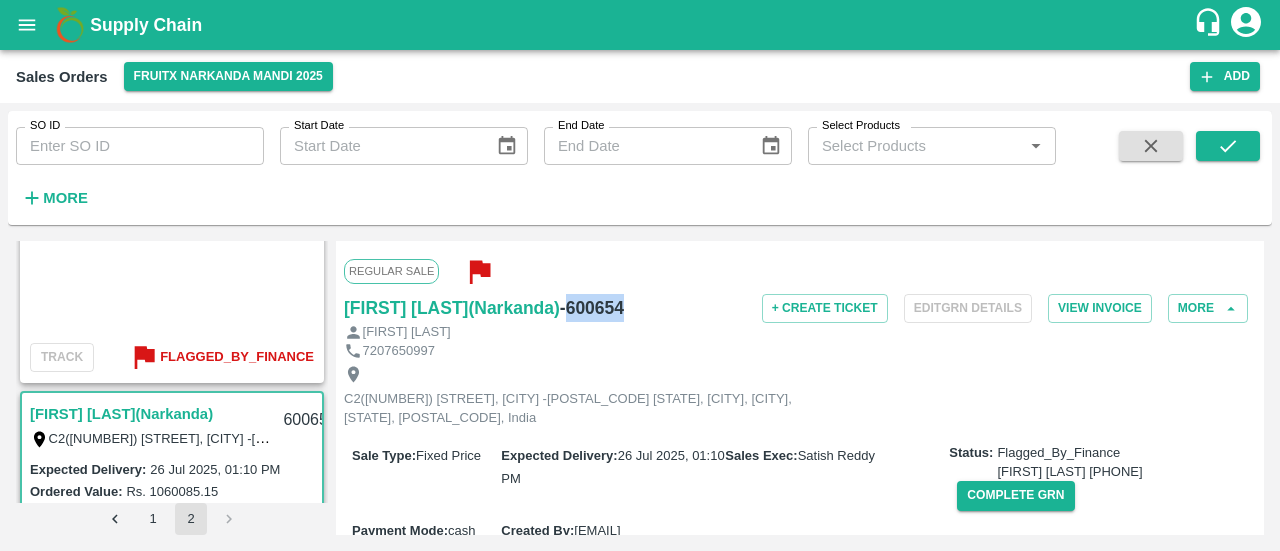 click on "- 600654" at bounding box center [592, 308] 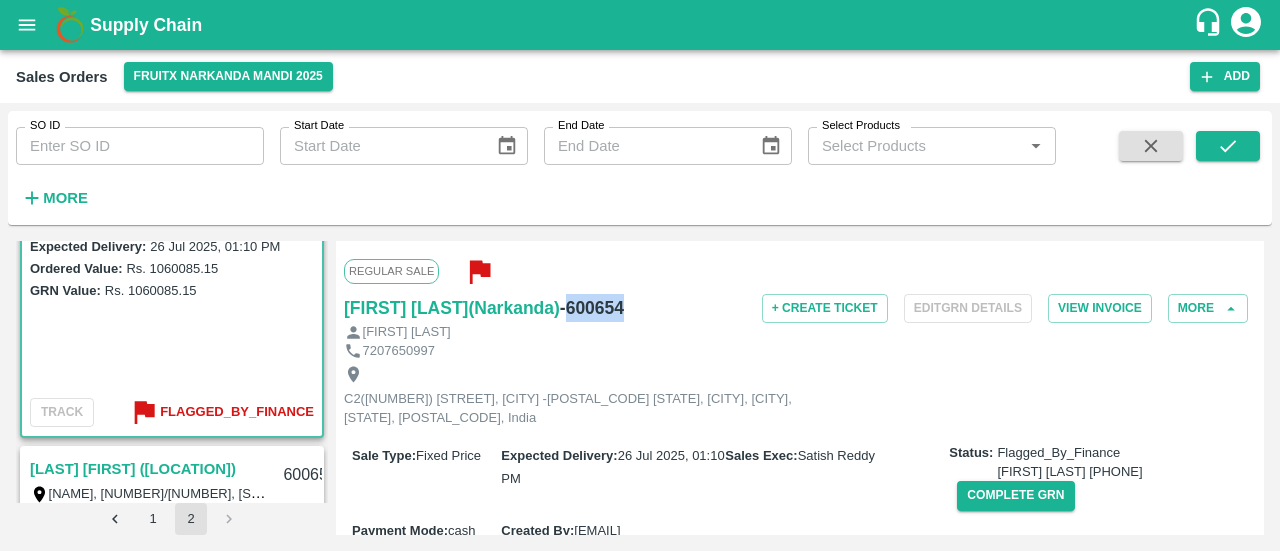 scroll, scrollTop: 2926, scrollLeft: 0, axis: vertical 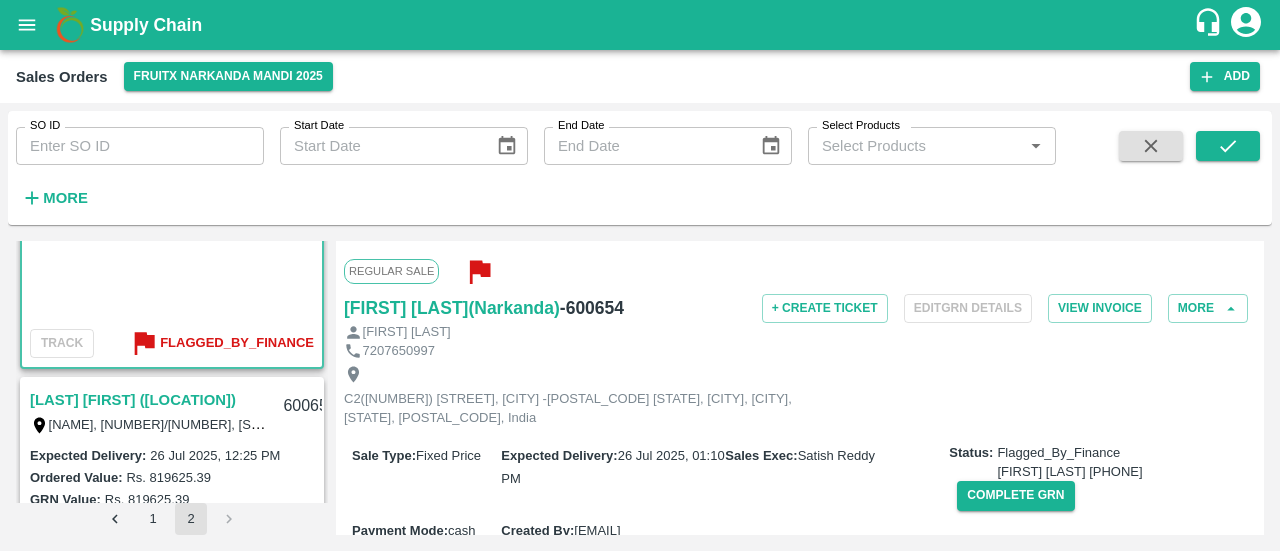 click on "[LAST] [FIRST] ([LOCATION])" at bounding box center [133, 400] 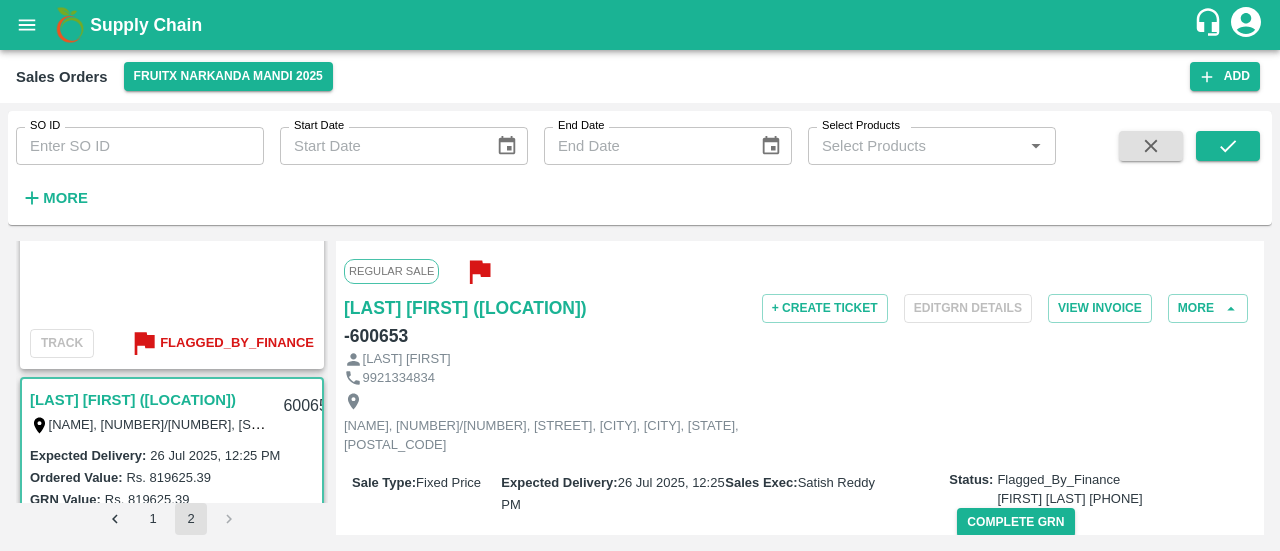 click on "Regular Sale Nikam Santosh Prakash (Narkanda)   - 600653 + Create Ticket Edit  GRN Details View Invoice More Nikam Santosh Prakash [PHONE] Prakash Nikam, 5595/2, vyanktesh Rowhouse, Chinchkhed road, Nashik, Nashik, MAHARASHTRA, 422209 Sale Type :  Fixed Price Expected Delivery :  26 Jul 2025, 12:25 PM Sales Exec :  Satish Reddy Status: Flagged_By_Finance Siva Prakash   [PHONE] Complete GRN Payment Mode :  cash Created By :  satish.reddy@vegrow.in Comment :  Sales Order Items Product SKU Brand/Marka Ordered Quantity Ordered Value Allotted Quantity GRN GRN Value P.D. Discount Returned Weight Gap(Loss) Apple - Royal A-L (100) GRN Done 40 Kg Rs. 118.2 / Kg Rs. 4728 40  Kg ( 100 %) 40  Kg Rs. 4728 Rs.  0 Rs.  0  / Kg 0  Kg Reasons(0) 0 Kg Apple - Royal A-M (125) GRN Done 80 Kg Rs. 118.2 / Kg Rs. 9456 80  Kg ( 100 %) 80  Kg Rs. 9456 Rs.  0 Rs.  0  / Kg 0  Kg Reasons(0) 0 Kg Apple - Royal A-S (150) GRN Done 200 Kg Rs. 118.2 / Kg Rs. 23640 200  Kg ( 100 %) 200  Kg Rs. 23640 Rs.  0 Rs.  0  / Kg 0  Kg 0 Kg %)" at bounding box center [800, 388] 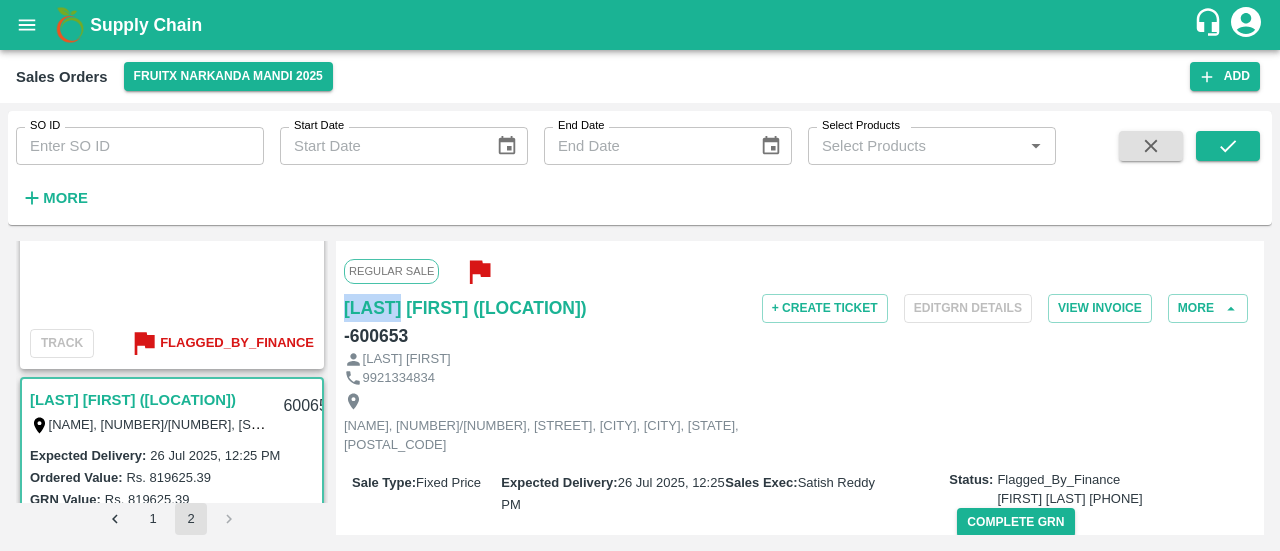 click on "Regular Sale Nikam Santosh Prakash (Narkanda)   - 600653 + Create Ticket Edit  GRN Details View Invoice More Nikam Santosh Prakash [PHONE] Prakash Nikam, 5595/2, vyanktesh Rowhouse, Chinchkhed road, Nashik, Nashik, MAHARASHTRA, 422209 Sale Type :  Fixed Price Expected Delivery :  26 Jul 2025, 12:25 PM Sales Exec :  Satish Reddy Status: Flagged_By_Finance Siva Prakash   [PHONE] Complete GRN Payment Mode :  cash Created By :  satish.reddy@vegrow.in Comment :  Sales Order Items Product SKU Brand/Marka Ordered Quantity Ordered Value Allotted Quantity GRN GRN Value P.D. Discount Returned Weight Gap(Loss) Apple - Royal A-L (100) GRN Done 40 Kg Rs. 118.2 / Kg Rs. 4728 40  Kg ( 100 %) 40  Kg Rs. 4728 Rs.  0 Rs.  0  / Kg 0  Kg Reasons(0) 0 Kg Apple - Royal A-M (125) GRN Done 80 Kg Rs. 118.2 / Kg Rs. 9456 80  Kg ( 100 %) 80  Kg Rs. 9456 Rs.  0 Rs.  0  / Kg 0  Kg Reasons(0) 0 Kg Apple - Royal A-S (150) GRN Done 200 Kg Rs. 118.2 / Kg Rs. 23640 200  Kg ( 100 %) 200  Kg Rs. 23640 Rs.  0 Rs.  0  / Kg 0  Kg 0 Kg %)" at bounding box center (800, 388) 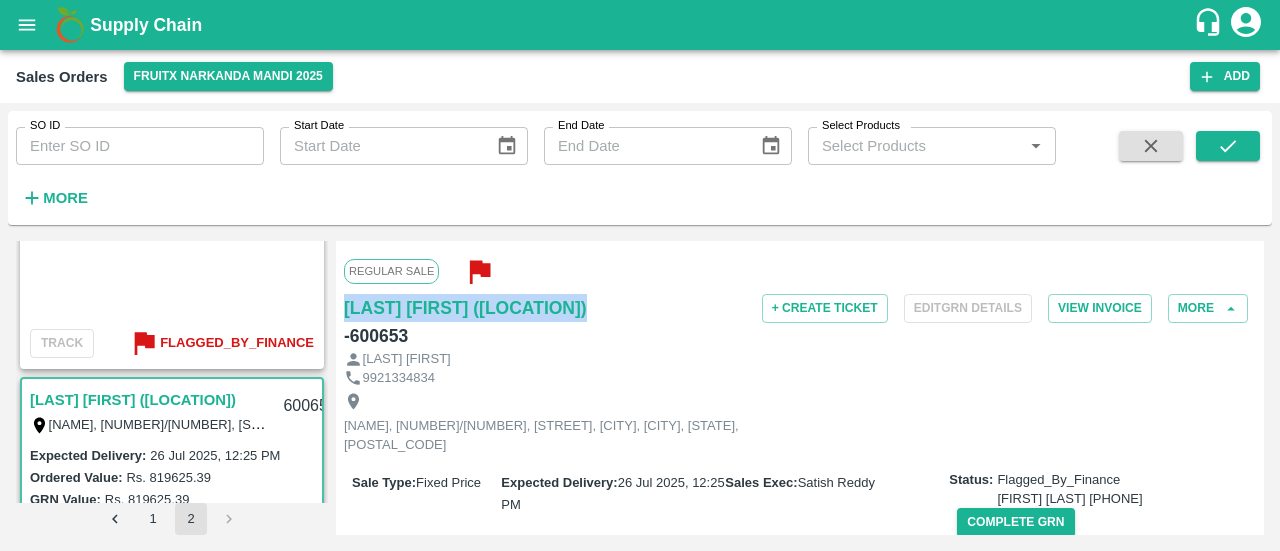 click on "Regular Sale Nikam Santosh Prakash (Narkanda)   - 600653 + Create Ticket Edit  GRN Details View Invoice More Nikam Santosh Prakash [PHONE] Prakash Nikam, 5595/2, vyanktesh Rowhouse, Chinchkhed road, Nashik, Nashik, MAHARASHTRA, 422209 Sale Type :  Fixed Price Expected Delivery :  26 Jul 2025, 12:25 PM Sales Exec :  Satish Reddy Status: Flagged_By_Finance Siva Prakash   [PHONE] Complete GRN Payment Mode :  cash Created By :  satish.reddy@vegrow.in Comment :  Sales Order Items Product SKU Brand/Marka Ordered Quantity Ordered Value Allotted Quantity GRN GRN Value P.D. Discount Returned Weight Gap(Loss) Apple - Royal A-L (100) GRN Done 40 Kg Rs. 118.2 / Kg Rs. 4728 40  Kg ( 100 %) 40  Kg Rs. 4728 Rs.  0 Rs.  0  / Kg 0  Kg Reasons(0) 0 Kg Apple - Royal A-M (125) GRN Done 80 Kg Rs. 118.2 / Kg Rs. 9456 80  Kg ( 100 %) 80  Kg Rs. 9456 Rs.  0 Rs.  0  / Kg 0  Kg Reasons(0) 0 Kg Apple - Royal A-S (150) GRN Done 200 Kg Rs. 118.2 / Kg Rs. 23640 200  Kg ( 100 %) 200  Kg Rs. 23640 Rs.  0 Rs.  0  / Kg 0  Kg 0 Kg %)" at bounding box center (800, 388) 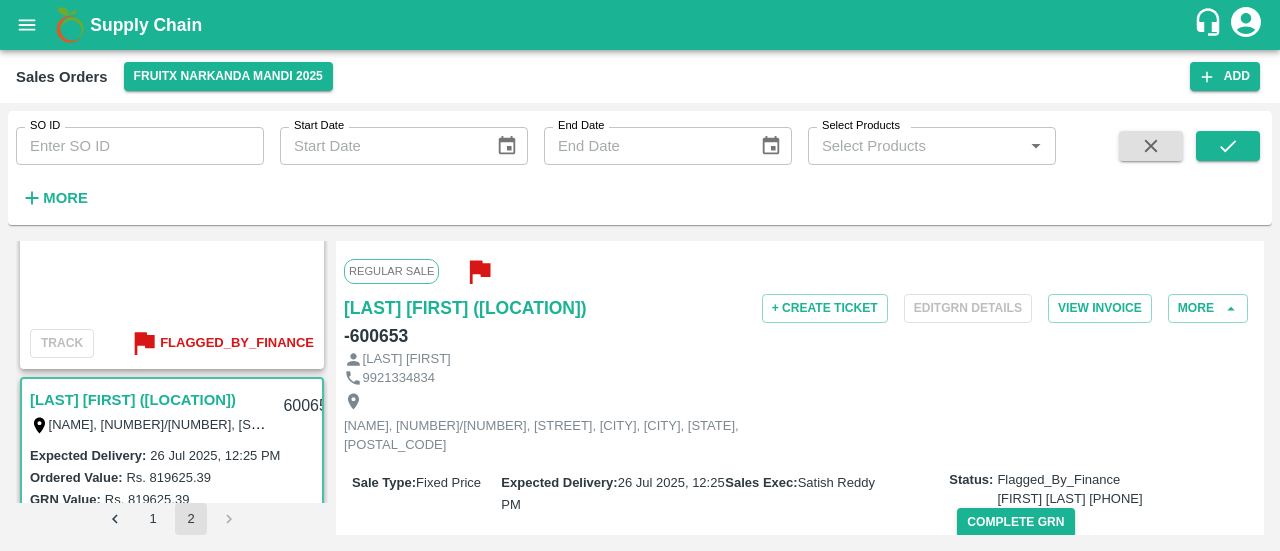 click on "- 600653" at bounding box center [376, 336] 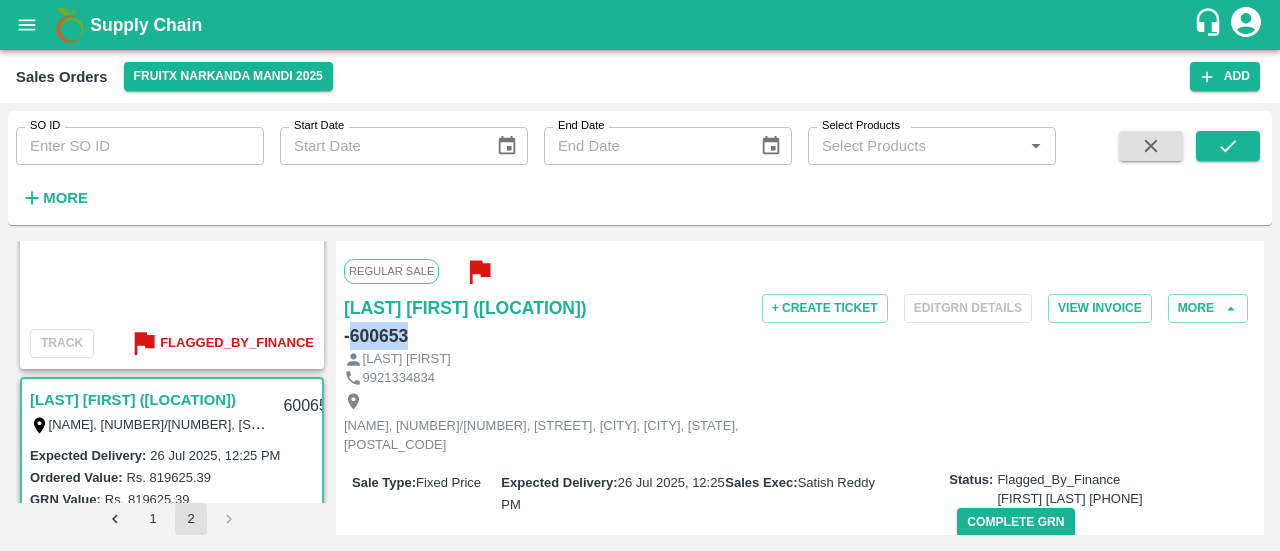 click on "- 600653" at bounding box center [376, 336] 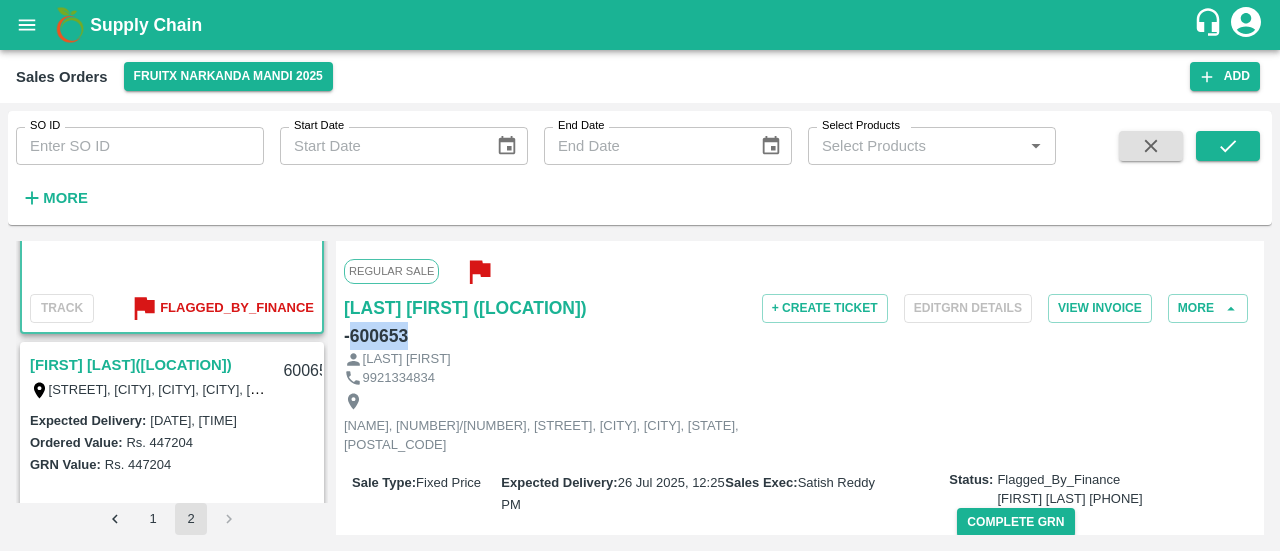 scroll, scrollTop: 3240, scrollLeft: 0, axis: vertical 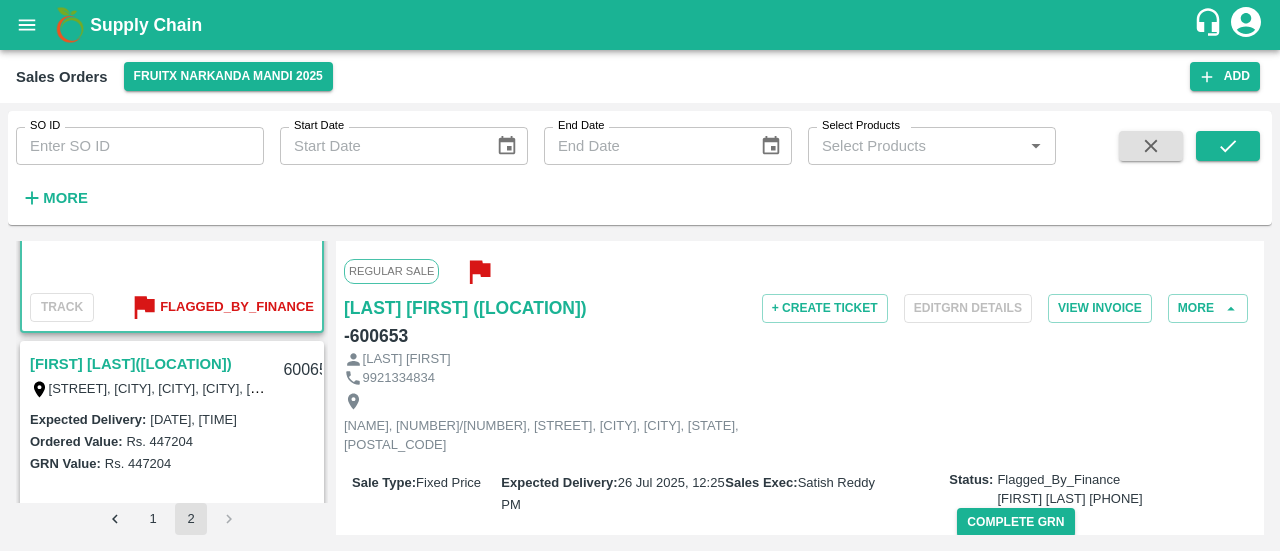 click on "[FIRST] [LAST]([LOCATION])" at bounding box center [131, 364] 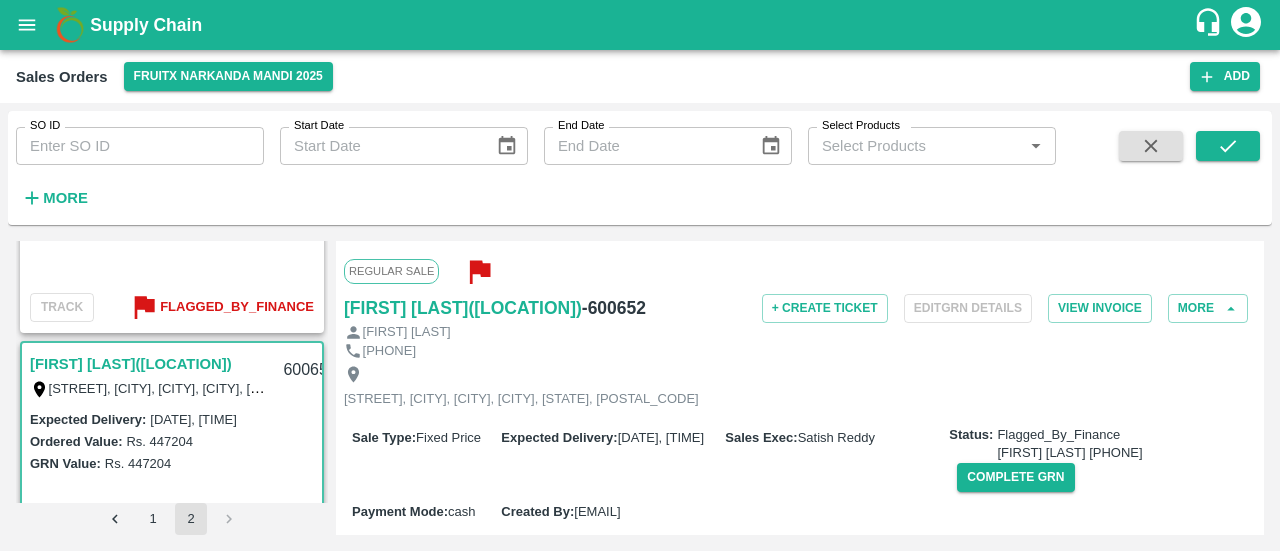 click on "Regular Sale [LAST] [FIRST] [LAST] (Narkanda)   - [NUMBER] + Create Ticket Edit  GRN Details View Invoice More [LAST] [FIRST] [PHONE] [STREET], [CITY],, [CITY], [CITY], [STATE], [POSTAL_CODE] Sale Type :  Fixed Price Expected Delivery :  [DATE], [TIME] Sales Exec :  [FIRST] [LAST] Status: Flagged_By_Finance [LAST] [FIRST]   [PHONE] Complete GRN Payment Mode :  cash Created By :  [EMAIL] Comment : Sales Order Items Product SKU Brand/Marka Ordered Quantity Ordered Value Allotted Quantity GRN GRN Value P.D. Discount Returned Weight Gap(Loss) Apple - Royal B-S (150) GRN Done [NUMBER] Kg Rs. [PRICE] / Kg Rs. [PRICE] [NUMBER]  Kg ( 100 %) [NUMBER]  Kg Rs. [PRICE] Rs.  0 Rs.  0  / Kg 0  Kg Reasons(0) 0 Kg Apple - Royal B-ES (175) GRN Done [NUMBER] Kg Rs. [PRICE] / Kg Rs. [PRICE] [NUMBER]  Kg ( 100 %) [NUMBER]  Kg Rs. [PRICE] Rs.  0 Rs.  0  / Kg 0  Kg Reasons(0) 0 Kg Apple - Royal B-EES (210/240) GRN Done [NUMBER] Kg Rs. [PRICE] / Kg Rs. [PRICE] [NUMBER]  Kg ( 100 %) [NUMBER]  Kg Rs. [PRICE] Rs.  0 Rs.  0  / Kg 0  Kg Reasons(0) 0 Kg Apple - Royal 100" at bounding box center [800, 388] 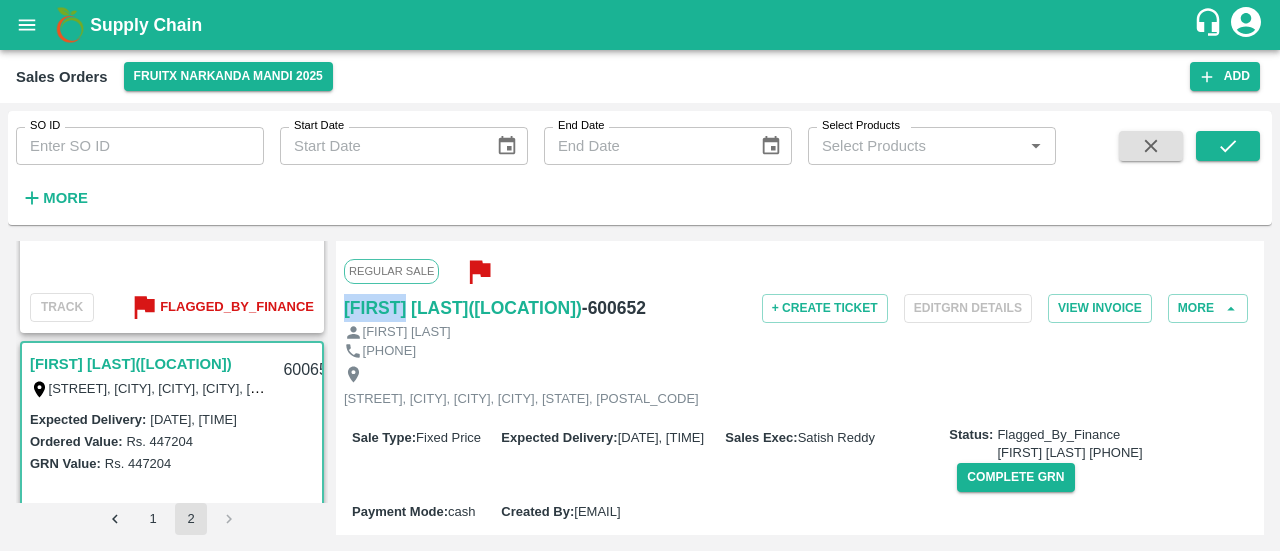 click on "Regular Sale [LAST] [FIRST] [LAST] (Narkanda)   - [NUMBER] + Create Ticket Edit  GRN Details View Invoice More [LAST] [FIRST] [PHONE] [STREET], [CITY],, [CITY], [CITY], [STATE], [POSTAL_CODE] Sale Type :  Fixed Price Expected Delivery :  [DATE], [TIME] Sales Exec :  [FIRST] [LAST] Status: Flagged_By_Finance [LAST] [FIRST]   [PHONE] Complete GRN Payment Mode :  cash Created By :  [EMAIL] Comment : Sales Order Items Product SKU Brand/Marka Ordered Quantity Ordered Value Allotted Quantity GRN GRN Value P.D. Discount Returned Weight Gap(Loss) Apple - Royal B-S (150) GRN Done [NUMBER] Kg Rs. [PRICE] / Kg Rs. [PRICE] [NUMBER]  Kg ( 100 %) [NUMBER]  Kg Rs. [PRICE] Rs.  0 Rs.  0  / Kg 0  Kg Reasons(0) 0 Kg Apple - Royal B-ES (175) GRN Done [NUMBER] Kg Rs. [PRICE] / Kg Rs. [PRICE] [NUMBER]  Kg ( 100 %) [NUMBER]  Kg Rs. [PRICE] Rs.  0 Rs.  0  / Kg 0  Kg Reasons(0) 0 Kg Apple - Royal B-EES (210/240) GRN Done [NUMBER] Kg Rs. [PRICE] / Kg Rs. [PRICE] [NUMBER]  Kg ( 100 %) [NUMBER]  Kg Rs. [PRICE] Rs.  0 Rs.  0  / Kg 0  Kg Reasons(0) 0 Kg Apple - Royal 100" at bounding box center [800, 388] 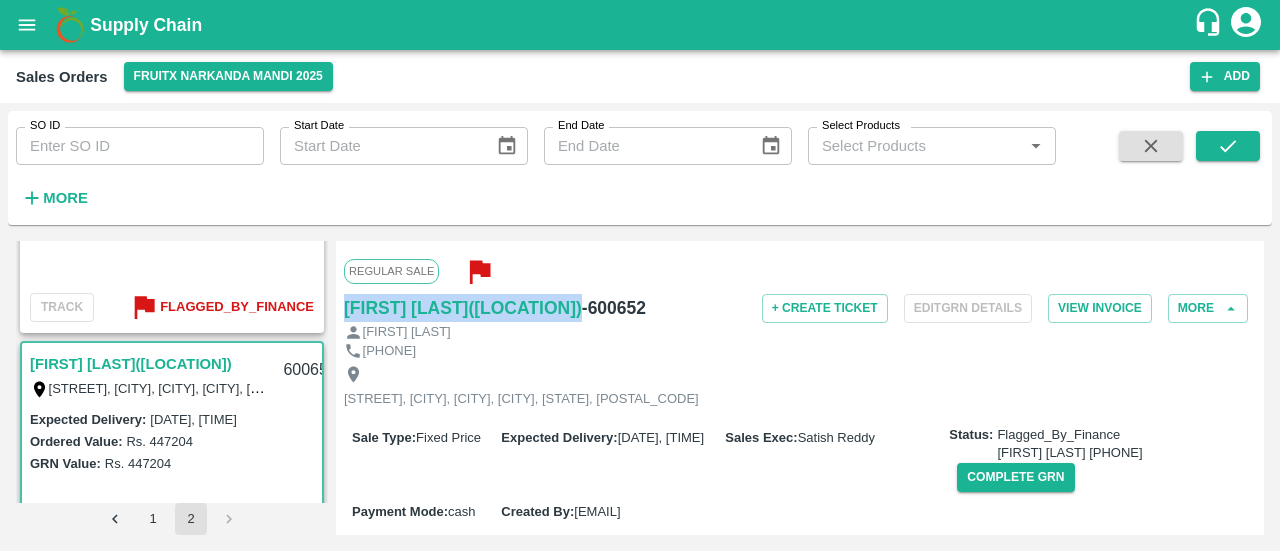 click on "Regular Sale [LAST] [FIRST] [LAST] (Narkanda)   - [NUMBER] + Create Ticket Edit  GRN Details View Invoice More [LAST] [FIRST] [PHONE] [STREET], [CITY],, [CITY], [CITY], [STATE], [POSTAL_CODE] Sale Type :  Fixed Price Expected Delivery :  [DATE], [TIME] Sales Exec :  [FIRST] [LAST] Status: Flagged_By_Finance [LAST] [FIRST]   [PHONE] Complete GRN Payment Mode :  cash Created By :  [EMAIL] Comment : Sales Order Items Product SKU Brand/Marka Ordered Quantity Ordered Value Allotted Quantity GRN GRN Value P.D. Discount Returned Weight Gap(Loss) Apple - Royal B-S (150) GRN Done [NUMBER] Kg Rs. [PRICE] / Kg Rs. [PRICE] [NUMBER]  Kg ( 100 %) [NUMBER]  Kg Rs. [PRICE] Rs.  0 Rs.  0  / Kg 0  Kg Reasons(0) 0 Kg Apple - Royal B-ES (175) GRN Done [NUMBER] Kg Rs. [PRICE] / Kg Rs. [PRICE] [NUMBER]  Kg ( 100 %) [NUMBER]  Kg Rs. [PRICE] Rs.  0 Rs.  0  / Kg 0  Kg Reasons(0) 0 Kg Apple - Royal B-EES (210/240) GRN Done [NUMBER] Kg Rs. [PRICE] / Kg Rs. [PRICE] [NUMBER]  Kg ( 100 %) [NUMBER]  Kg Rs. [PRICE] Rs.  0 Rs.  0  / Kg 0  Kg Reasons(0) 0 Kg Apple - Royal 100" at bounding box center [800, 388] 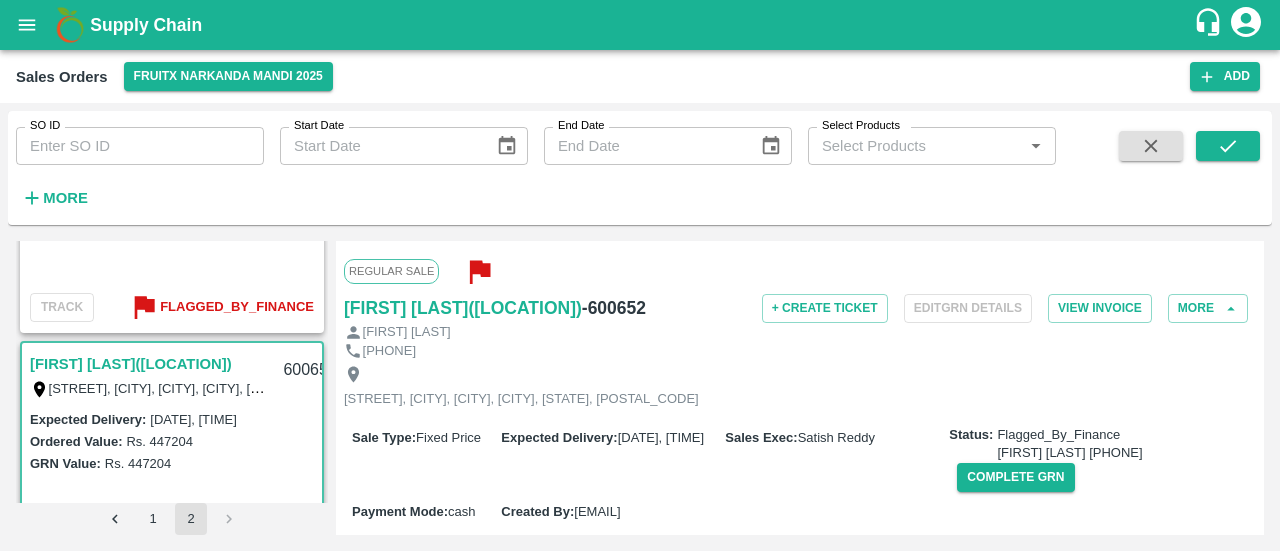 click on "- 600652" at bounding box center (614, 308) 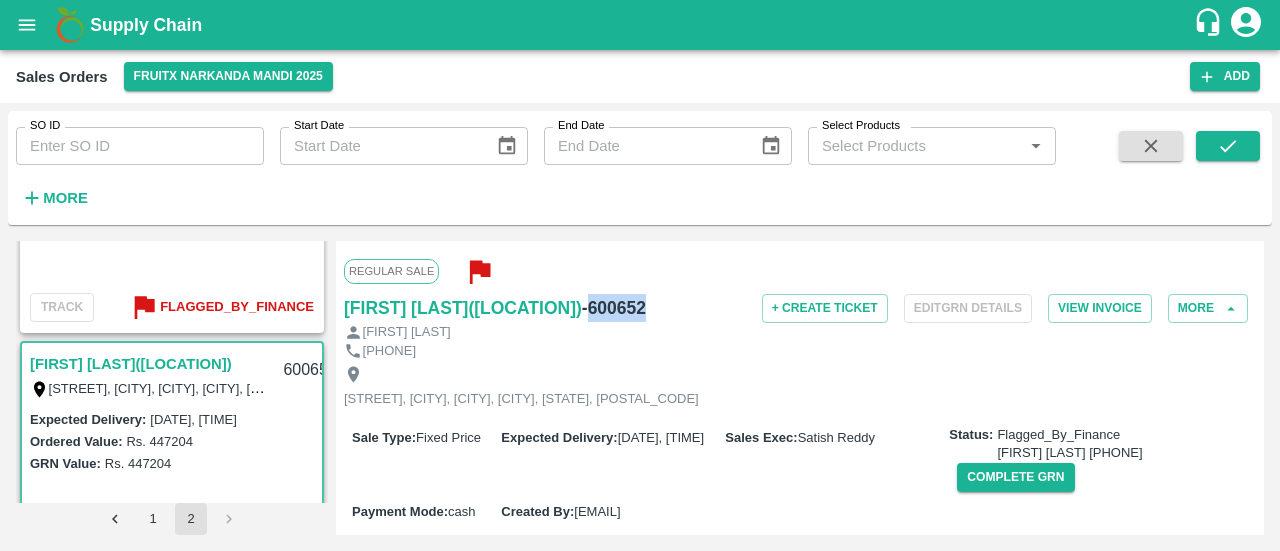 click on "- 600652" at bounding box center (614, 308) 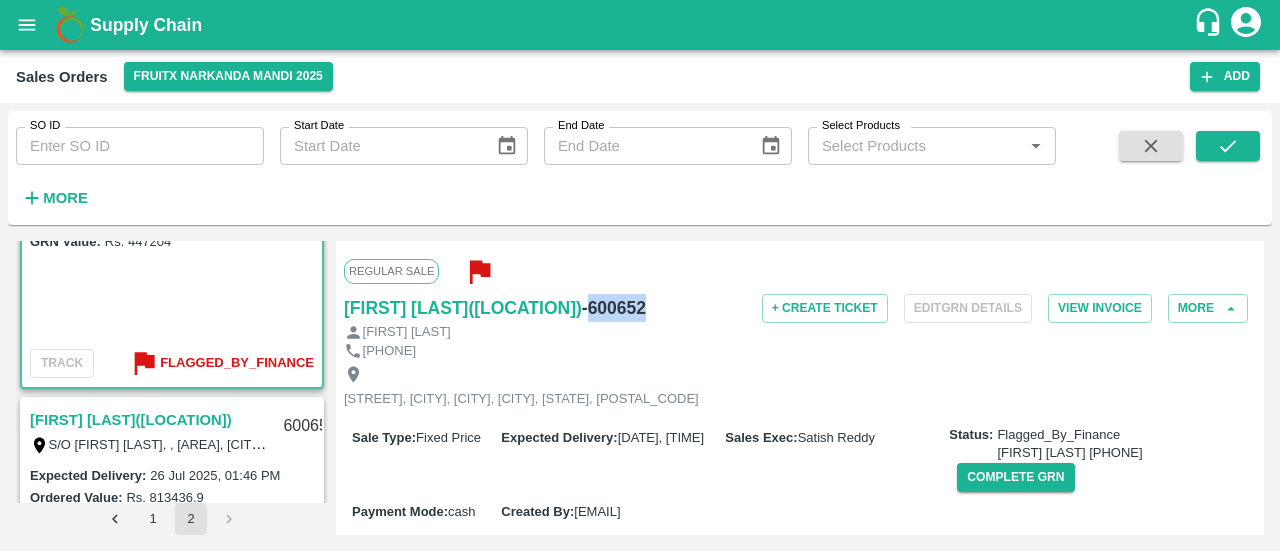 scroll, scrollTop: 3478, scrollLeft: 0, axis: vertical 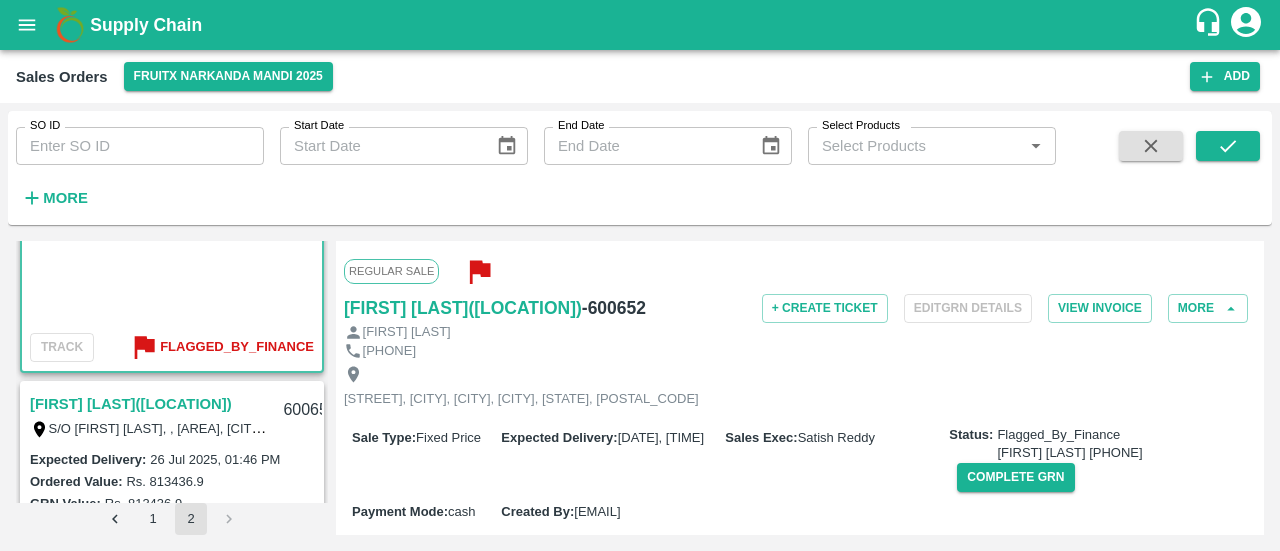 click on "[FIRST] [LAST]([LOCATION])" at bounding box center [131, 404] 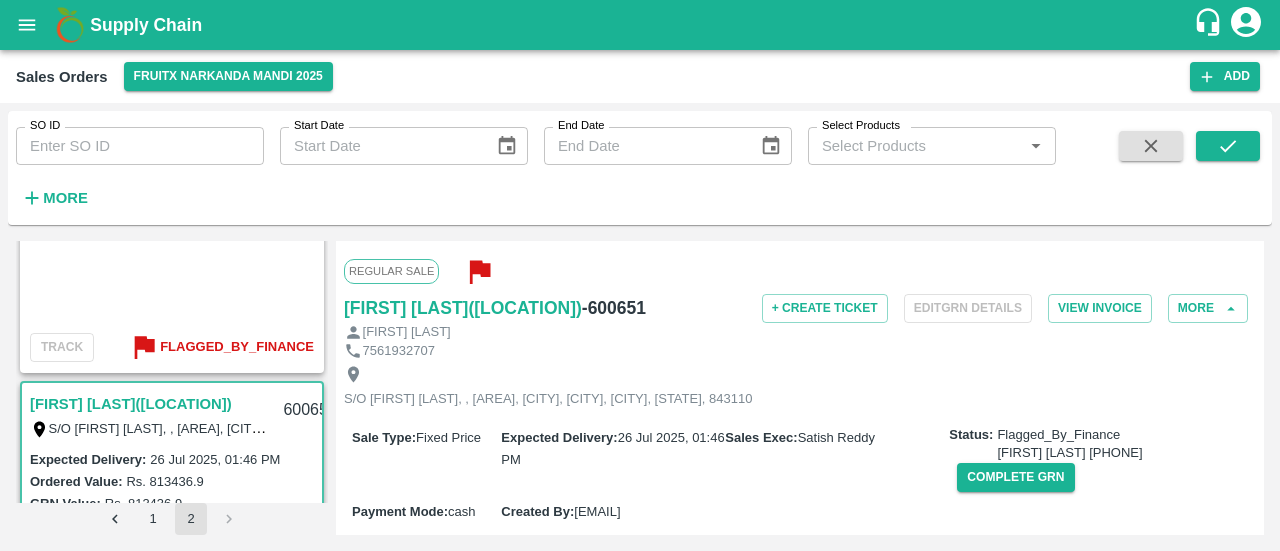 click on "Regular Sale [FIRST] [LAST] ([CITY])   - 600651 + Create Ticket Edit  GRN Details View Invoice More [FIRST] [LAST] 7561932707 S/O [FIRST] [LAST], , [AREA], [CITY], [CITY], [CITY], [STATE], 843110 Sale Type :  Fixed Price Expected Delivery :  26 Jul 2025, 01:46 PM Sales Exec :  [FIRST] [LAST] Status: Flagged_By_Finance [FIRST] [LAST]   6302807097 Complete GRN Payment Mode :  cash Created By :  [EMAIL] Comment : Sales Order Items Product SKU Brand/Marka Ordered Quantity Ordered Value Allotted Quantity GRN GRN Value P.D. Discount Returned Weight Gap(Loss) Apple - Royal A-L (100) GRN Done 100 Kg Rs. 72.725 / Kg Rs. 7272.5 100  Kg ( 100 %) 100  Kg Rs. 7272.5 Rs.  0 Rs.  0  / Kg 0  Kg Reasons(0) 0 Kg Apple - Royal A-M (125) GRN Done 280 Kg Rs. 72.725 / Kg Rs. 20363 280  Kg ( 100 %) 280  Kg Rs. 20363 Rs.  0 Rs.  0  / Kg 0  Kg Reasons(0) 0 Kg Apple - Royal A-S (150) GRN Done 540 Kg Rs. 72.725 / Kg Rs. 39271.5 540  Kg ( 100 %) 540  Kg Rs. 39271.5 Rs.  0 Rs.  0  / Kg 0  Kg Reasons(0) 0 Kg 480" at bounding box center [800, 388] 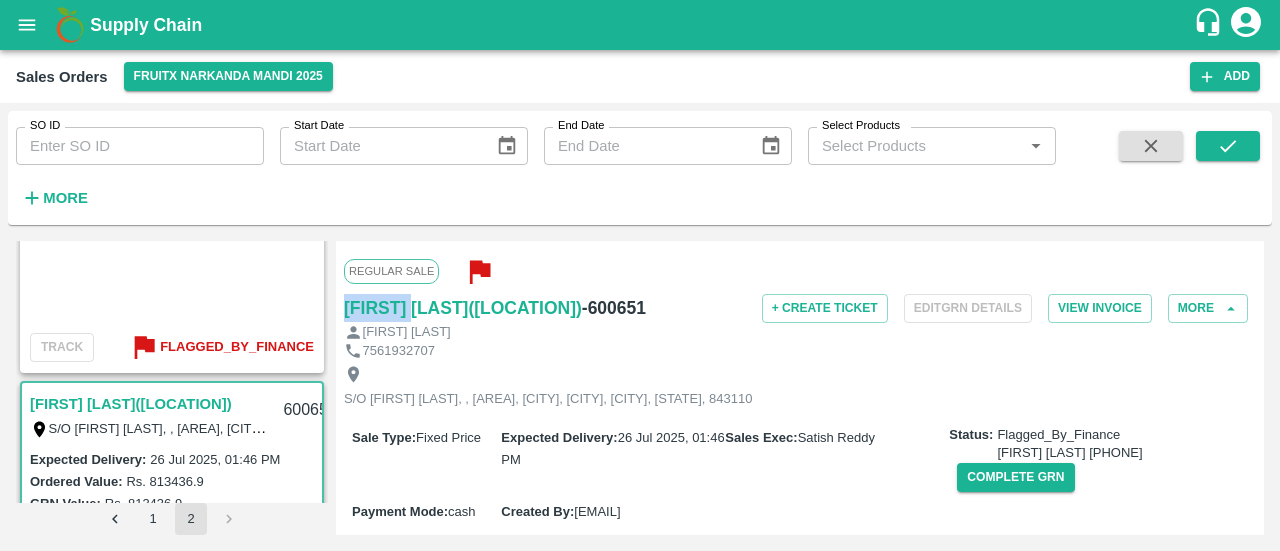 click on "Regular Sale [FIRST] [LAST] ([CITY])   - 600651 + Create Ticket Edit  GRN Details View Invoice More [FIRST] [LAST] 7561932707 S/O [FIRST] [LAST], , [AREA], [CITY], [CITY], [CITY], [STATE], 843110 Sale Type :  Fixed Price Expected Delivery :  26 Jul 2025, 01:46 PM Sales Exec :  [FIRST] [LAST] Status: Flagged_By_Finance [FIRST] [LAST]   6302807097 Complete GRN Payment Mode :  cash Created By :  [EMAIL] Comment : Sales Order Items Product SKU Brand/Marka Ordered Quantity Ordered Value Allotted Quantity GRN GRN Value P.D. Discount Returned Weight Gap(Loss) Apple - Royal A-L (100) GRN Done 100 Kg Rs. 72.725 / Kg Rs. 7272.5 100  Kg ( 100 %) 100  Kg Rs. 7272.5 Rs.  0 Rs.  0  / Kg 0  Kg Reasons(0) 0 Kg Apple - Royal A-M (125) GRN Done 280 Kg Rs. 72.725 / Kg Rs. 20363 280  Kg ( 100 %) 280  Kg Rs. 20363 Rs.  0 Rs.  0  / Kg 0  Kg Reasons(0) 0 Kg Apple - Royal A-S (150) GRN Done 540 Kg Rs. 72.725 / Kg Rs. 39271.5 540  Kg ( 100 %) 540  Kg Rs. 39271.5 Rs.  0 Rs.  0  / Kg 0  Kg Reasons(0) 0 Kg 480" at bounding box center (800, 388) 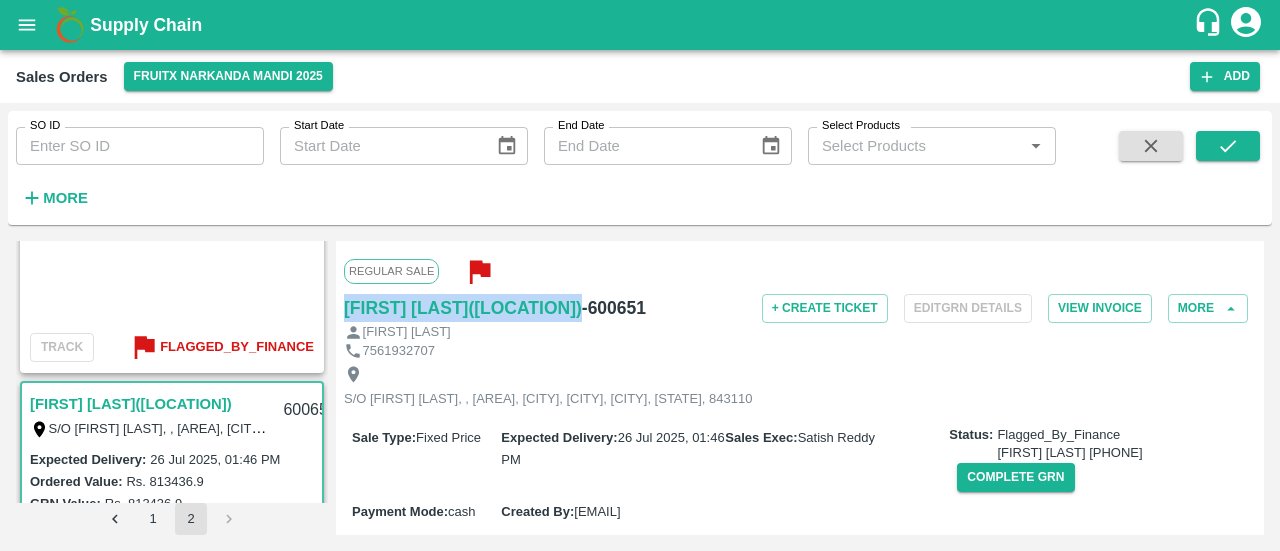 click on "Regular Sale [FIRST] [LAST] ([CITY])   - 600651 + Create Ticket Edit  GRN Details View Invoice More [FIRST] [LAST] 7561932707 S/O [FIRST] [LAST], , [AREA], [CITY], [CITY], [CITY], [STATE], 843110 Sale Type :  Fixed Price Expected Delivery :  26 Jul 2025, 01:46 PM Sales Exec :  [FIRST] [LAST] Status: Flagged_By_Finance [FIRST] [LAST]   6302807097 Complete GRN Payment Mode :  cash Created By :  [EMAIL] Comment : Sales Order Items Product SKU Brand/Marka Ordered Quantity Ordered Value Allotted Quantity GRN GRN Value P.D. Discount Returned Weight Gap(Loss) Apple - Royal A-L (100) GRN Done 100 Kg Rs. 72.725 / Kg Rs. 7272.5 100  Kg ( 100 %) 100  Kg Rs. 7272.5 Rs.  0 Rs.  0  / Kg 0  Kg Reasons(0) 0 Kg Apple - Royal A-M (125) GRN Done 280 Kg Rs. 72.725 / Kg Rs. 20363 280  Kg ( 100 %) 280  Kg Rs. 20363 Rs.  0 Rs.  0  / Kg 0  Kg Reasons(0) 0 Kg Apple - Royal A-S (150) GRN Done 540 Kg Rs. 72.725 / Kg Rs. 39271.5 540  Kg ( 100 %) 540  Kg Rs. 39271.5 Rs.  0 Rs.  0  / Kg 0  Kg Reasons(0) 0 Kg 480" at bounding box center (800, 388) 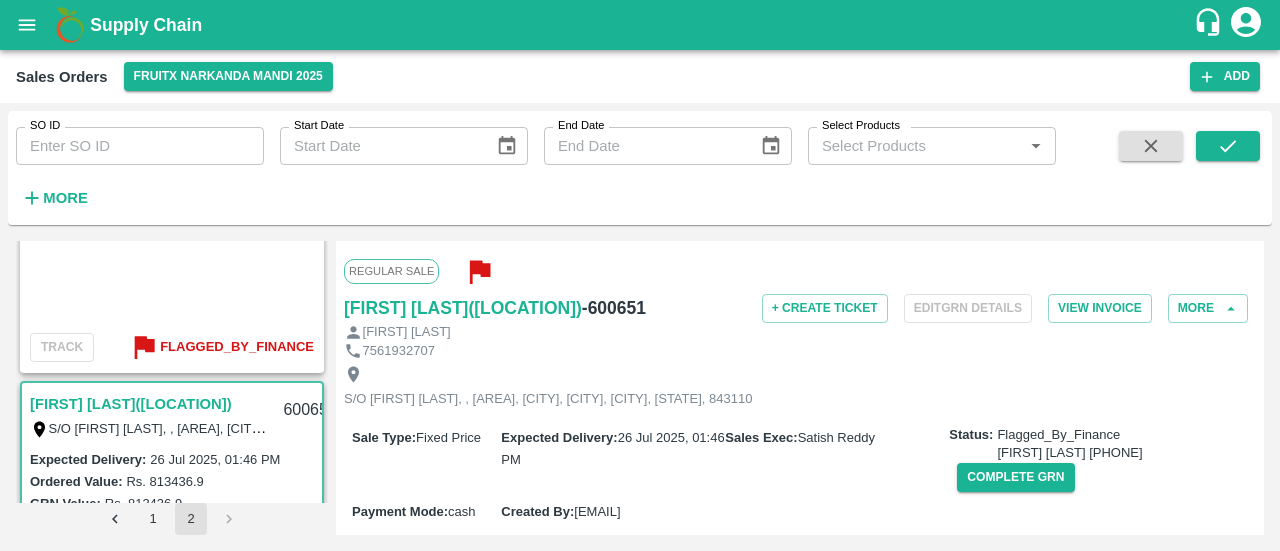 click on "- 600651" at bounding box center (614, 308) 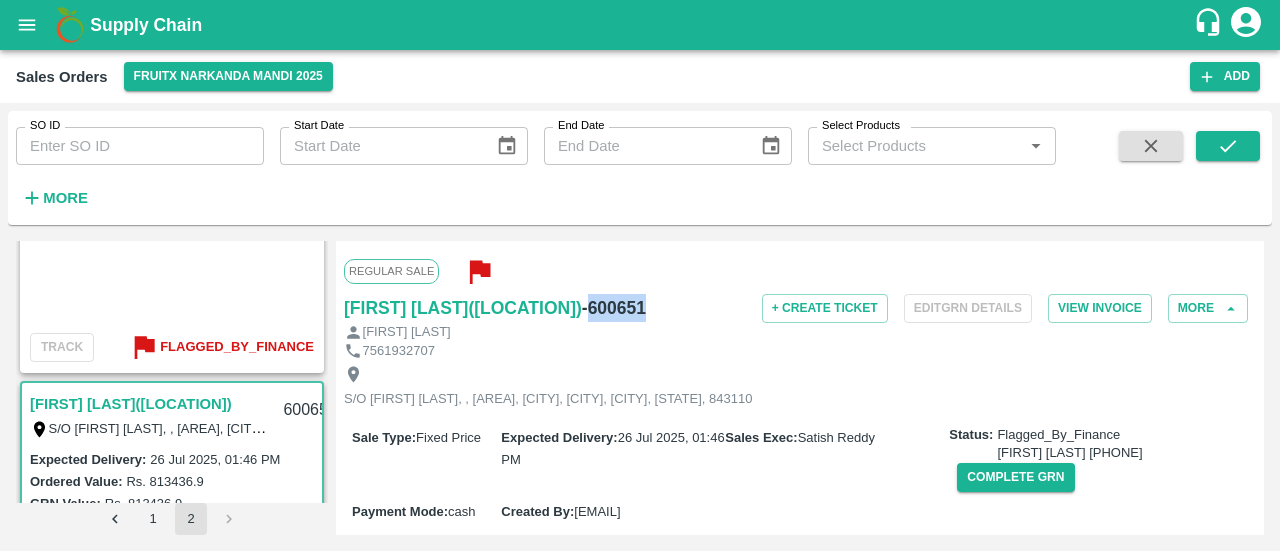 click on "- 600651" at bounding box center (614, 308) 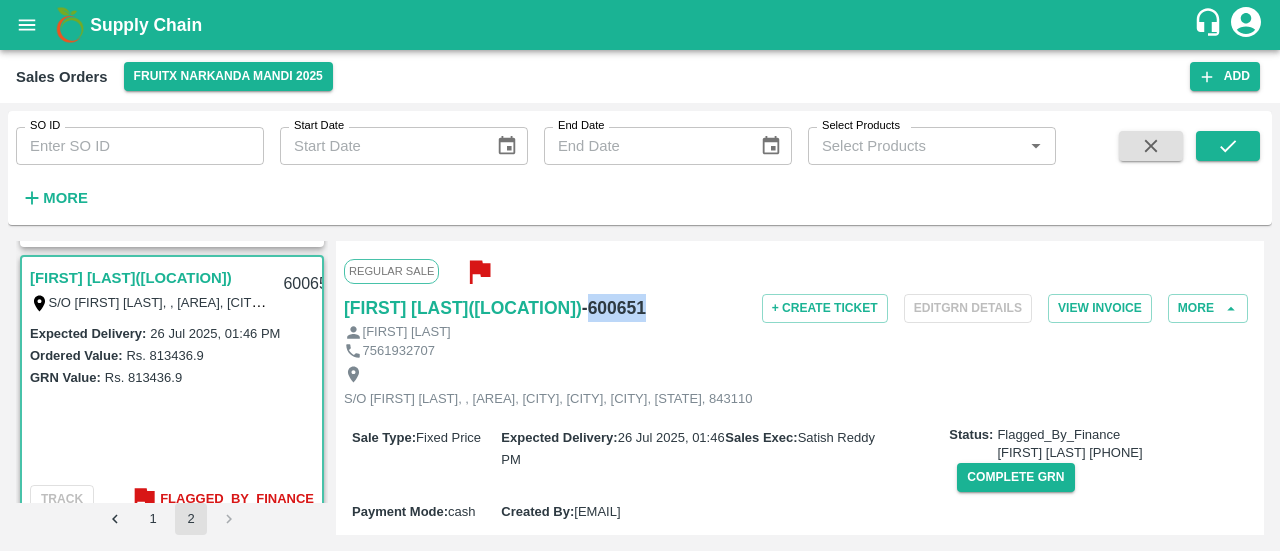 scroll, scrollTop: 3630, scrollLeft: 0, axis: vertical 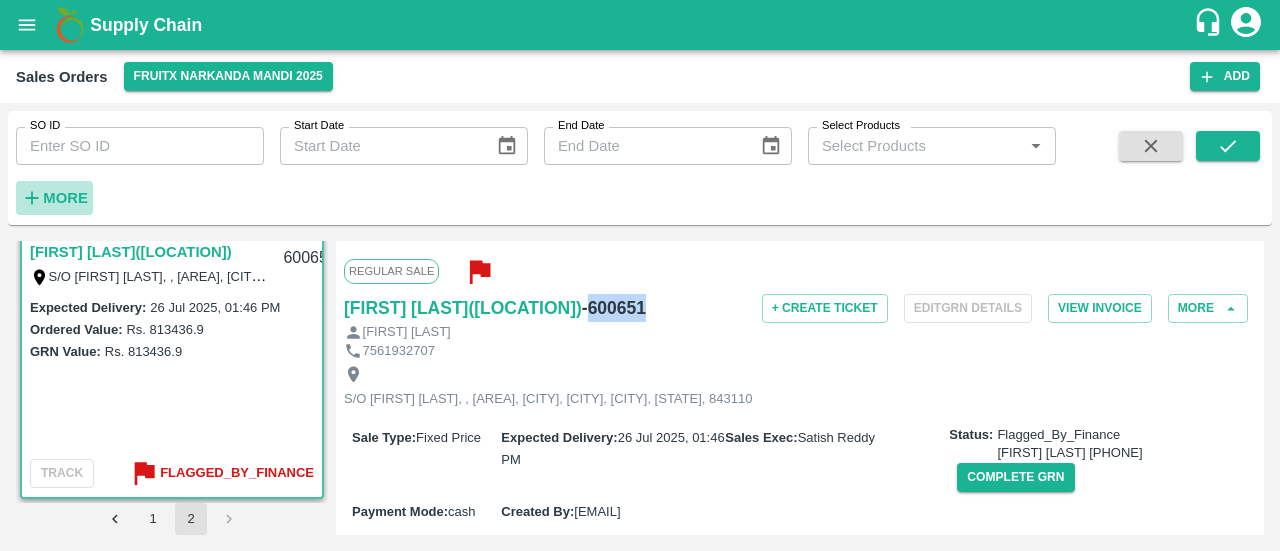click on "More" at bounding box center (65, 198) 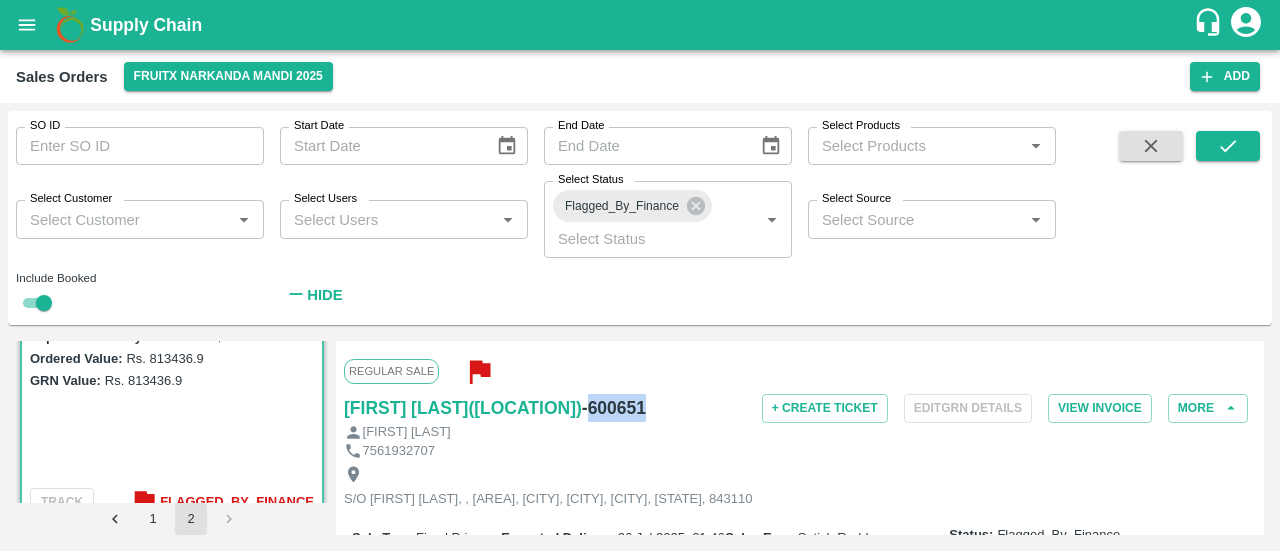 scroll, scrollTop: 3730, scrollLeft: 0, axis: vertical 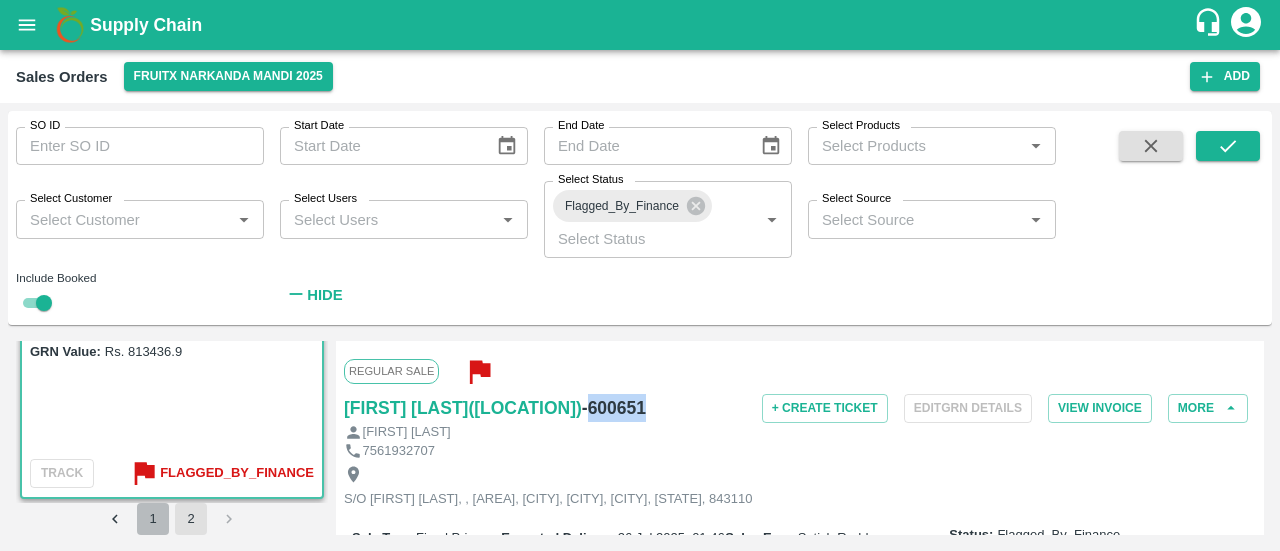 click on "1" at bounding box center (153, 519) 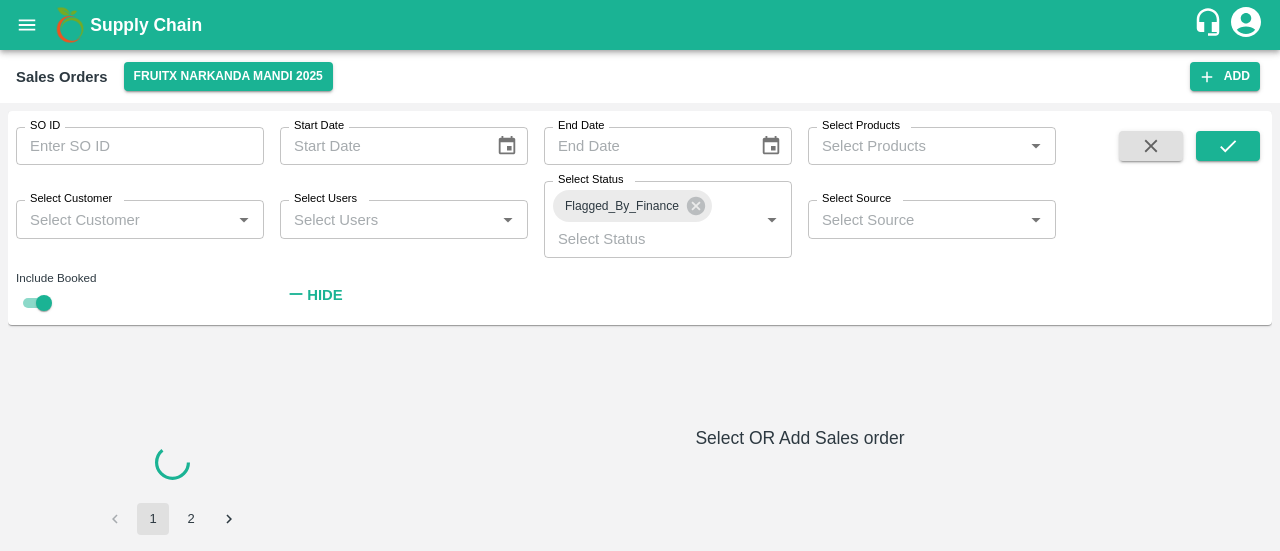 scroll, scrollTop: 0, scrollLeft: 0, axis: both 